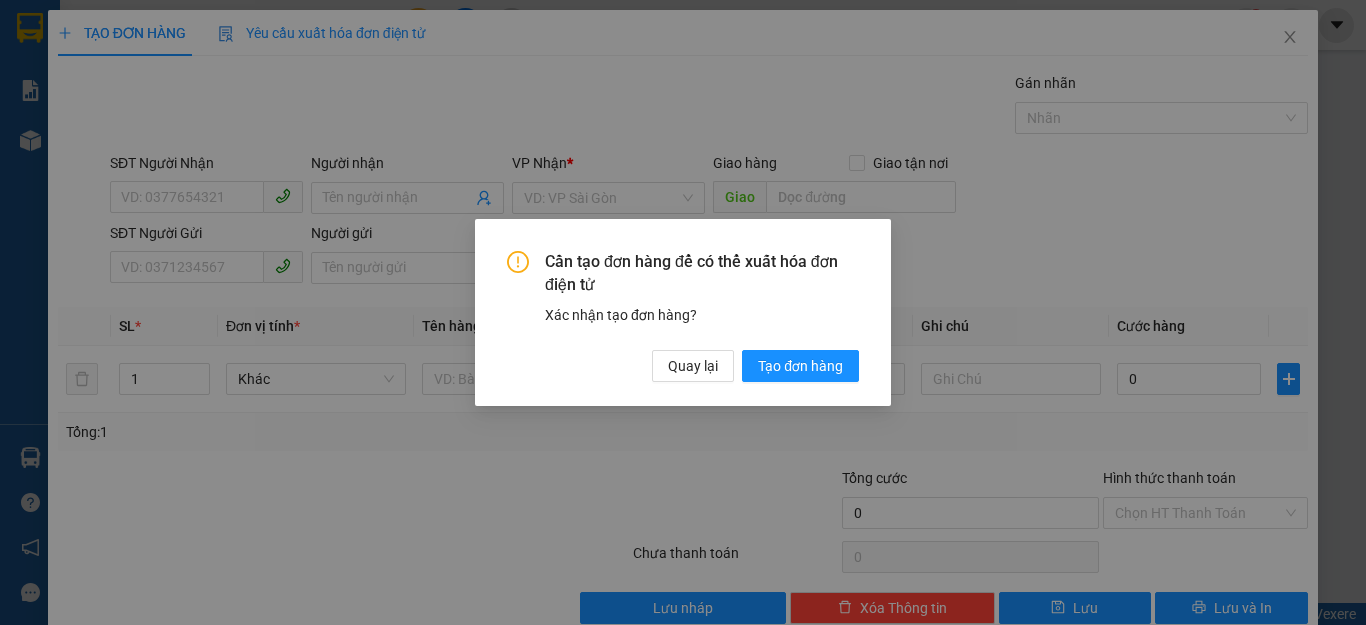 scroll, scrollTop: 0, scrollLeft: 0, axis: both 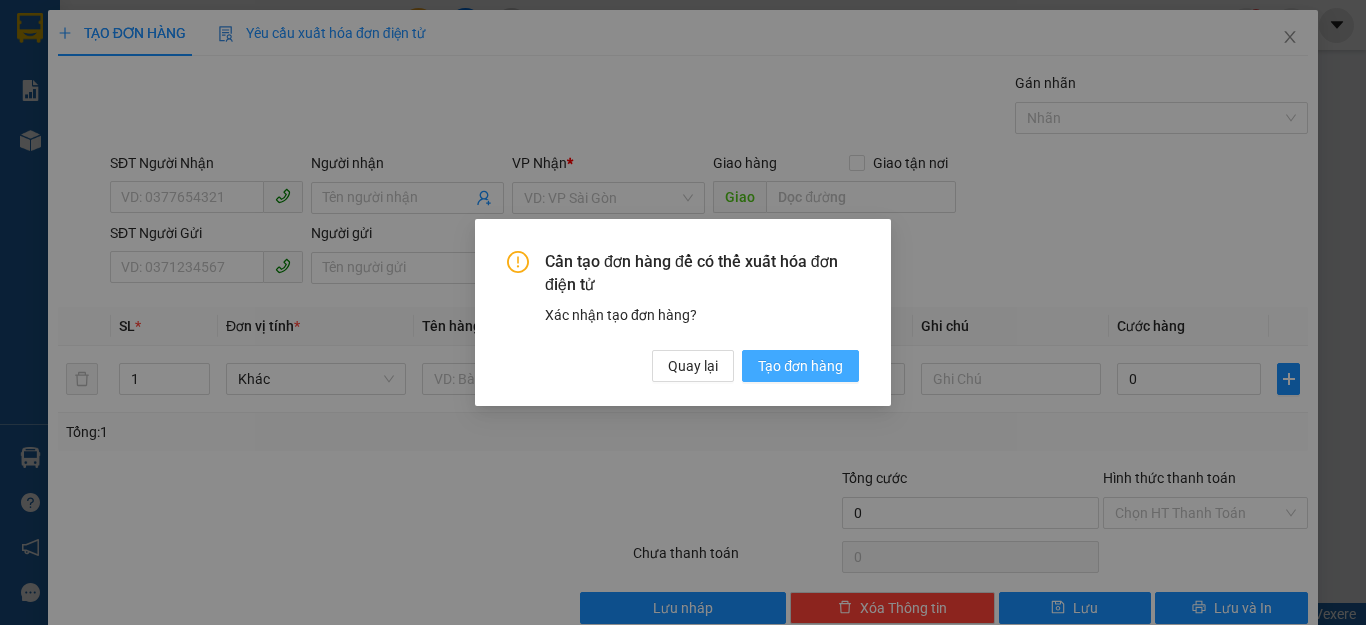 click on "Tạo đơn hàng" at bounding box center (800, 366) 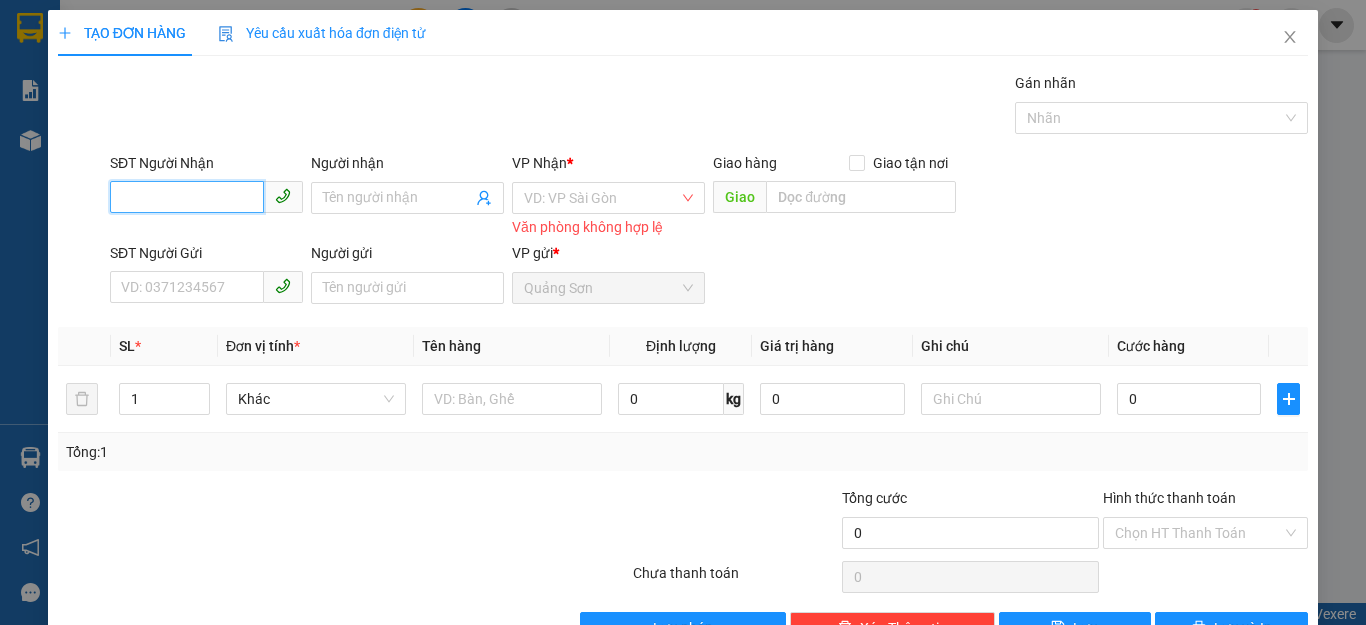 click on "SĐT Người Nhận" at bounding box center (187, 197) 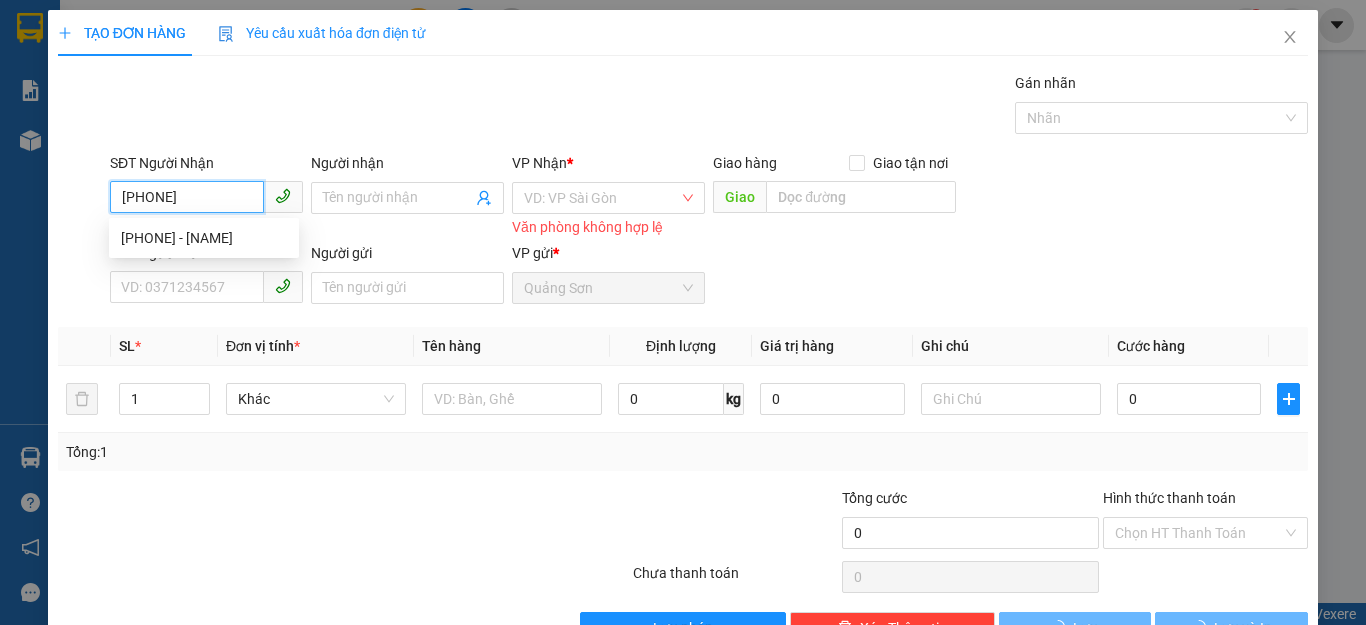 type on "0938580406" 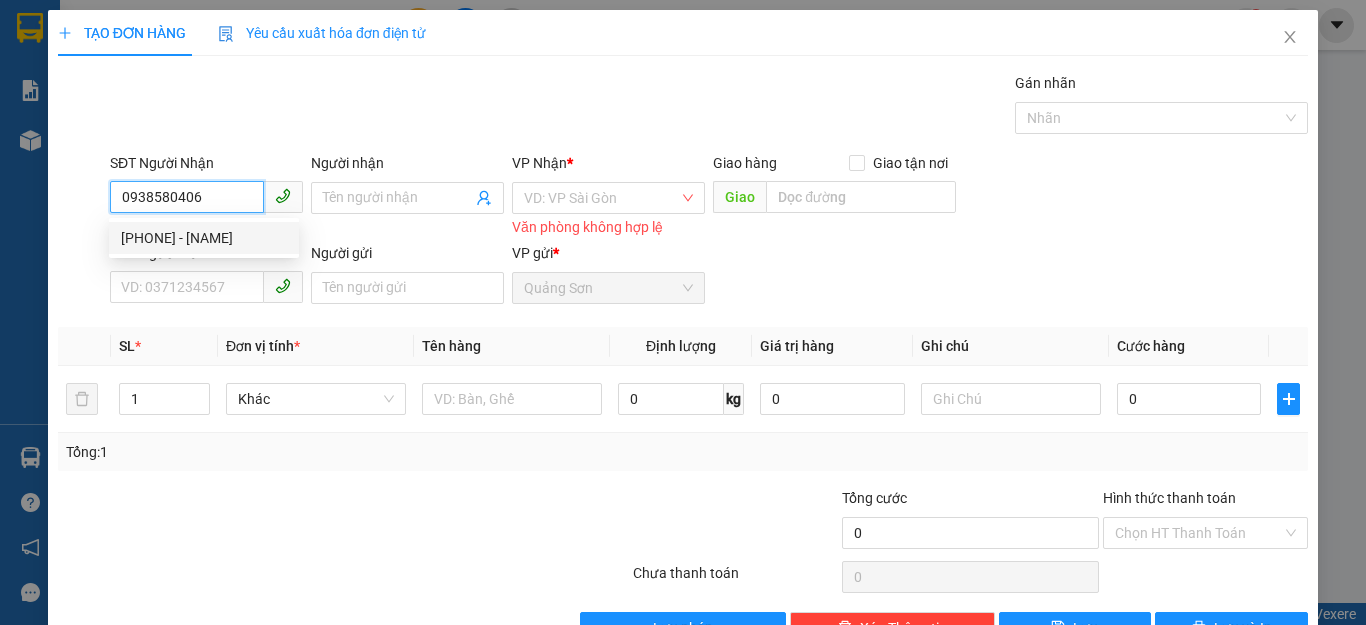 click on "[PHONE] - [NAME]" at bounding box center (204, 238) 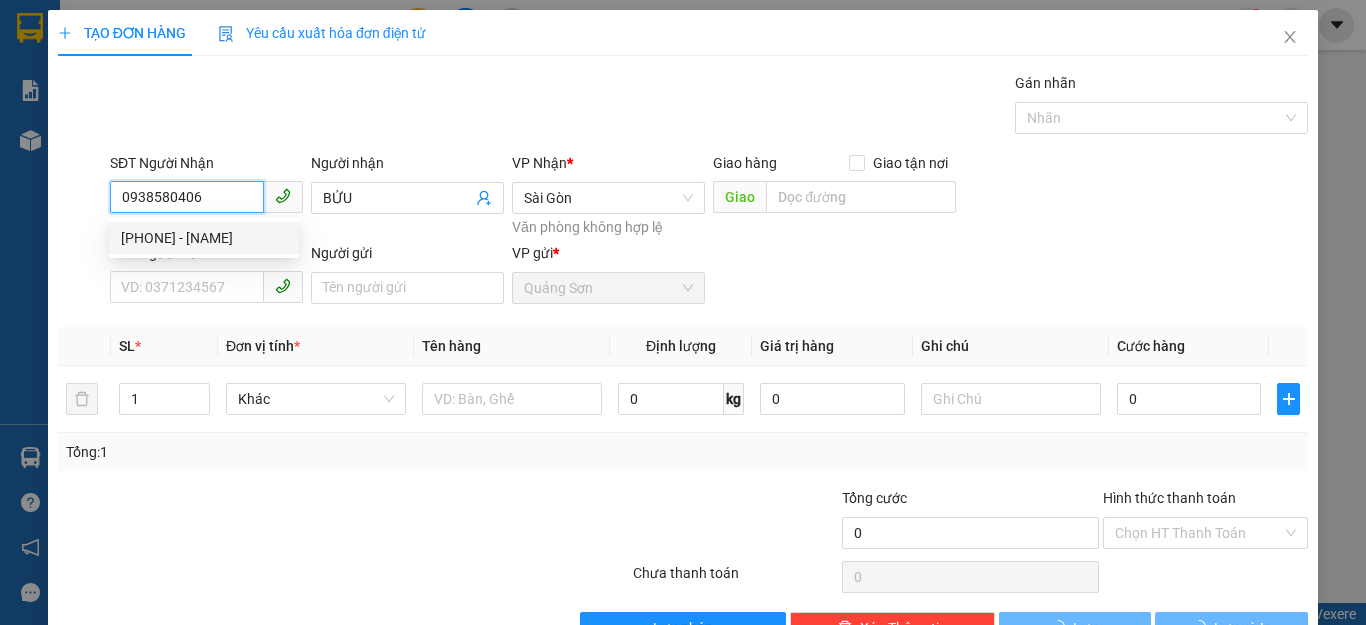 type on "100.000" 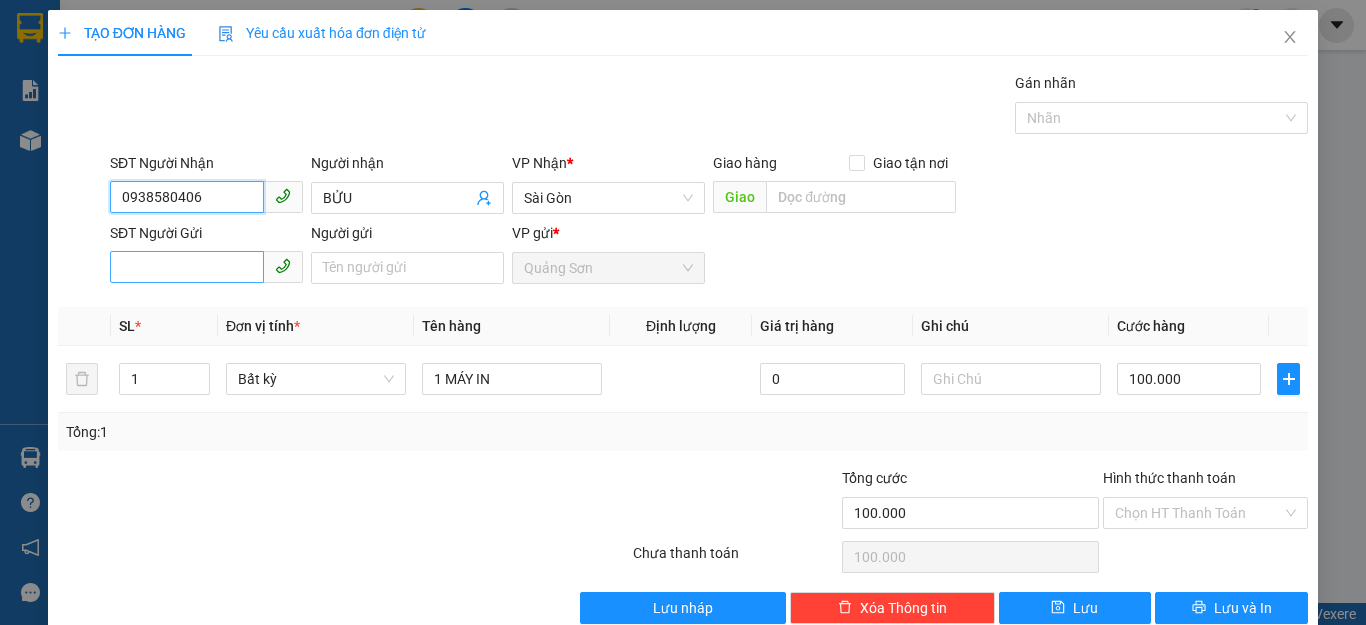 type on "0938580406" 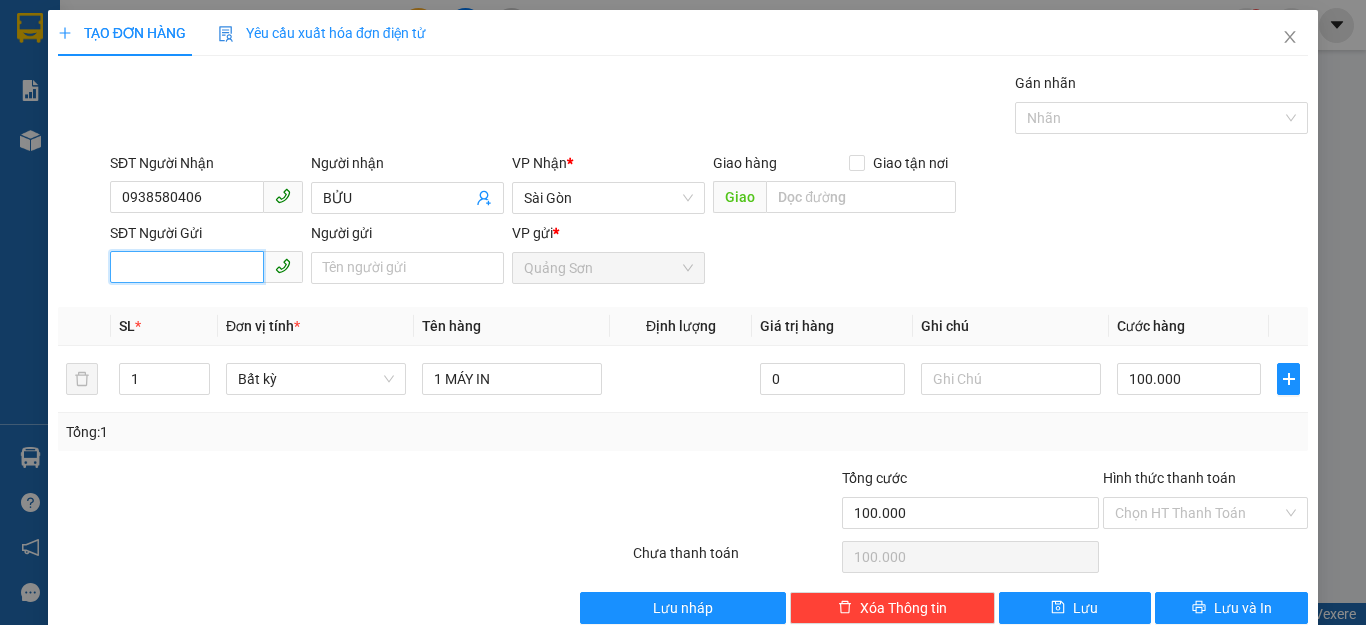 click on "SĐT Người Gửi" at bounding box center [187, 267] 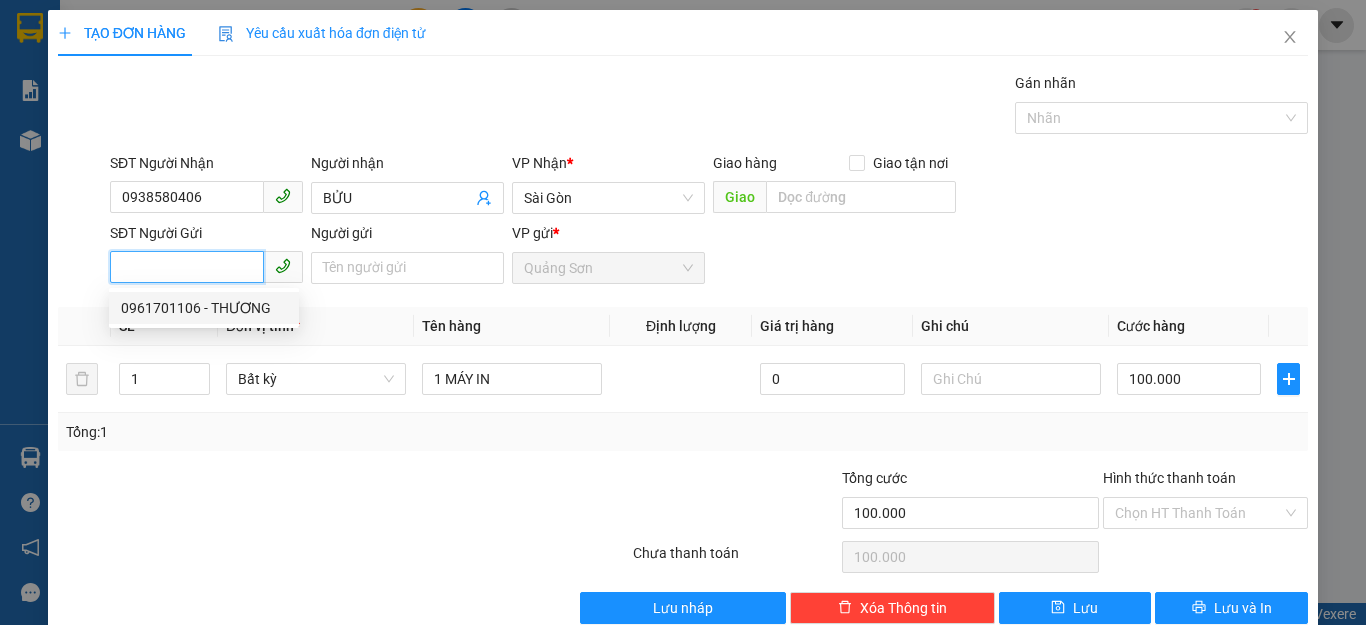 click on "0961701106 - THƯƠNG" at bounding box center [204, 308] 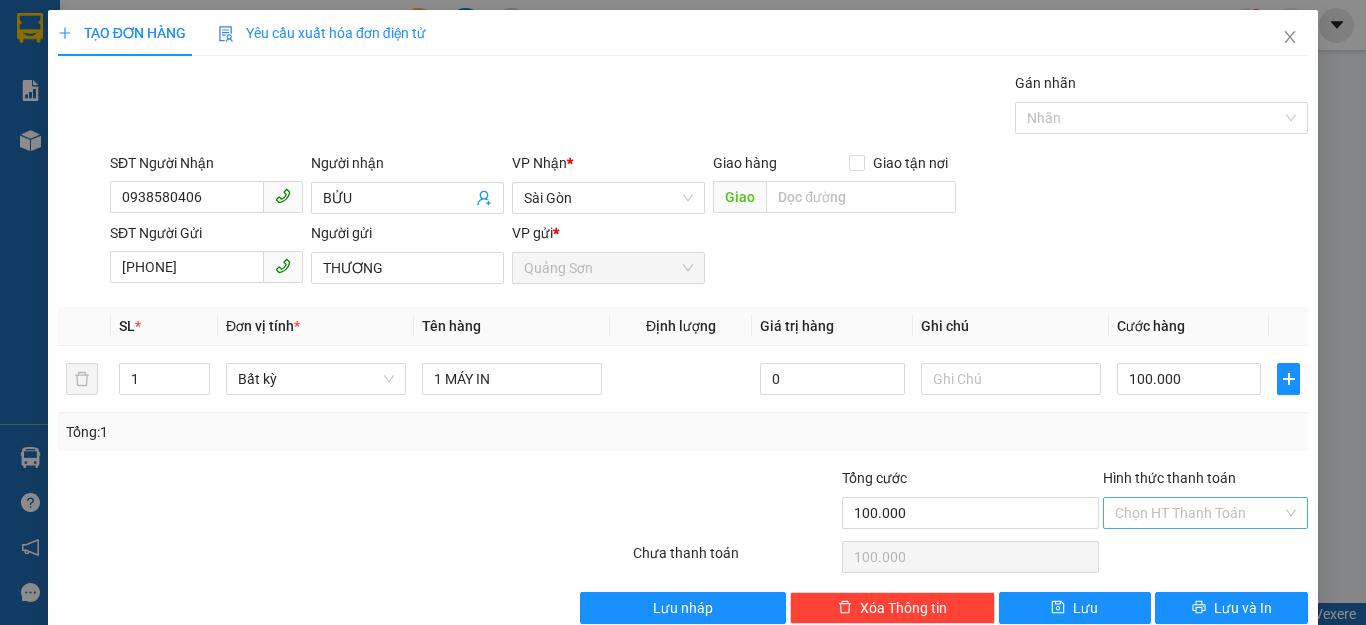 click on "Hình thức thanh toán" at bounding box center [1198, 513] 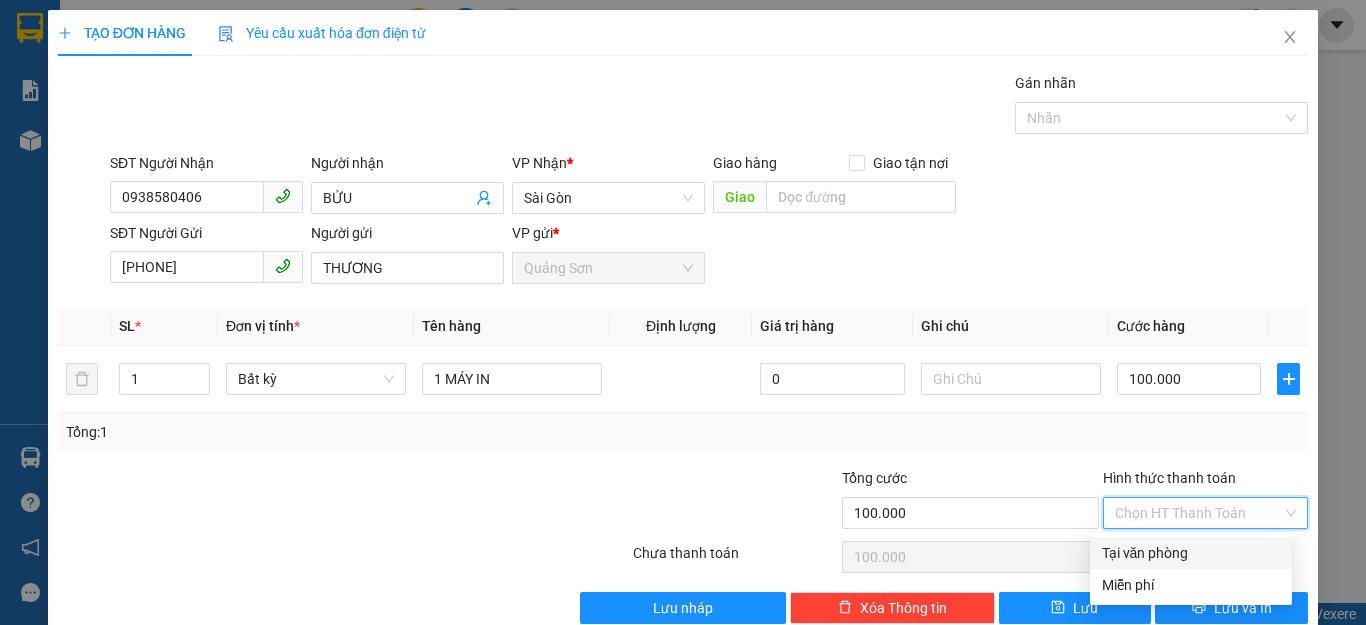 click on "Tại văn phòng" at bounding box center [1191, 553] 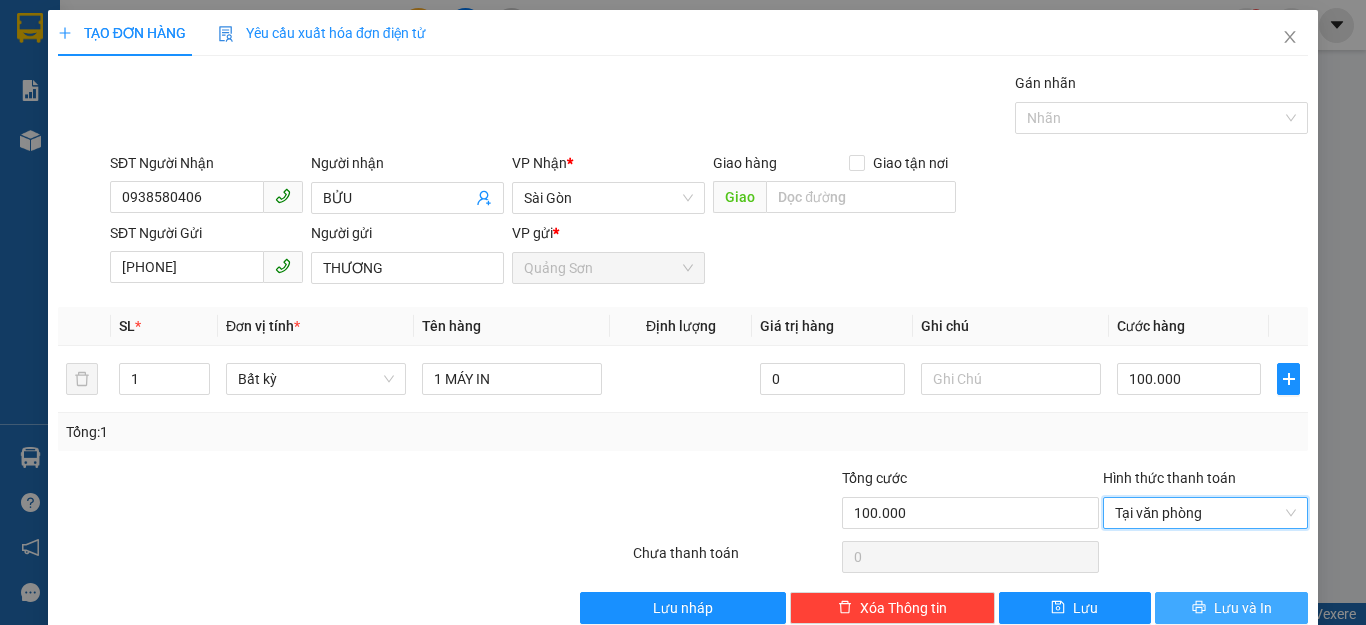 scroll, scrollTop: 38, scrollLeft: 0, axis: vertical 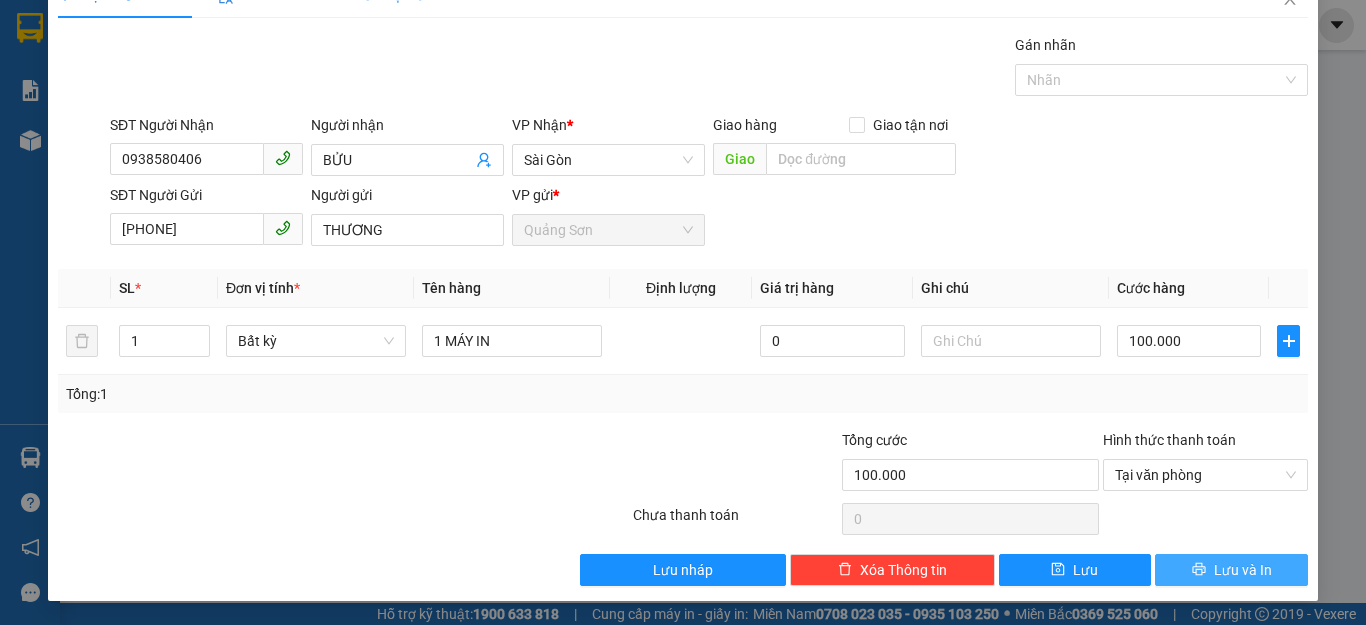 click 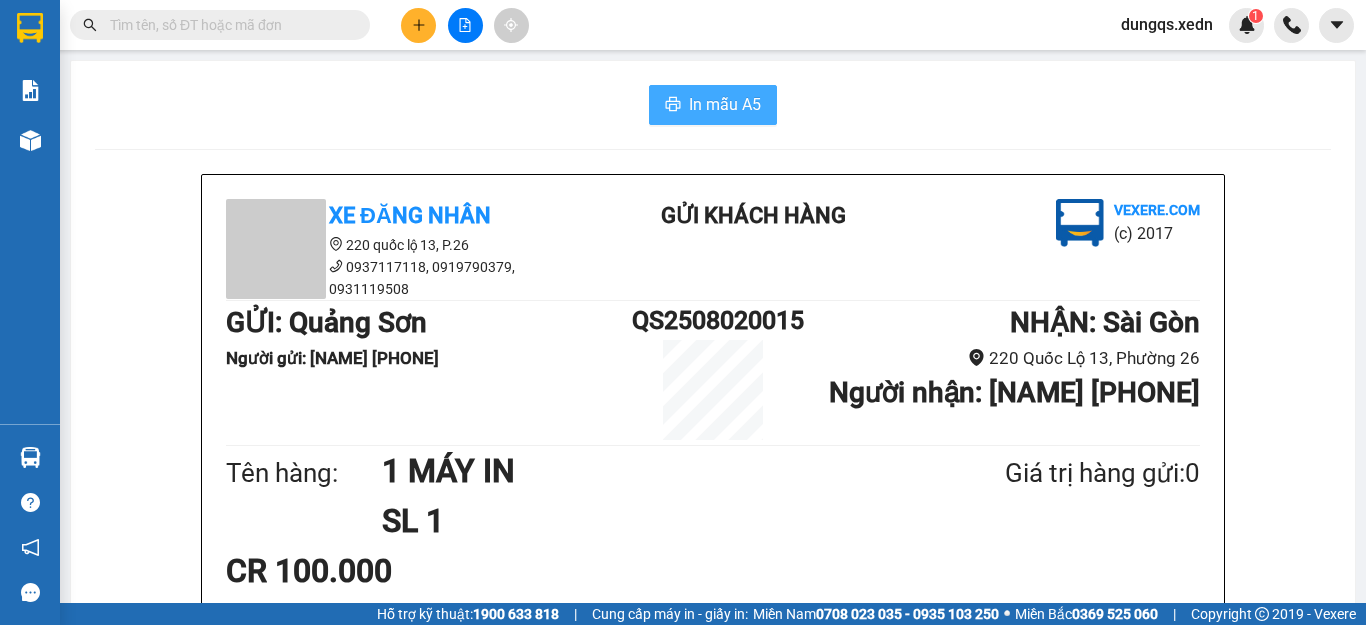 click on "In mẫu A5" at bounding box center (725, 104) 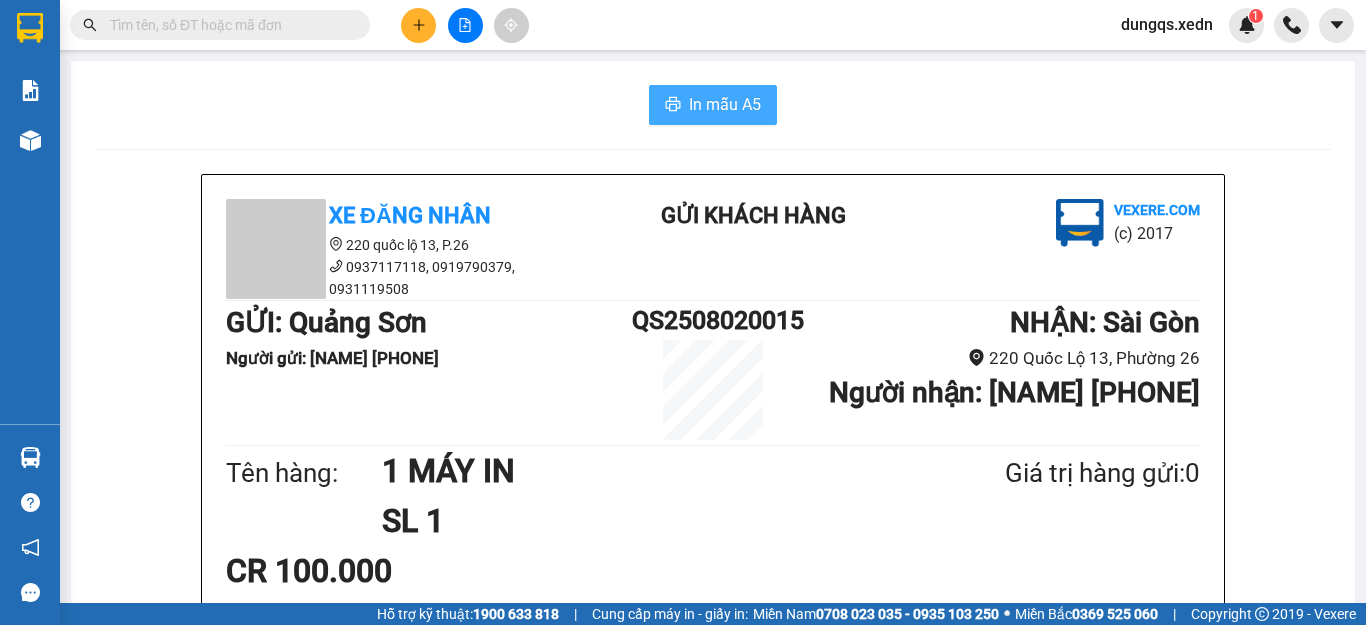 scroll, scrollTop: 0, scrollLeft: 0, axis: both 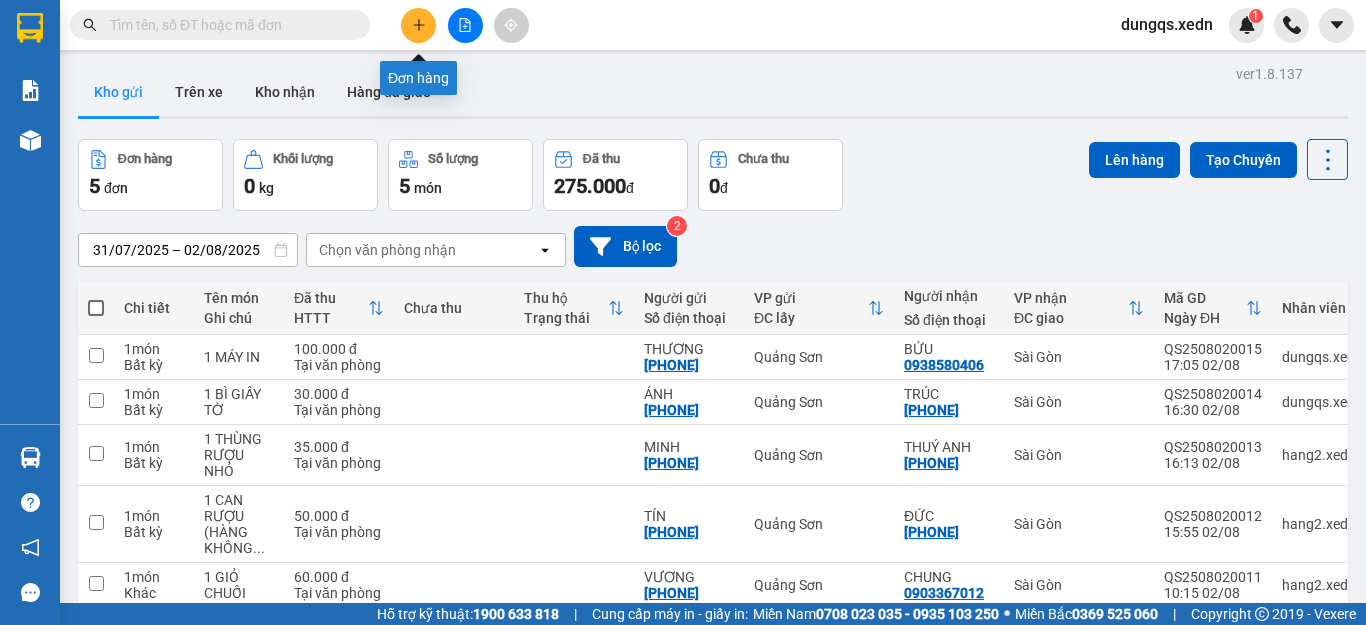 click 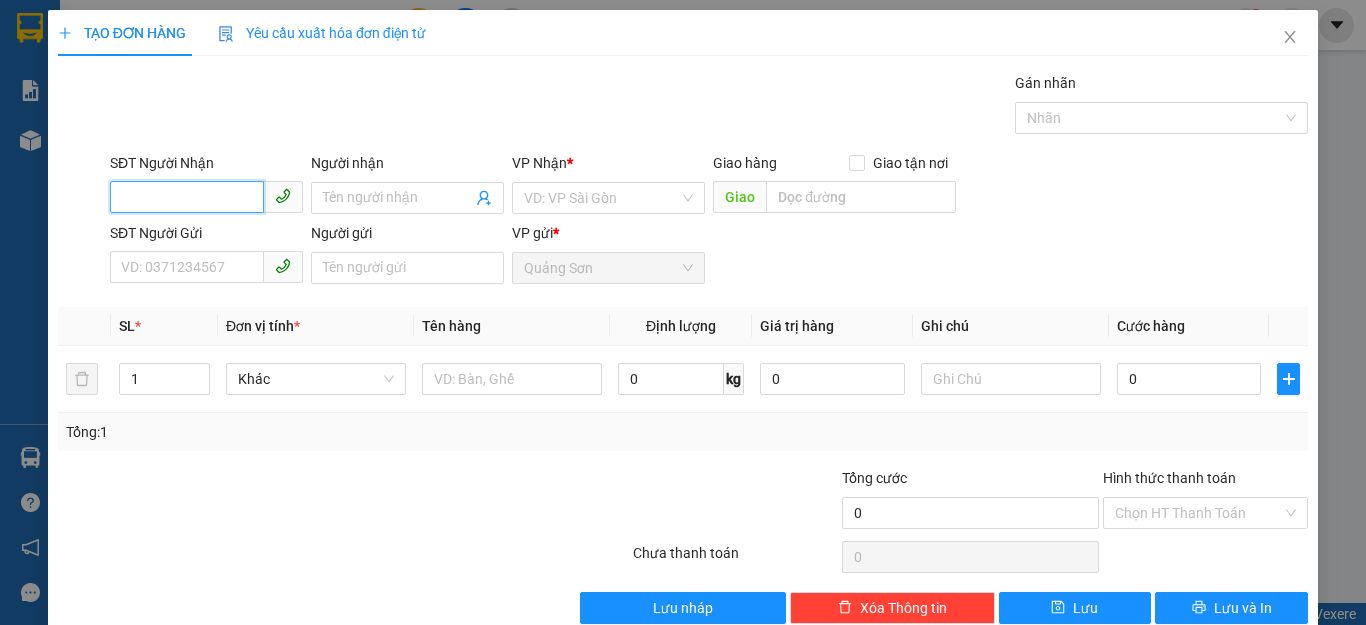 click on "SĐT Người Nhận" at bounding box center [187, 197] 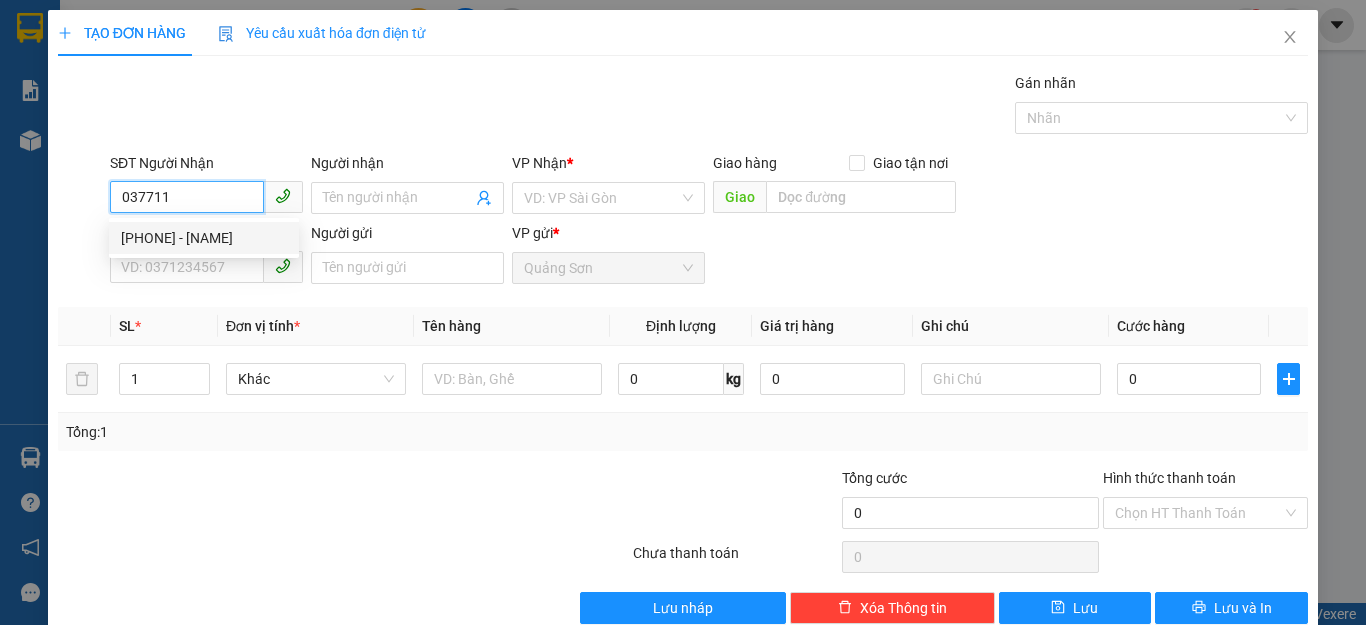 click on "[PHONE] - [NAME]" at bounding box center (204, 238) 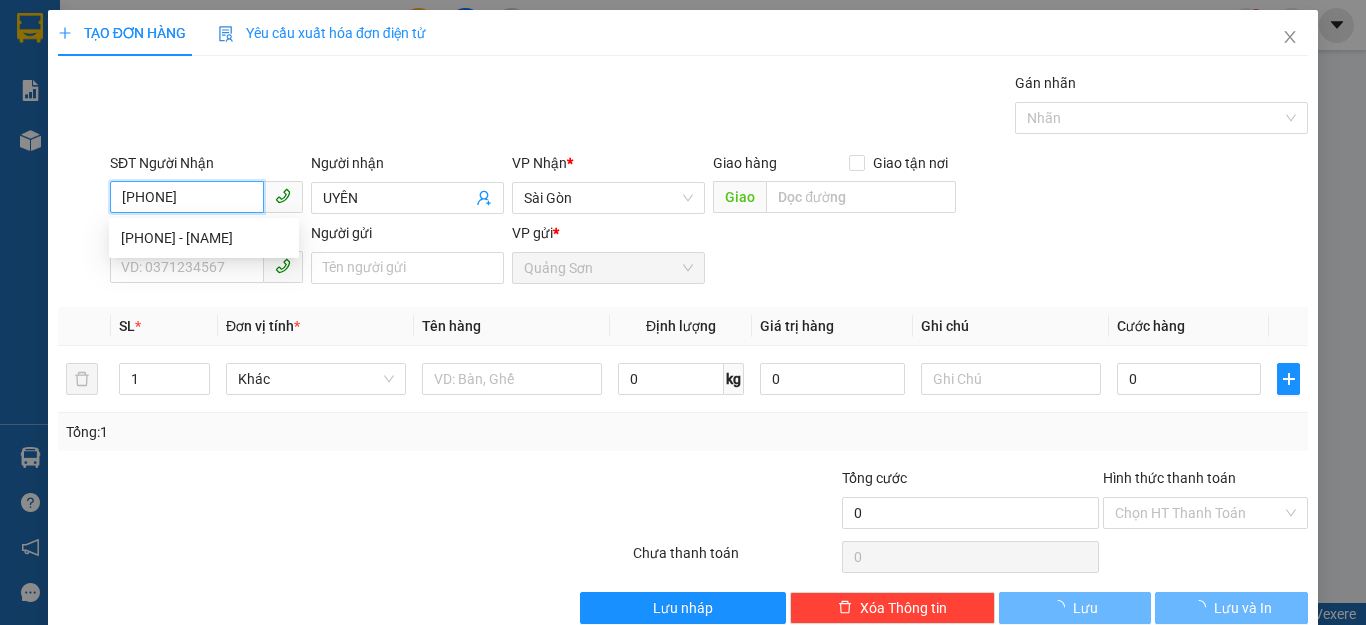 type on "30.000" 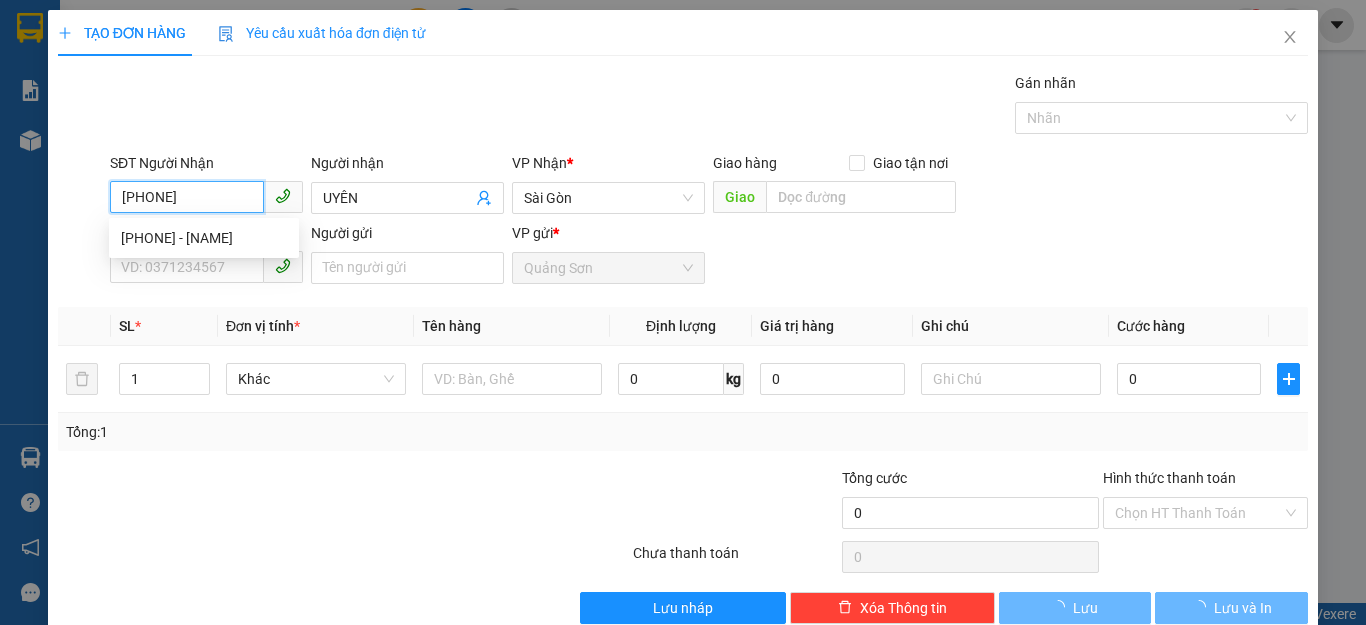 type on "30.000" 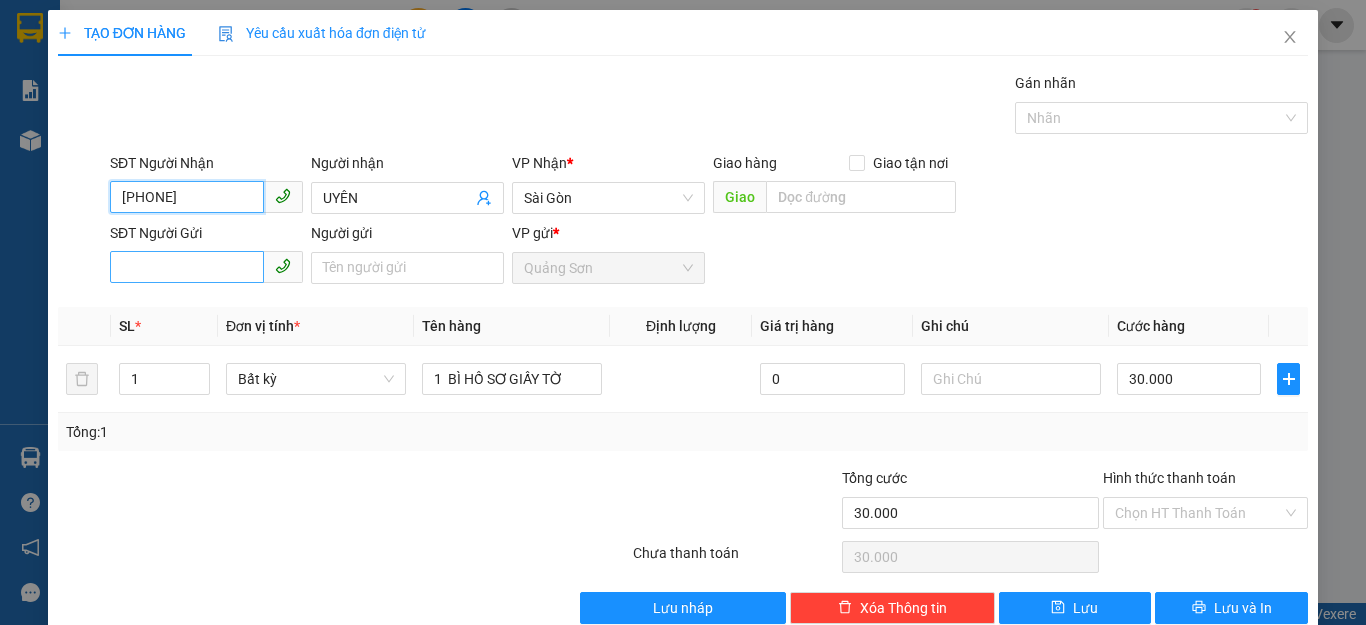 type on "[PHONE]" 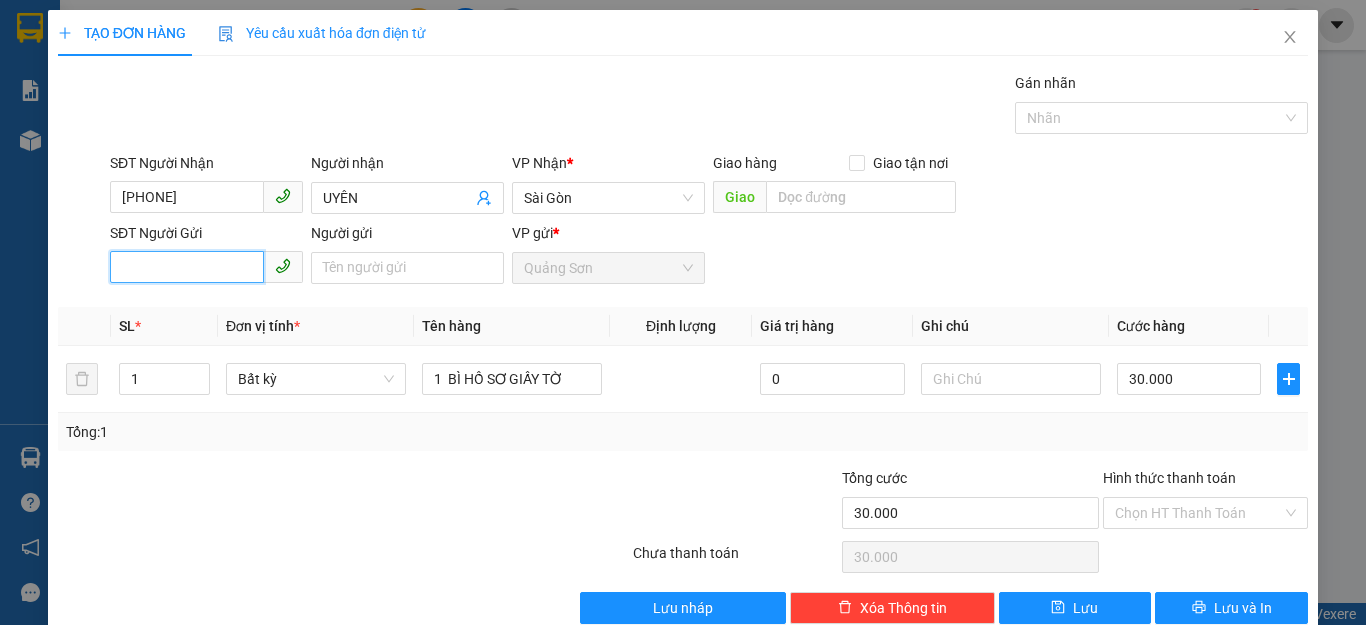 click on "SĐT Người Gửi" at bounding box center (187, 267) 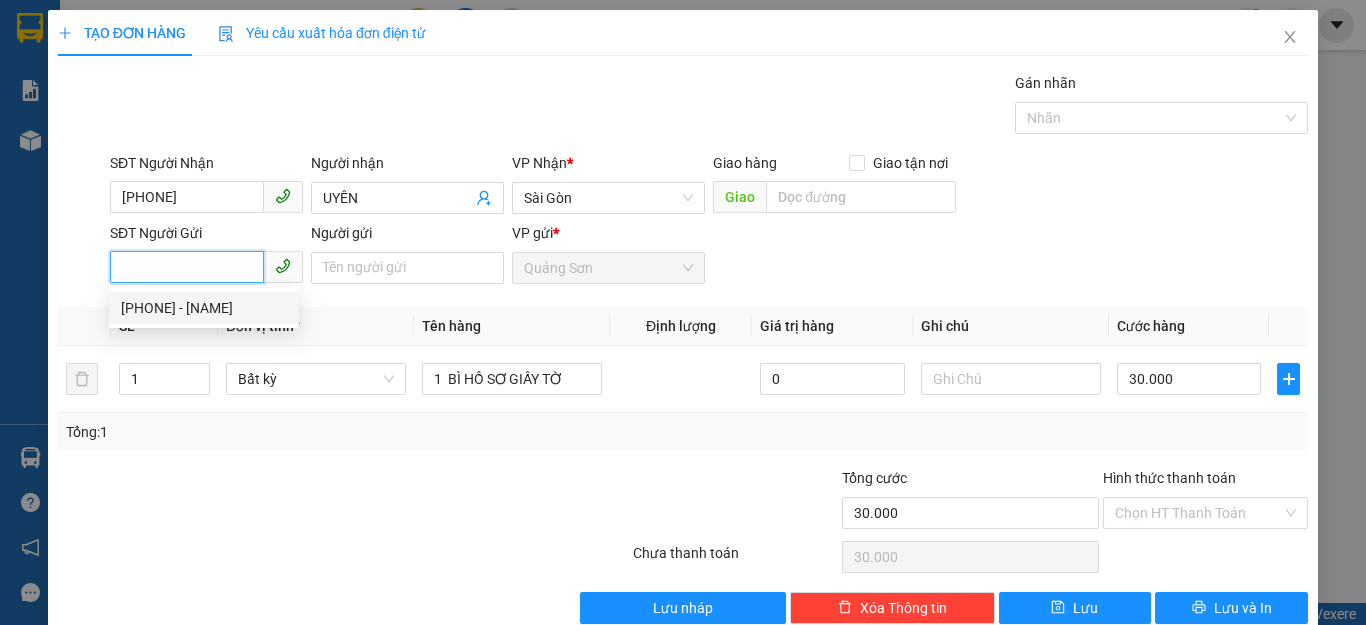 click on "[PHONE] - [NAME]" at bounding box center (204, 308) 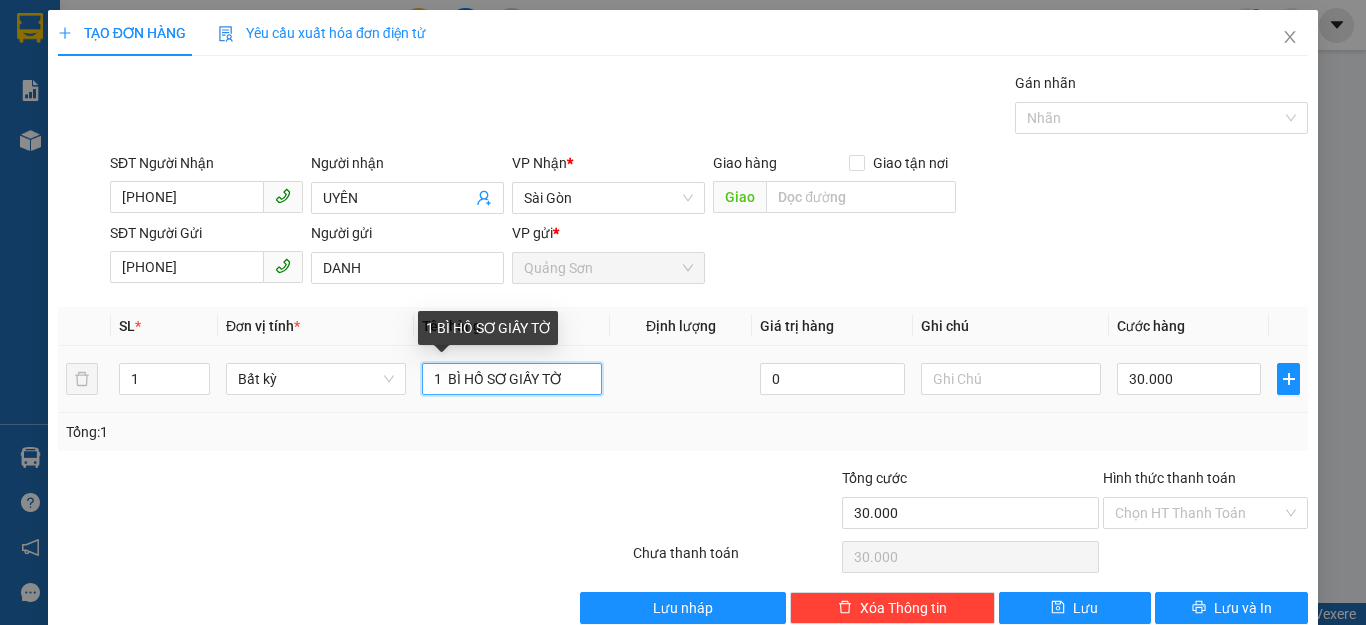 drag, startPoint x: 569, startPoint y: 381, endPoint x: 452, endPoint y: 392, distance: 117.51595 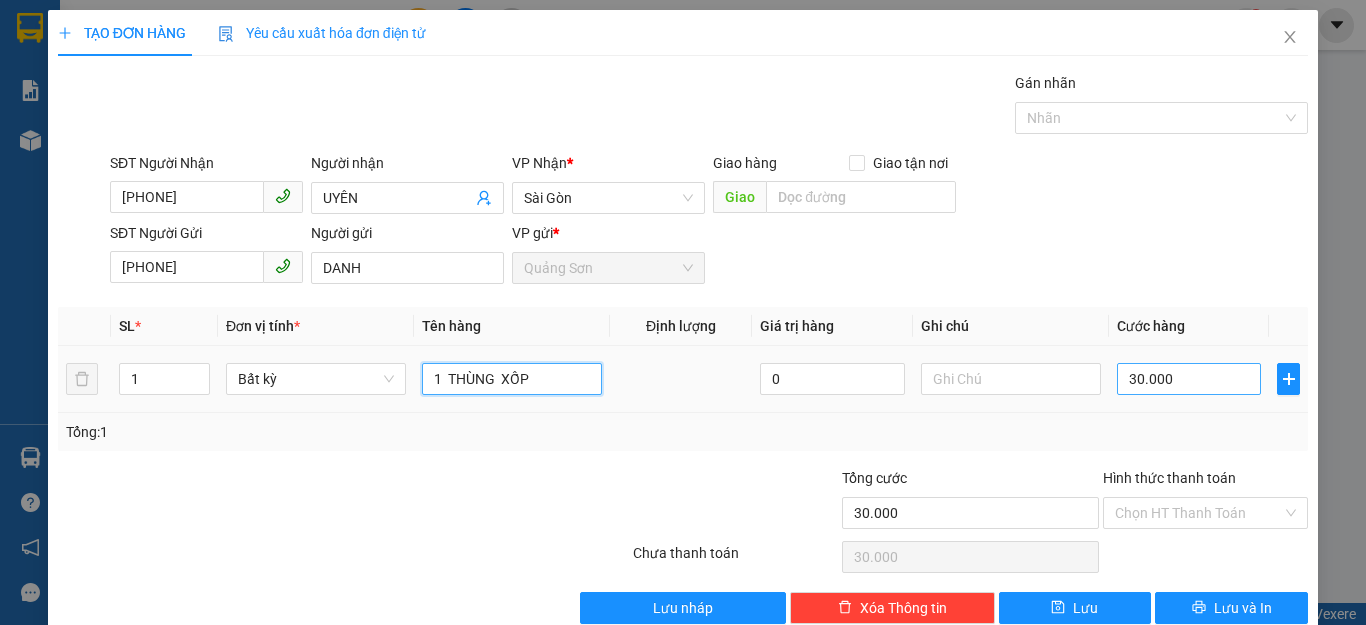 type on "1  THÙNG  XỐP" 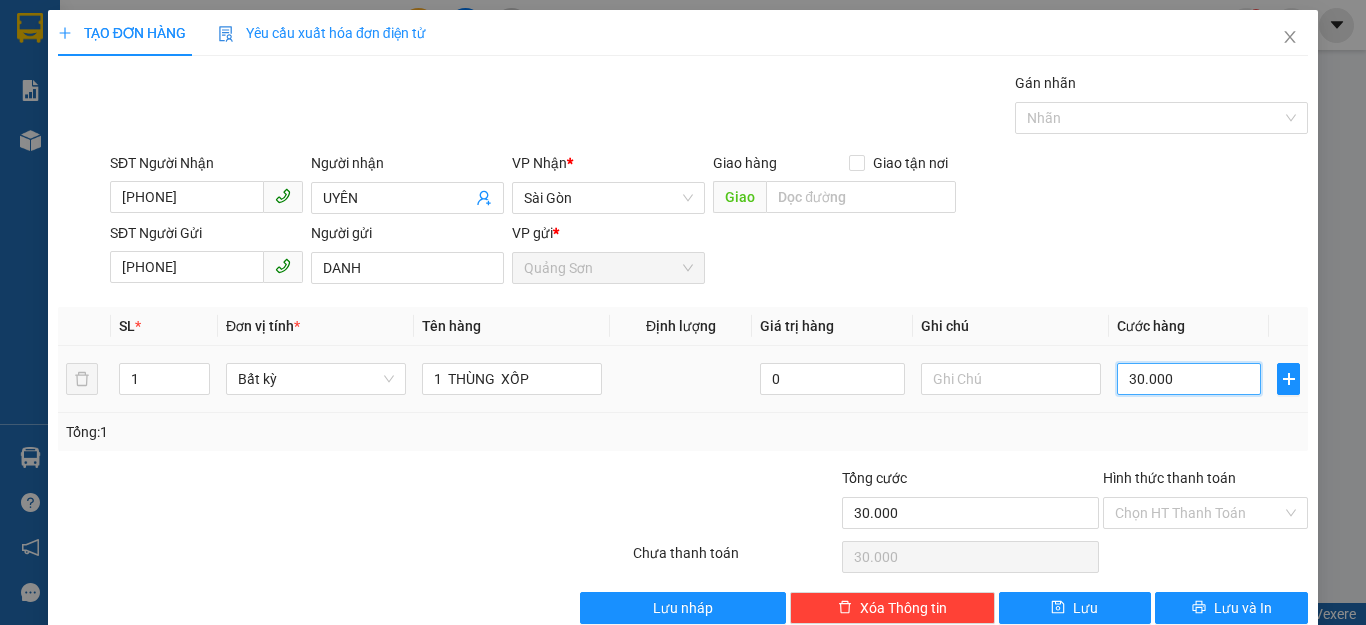 click on "30.000" at bounding box center (1189, 379) 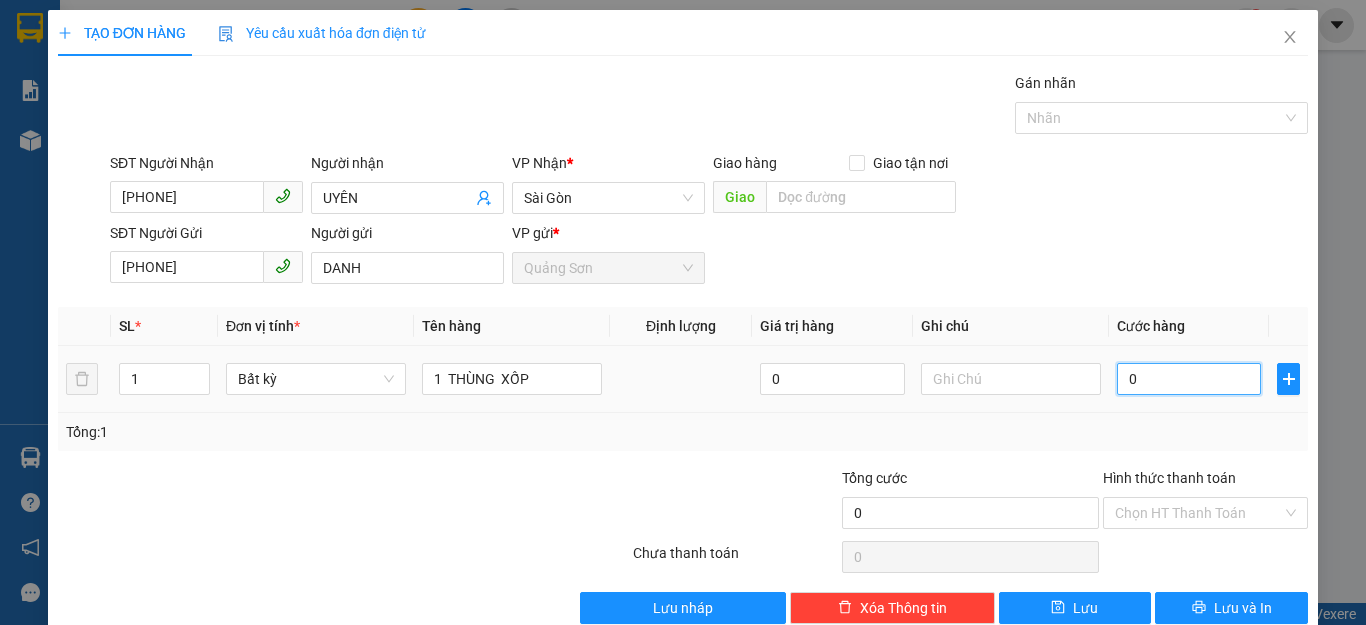 type on "4" 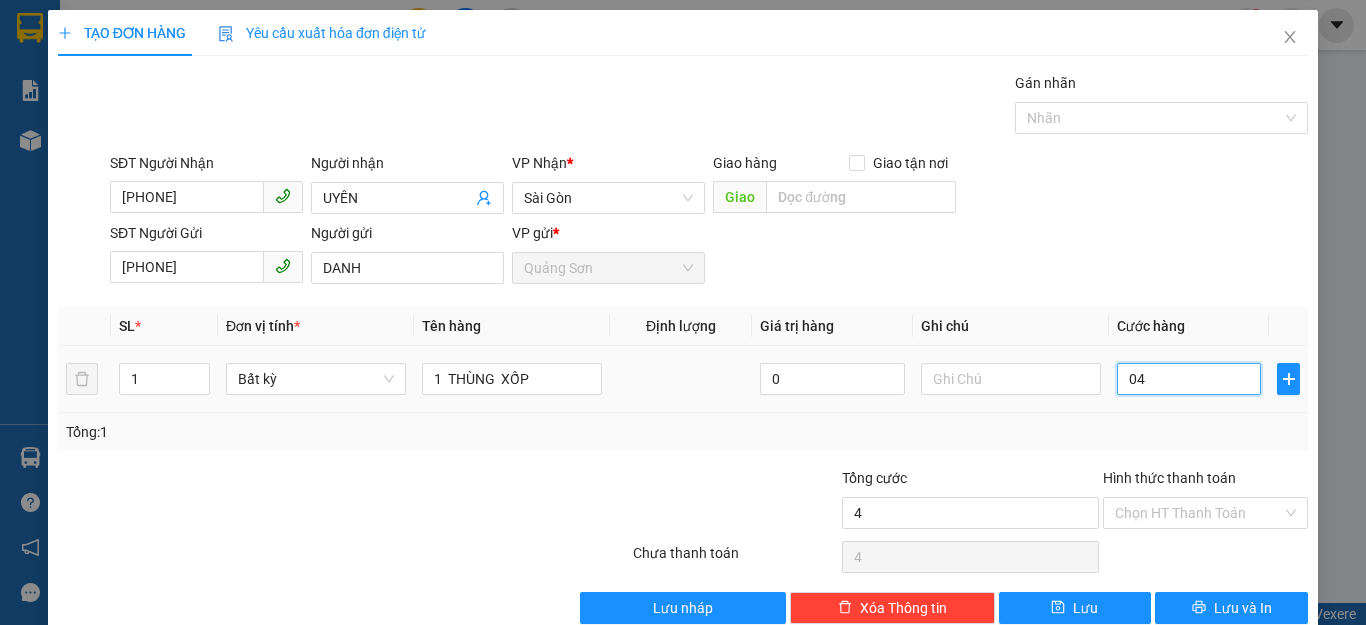 type on "040" 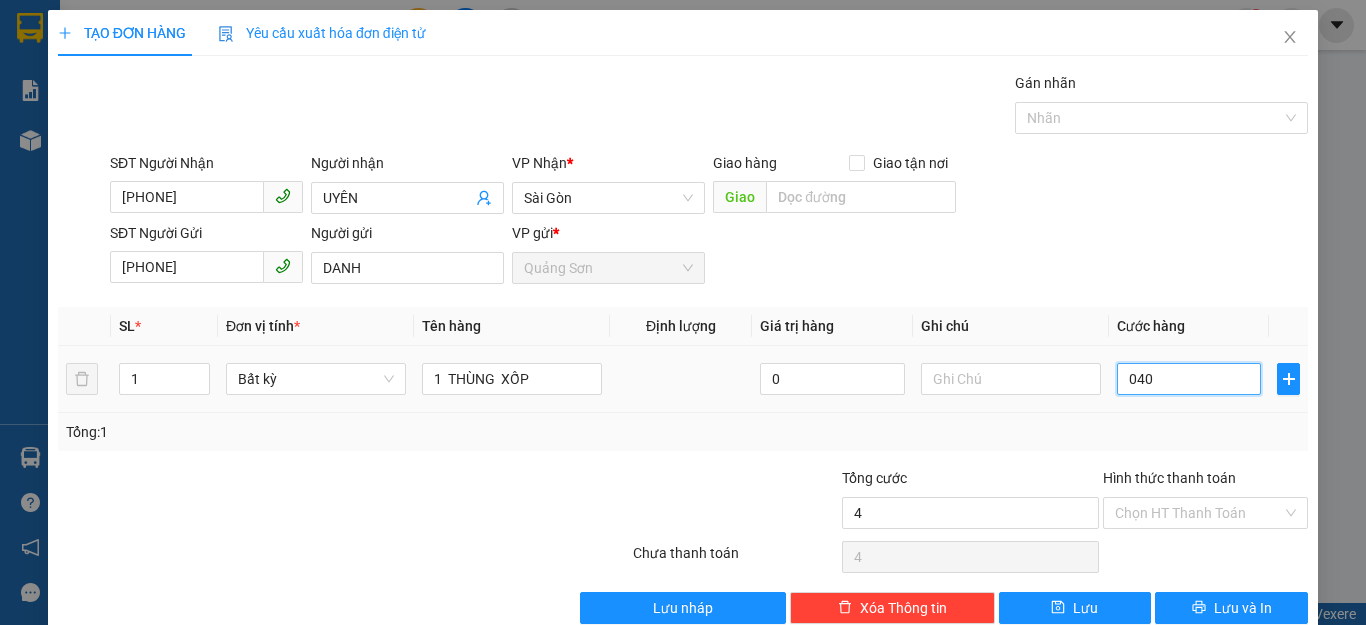 type on "40" 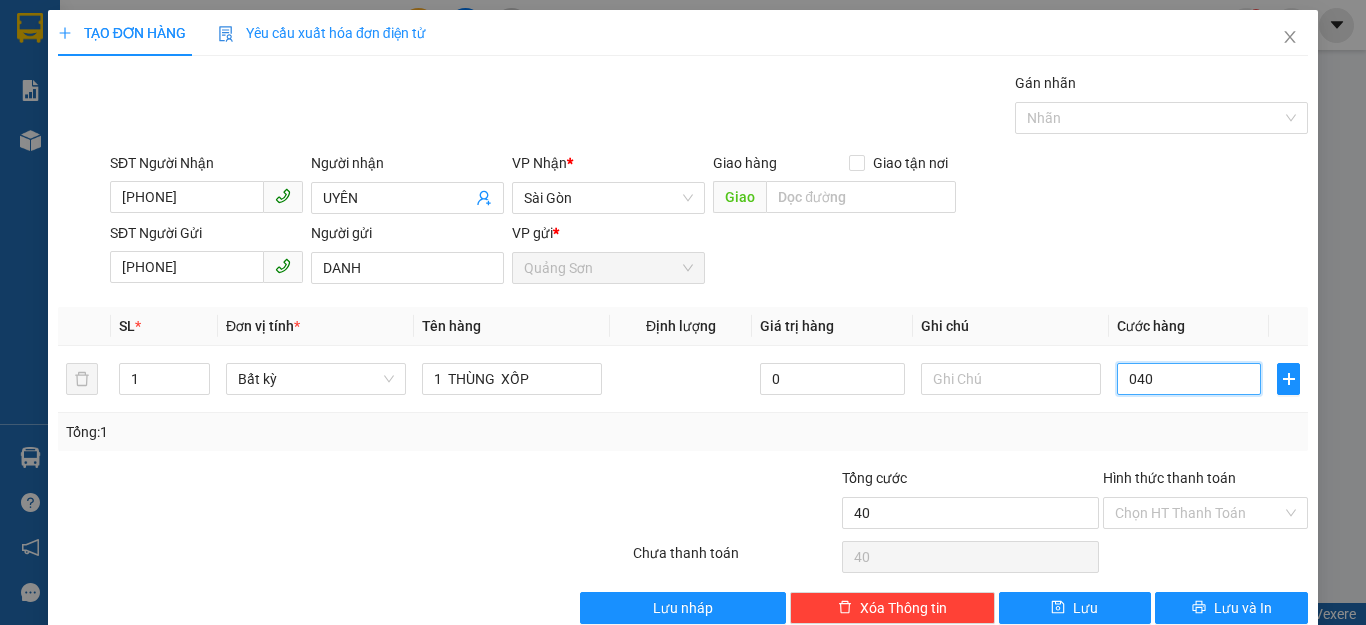 type on "040" 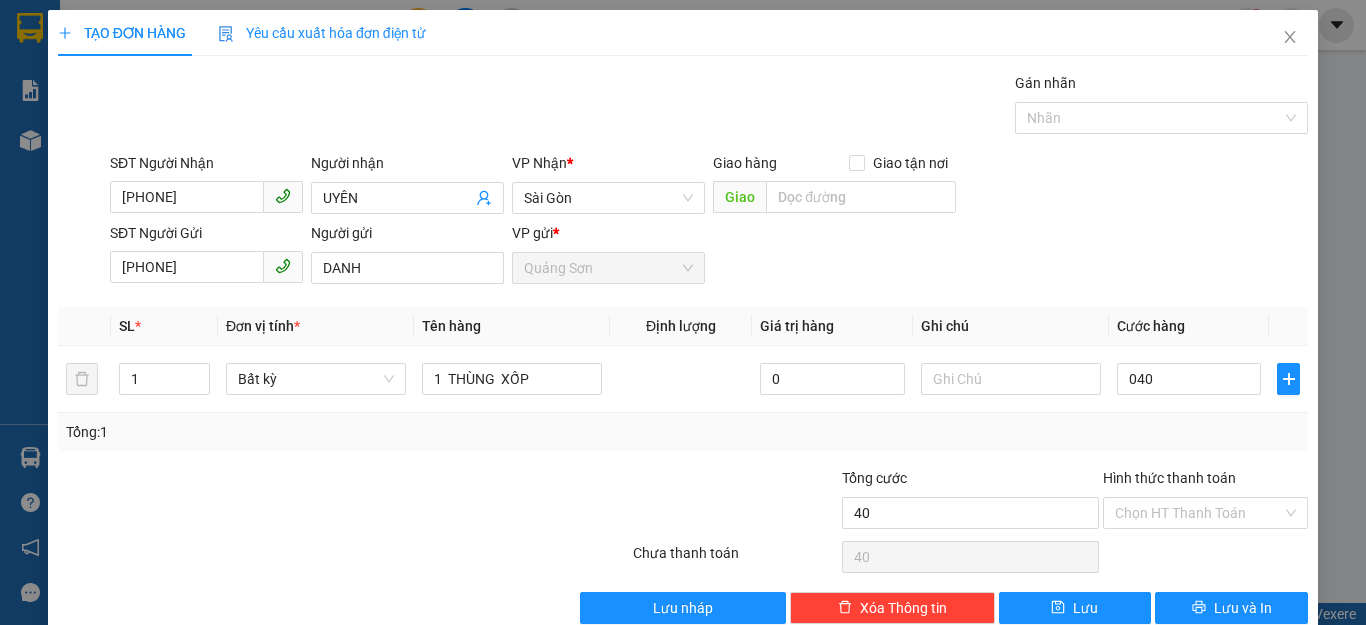 type on "40.000" 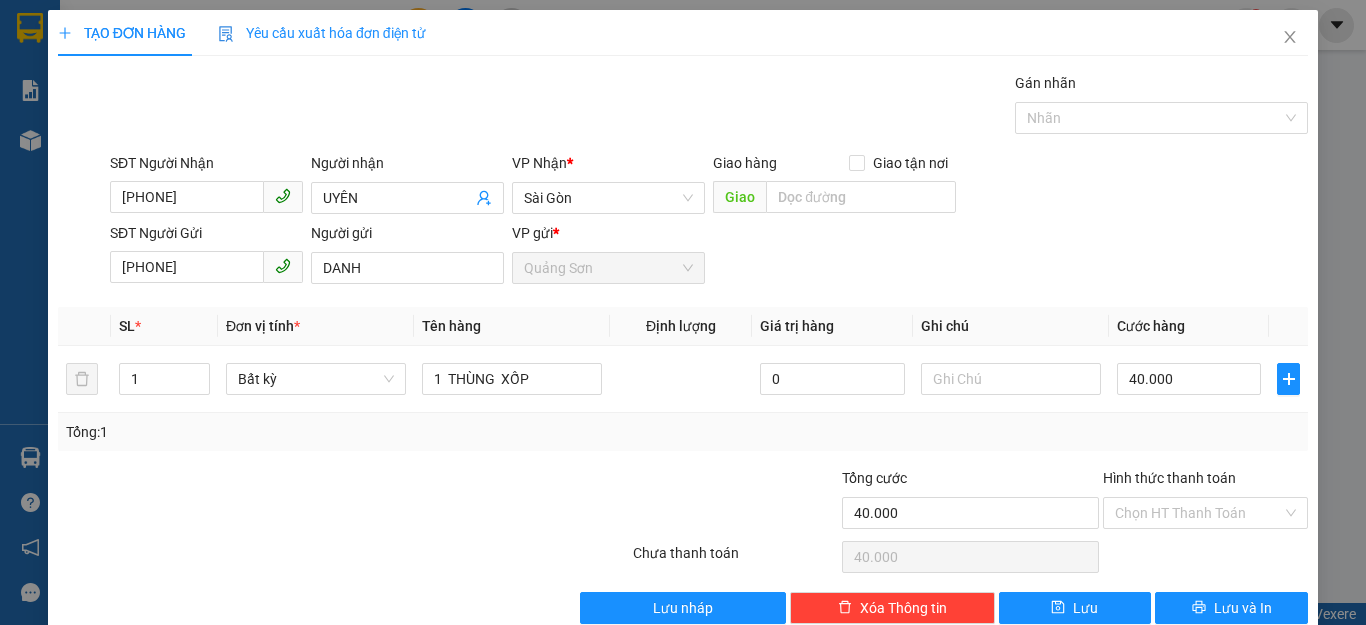 click on "Tổng:  1" at bounding box center [683, 432] 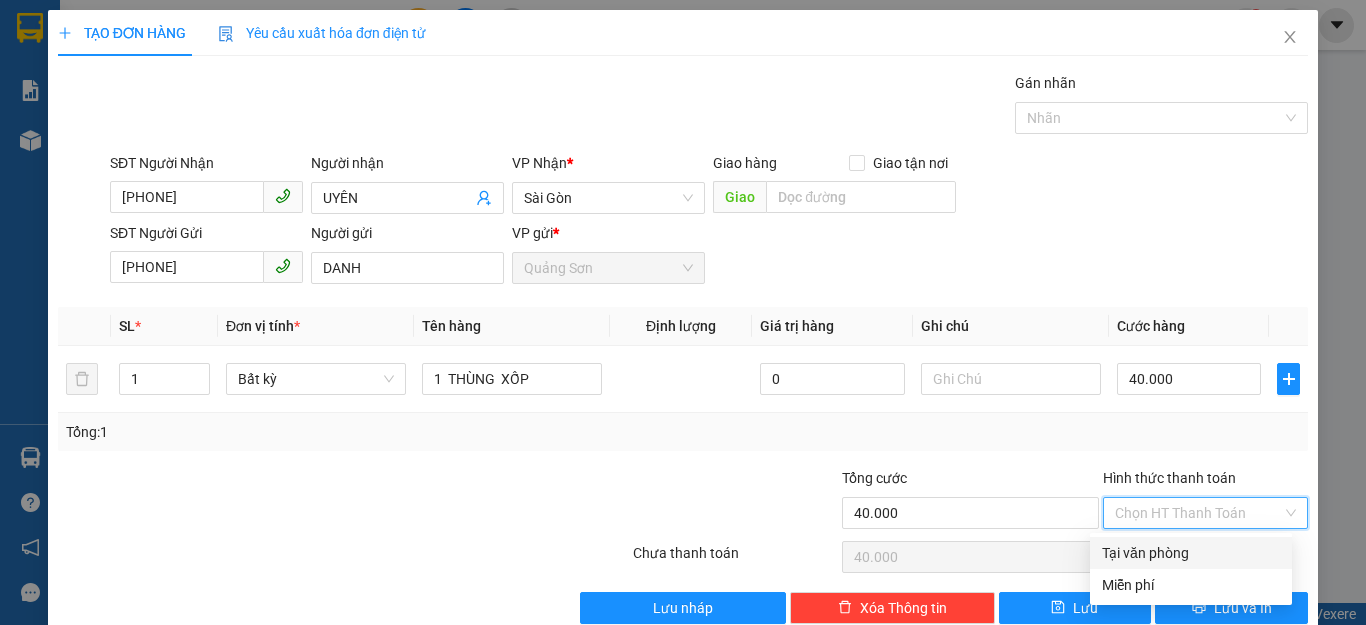 click on "Hình thức thanh toán" at bounding box center [1198, 513] 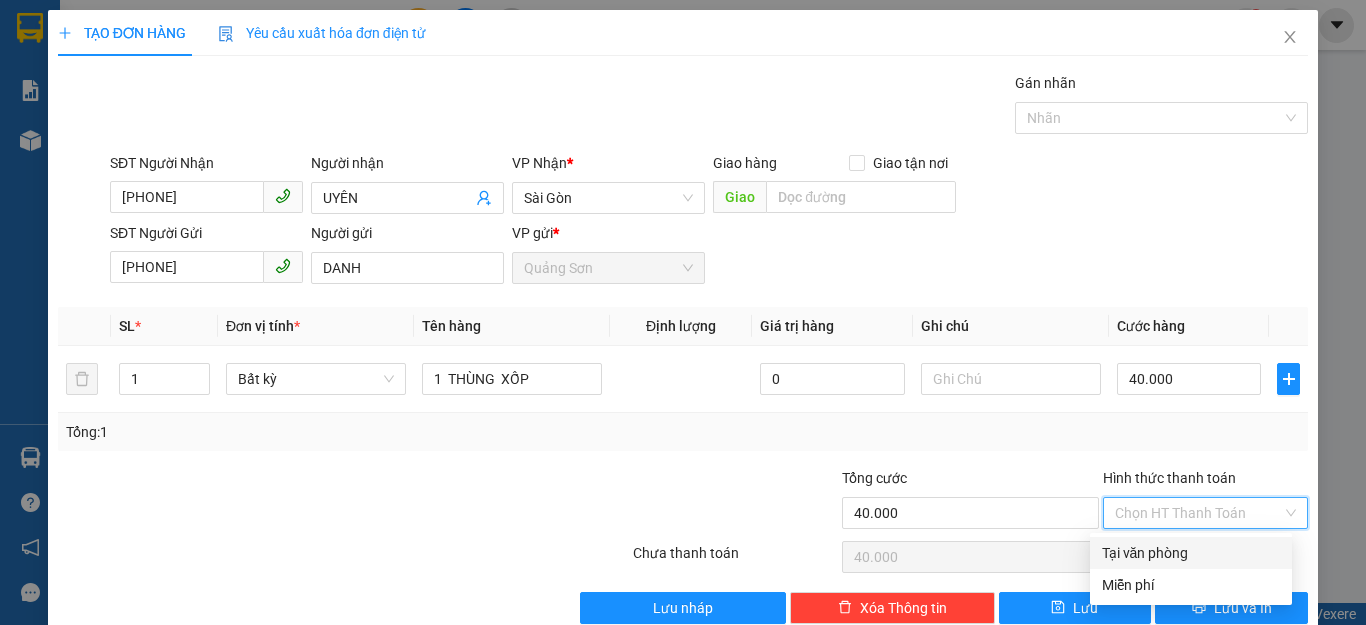 click on "Tại văn phòng" at bounding box center [1191, 553] 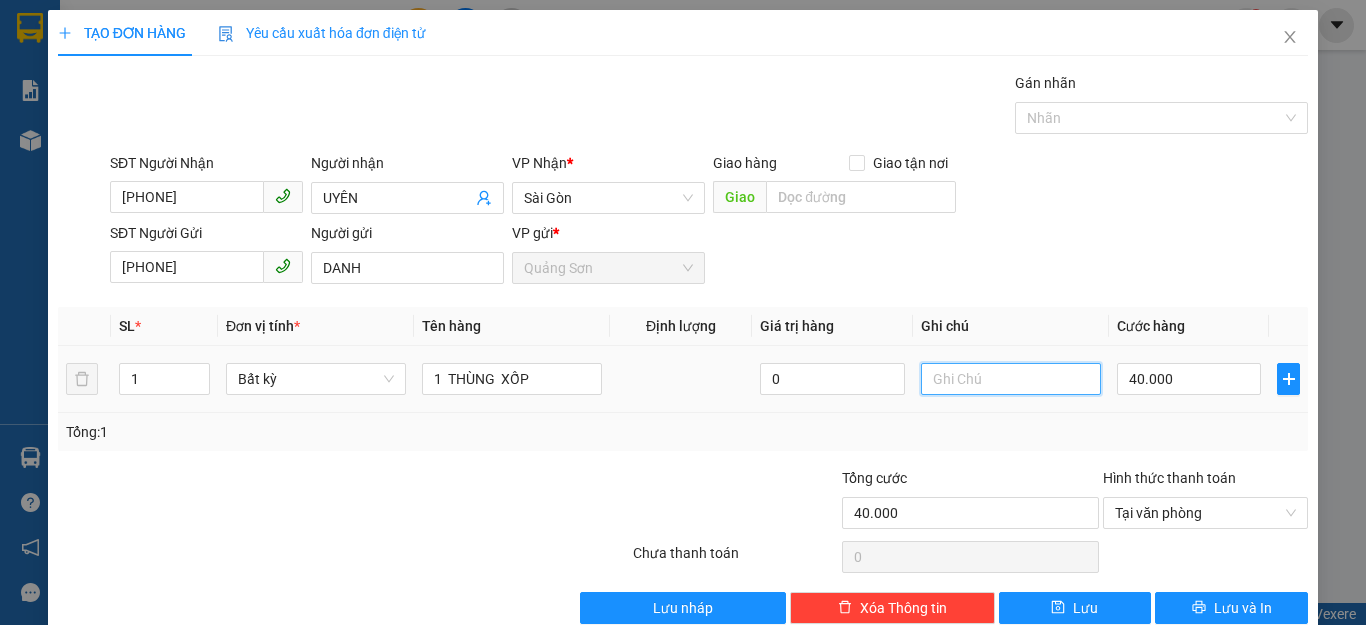 click at bounding box center (1011, 379) 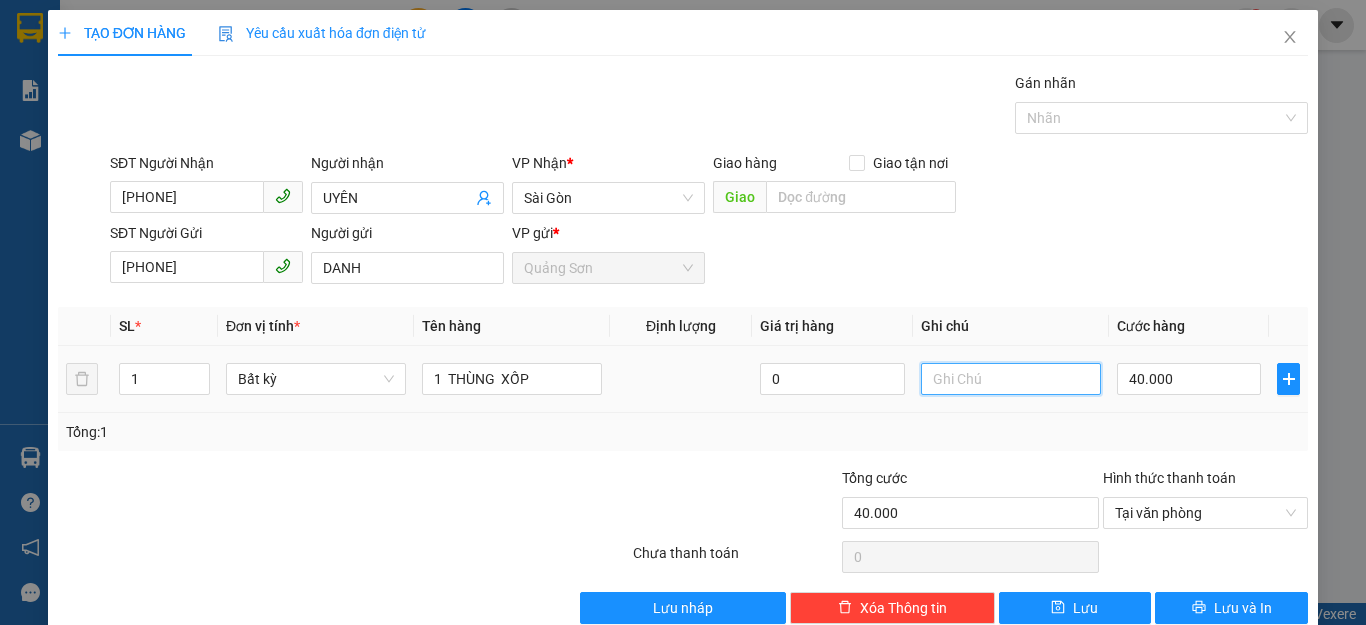 type on "D" 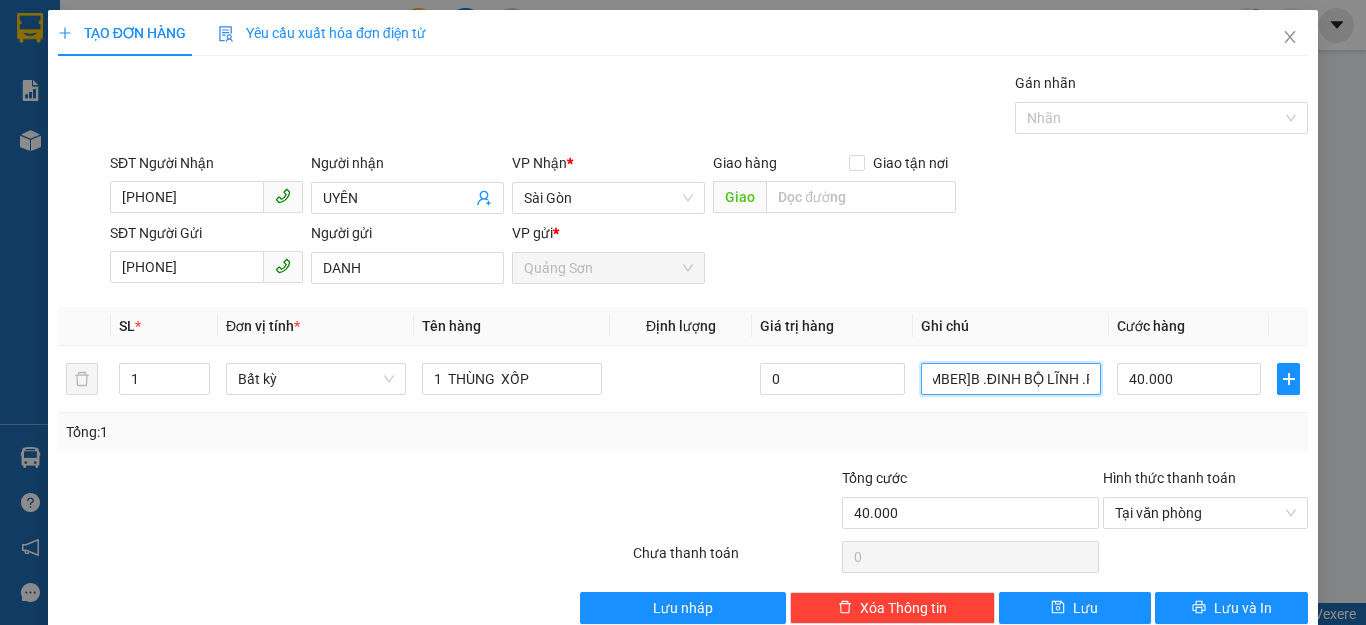 scroll, scrollTop: 0, scrollLeft: 133, axis: horizontal 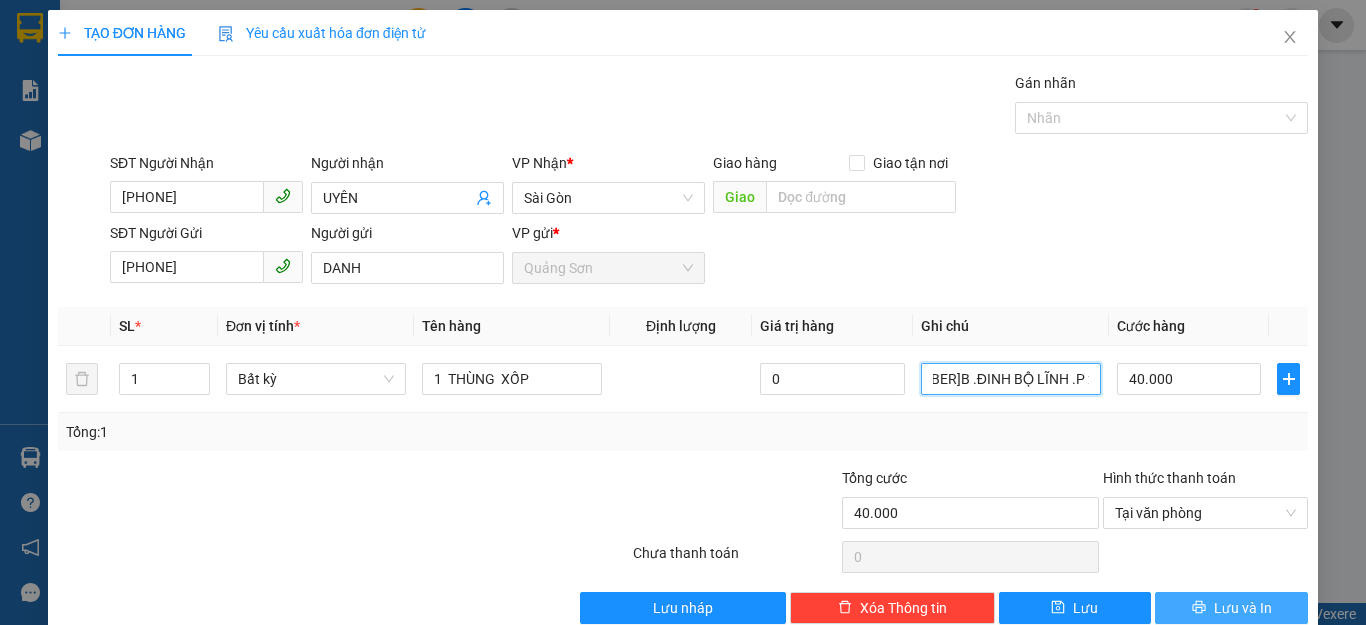 type on "ĐC :[NUMBER]/[NUMBER]B .ĐINH BỘ LĨNH .P 26.BÌNH THẠNH" 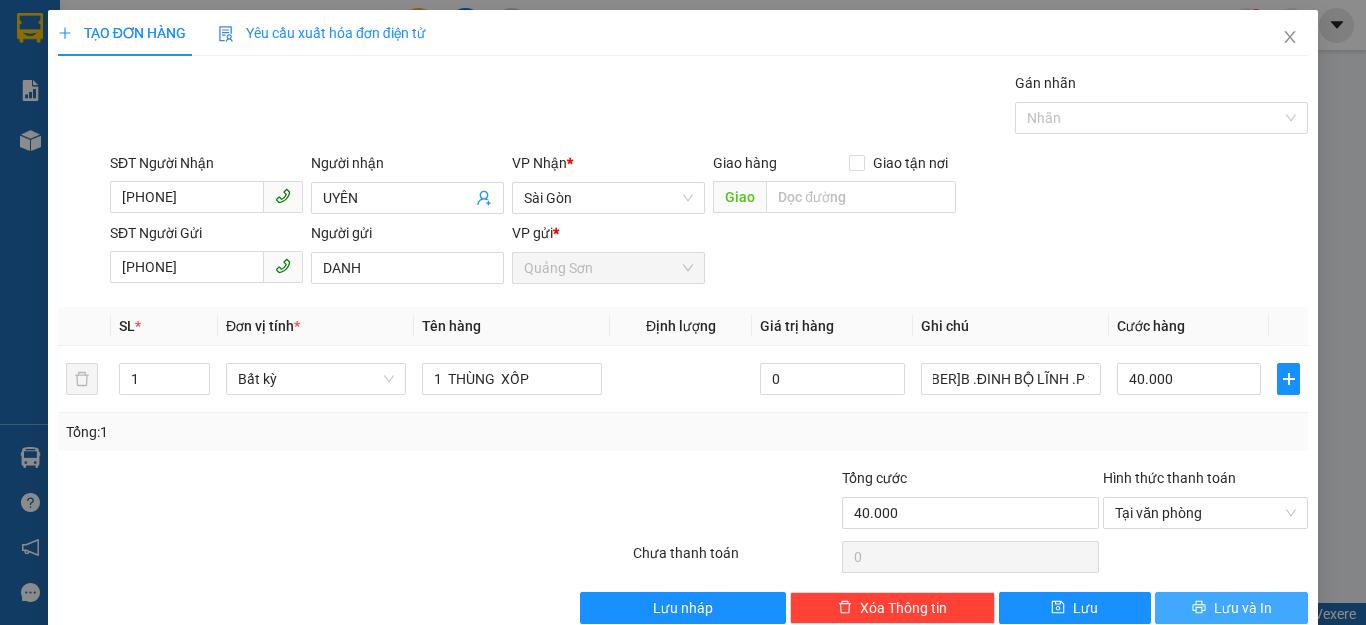 scroll, scrollTop: 0, scrollLeft: 0, axis: both 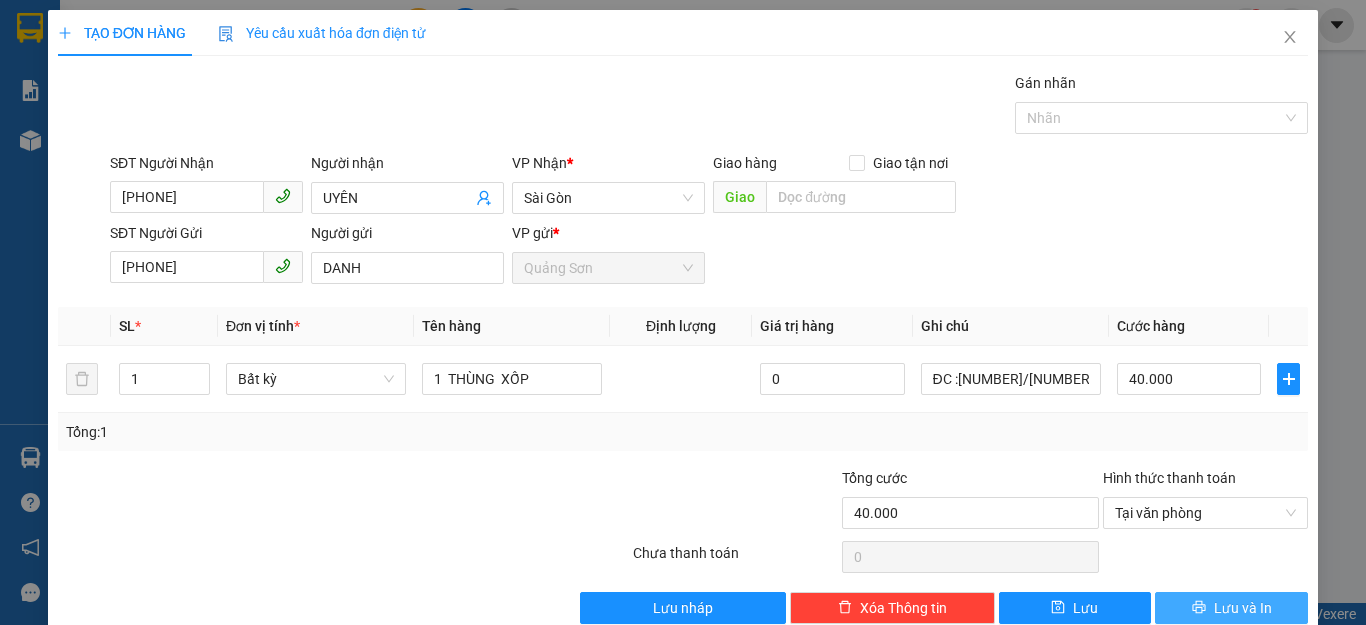 click on "Lưu và In" at bounding box center (1243, 608) 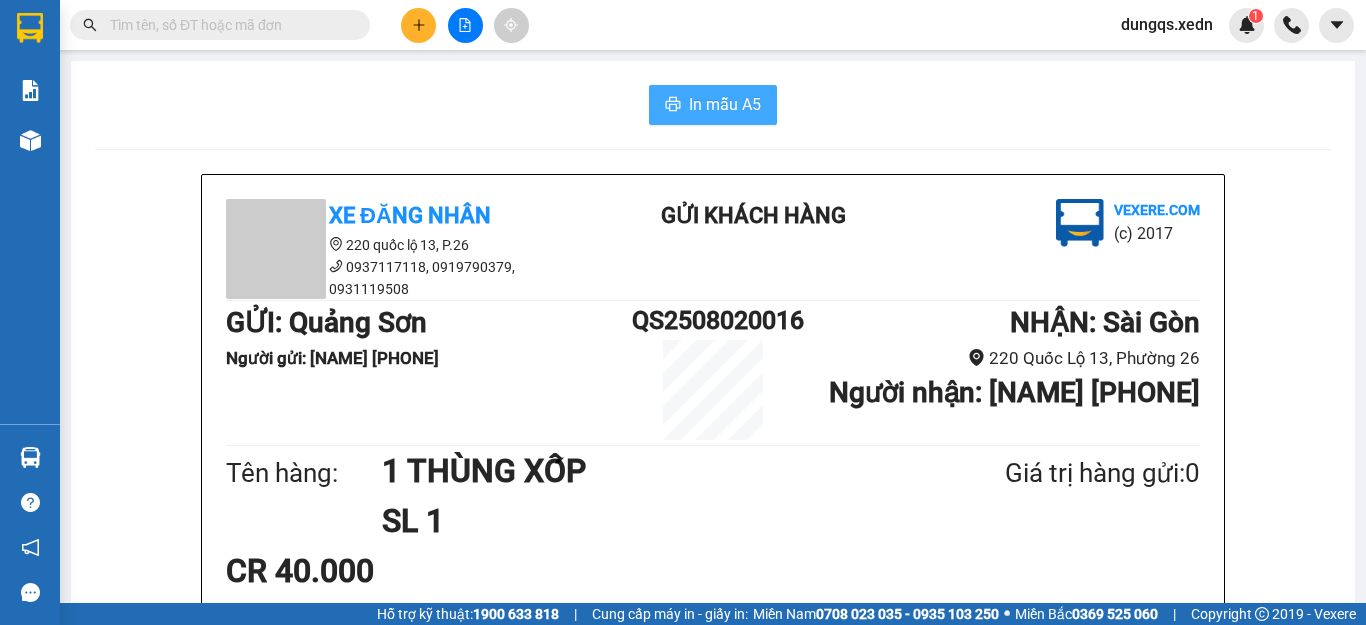 click on "In mẫu A5" at bounding box center [725, 104] 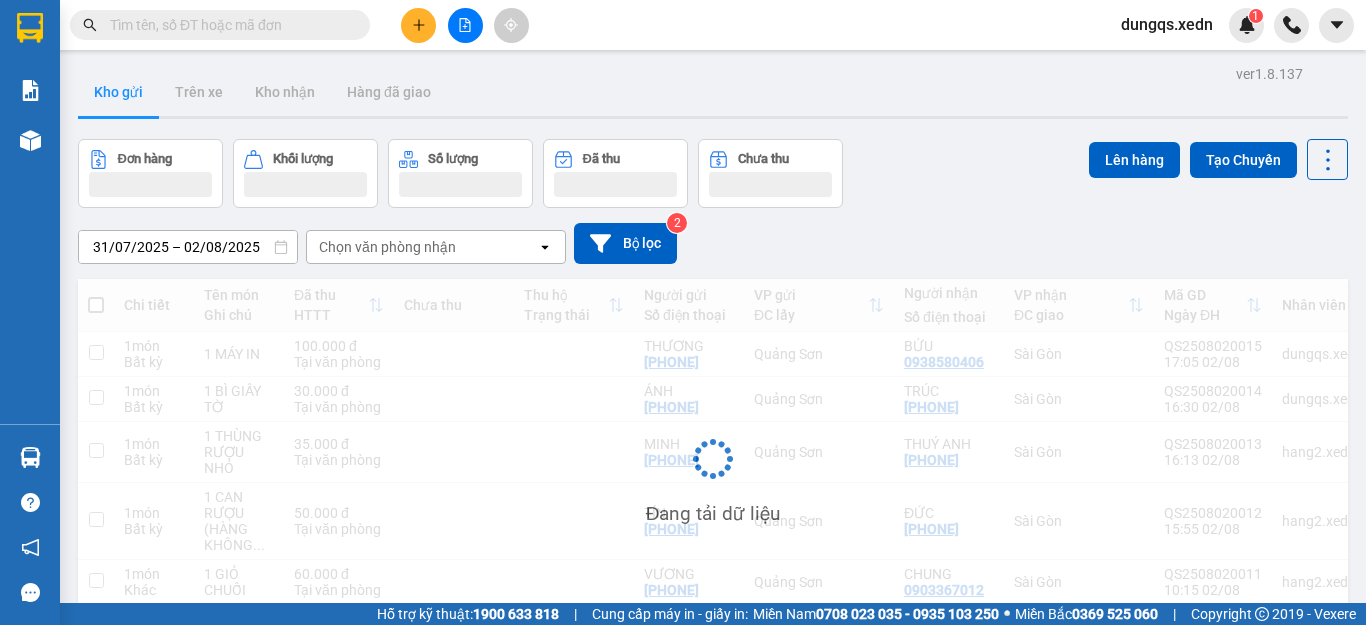 click on "Kho gửi Trên xe Kho nhận Hàng đã giao" at bounding box center [713, 94] 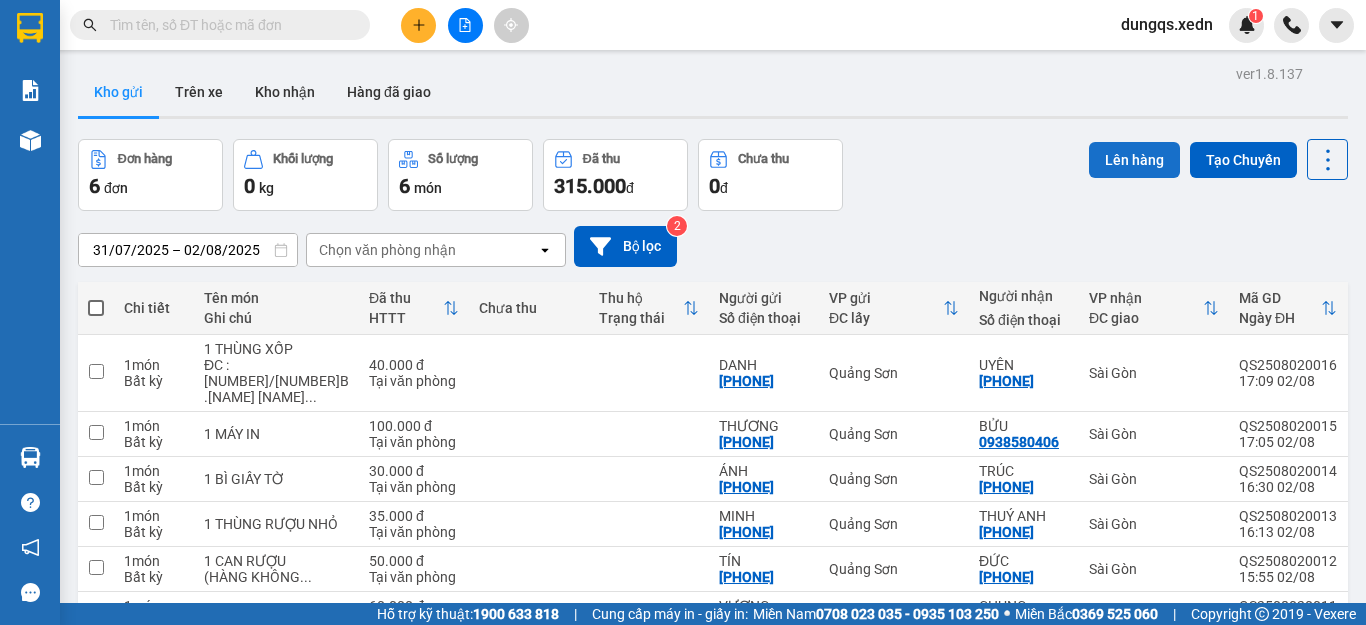 click on "Lên hàng" at bounding box center [1134, 160] 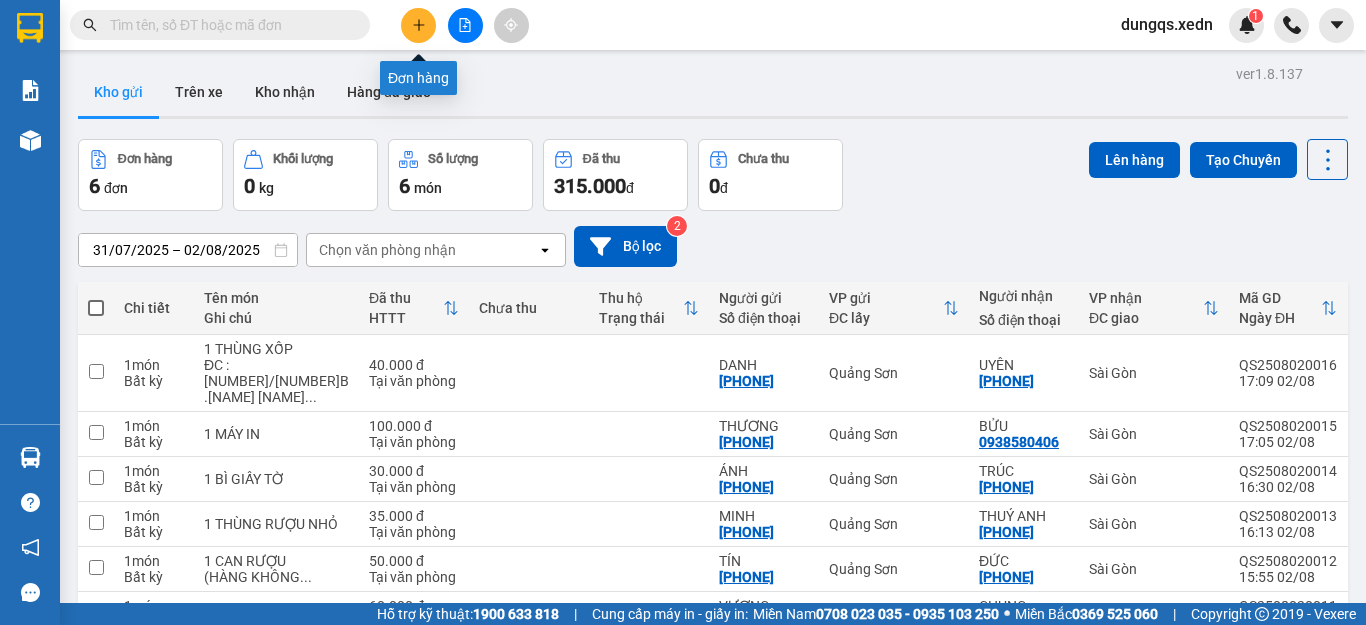 click 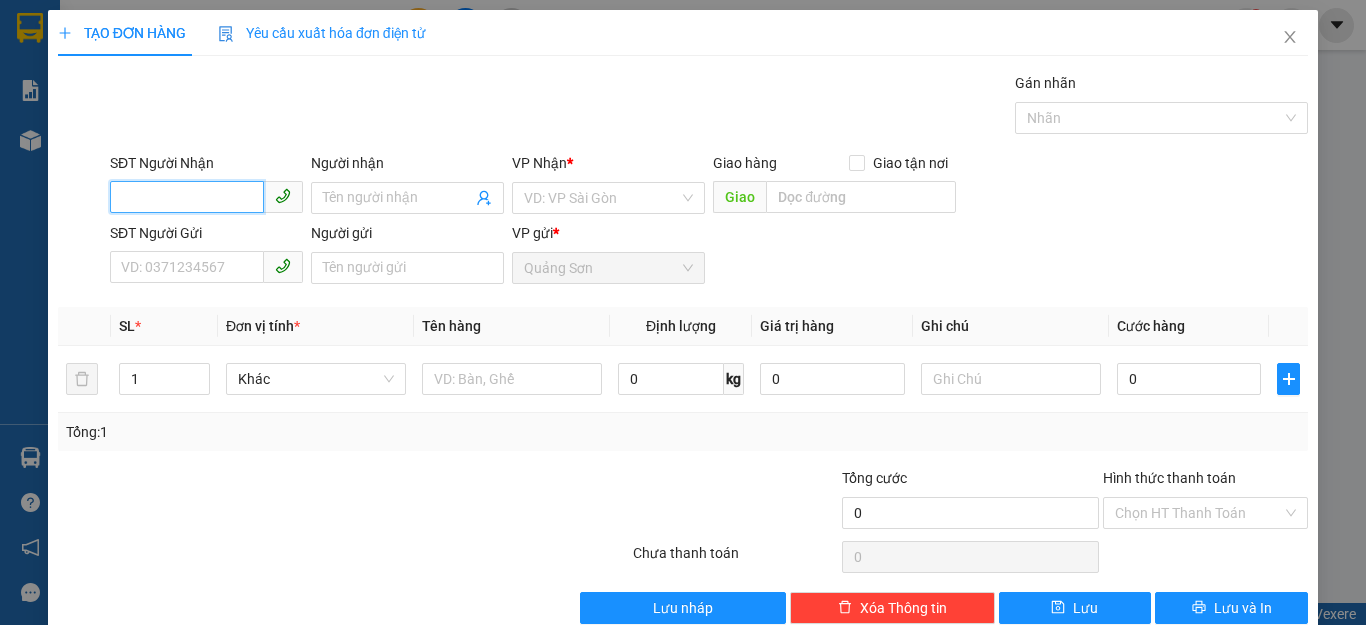 click on "SĐT Người Nhận" at bounding box center (187, 197) 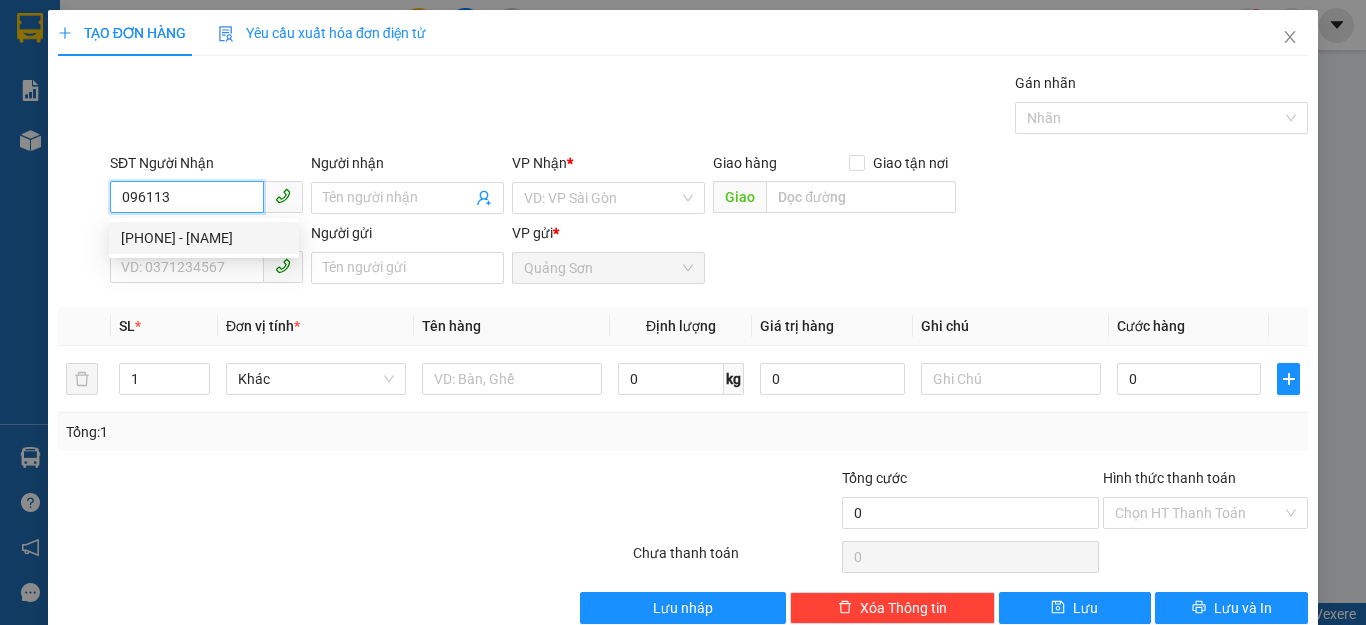 click on "[PHONE] - [NAME]" at bounding box center (204, 238) 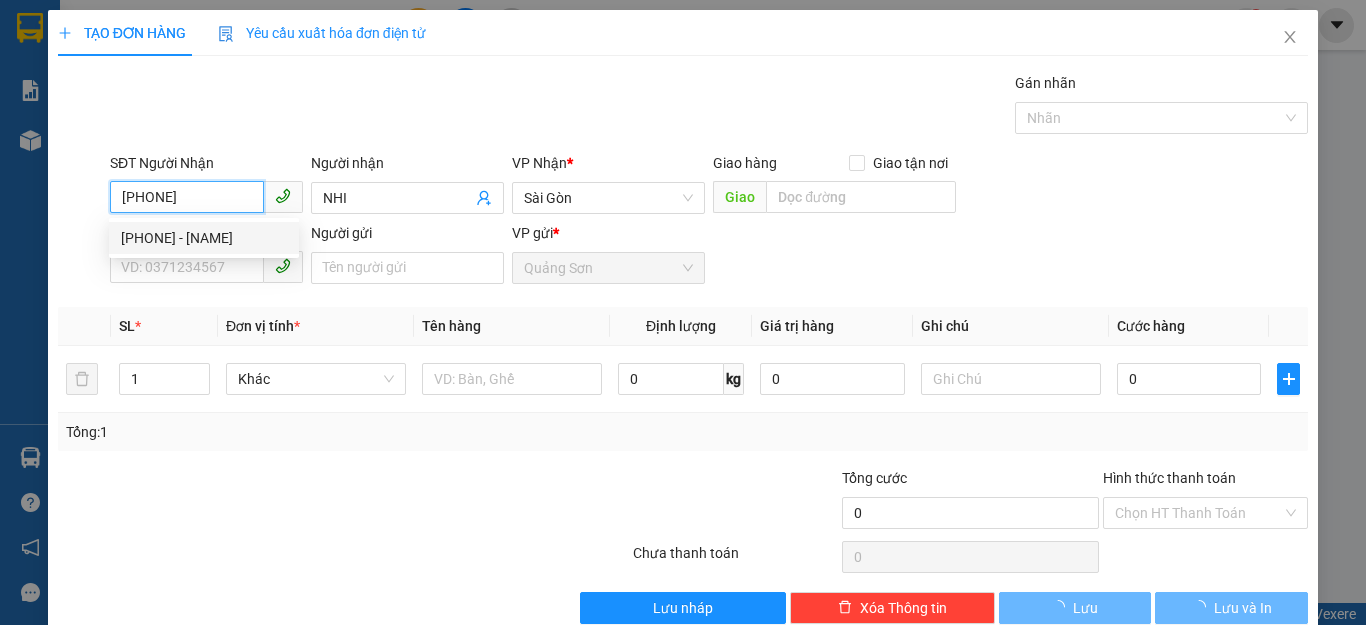 type on "50.000" 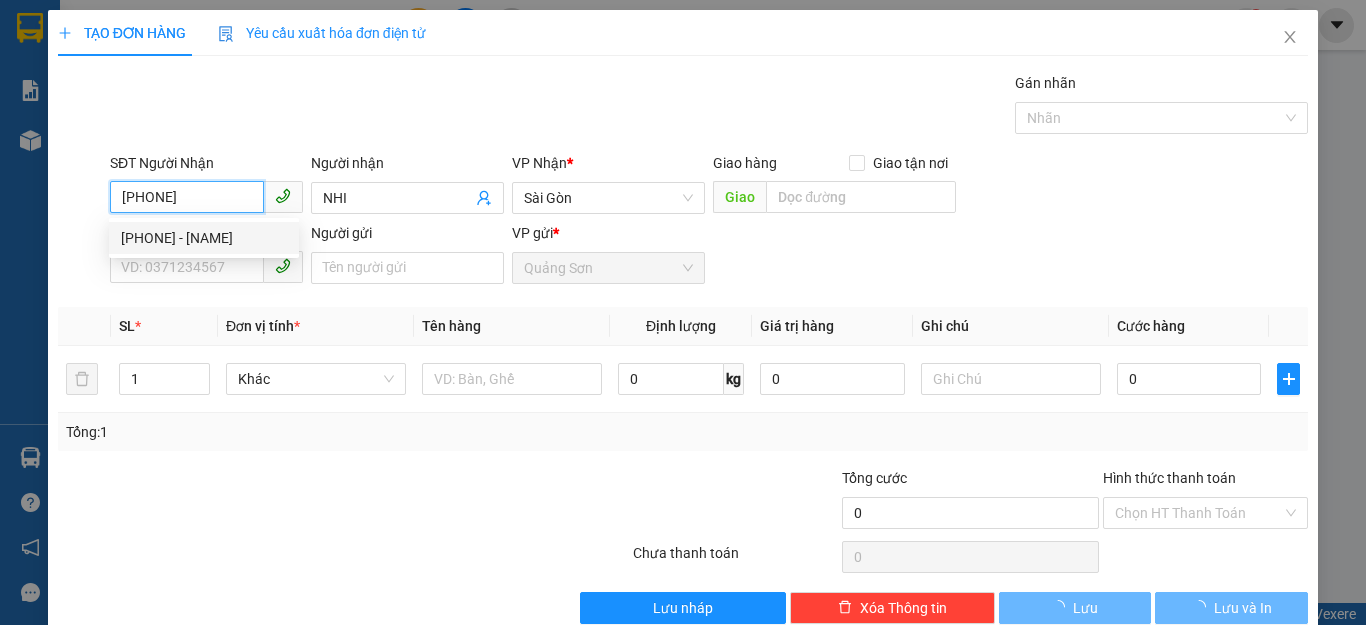 type on "50.000" 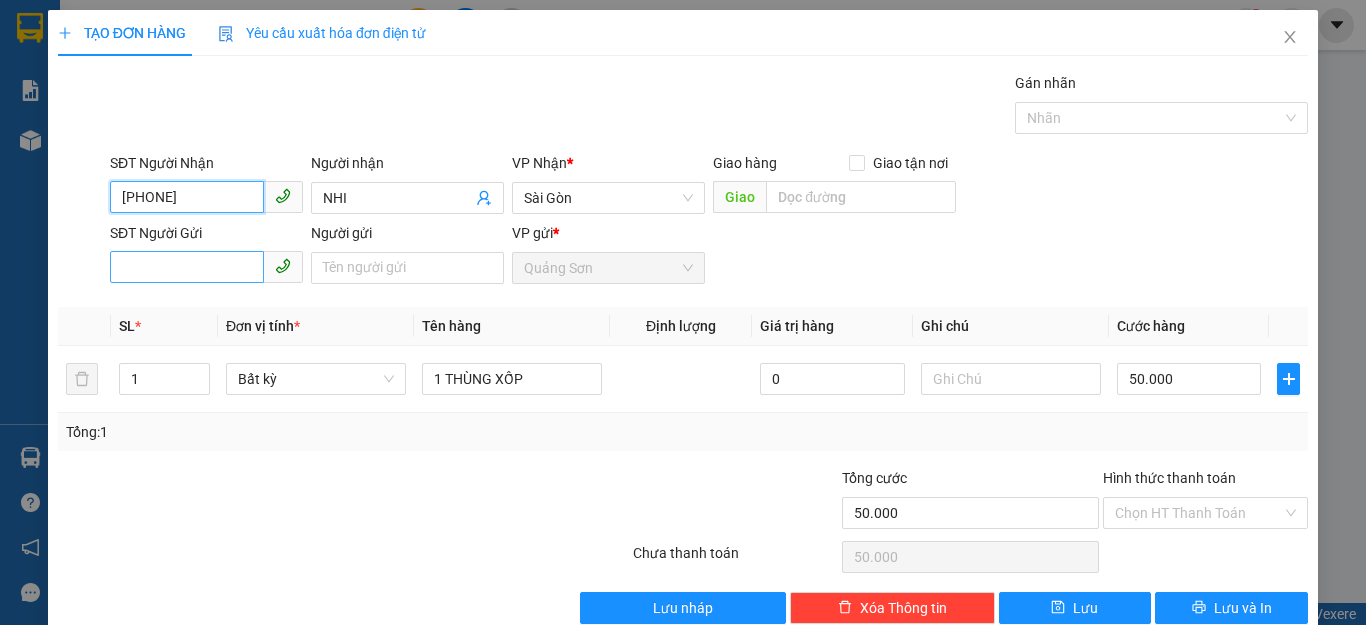 type on "[PHONE]" 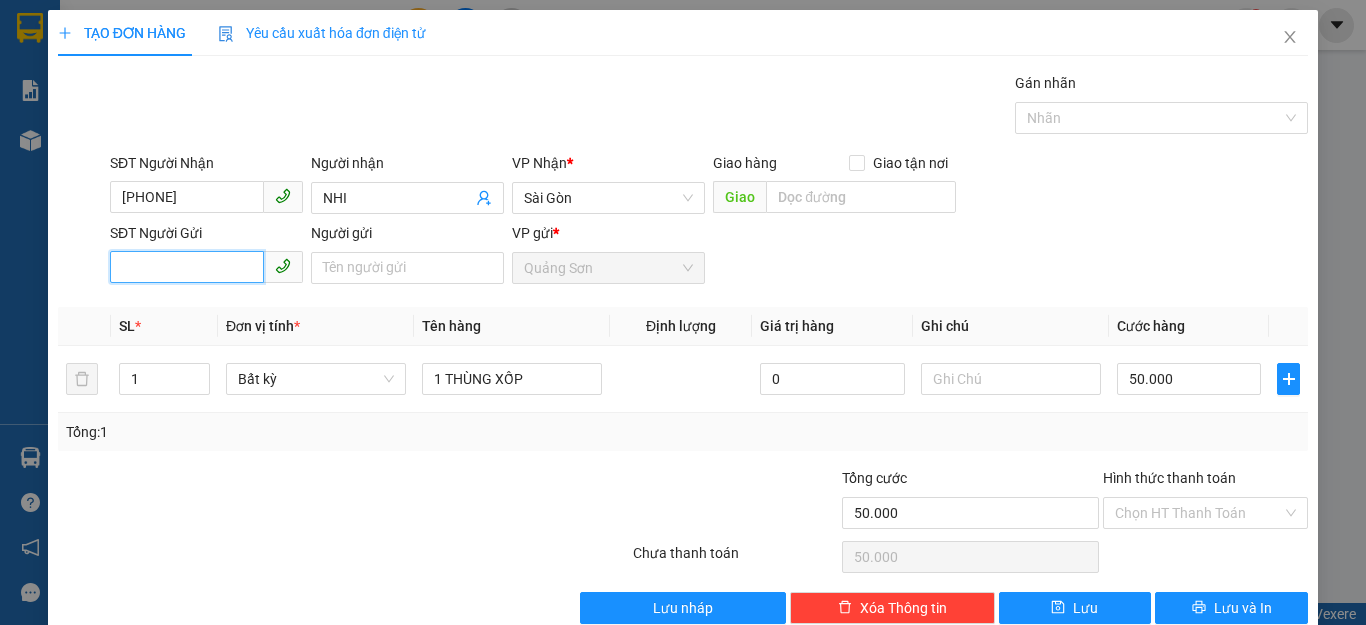 click on "SĐT Người Gửi" at bounding box center [187, 267] 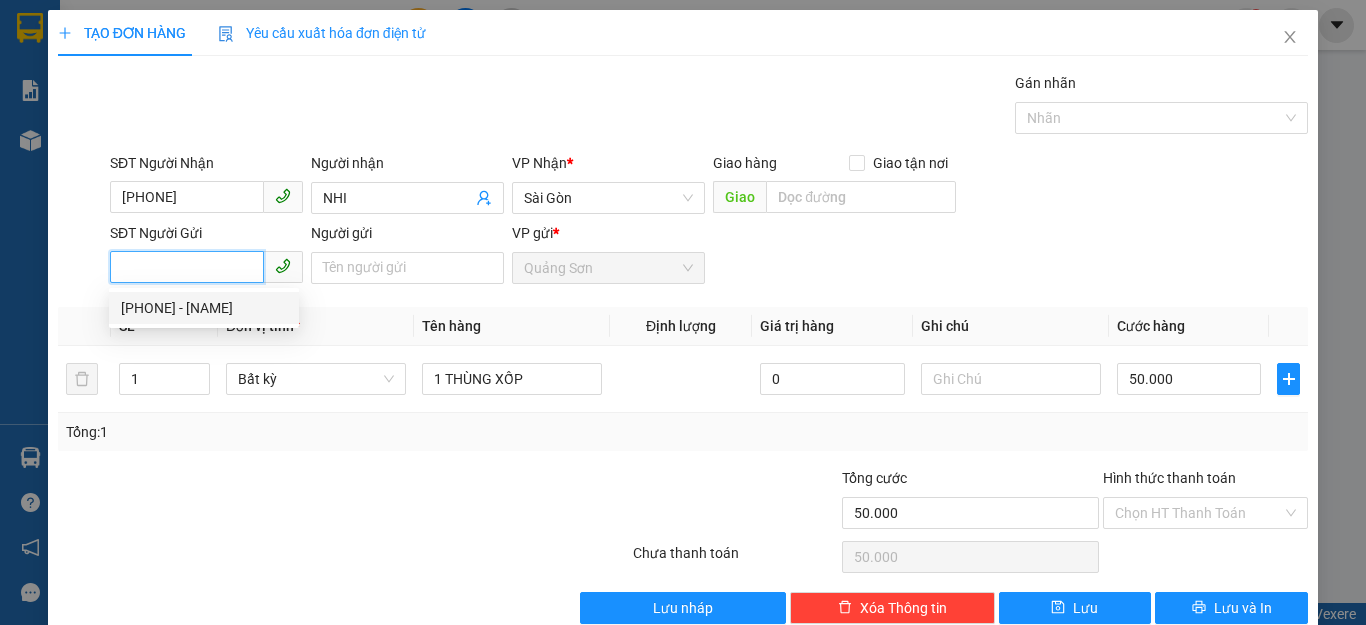 click on "[PHONE] - [NAME]" at bounding box center (204, 308) 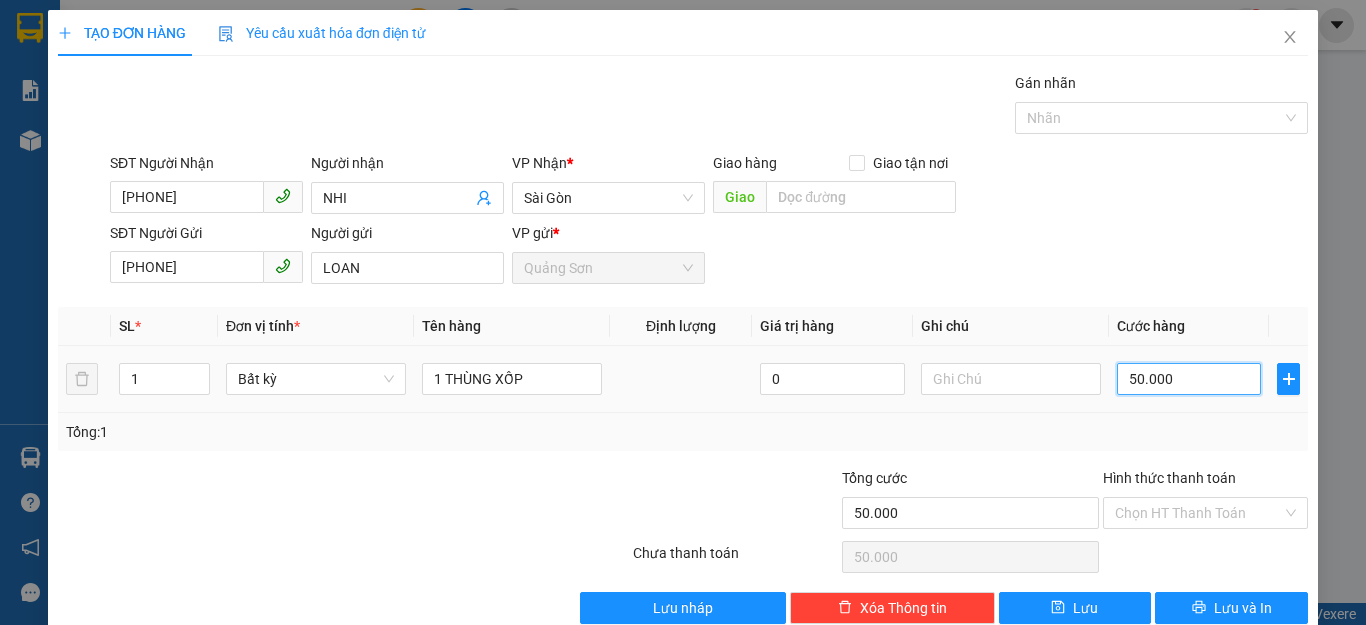 click on "50.000" at bounding box center (1189, 379) 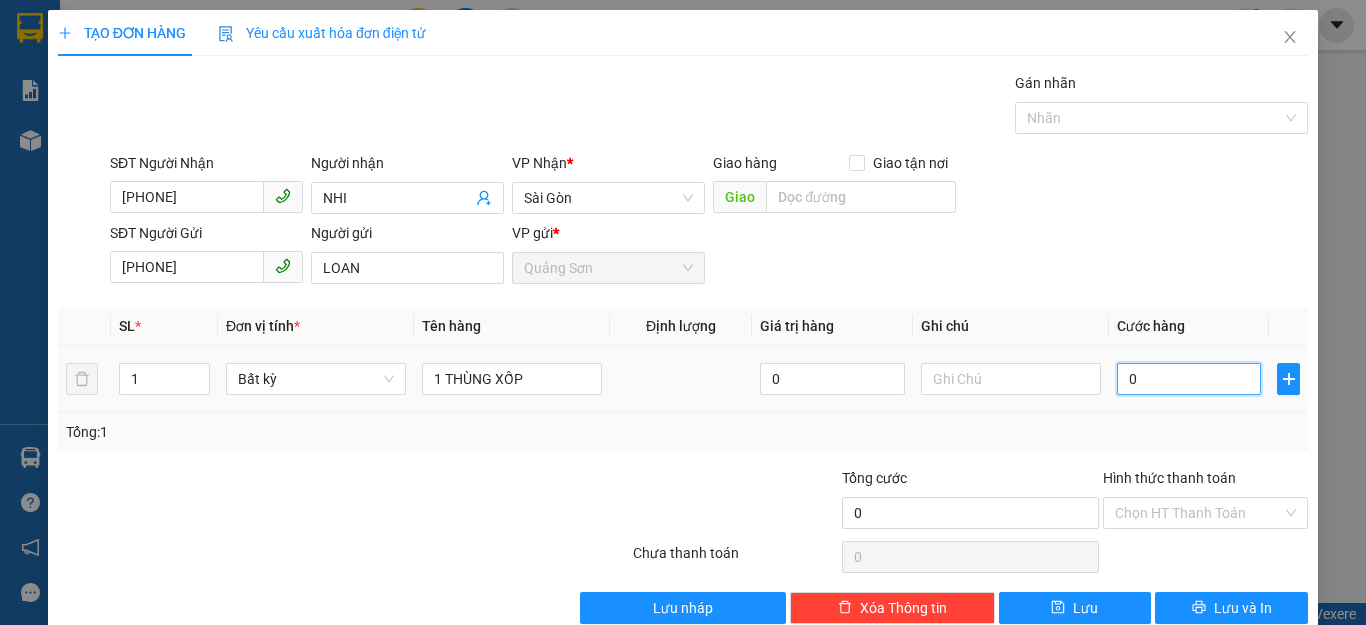 type on "4" 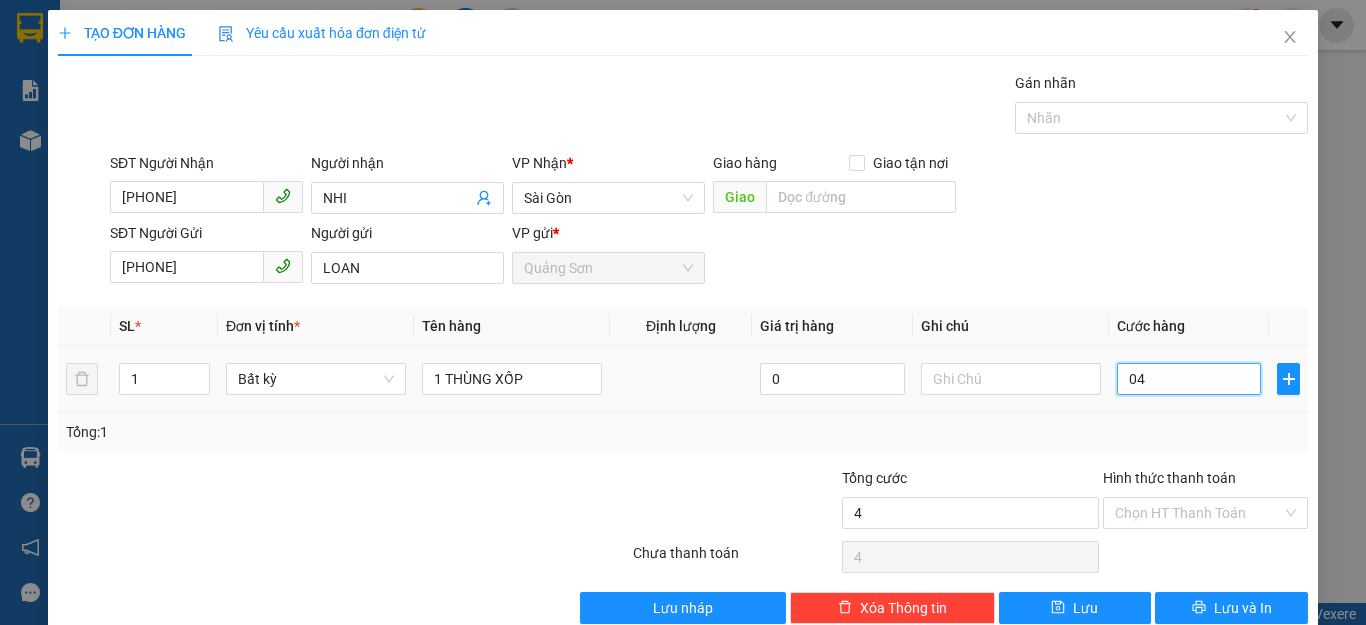 type on "40" 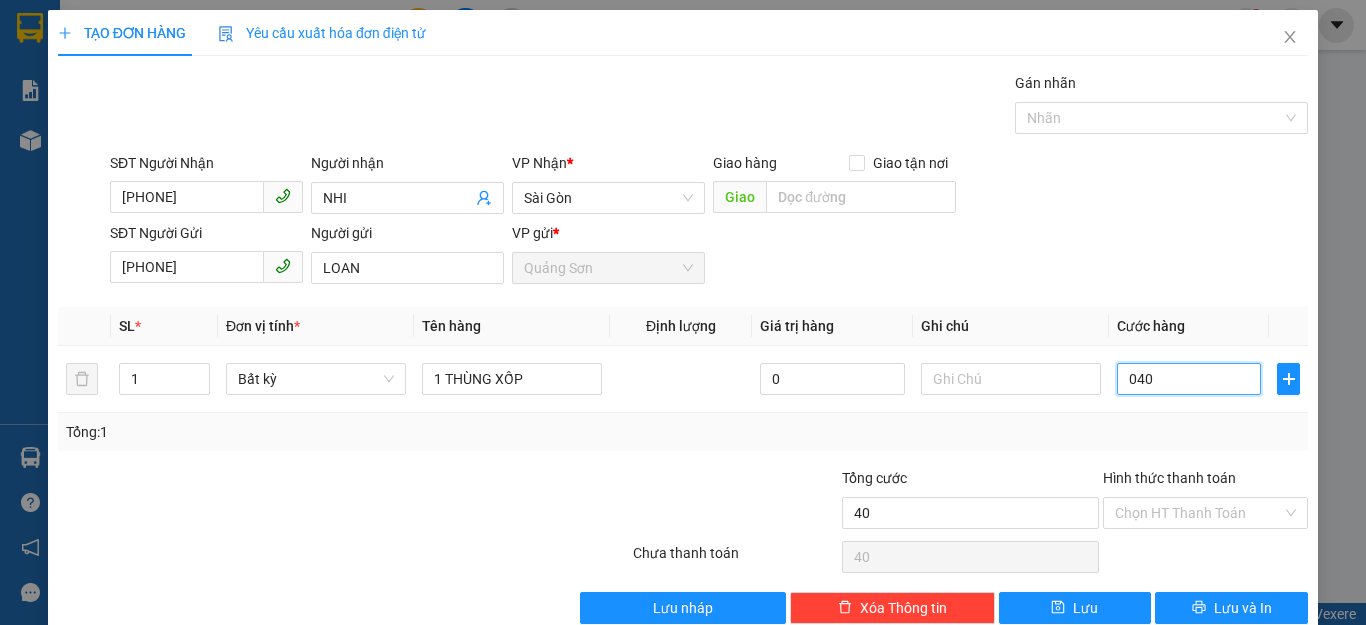 type on "040" 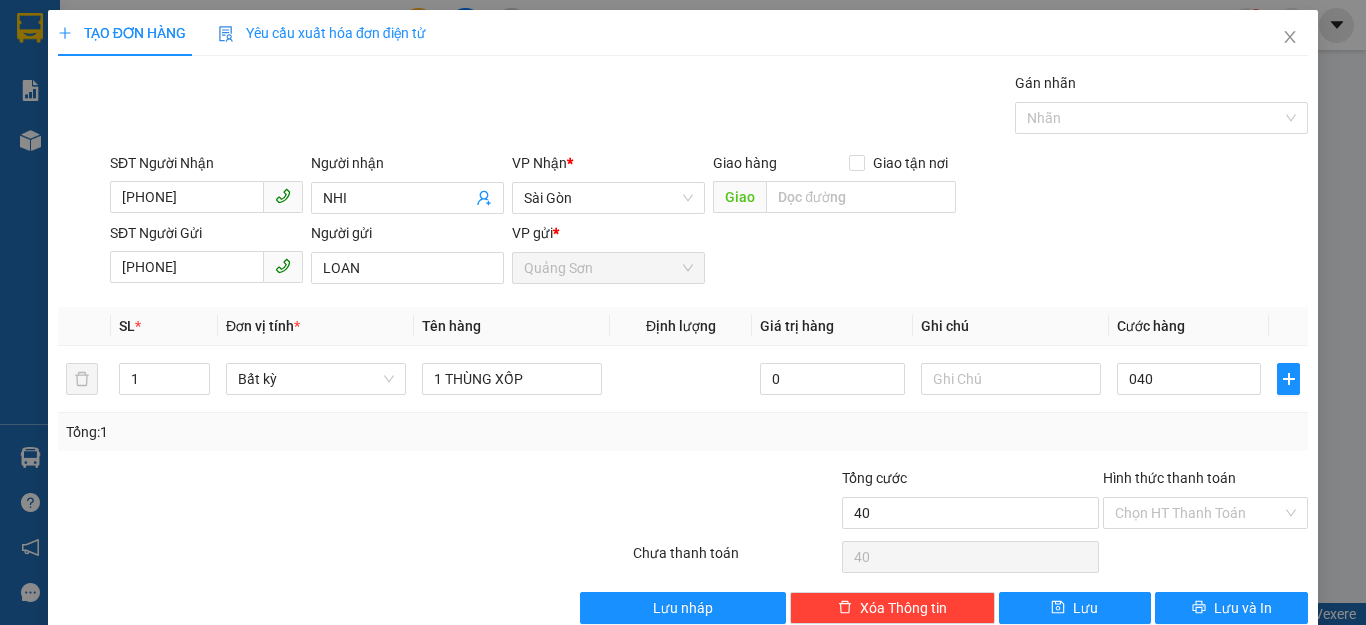 type on "40.000" 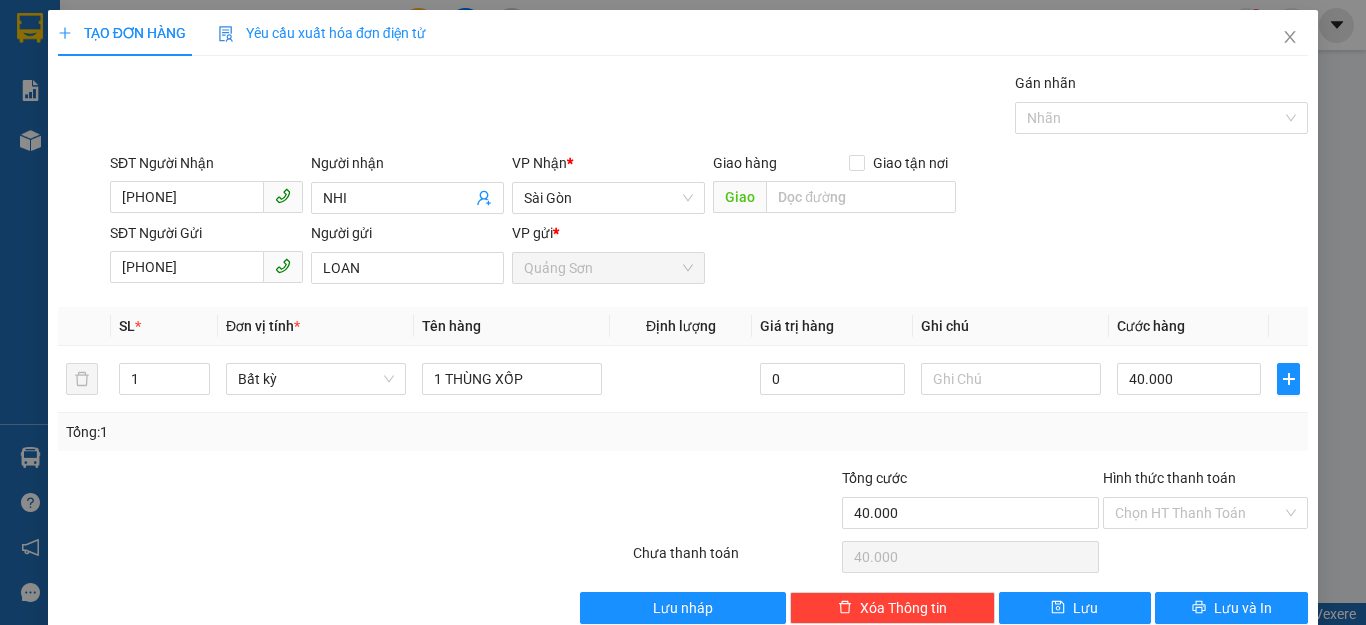 click on "Tổng:  1" at bounding box center [683, 432] 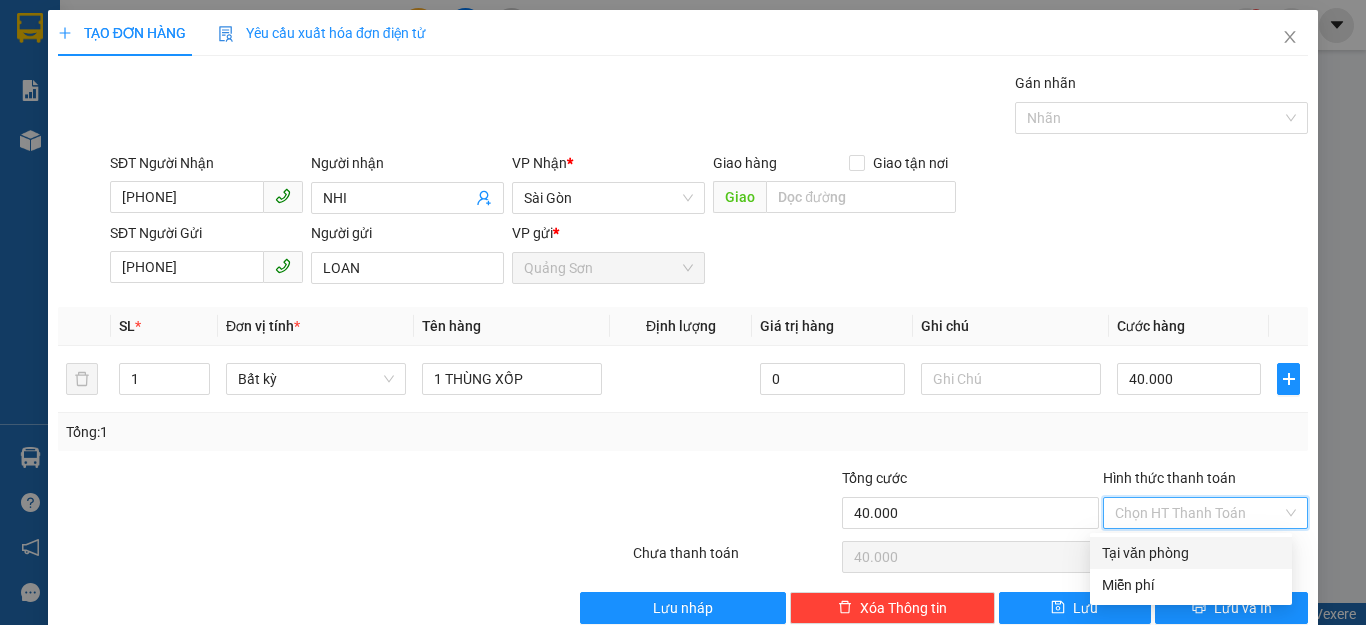click on "Hình thức thanh toán" at bounding box center [1198, 513] 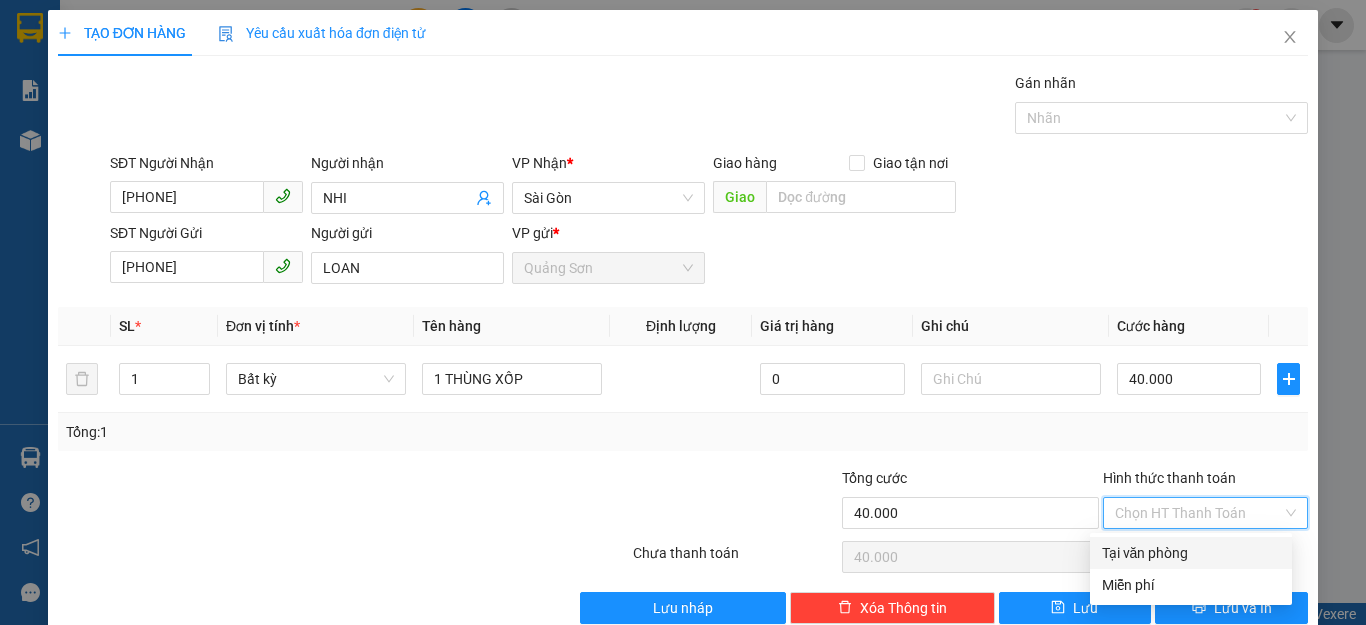 click on "Tại văn phòng" at bounding box center (1191, 553) 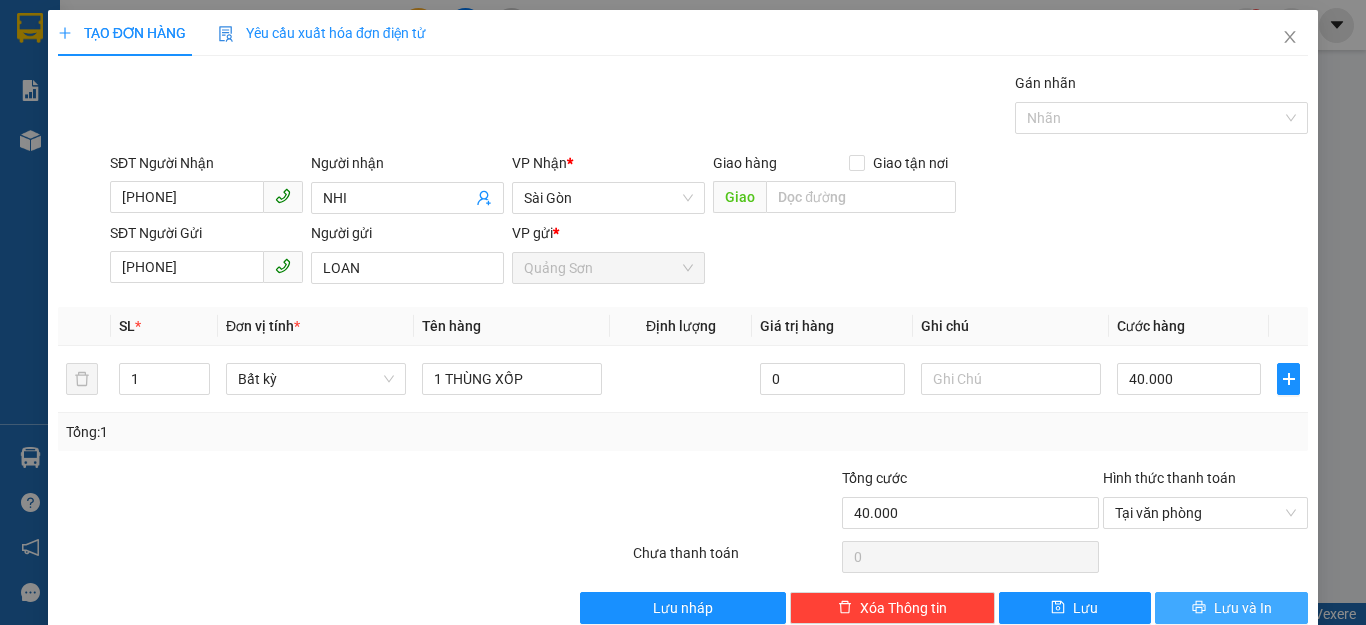 click on "Lưu và In" at bounding box center (1243, 608) 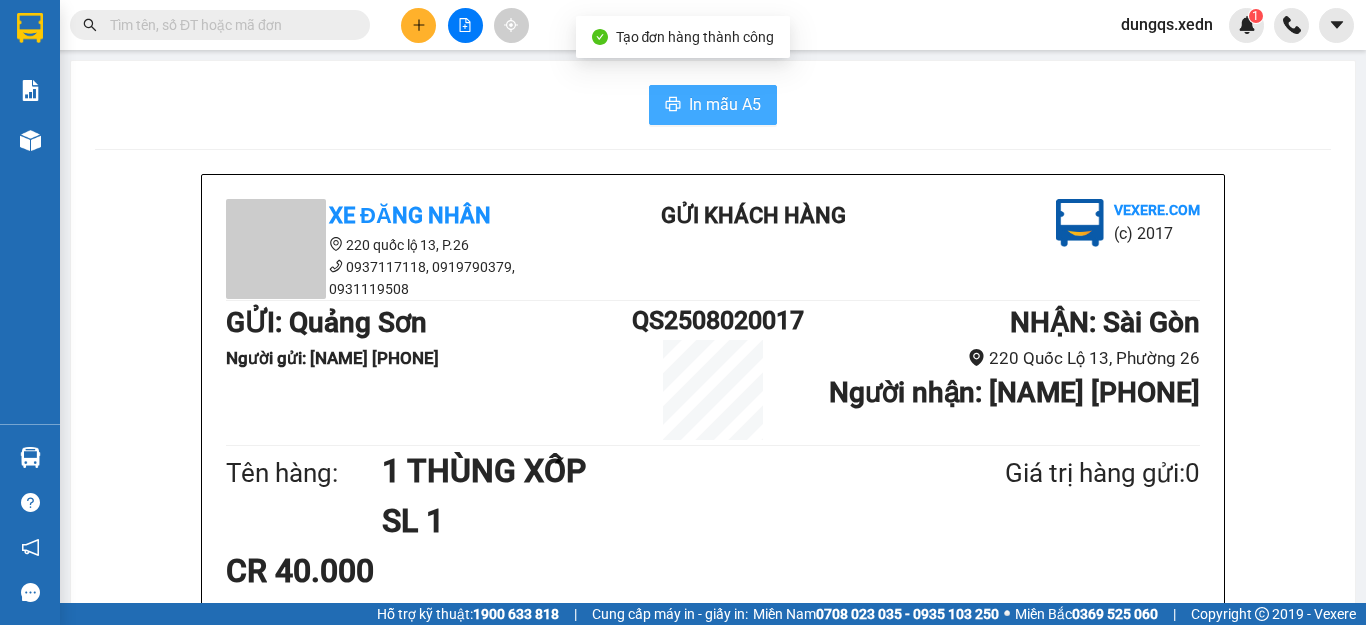 click on "In mẫu A5" at bounding box center [725, 104] 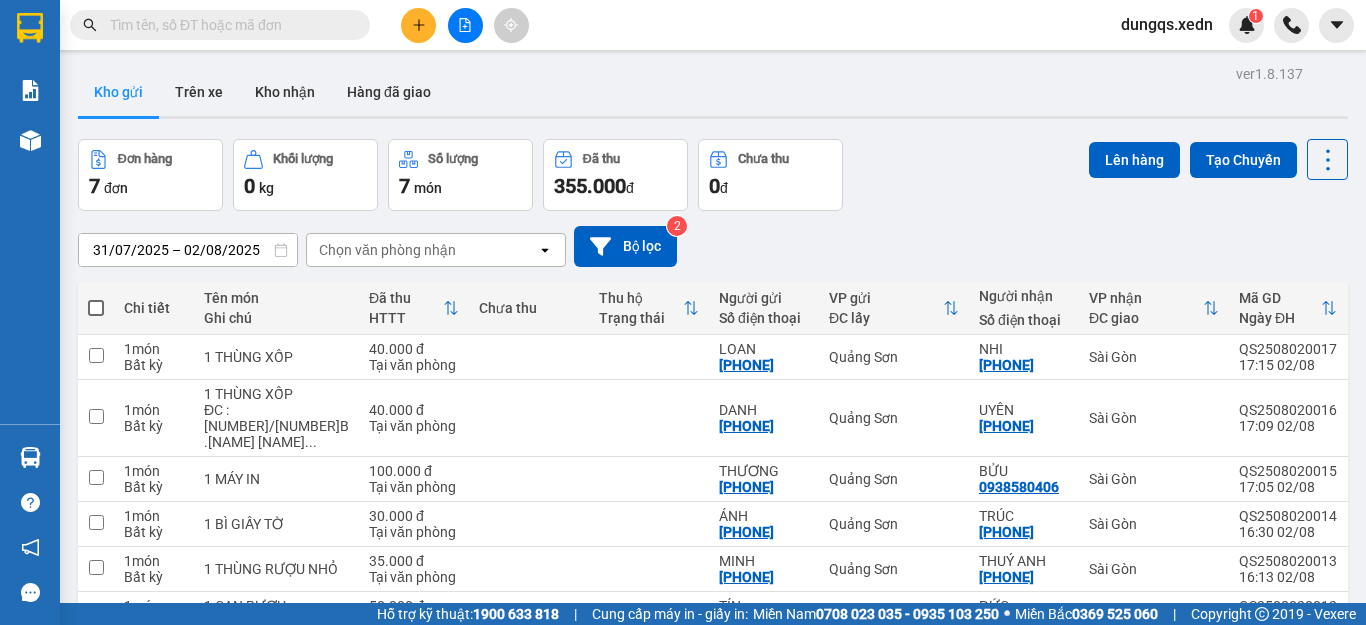 scroll, scrollTop: 0, scrollLeft: 0, axis: both 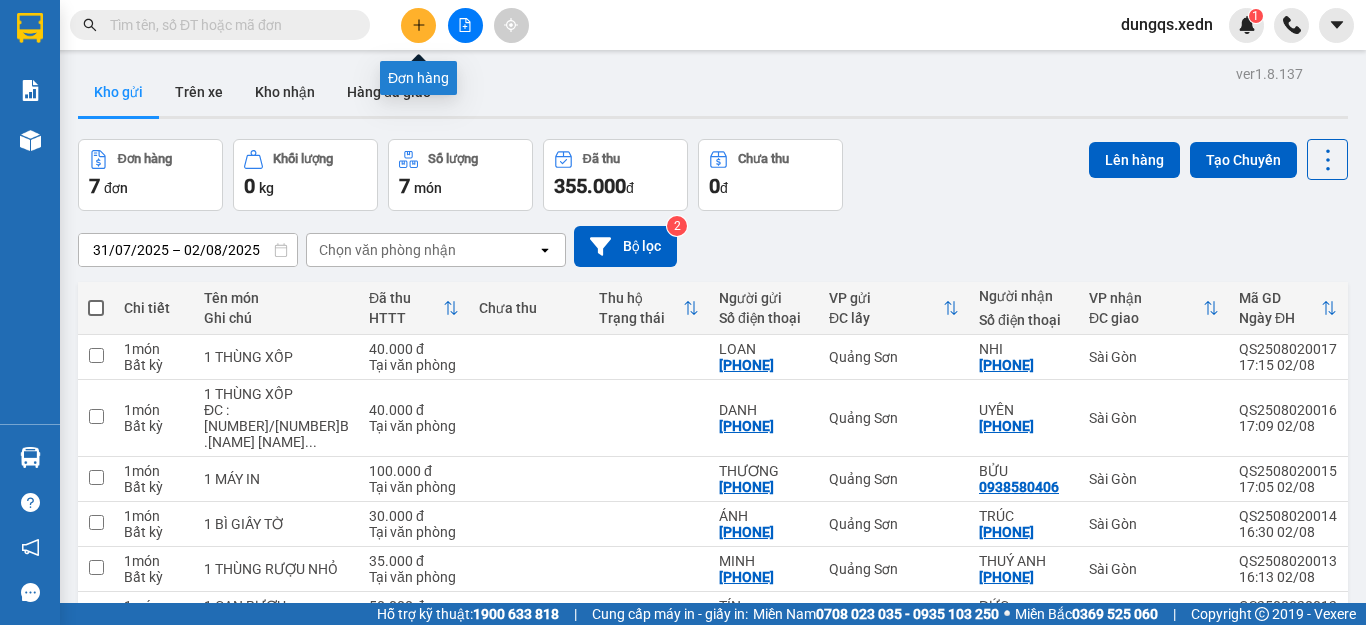 click 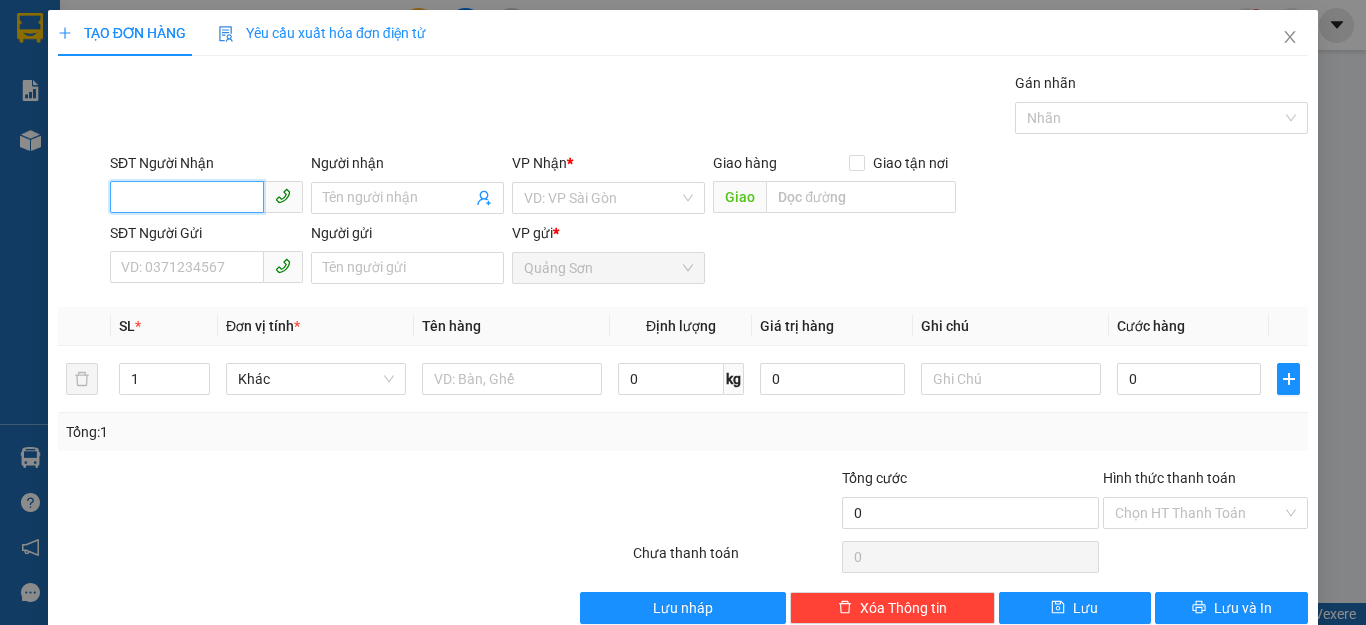 click on "SĐT Người Nhận" at bounding box center [187, 197] 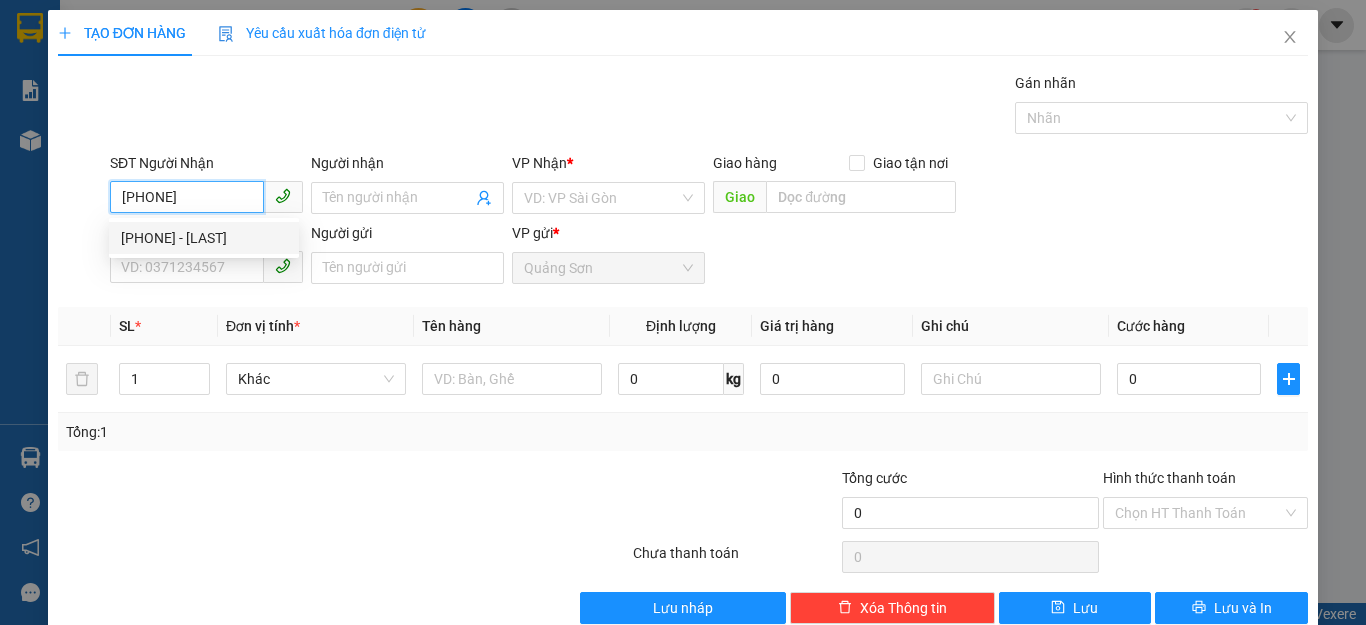 click on "[PHONE] - [LAST]" at bounding box center (204, 238) 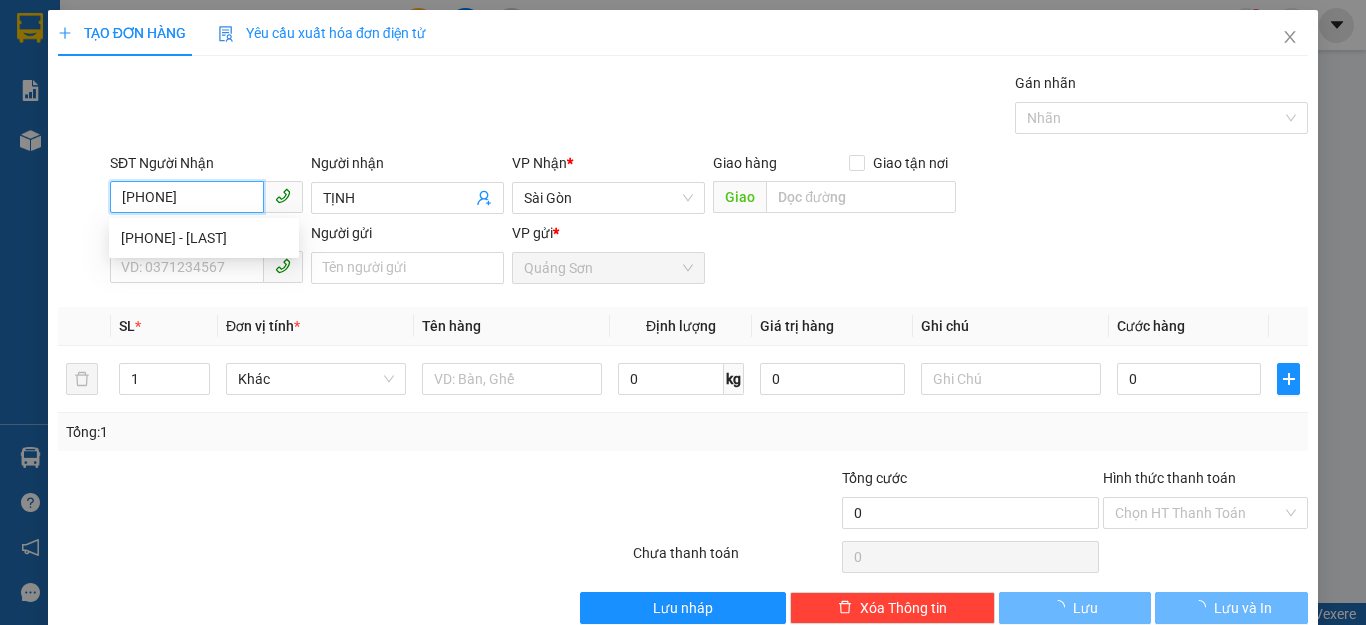 type on "35.000" 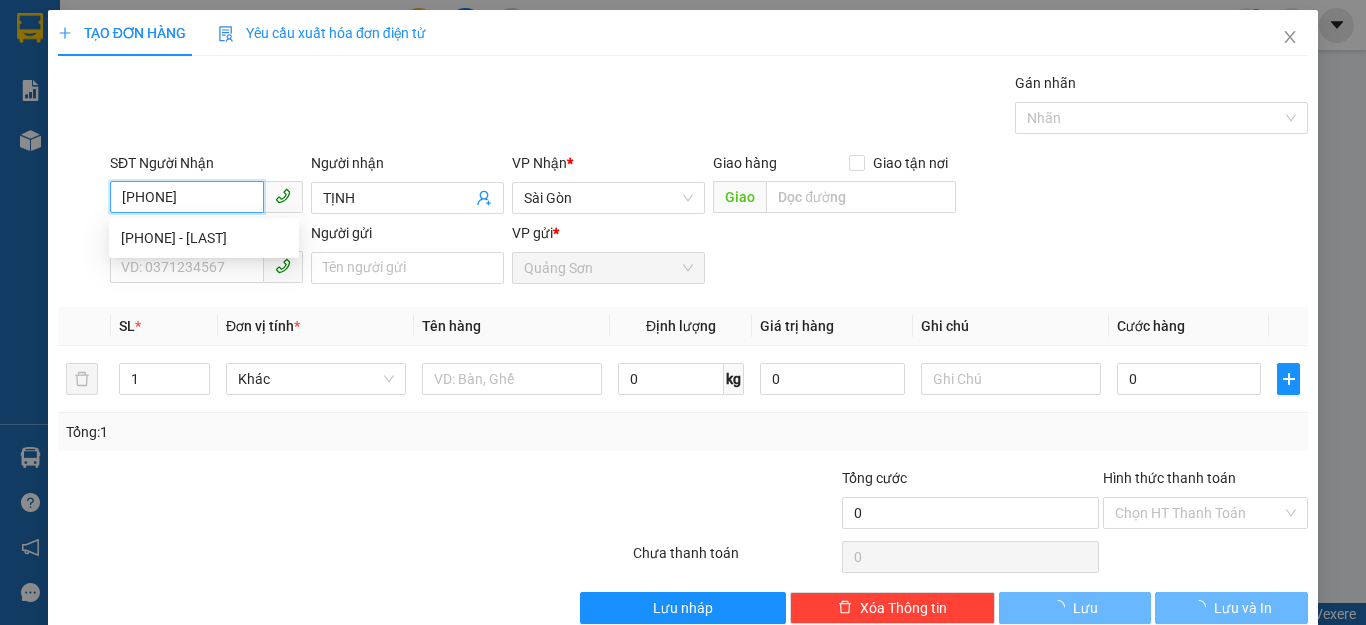 type on "35.000" 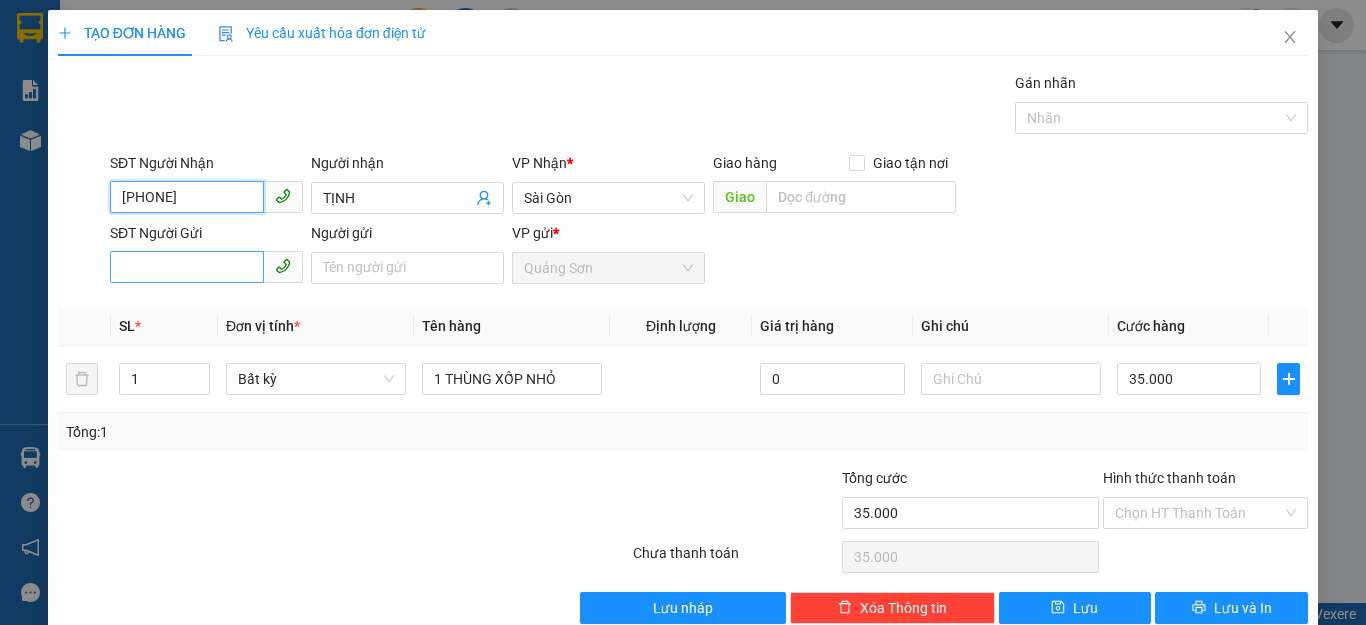 type on "[PHONE]" 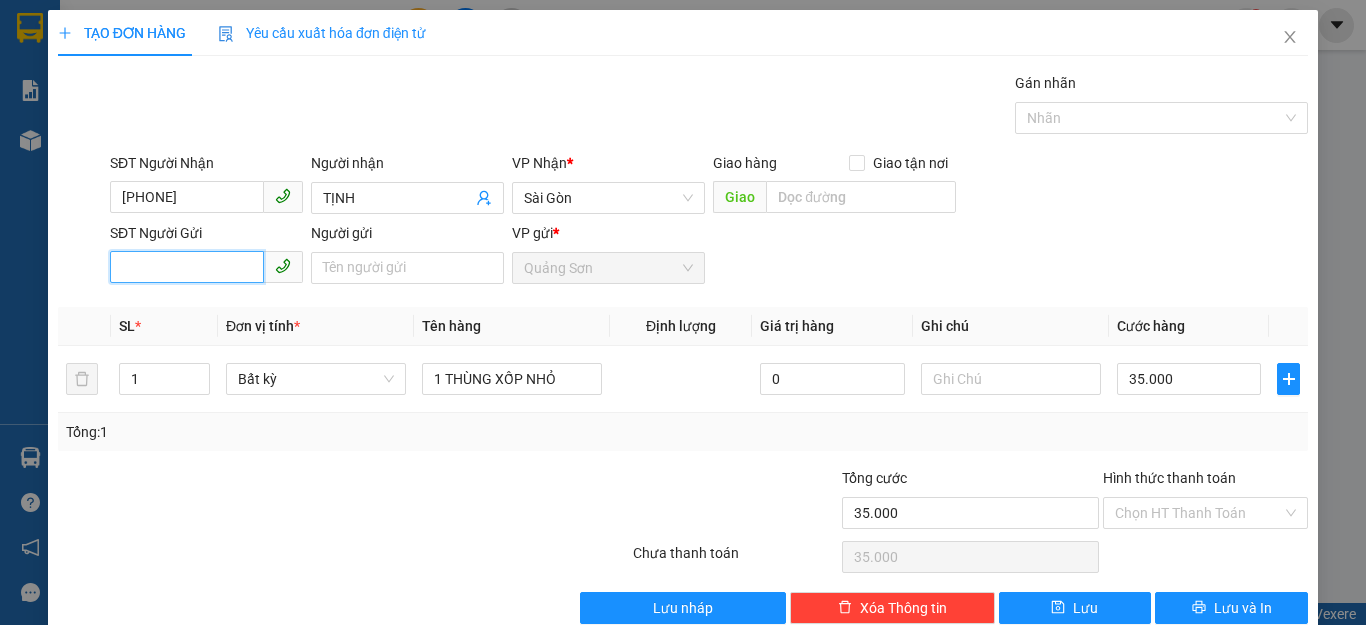 click on "SĐT Người Gửi" at bounding box center [187, 267] 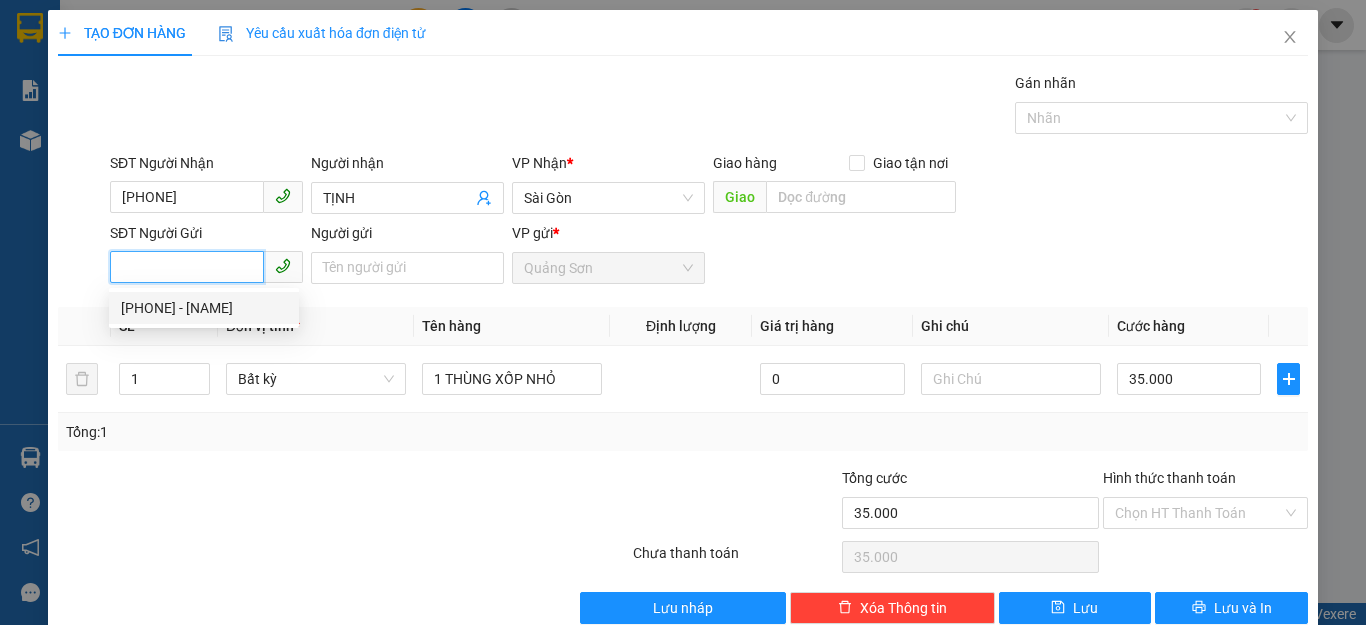 click on "[PHONE] - [NAME]" at bounding box center [204, 308] 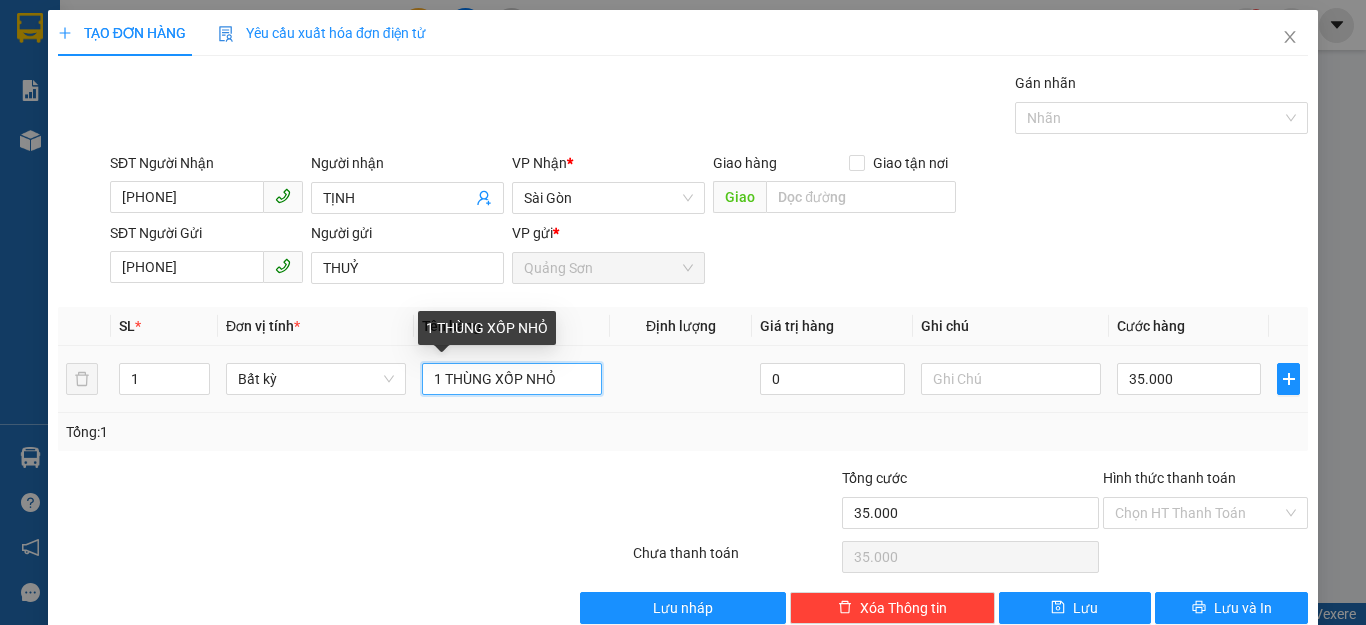 click on "1 THÙNG XỐP NHỎ" at bounding box center (512, 379) 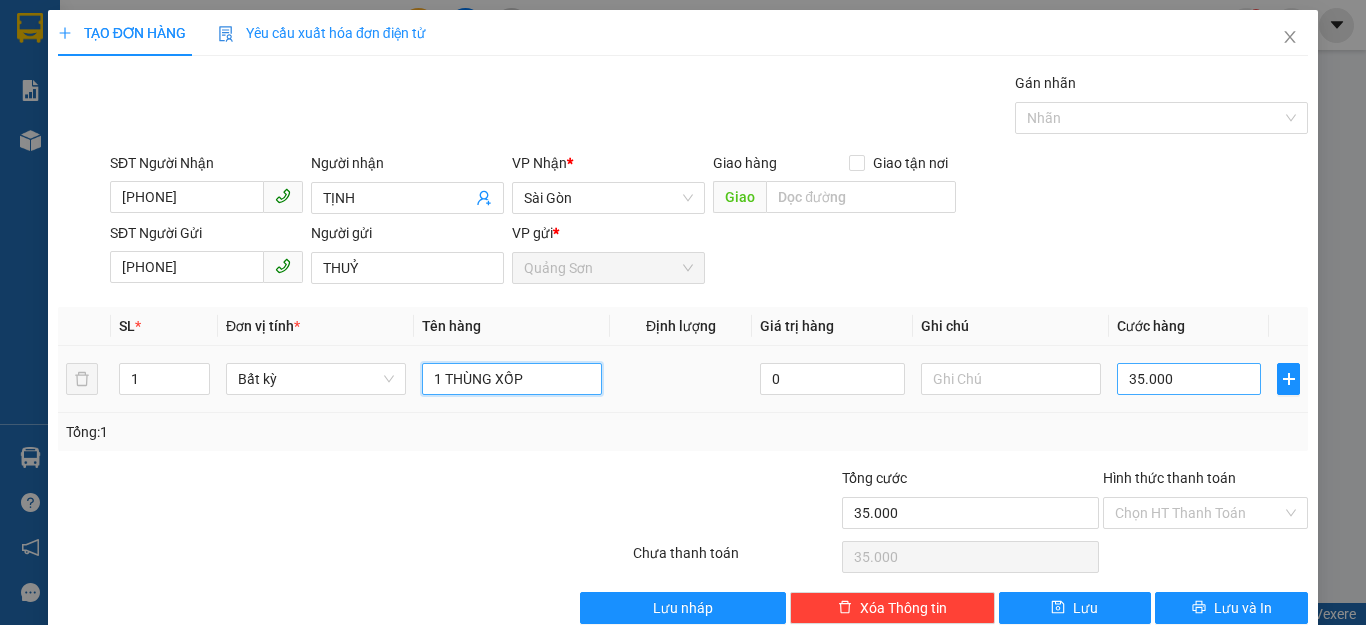 type on "1 THÙNG XỐP" 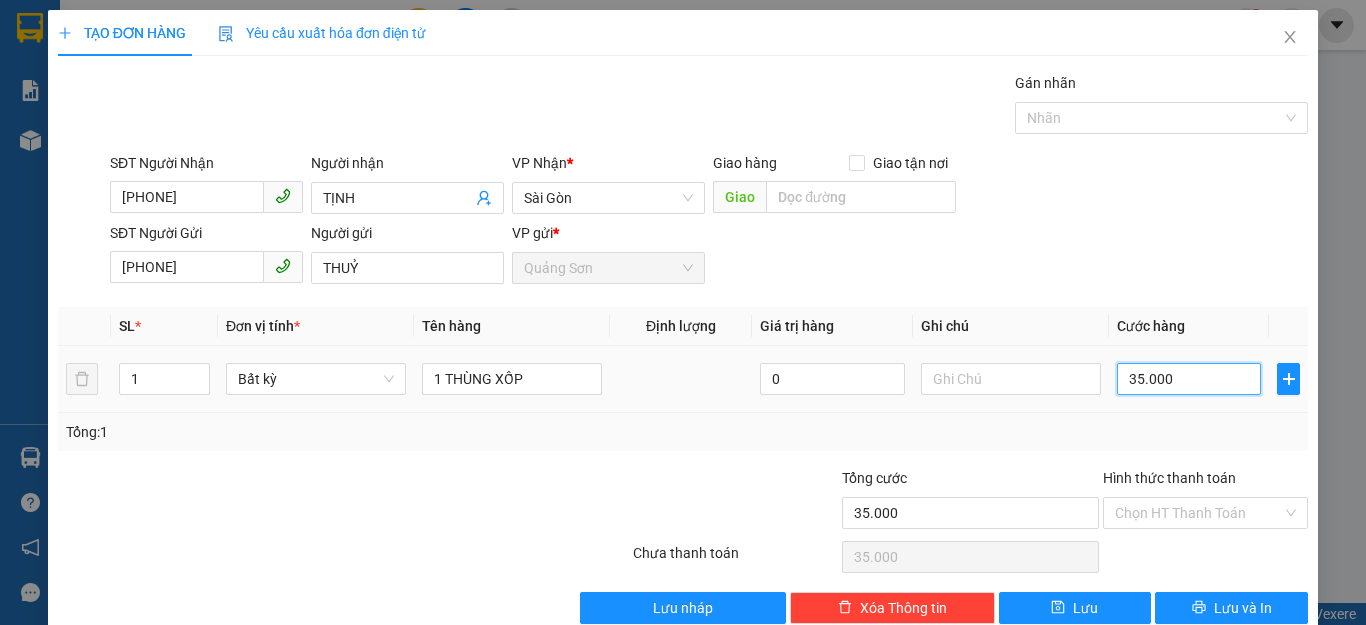 click on "35.000" at bounding box center [1189, 379] 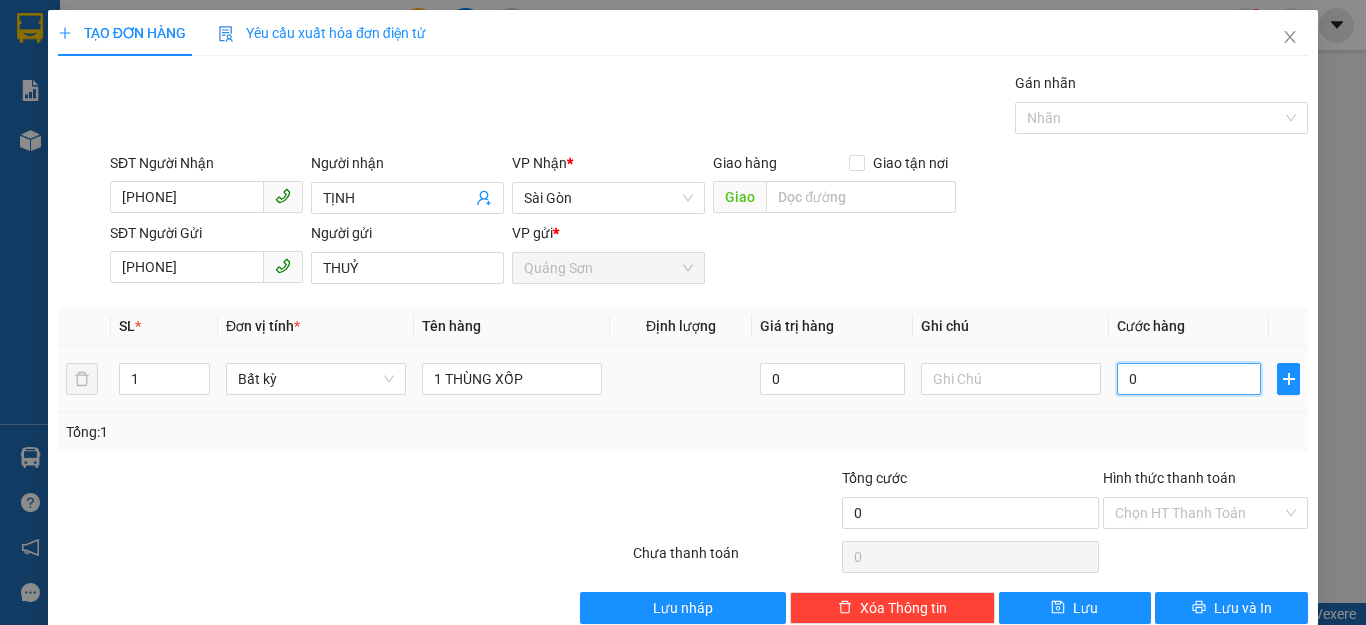 type on "4" 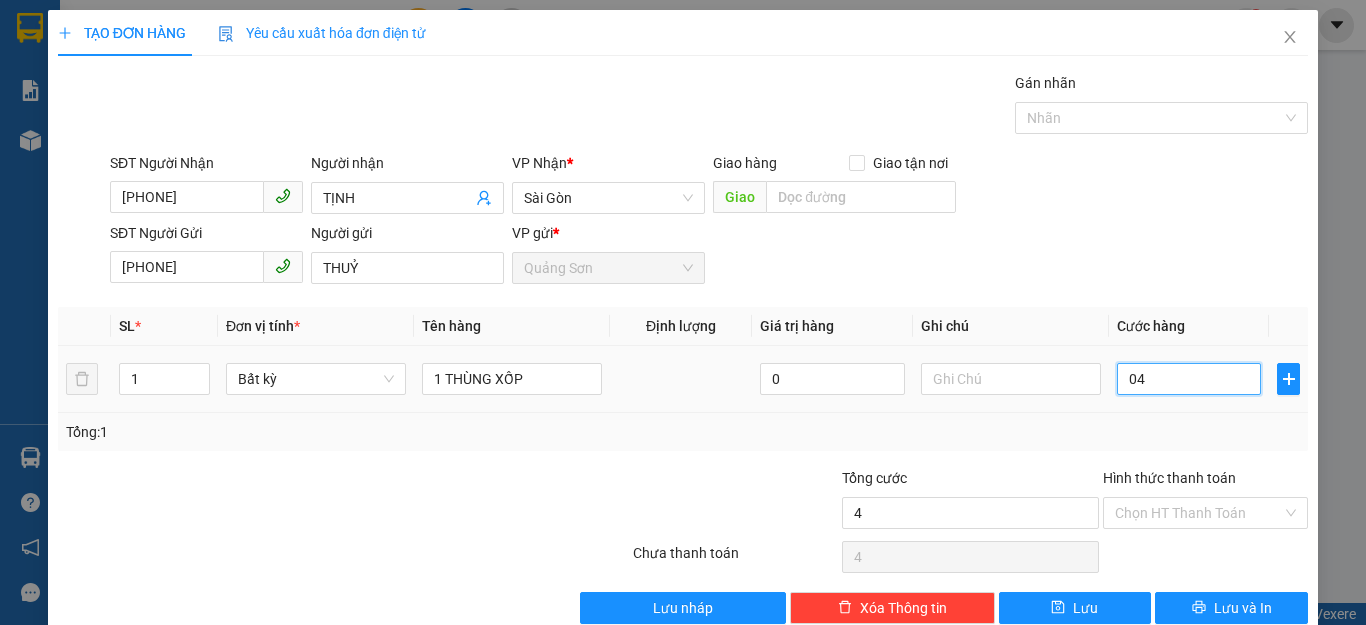 type on "40" 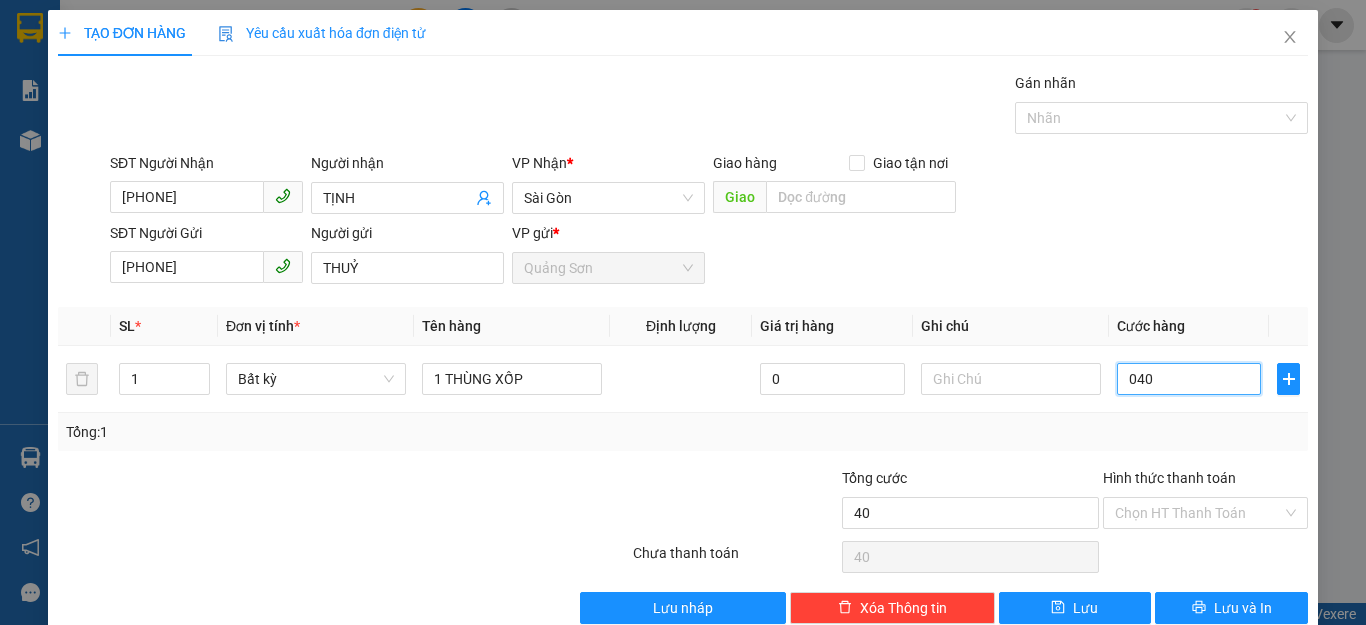 type on "040" 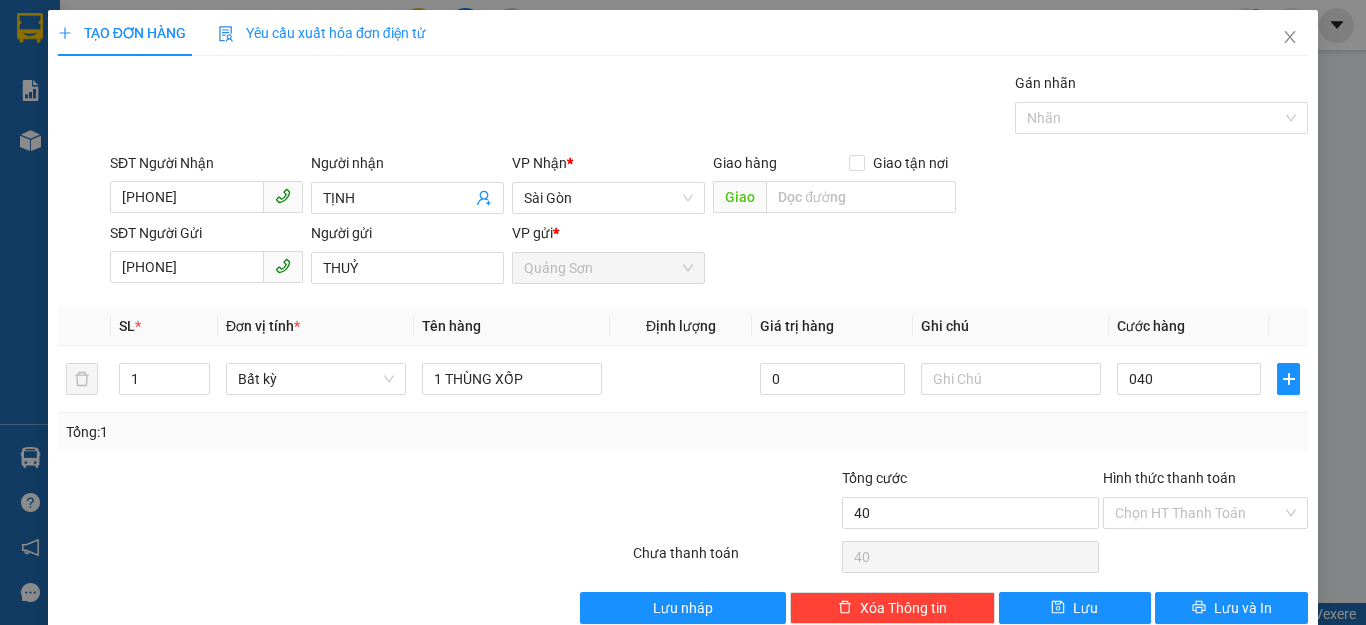 type on "40.000" 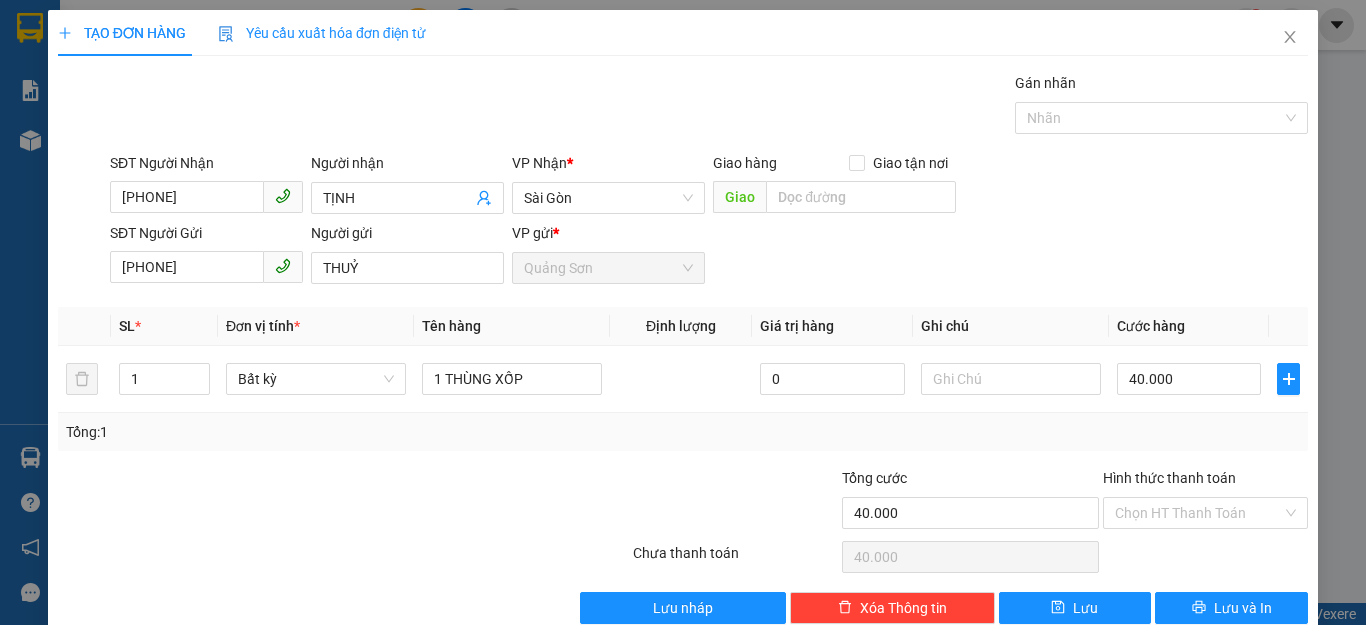 click on "Tổng:  1" at bounding box center (683, 432) 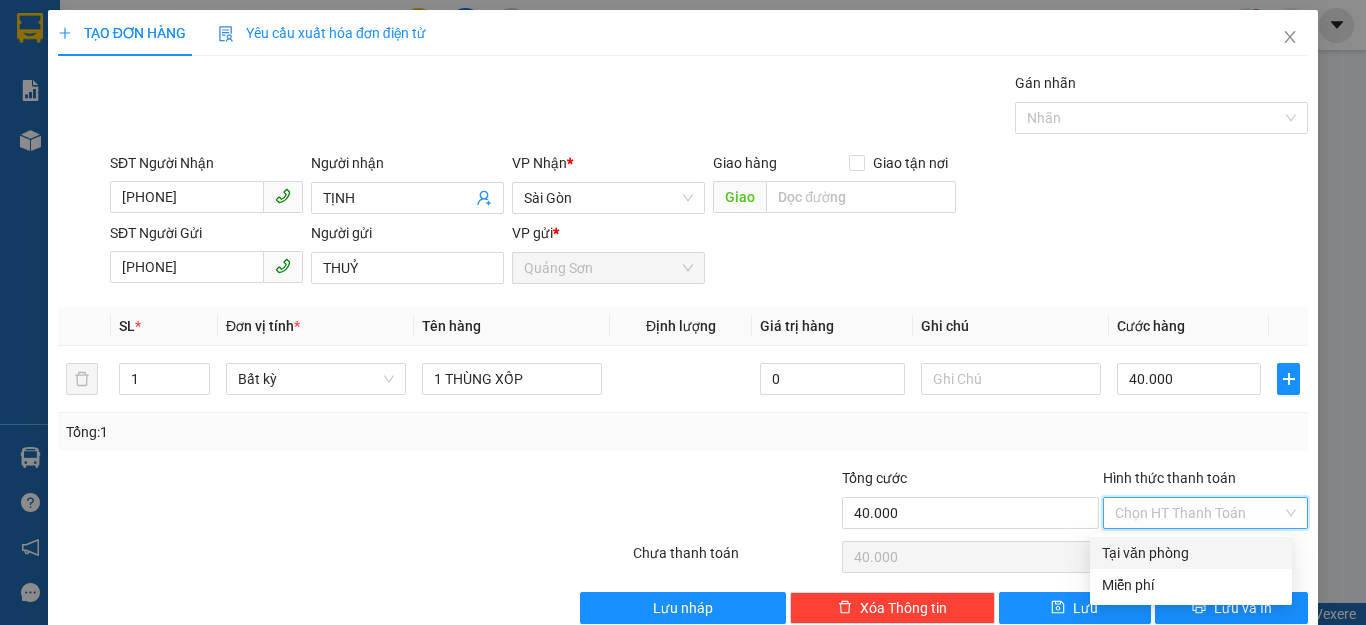 click on "Hình thức thanh toán" at bounding box center (1198, 513) 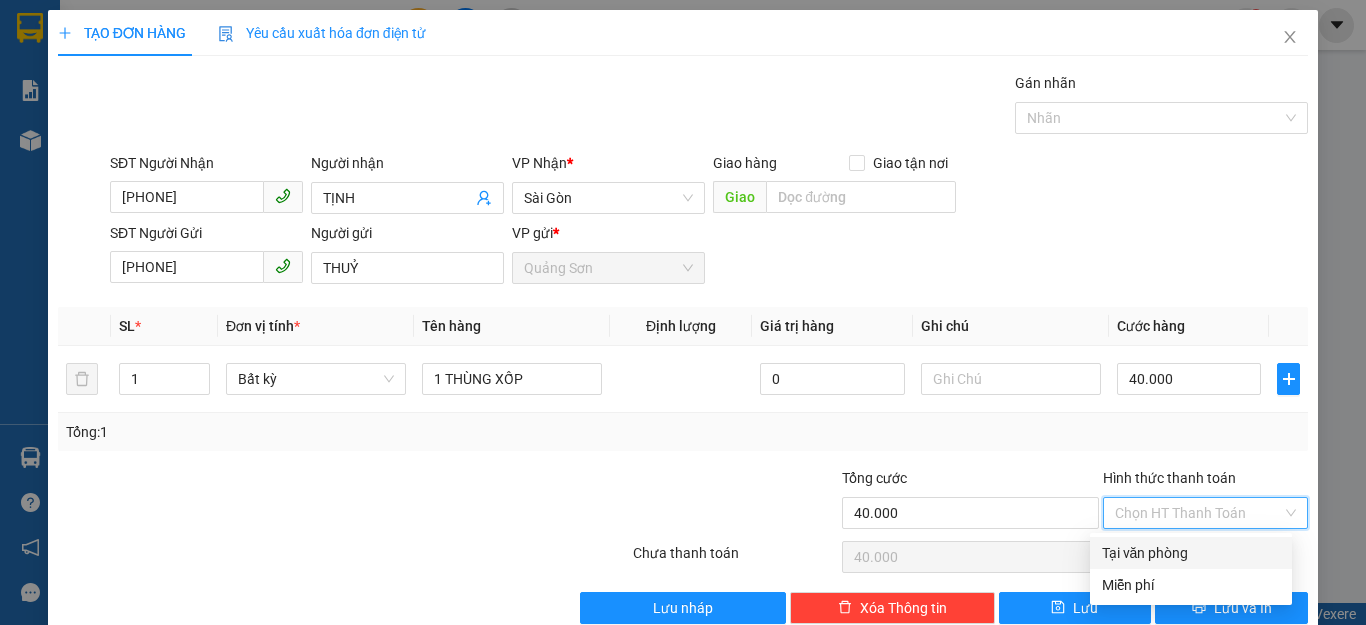 click on "Tại văn phòng" at bounding box center [1191, 553] 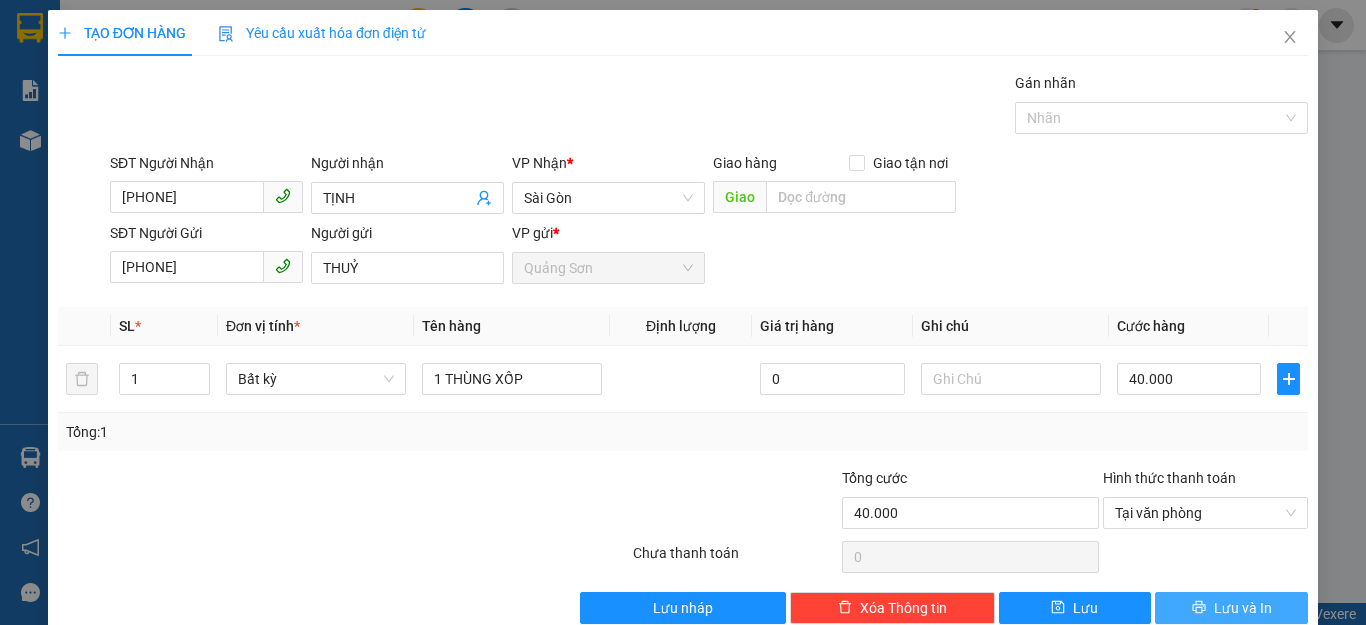 click on "Lưu và In" at bounding box center [1243, 608] 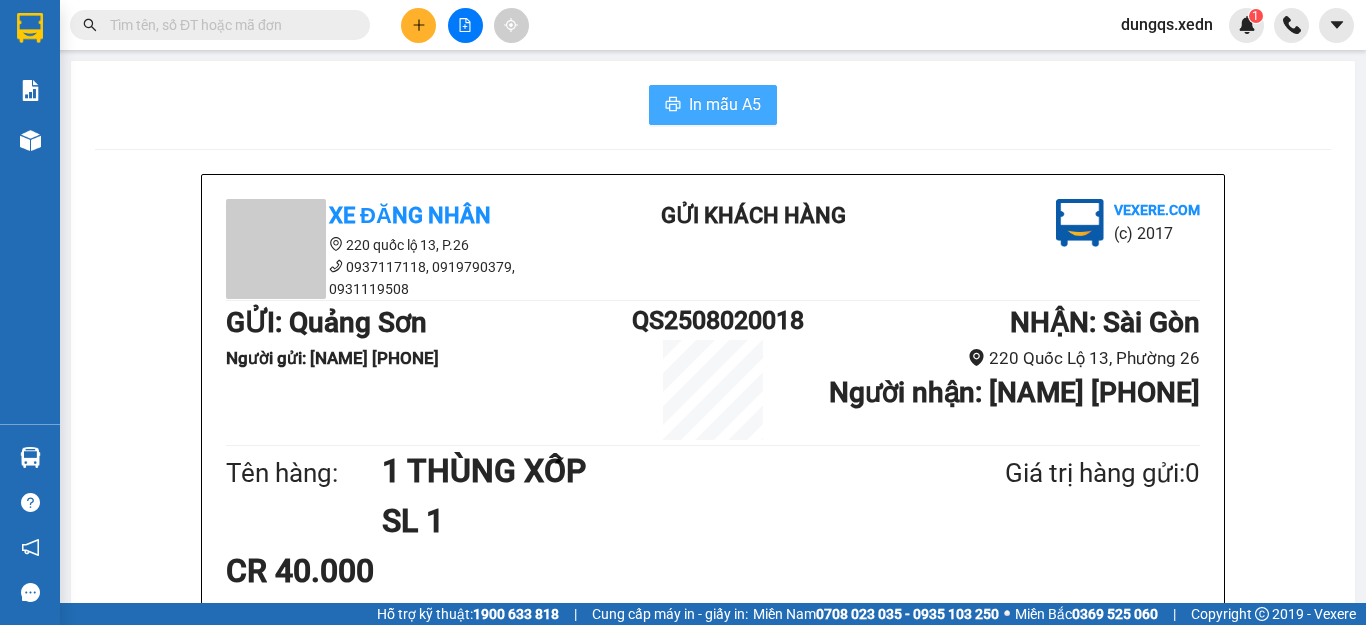 click on "In mẫu A5" at bounding box center (725, 104) 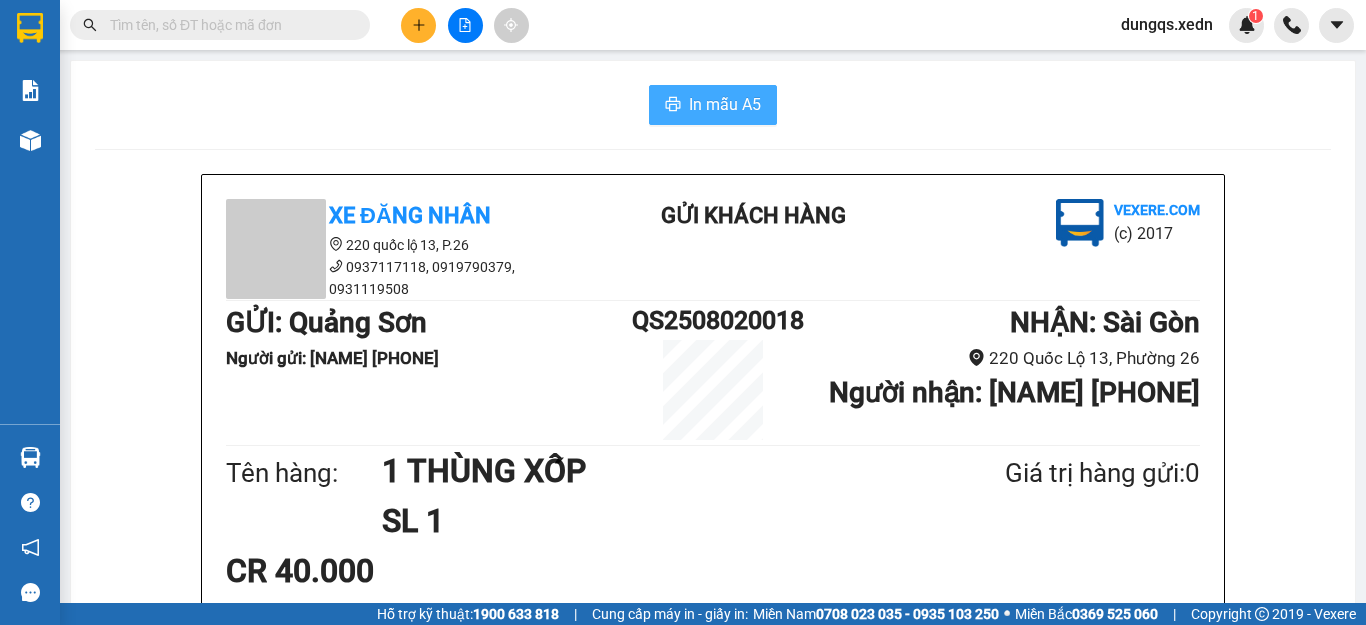 scroll, scrollTop: 0, scrollLeft: 0, axis: both 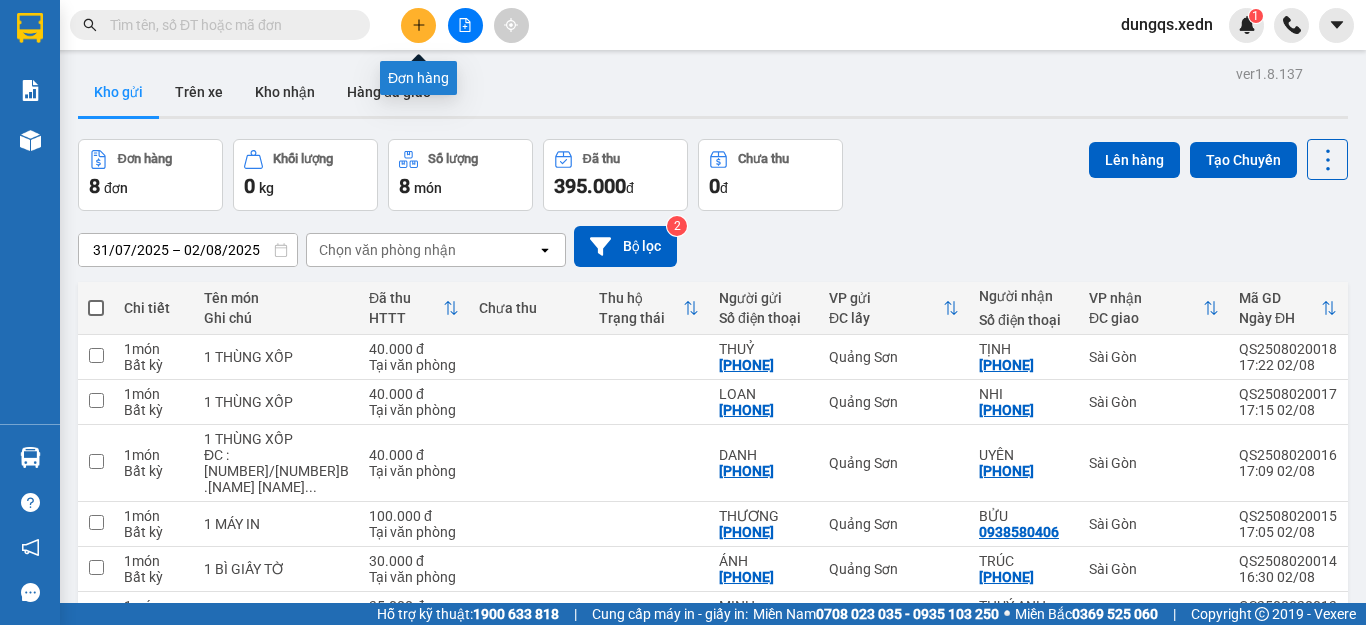click 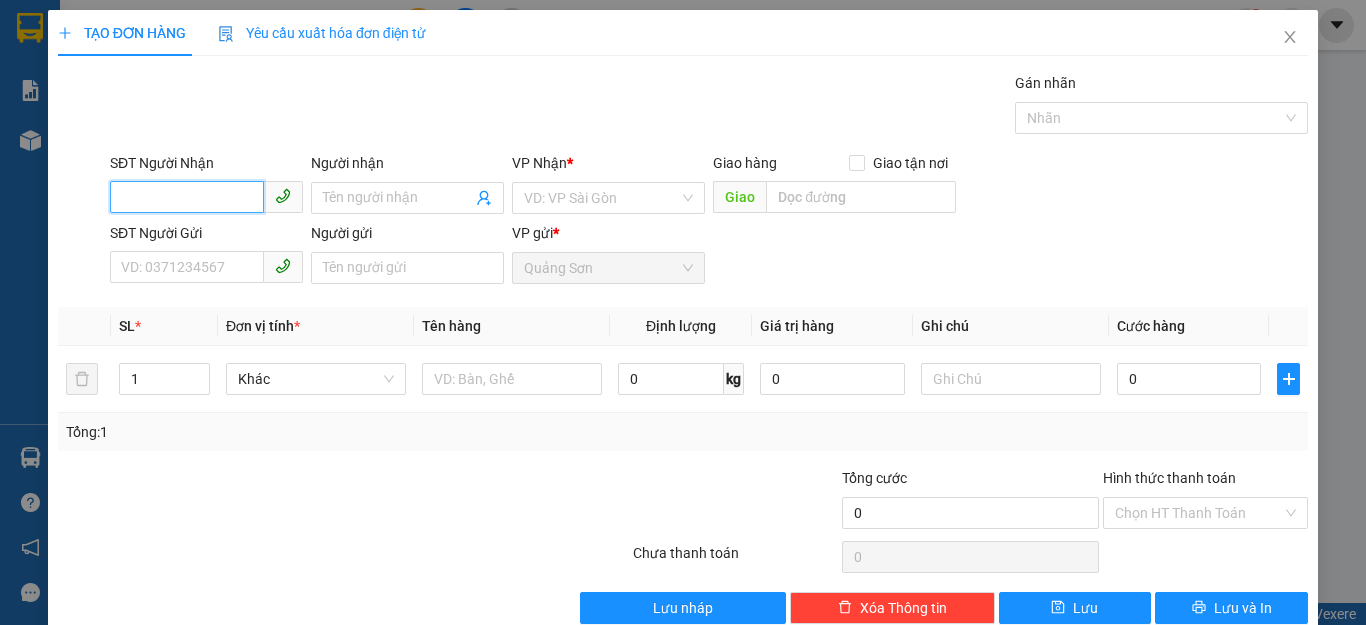 click on "SĐT Người Nhận" at bounding box center (187, 197) 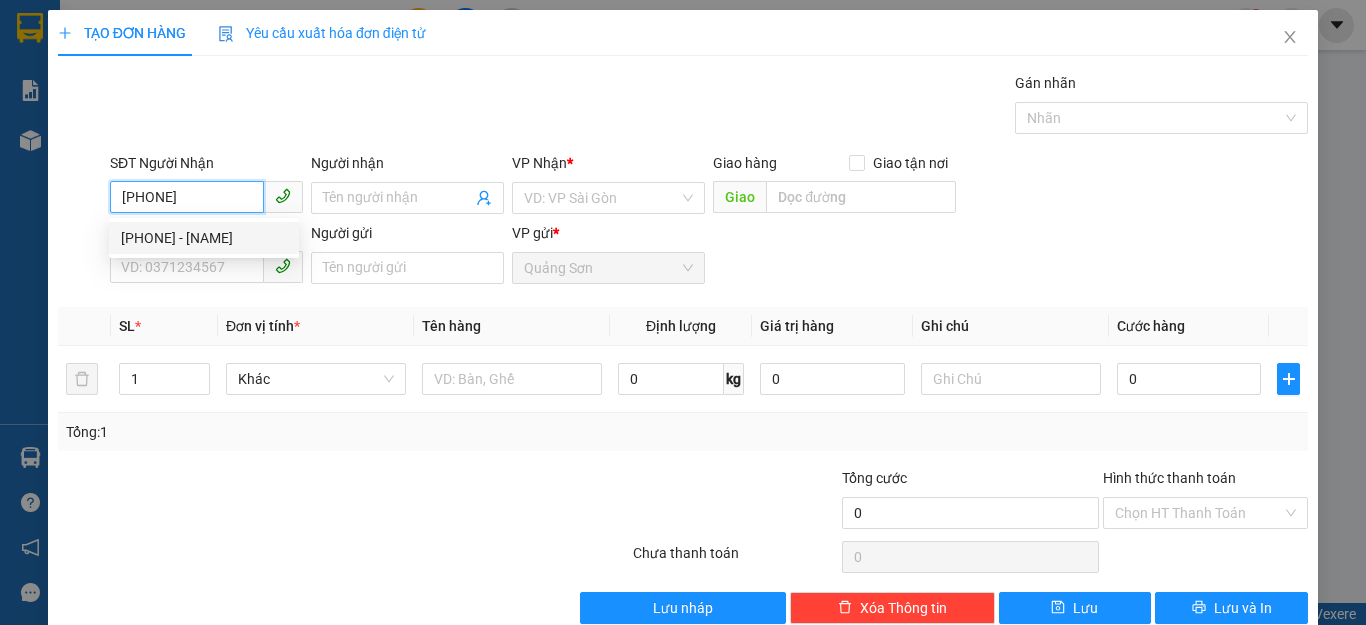 click on "[PHONE] - [NAME]" at bounding box center [204, 238] 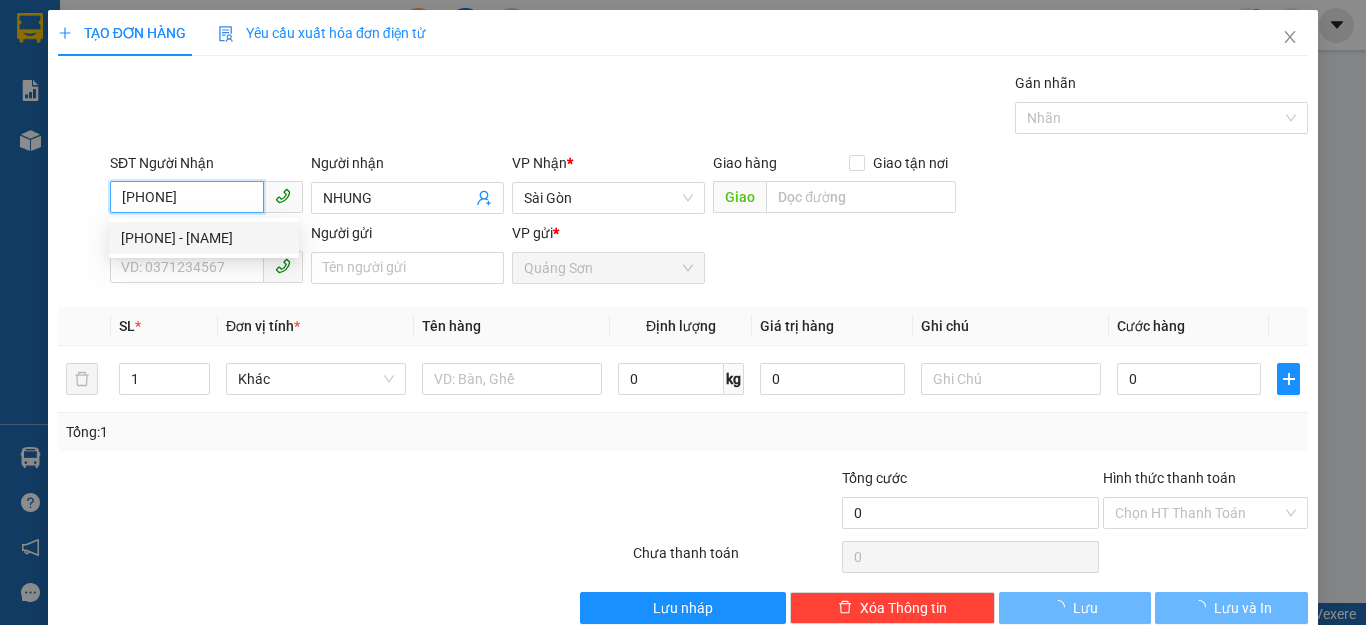 type on "50.000" 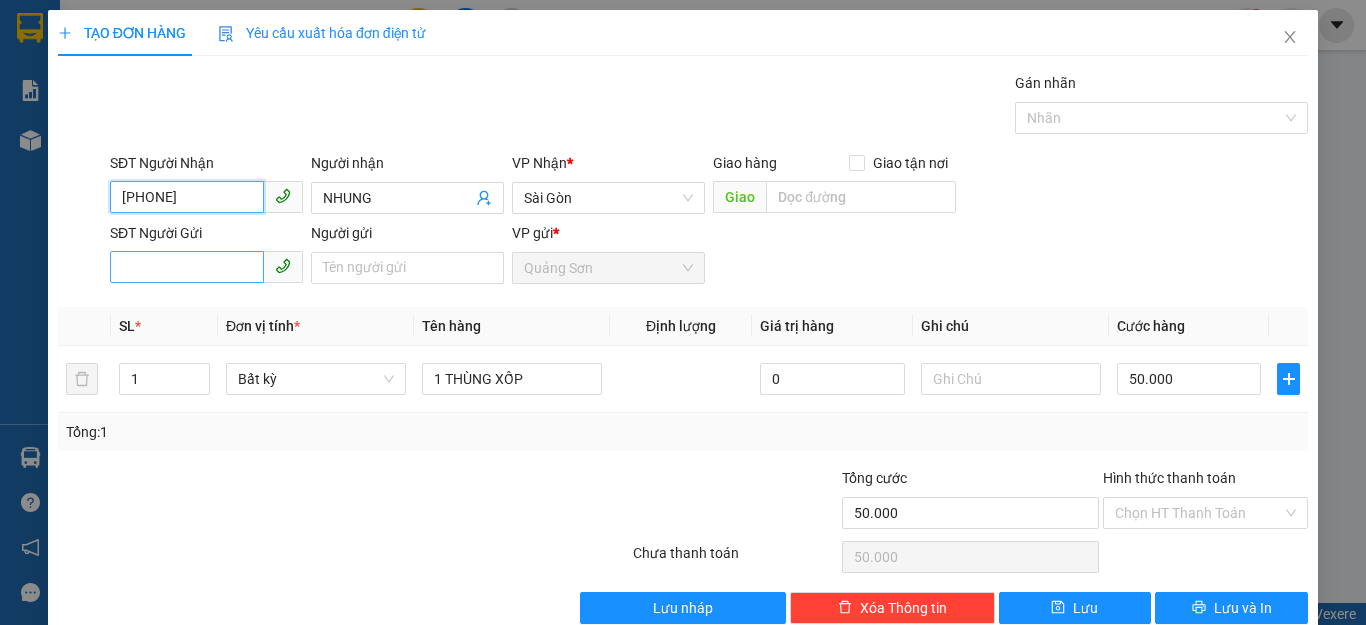 type on "[PHONE]" 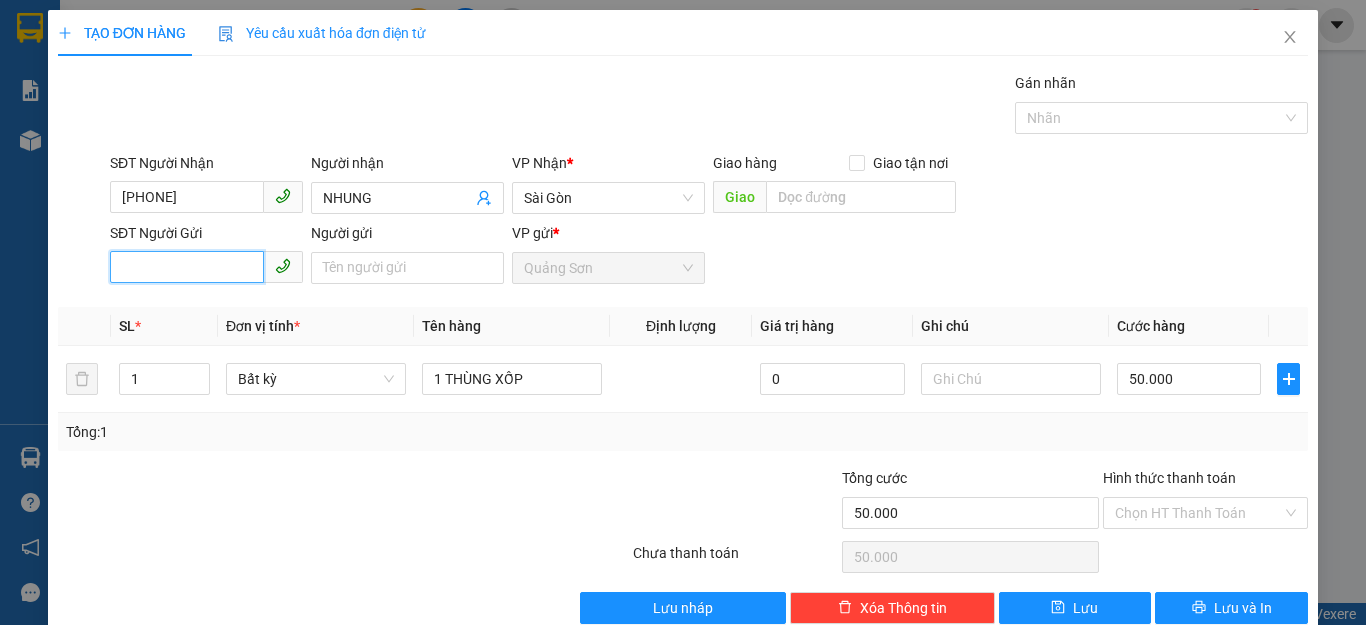 click on "SĐT Người Gửi" at bounding box center (187, 267) 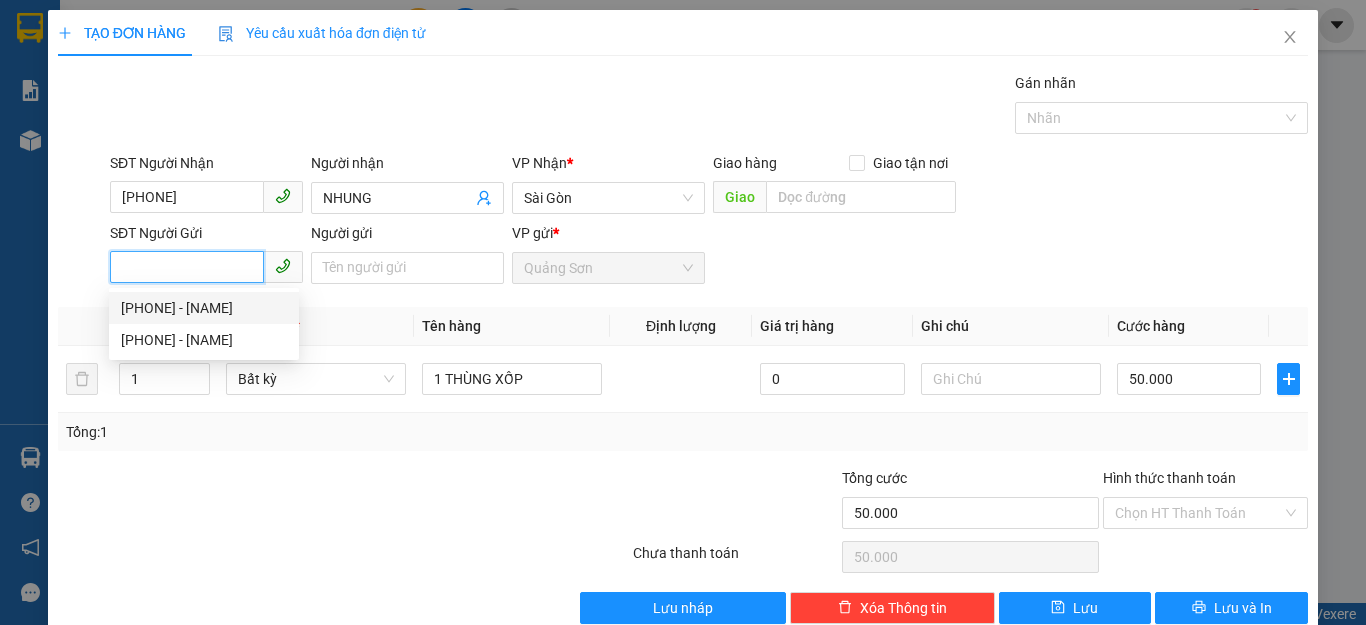 click on "[PHONE] - [NAME]" at bounding box center [204, 308] 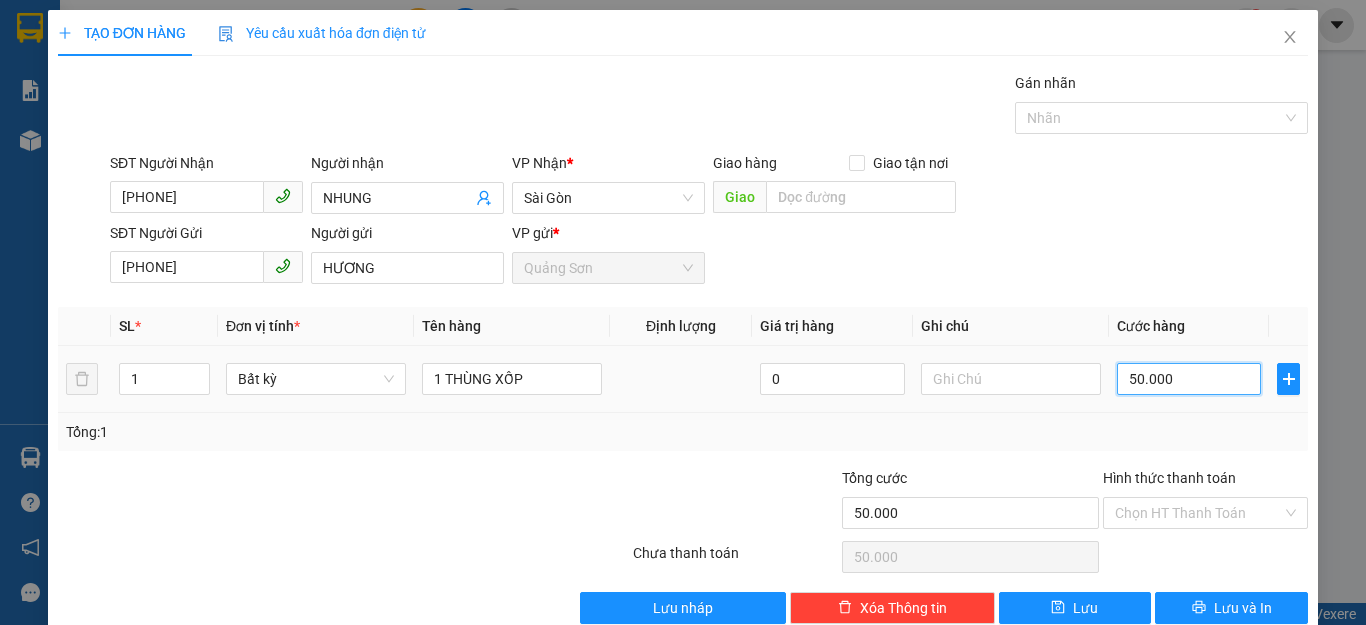 click on "50.000" at bounding box center (1189, 379) 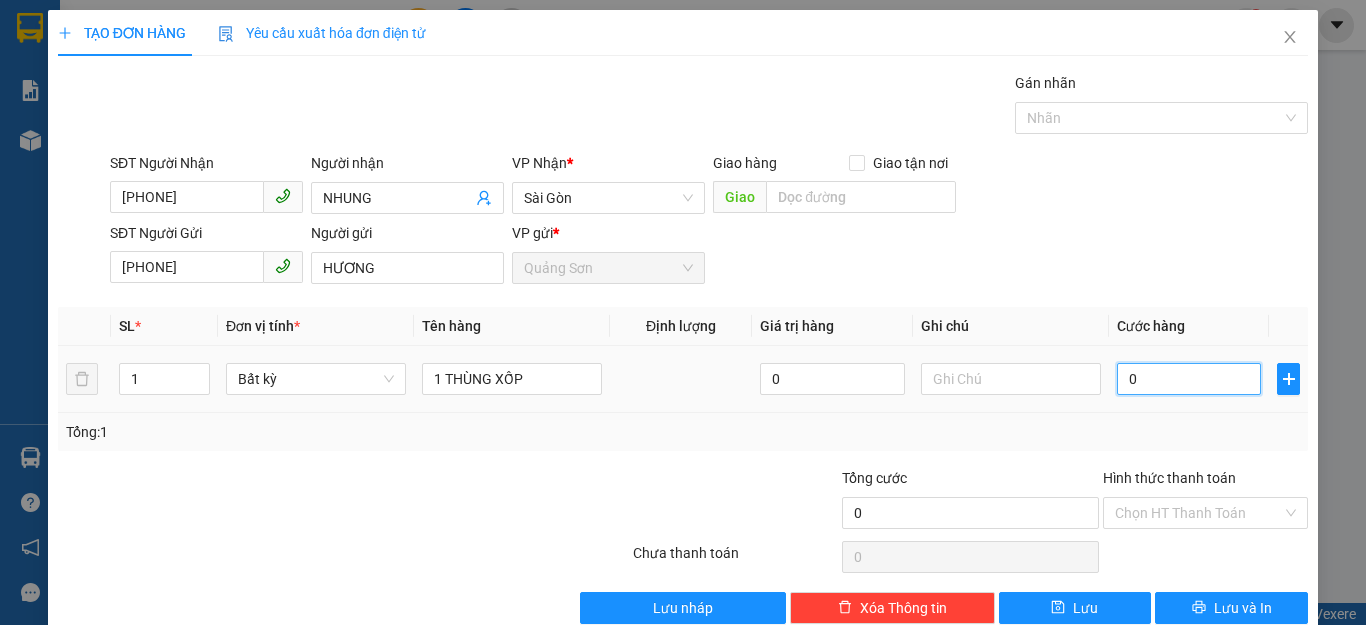 type on "8" 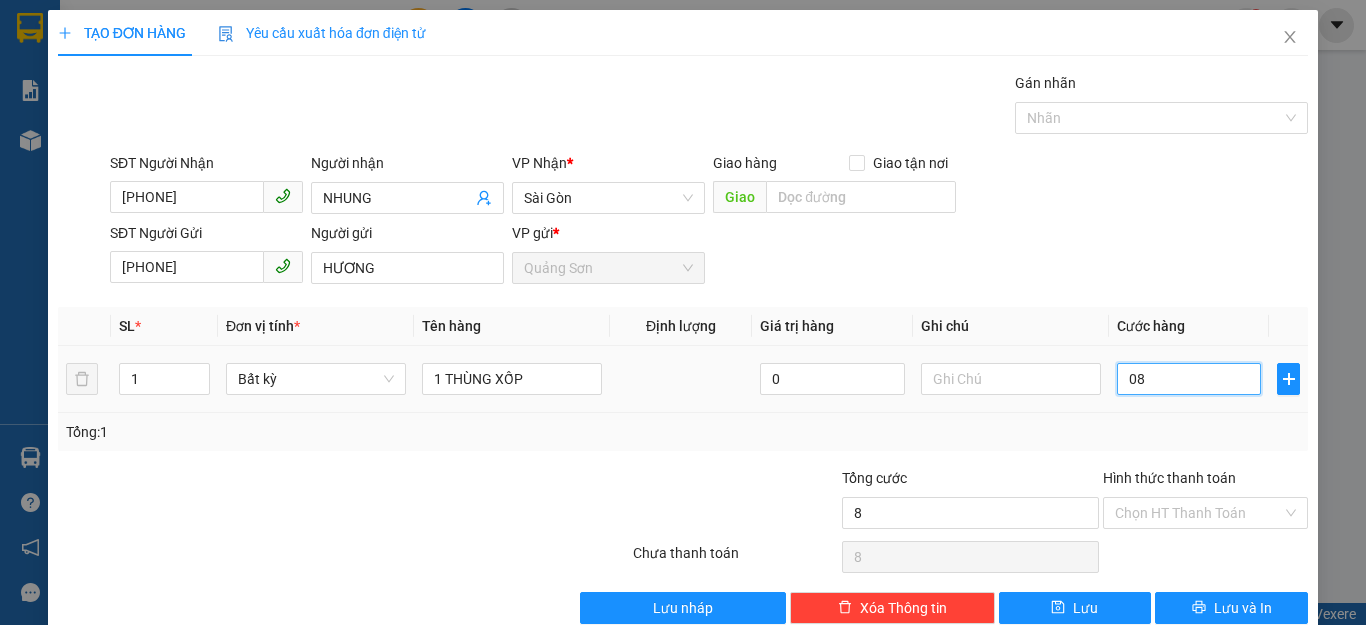 type on "80" 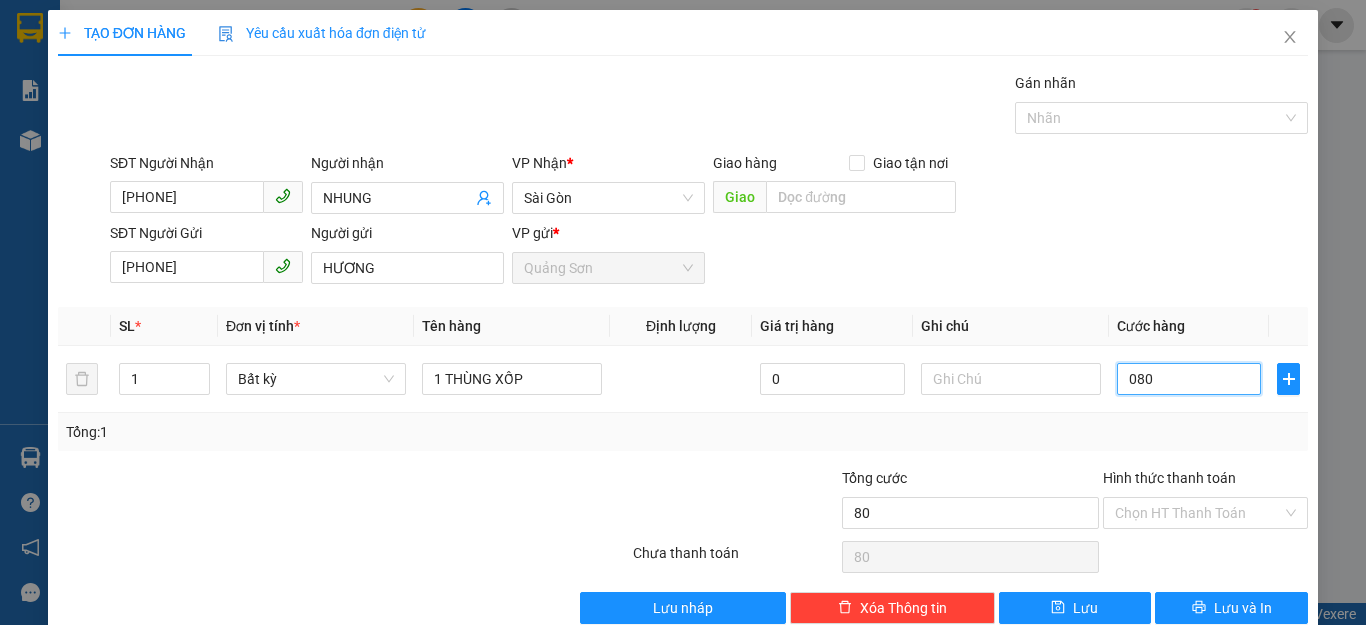 type on "080" 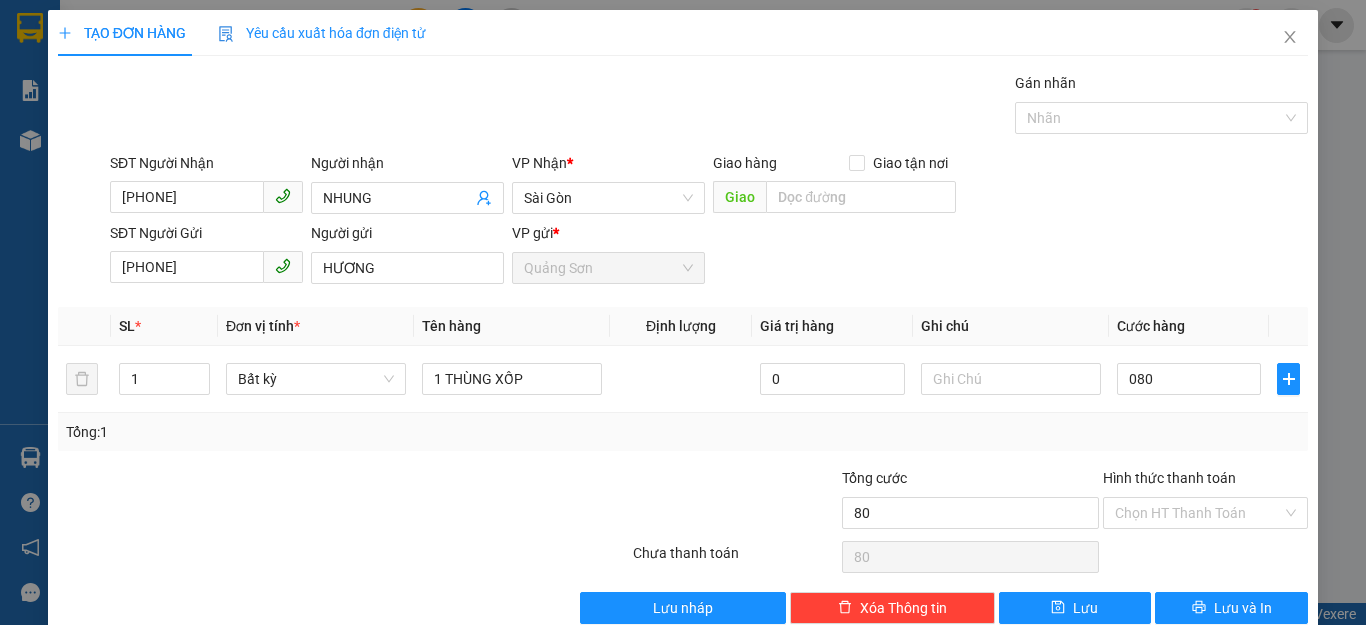 type on "80.000" 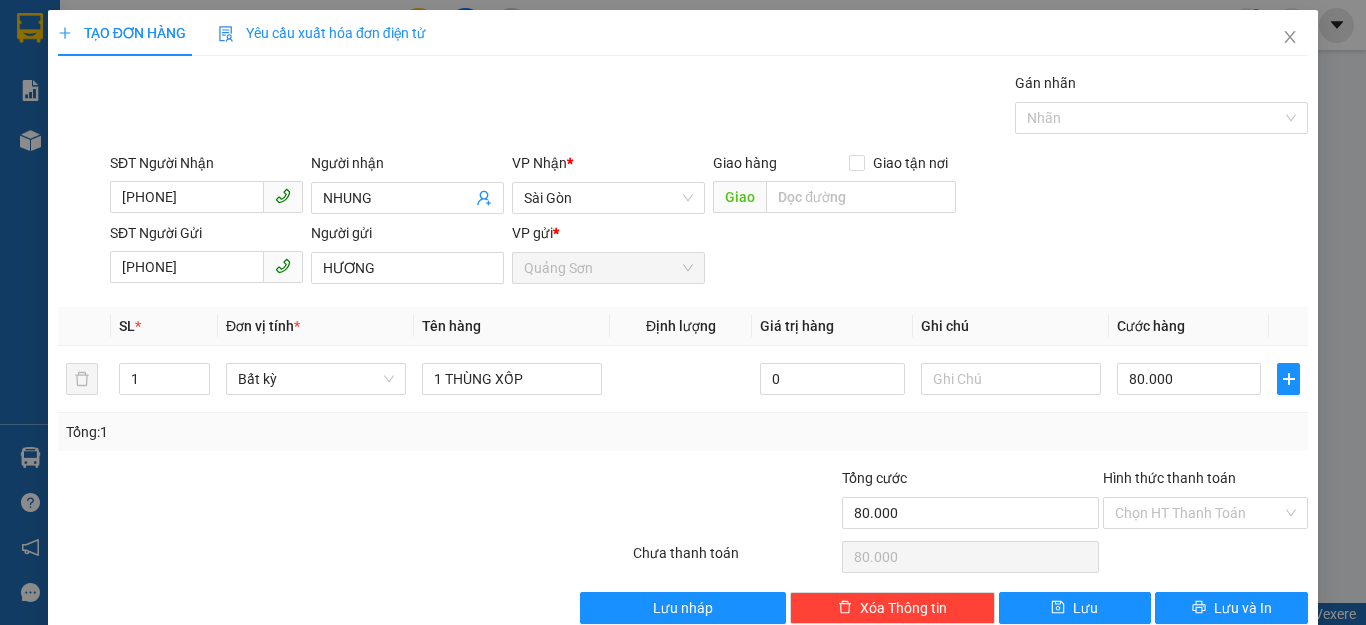 click on "Tổng:  1" at bounding box center [683, 432] 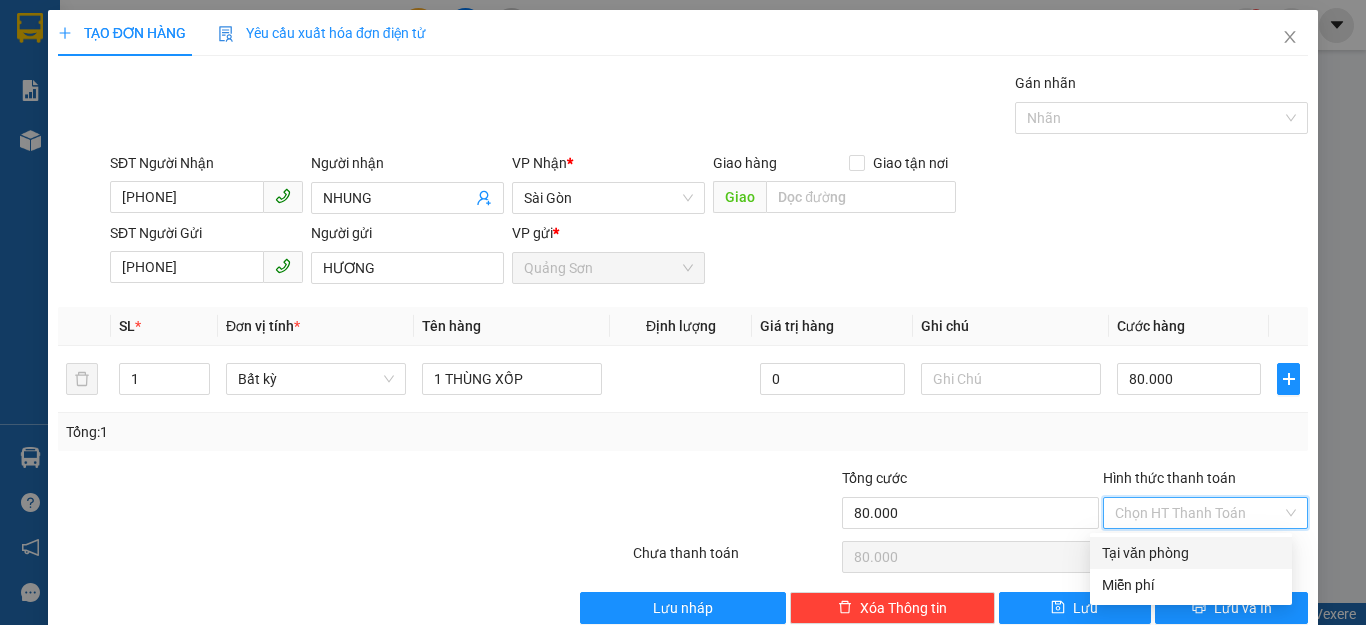click on "Hình thức thanh toán" at bounding box center (1198, 513) 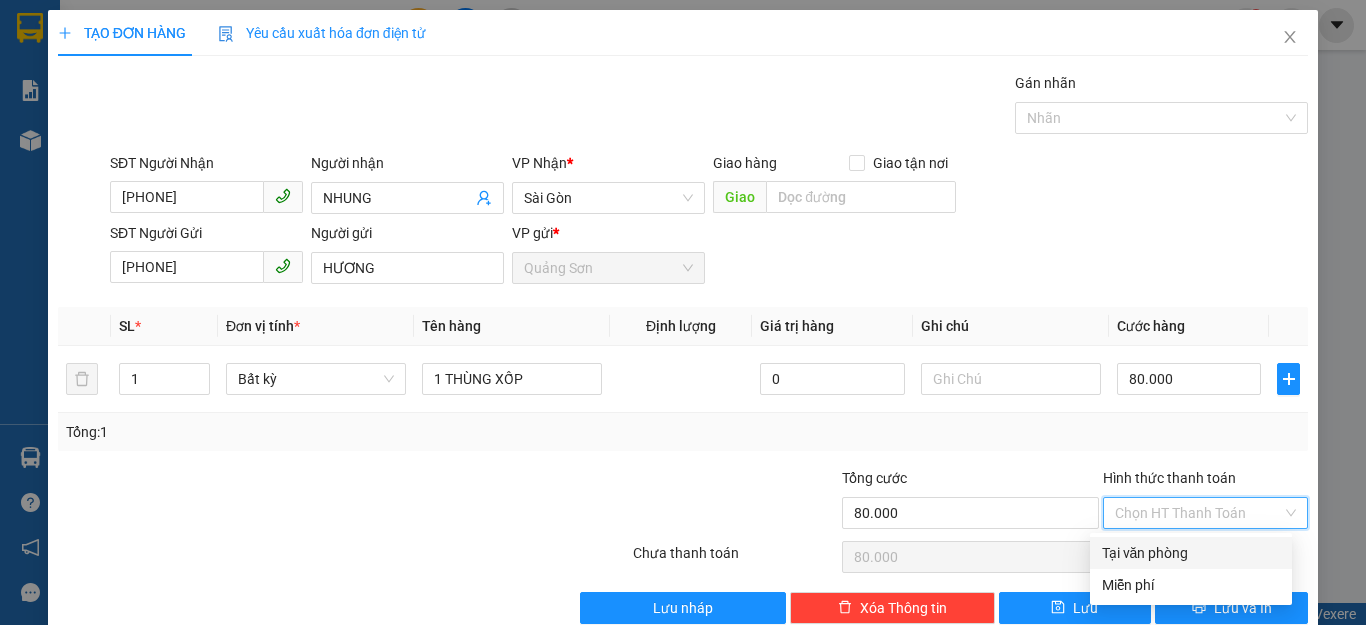 click on "Tại văn phòng" at bounding box center [1191, 553] 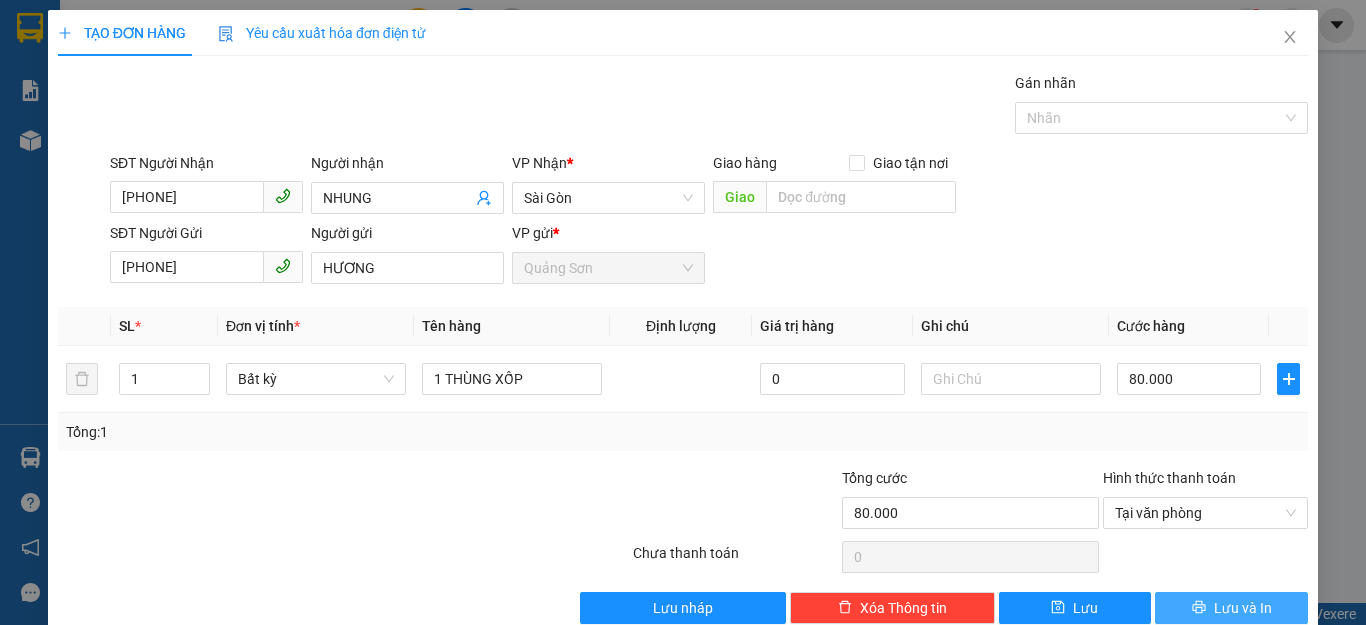 click on "Lưu và In" at bounding box center (1231, 608) 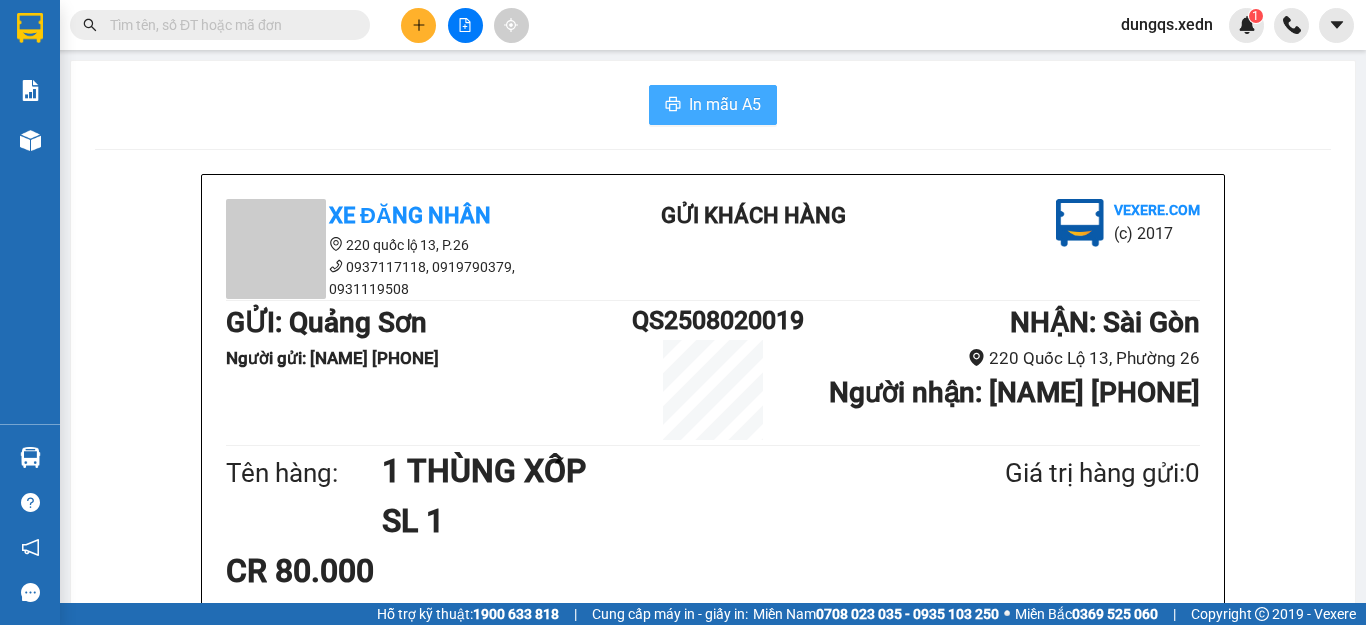 click on "In mẫu A5" at bounding box center [725, 104] 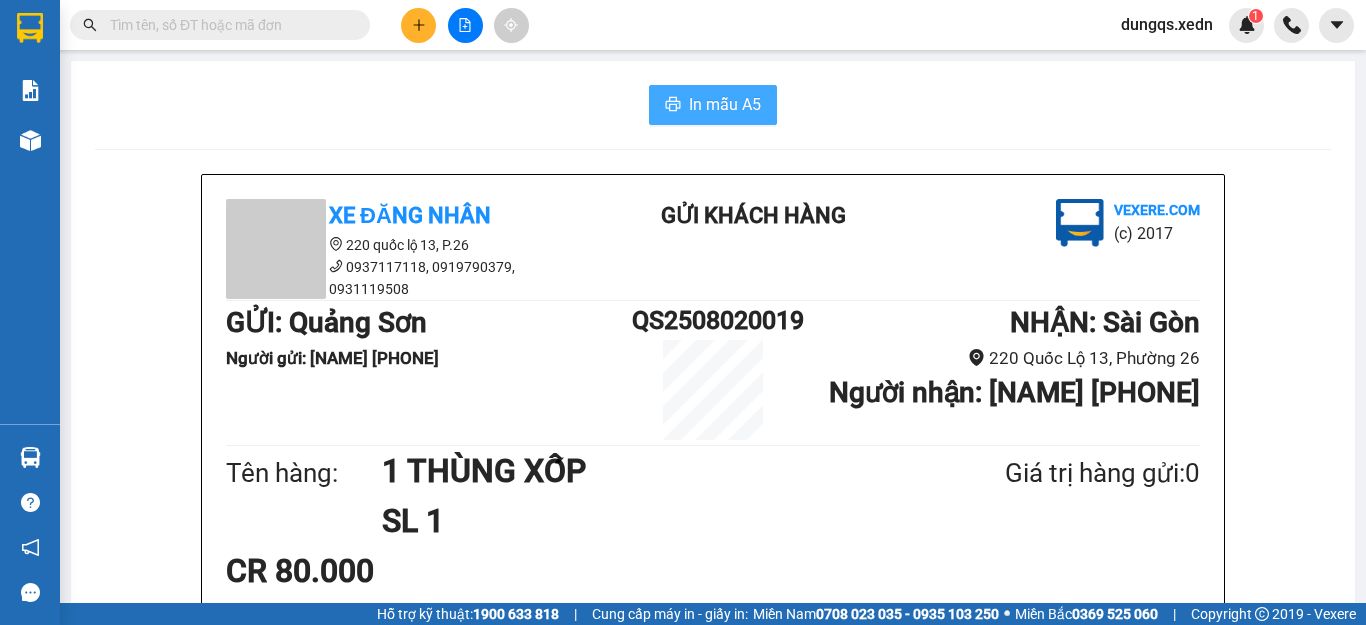 scroll, scrollTop: 0, scrollLeft: 0, axis: both 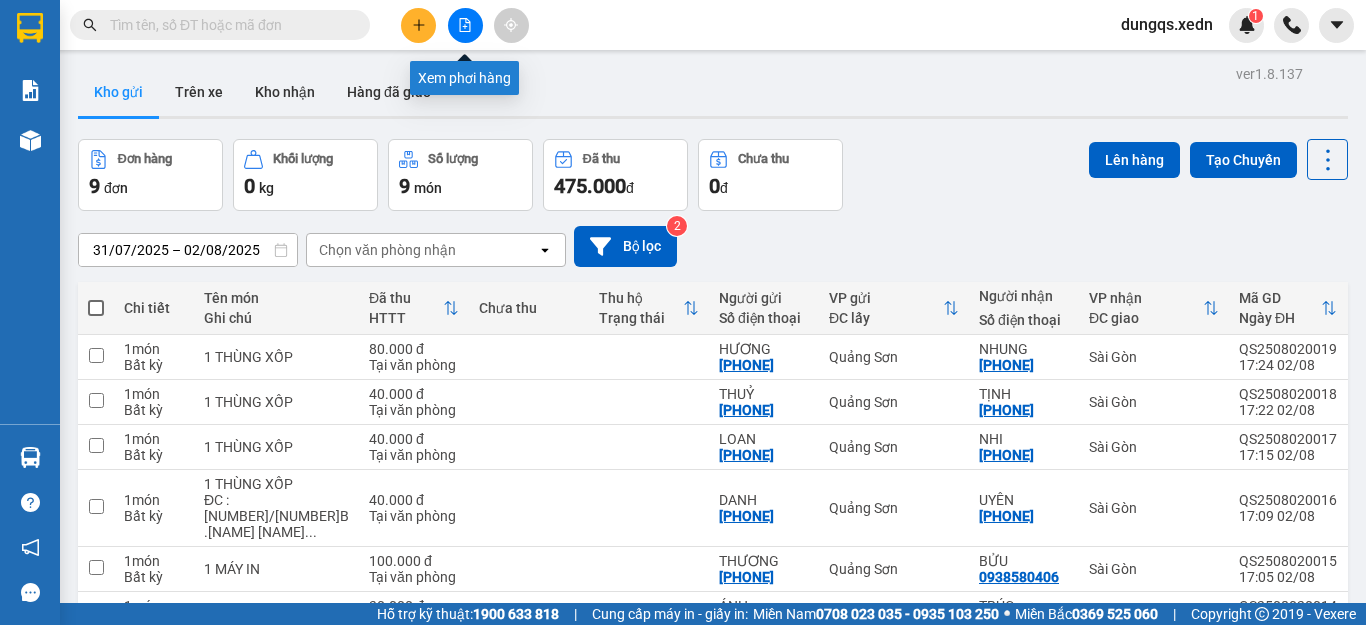 click 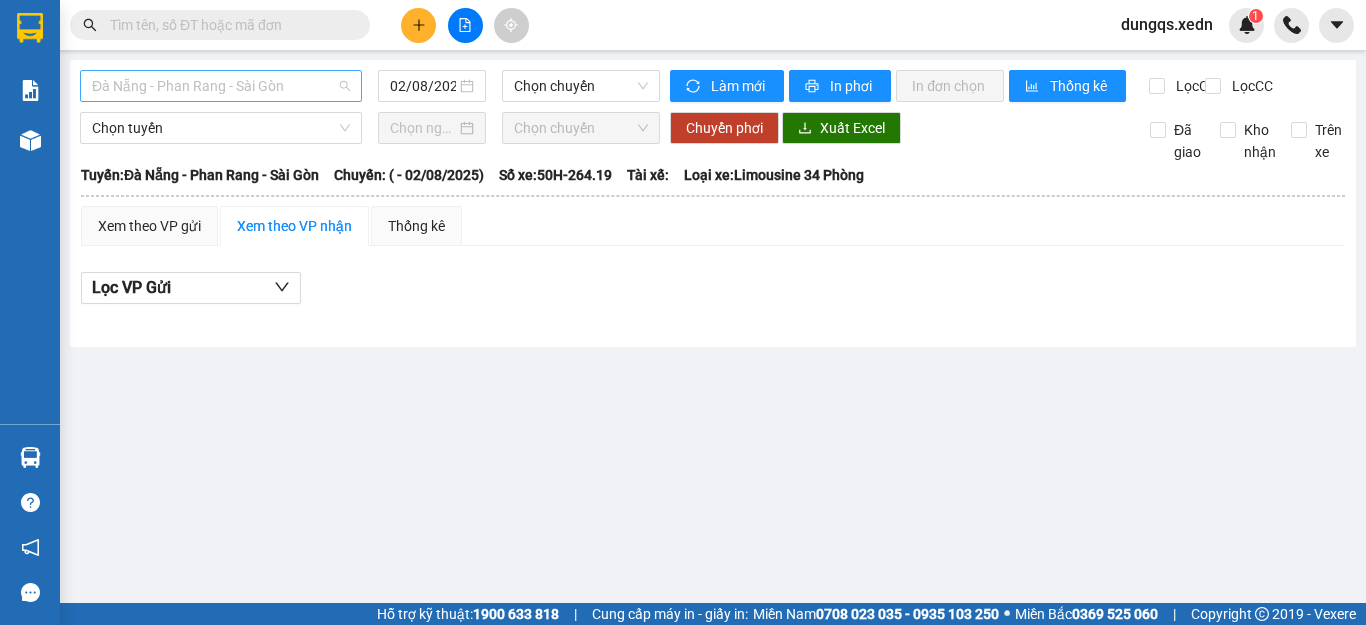 click on "Đà Nẵng - Phan Rang - Sài Gòn" at bounding box center (221, 86) 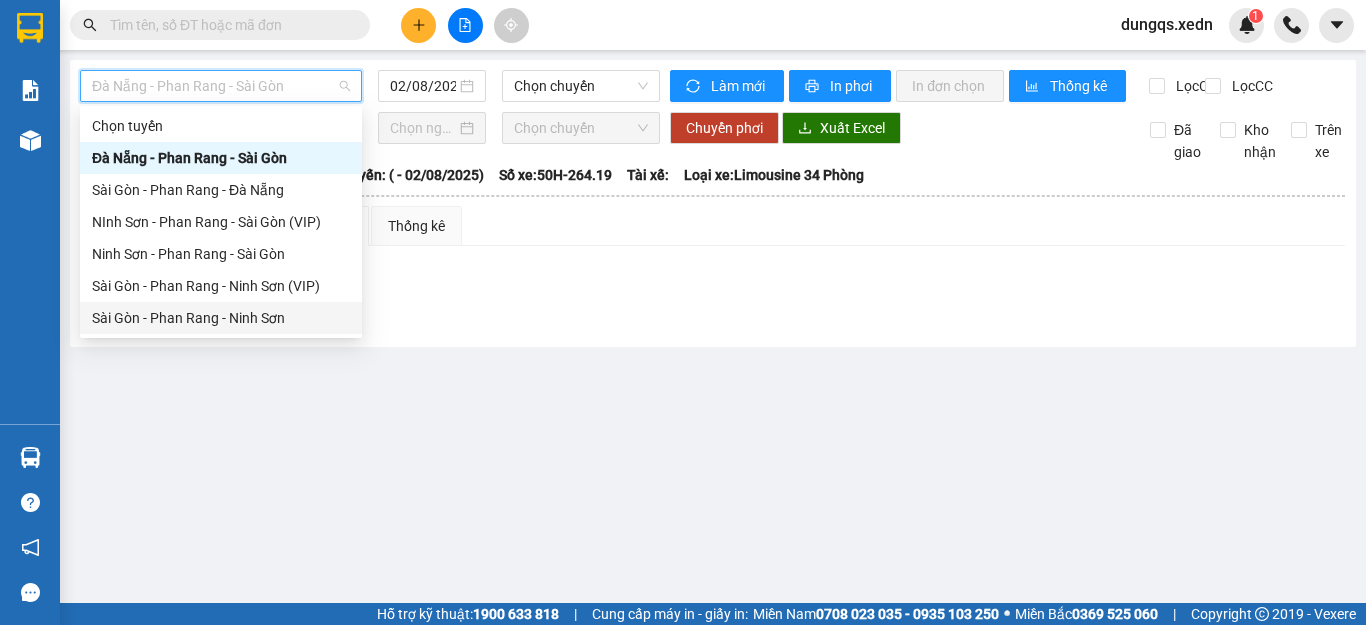 drag, startPoint x: 212, startPoint y: 251, endPoint x: 206, endPoint y: 316, distance: 65.27634 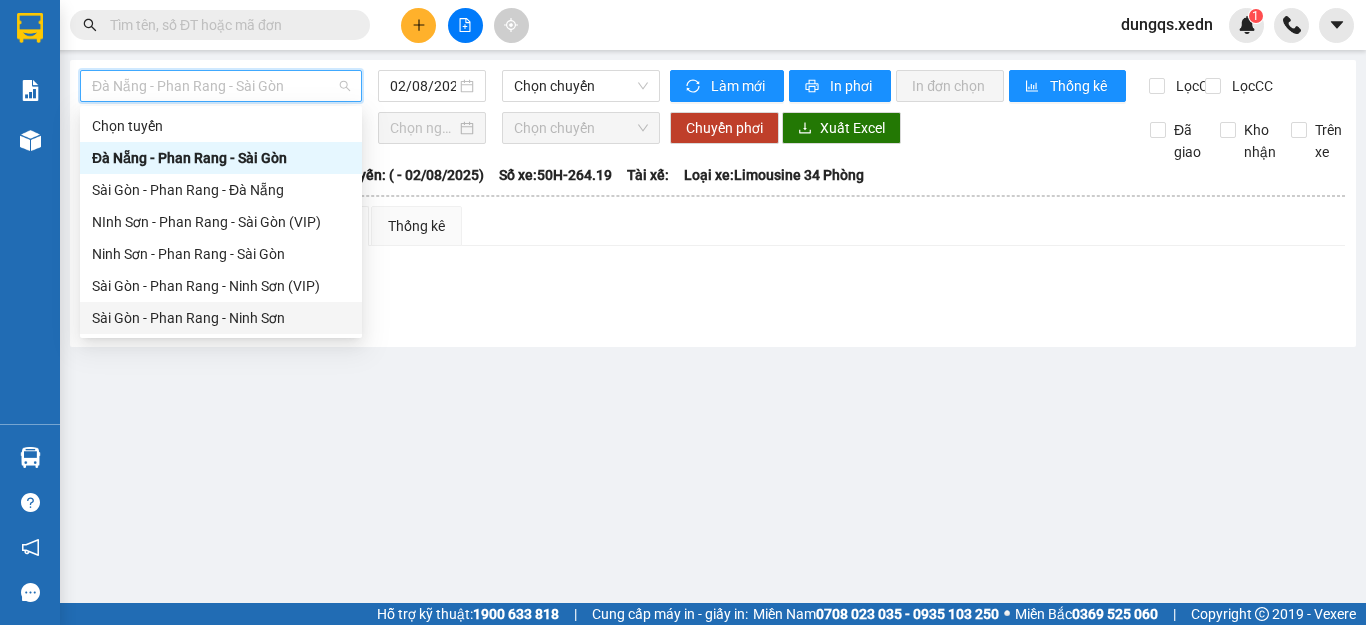 click on "Sài Gòn - Phan Rang - Ninh Sơn" at bounding box center [221, 318] 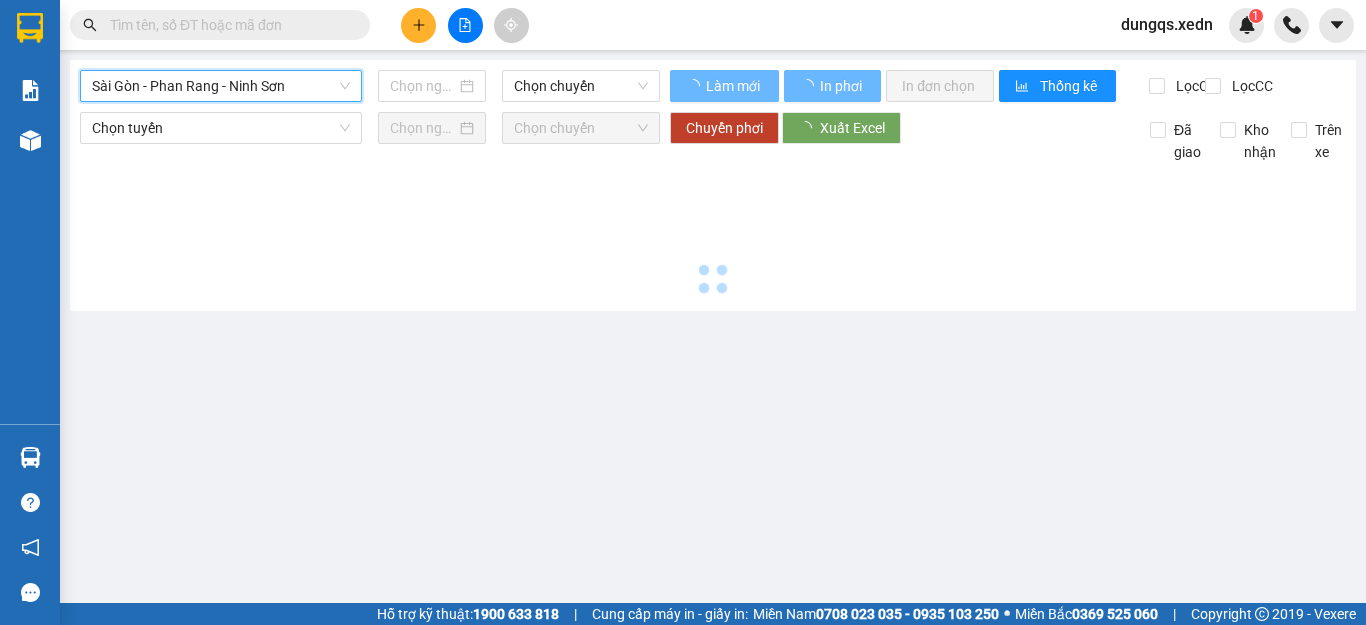 type on "02/08/2025" 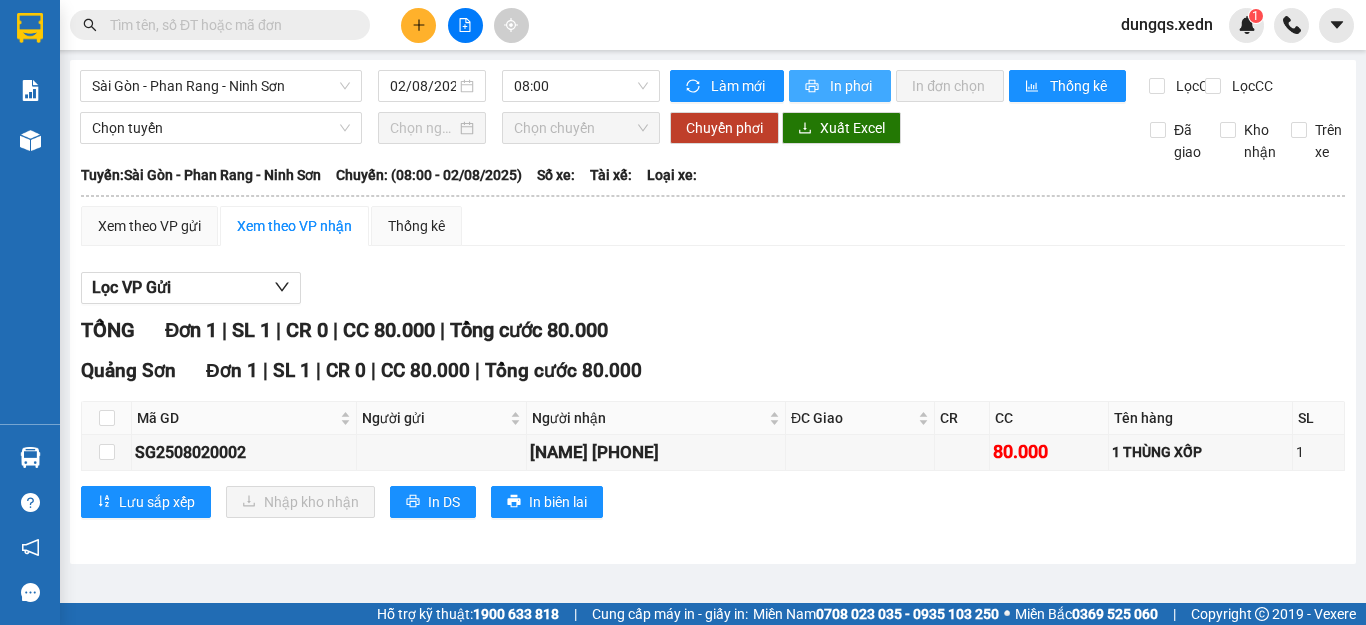 click on "In phơi" at bounding box center (852, 86) 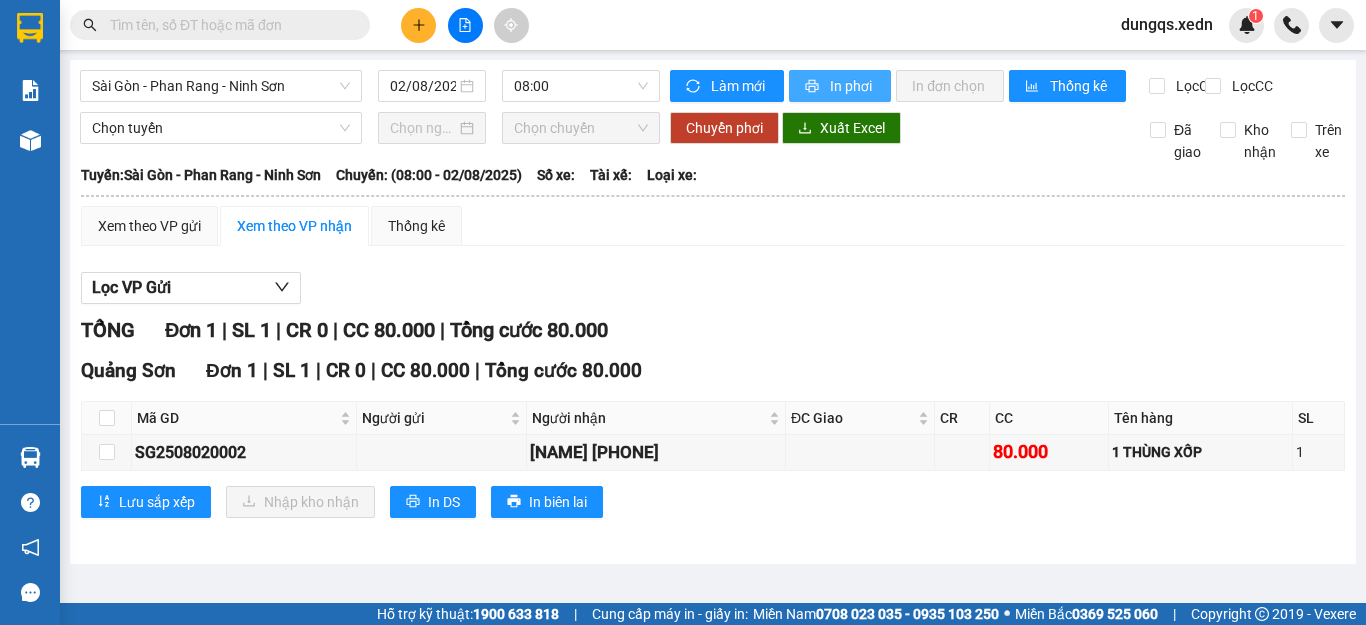 scroll, scrollTop: 0, scrollLeft: 0, axis: both 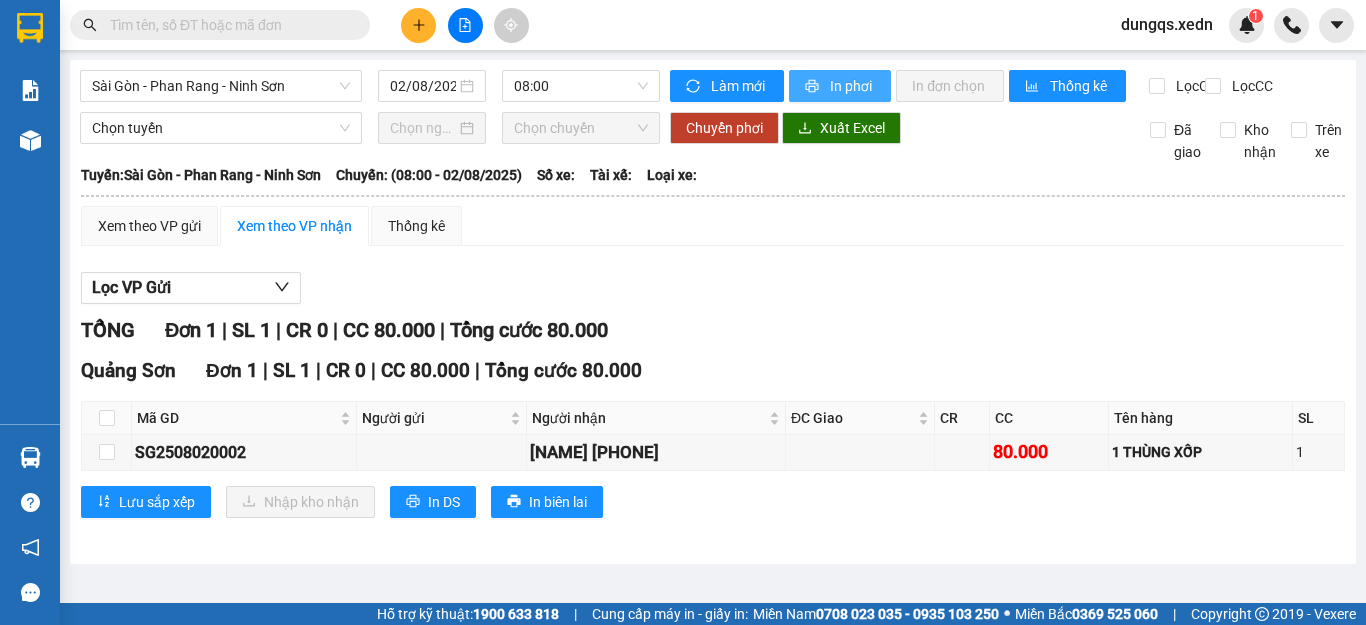click on "In phơi" at bounding box center (852, 86) 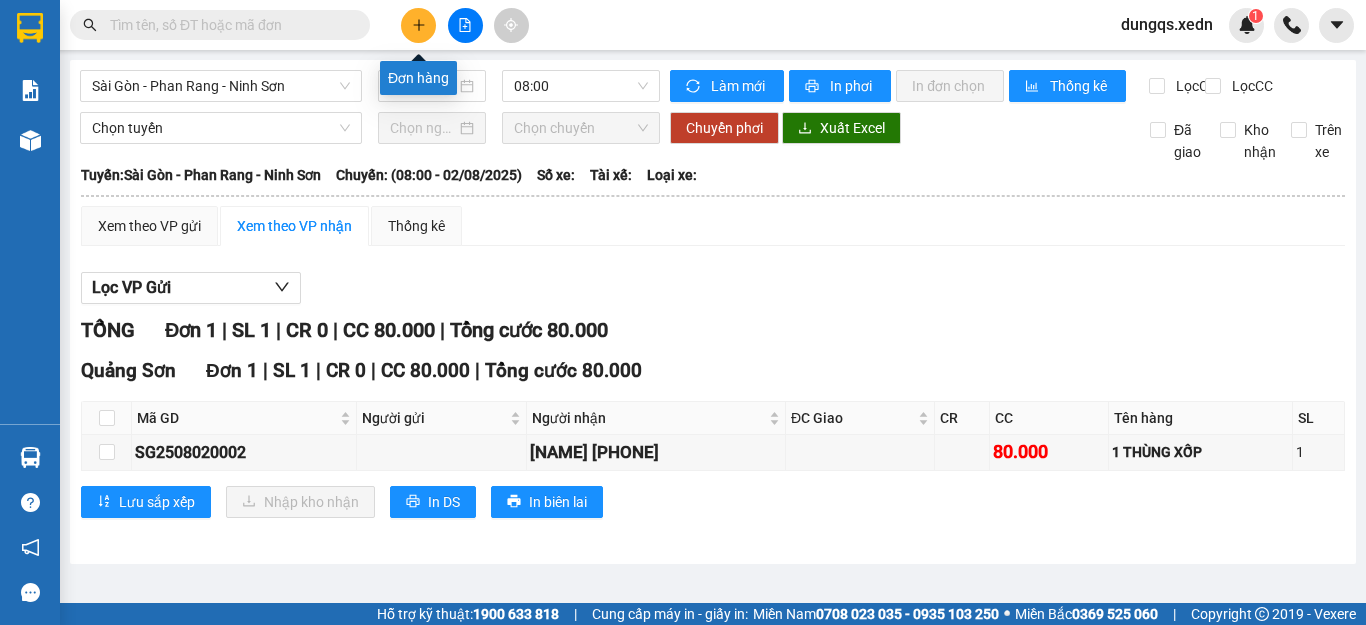 click 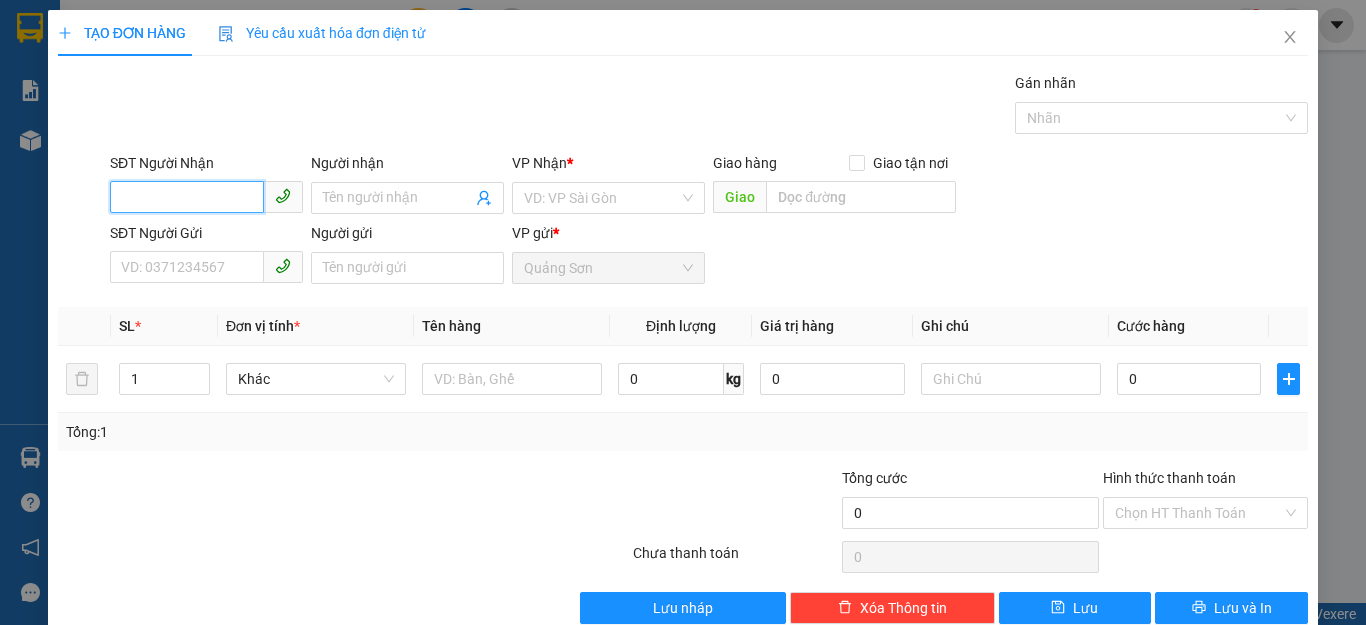 click on "SĐT Người Nhận" at bounding box center (187, 197) 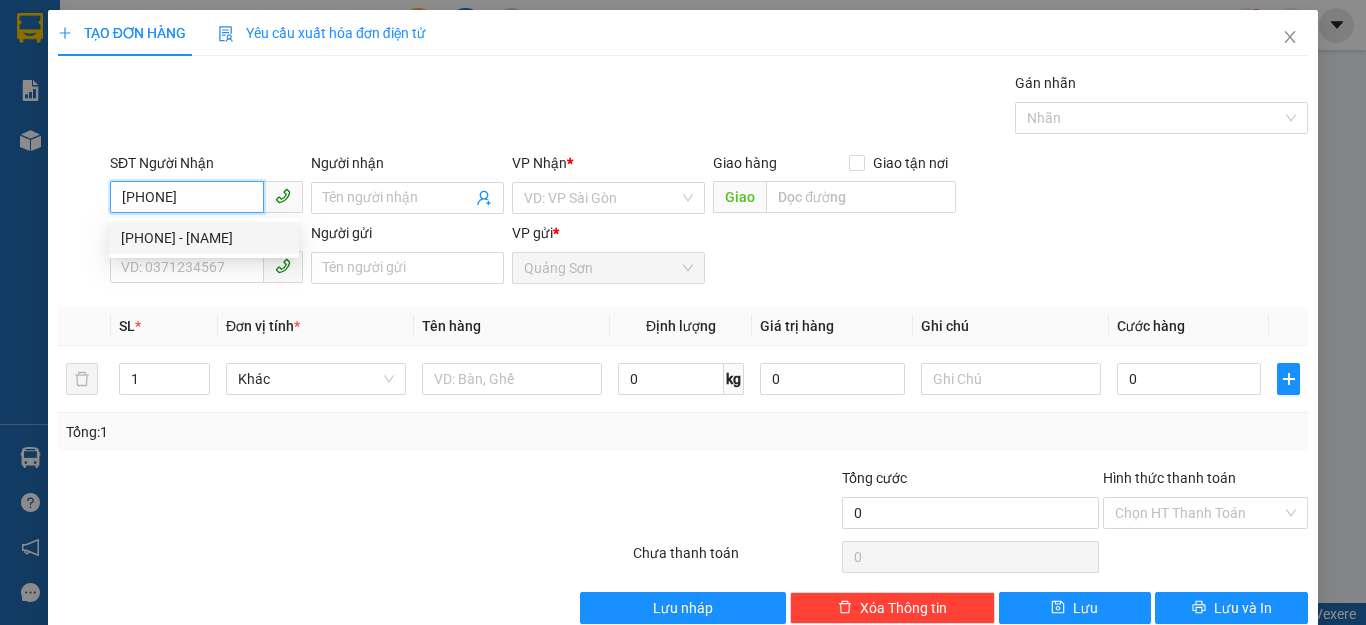 click on "[PHONE] - [NAME]" at bounding box center [204, 238] 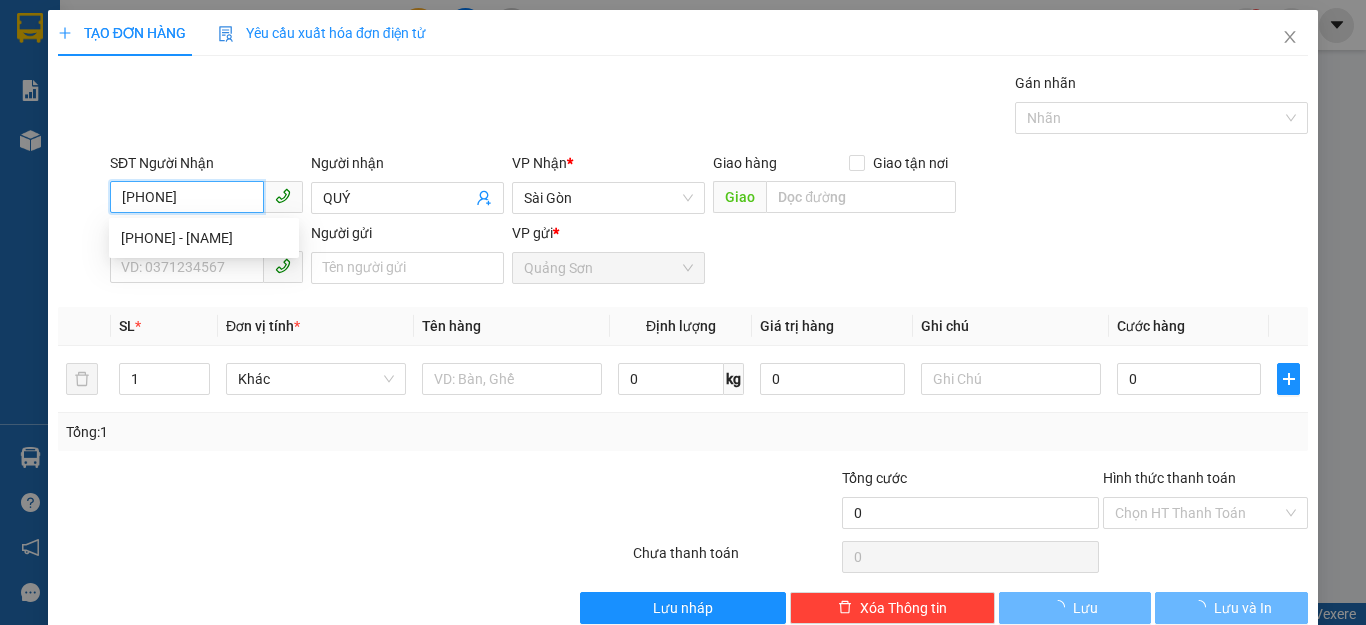 type on "50.000" 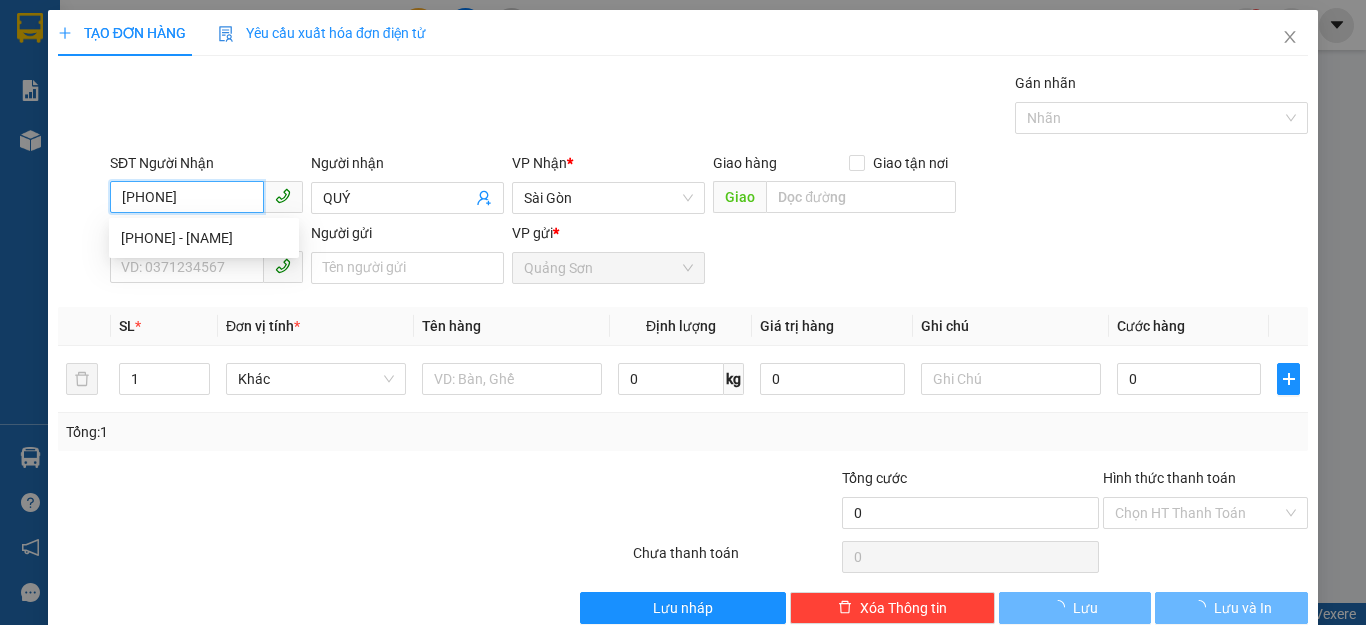 type on "50.000" 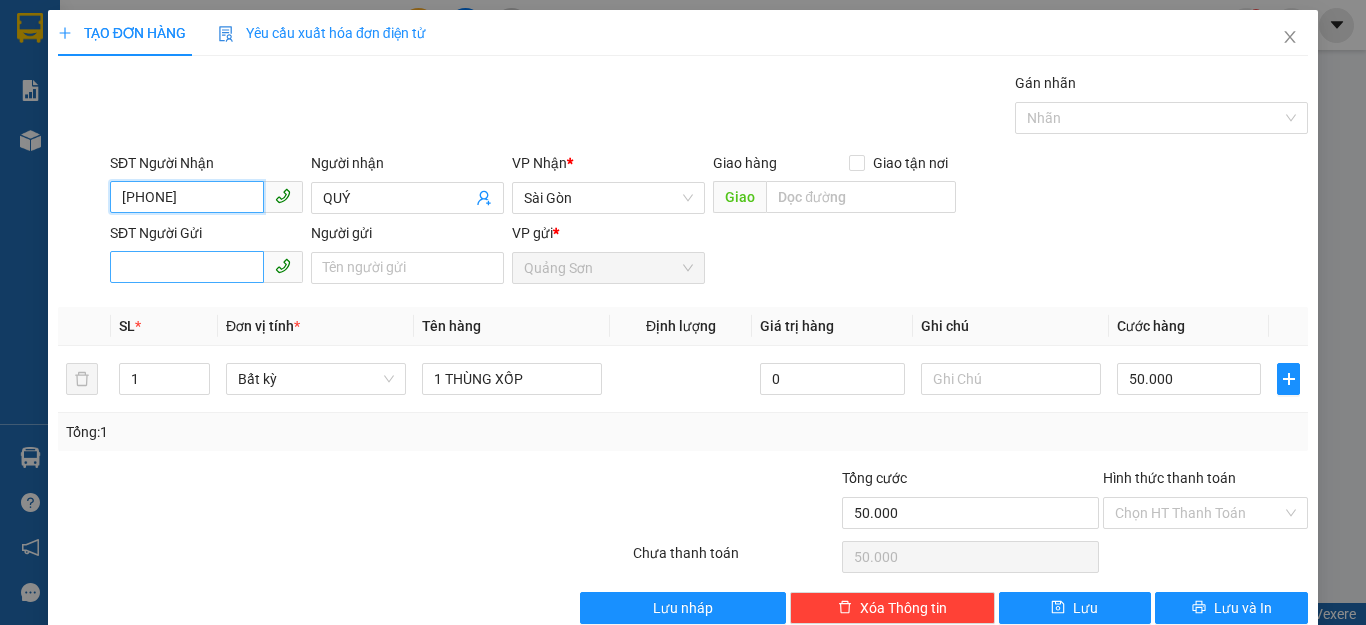 type on "[PHONE]" 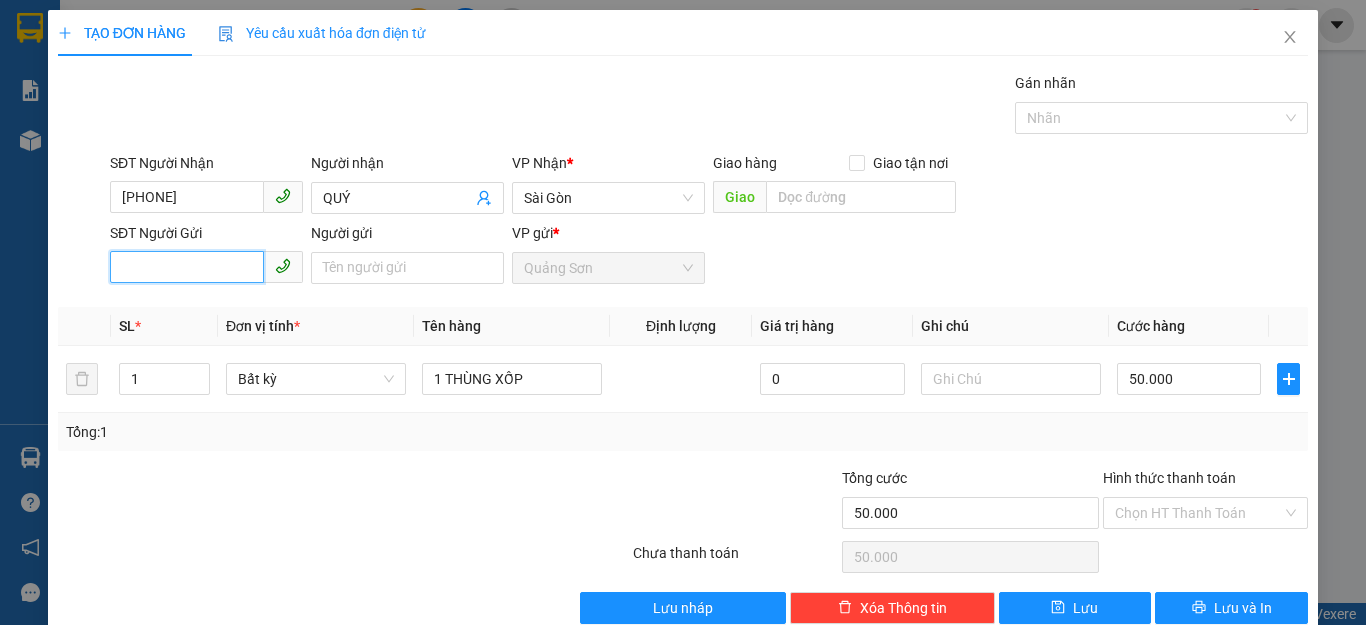 click on "SĐT Người Gửi" at bounding box center [187, 267] 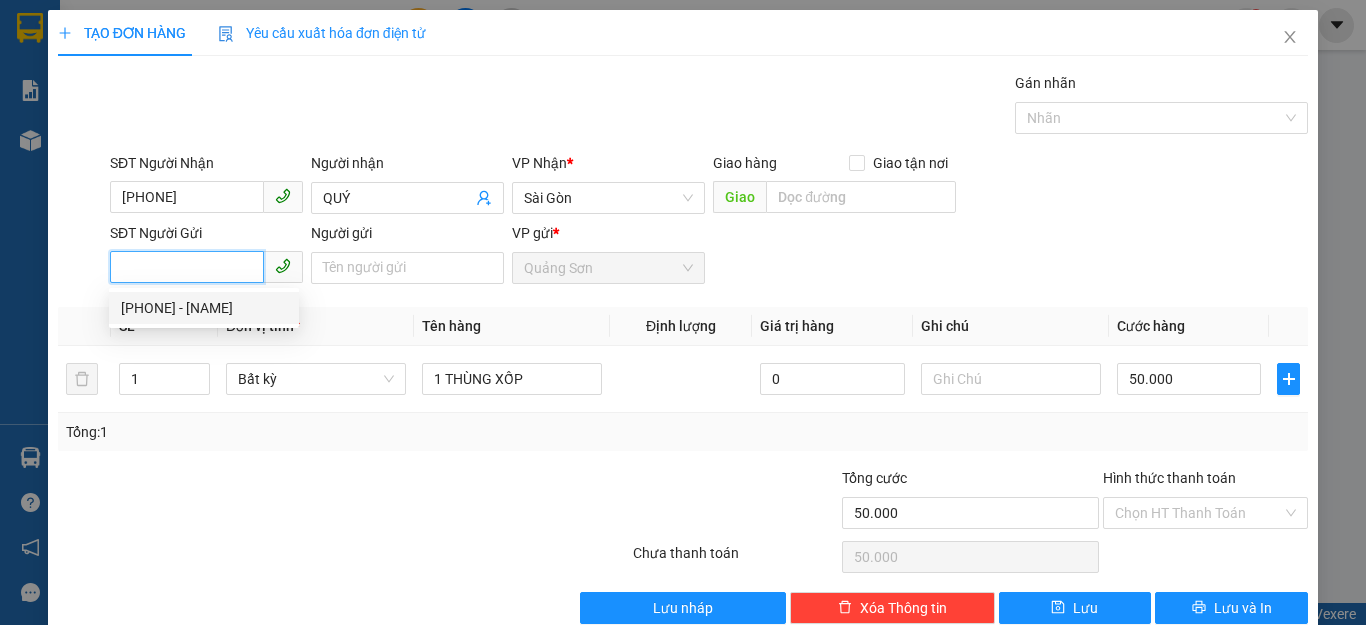 click on "[PHONE] - [NAME]" at bounding box center (204, 308) 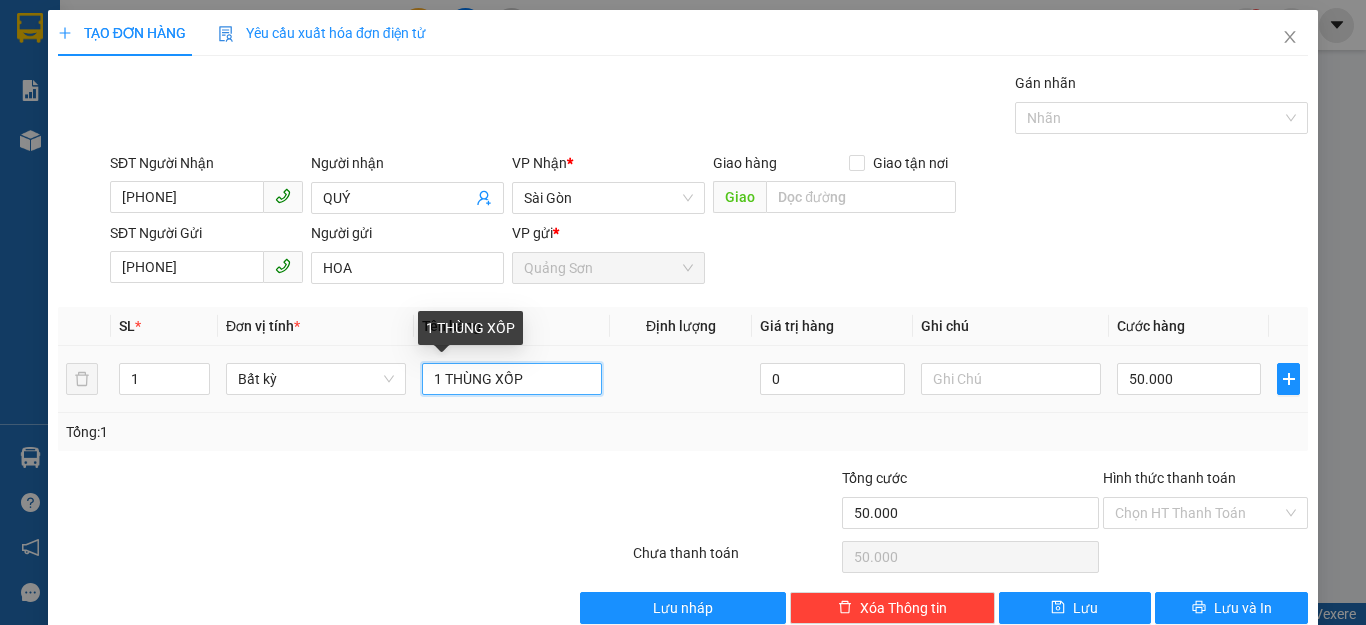 click on "1 THÙNG XỐP" at bounding box center [512, 379] 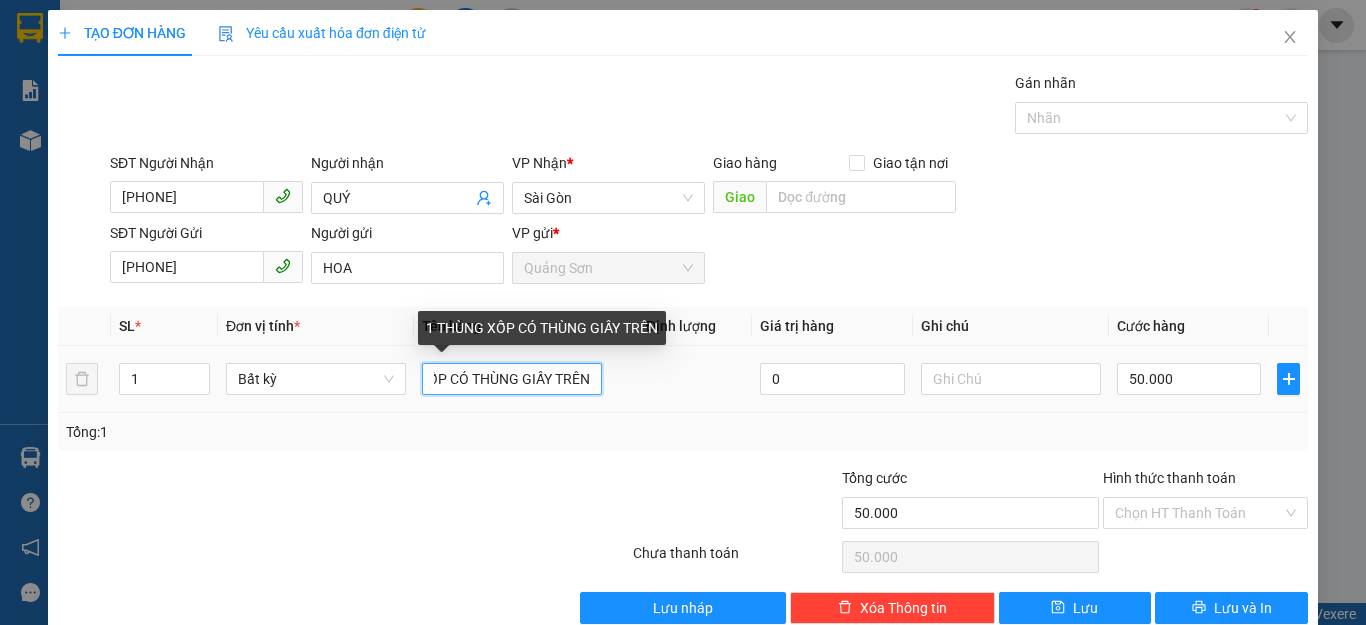 scroll, scrollTop: 0, scrollLeft: 80, axis: horizontal 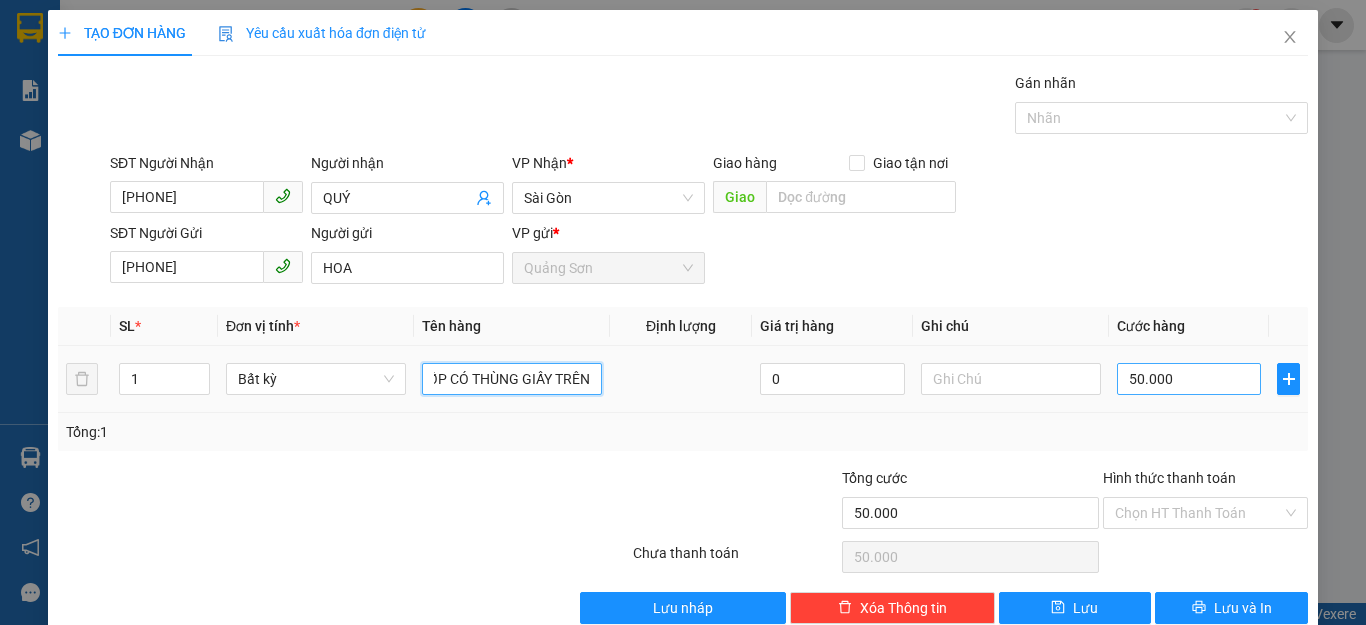 type on "1 THÙNG XỐP CÓ THÙNG GIẤY TRÊN" 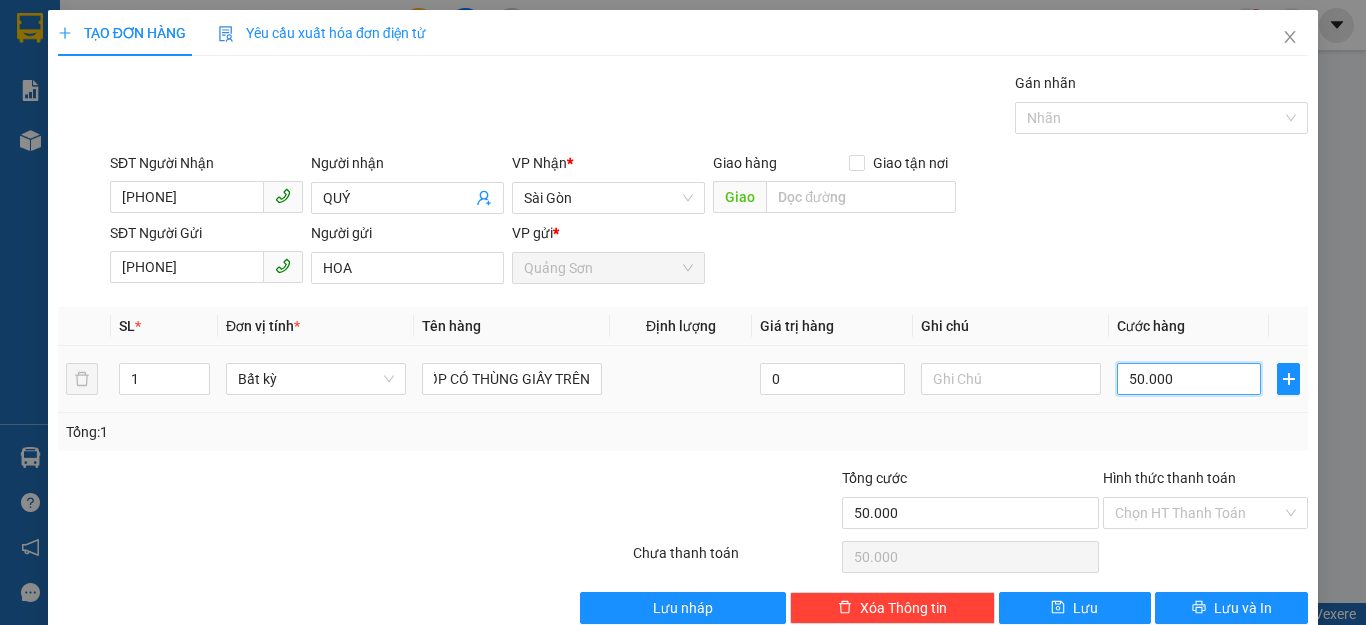 scroll, scrollTop: 0, scrollLeft: 0, axis: both 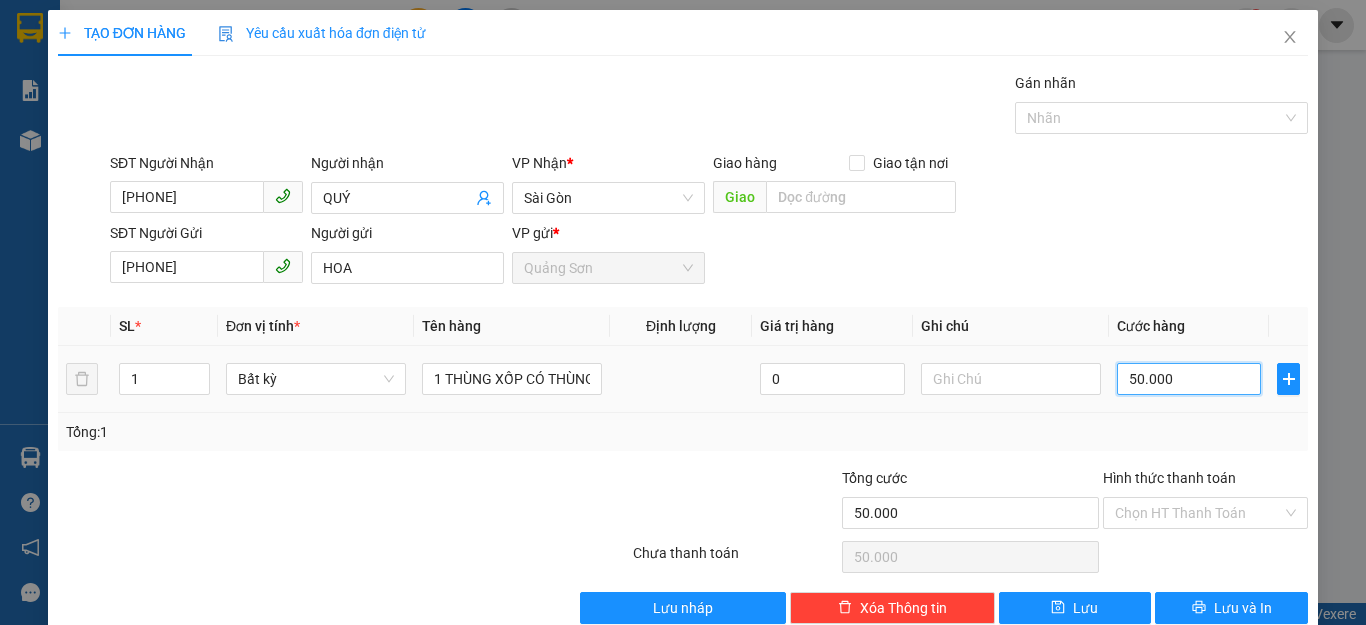 click on "50.000" at bounding box center (1189, 379) 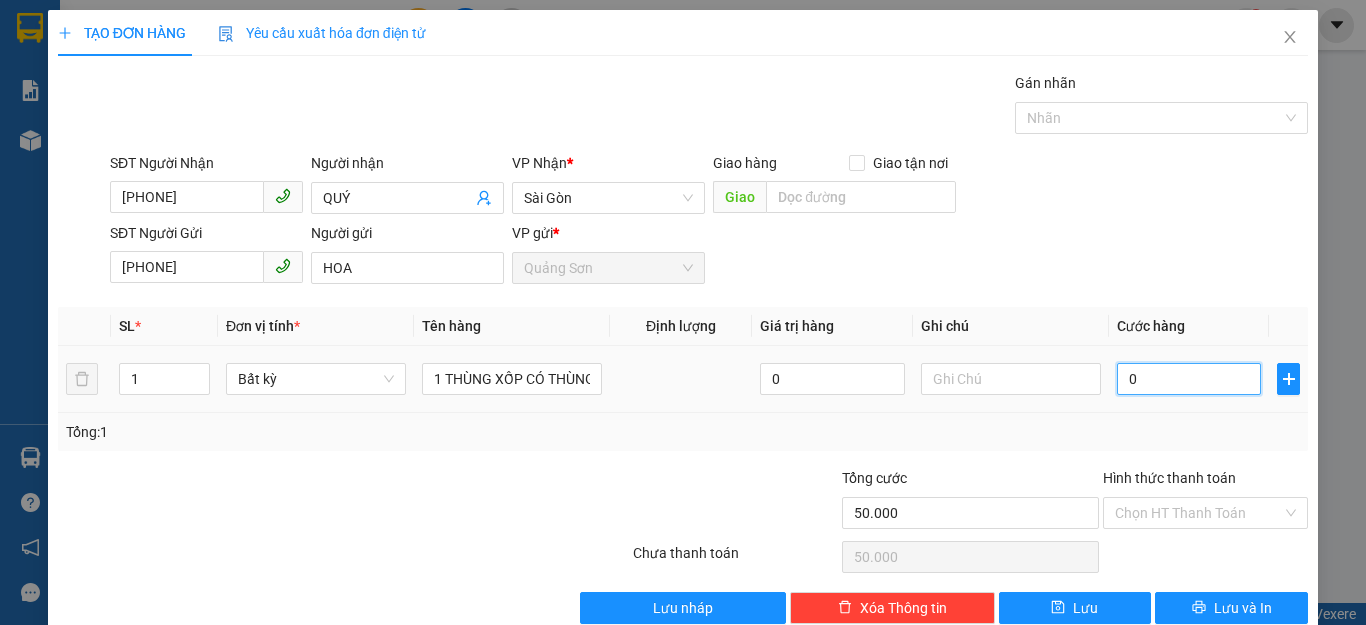 type on "0" 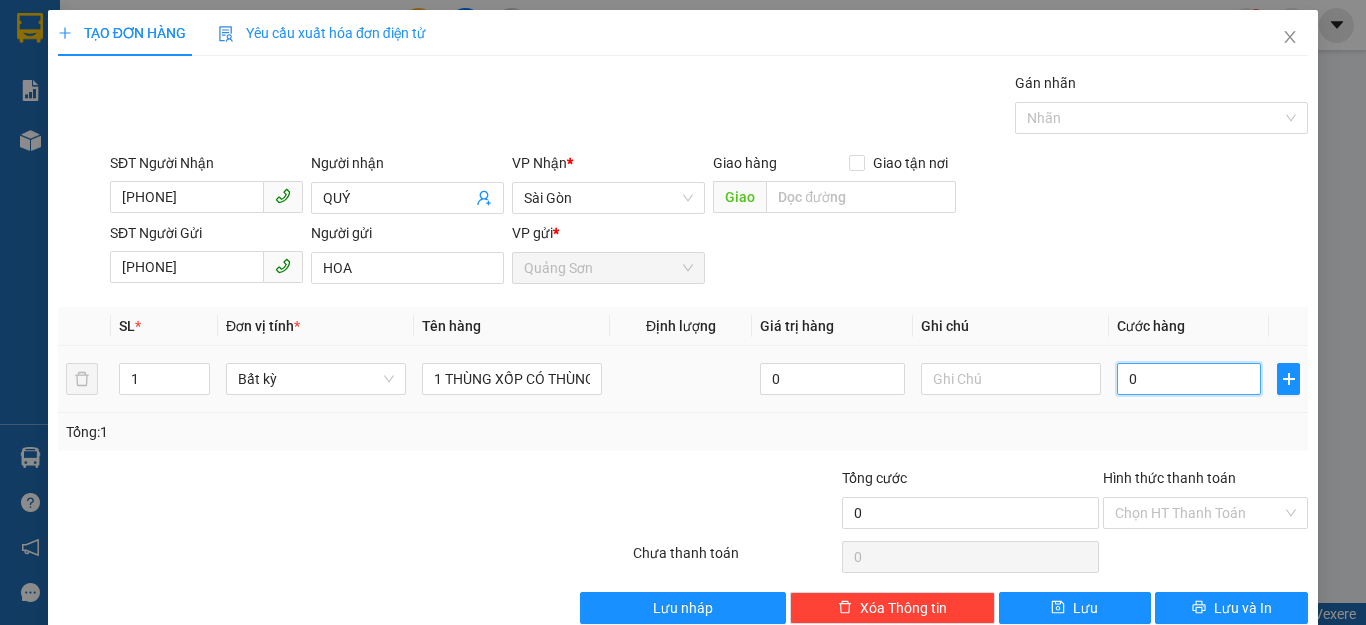 type on "8" 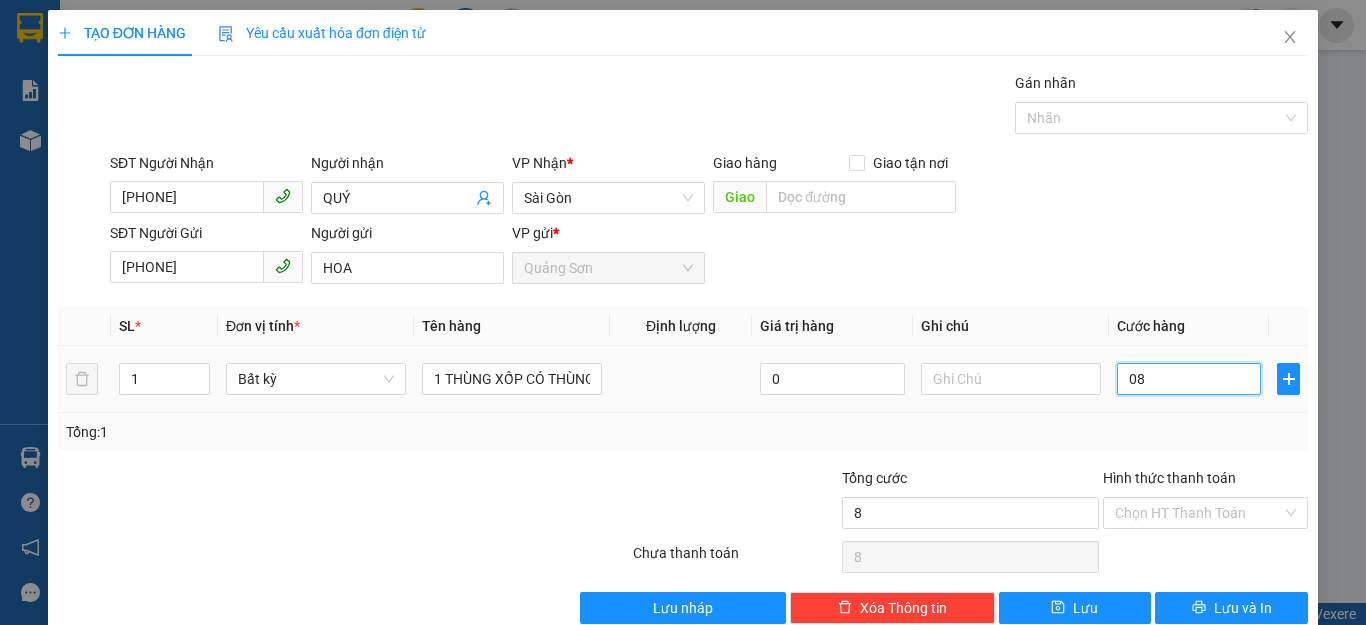 type on "80" 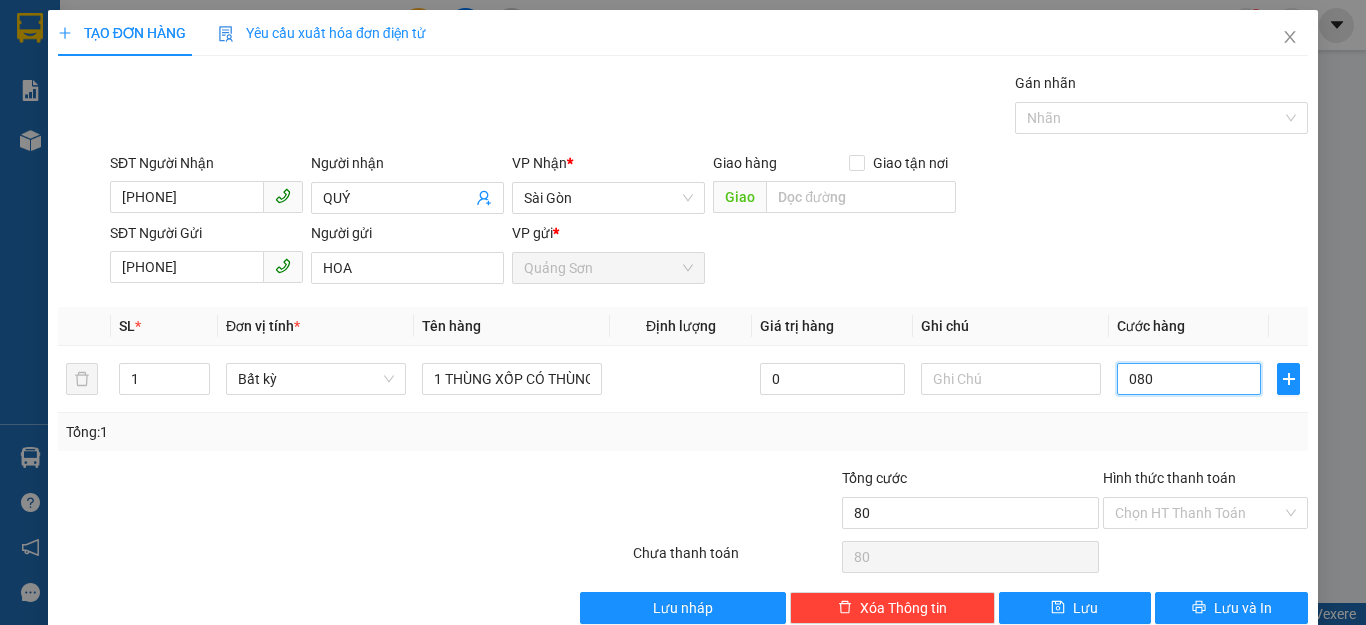 type on "080" 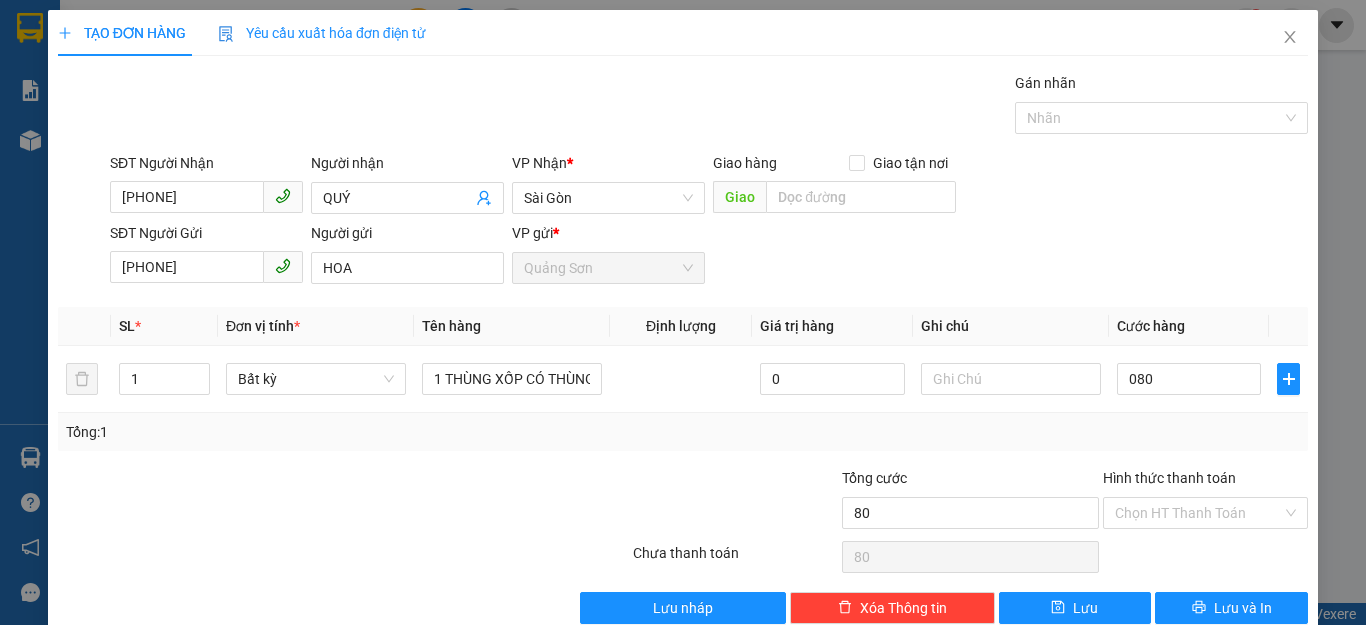 type on "80.000" 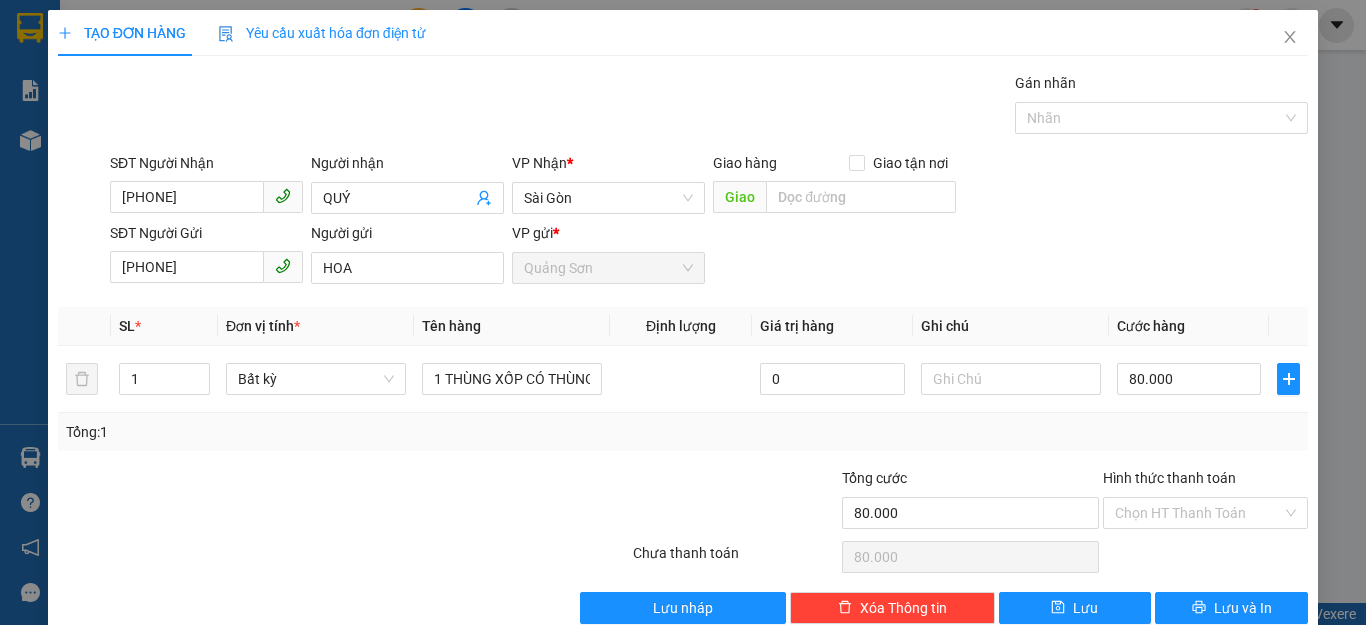 click on "Tổng:  1" at bounding box center (683, 432) 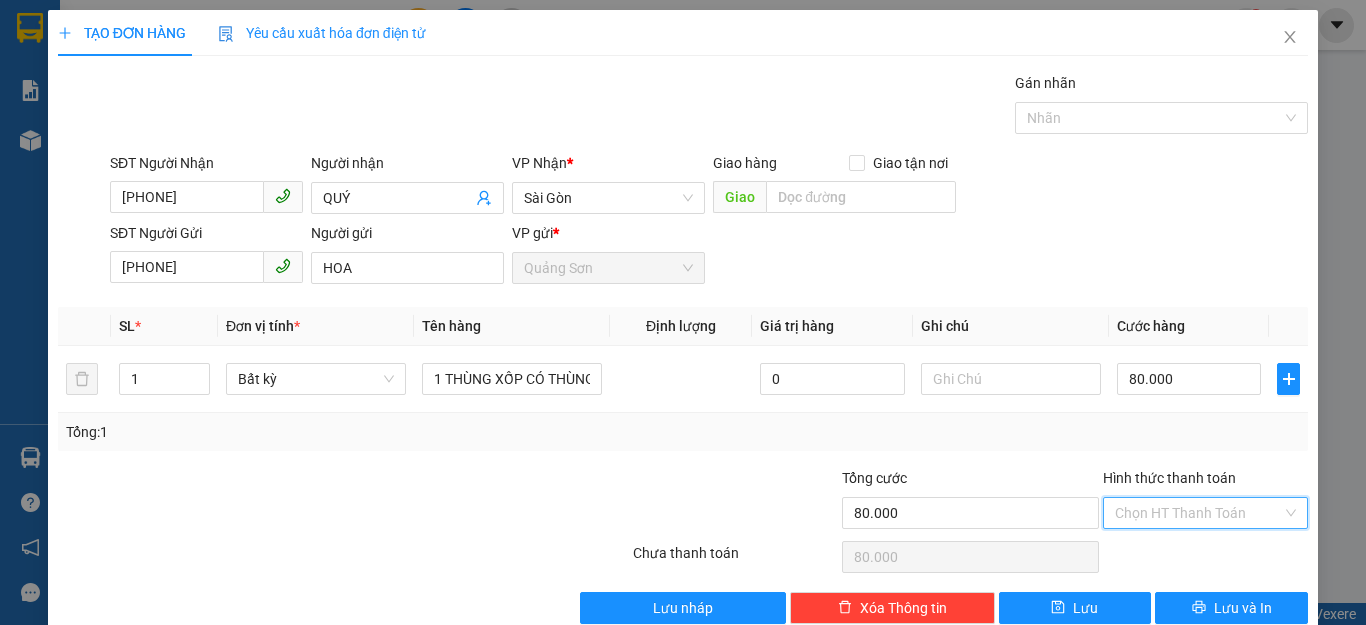 click on "Hình thức thanh toán" at bounding box center [1198, 513] 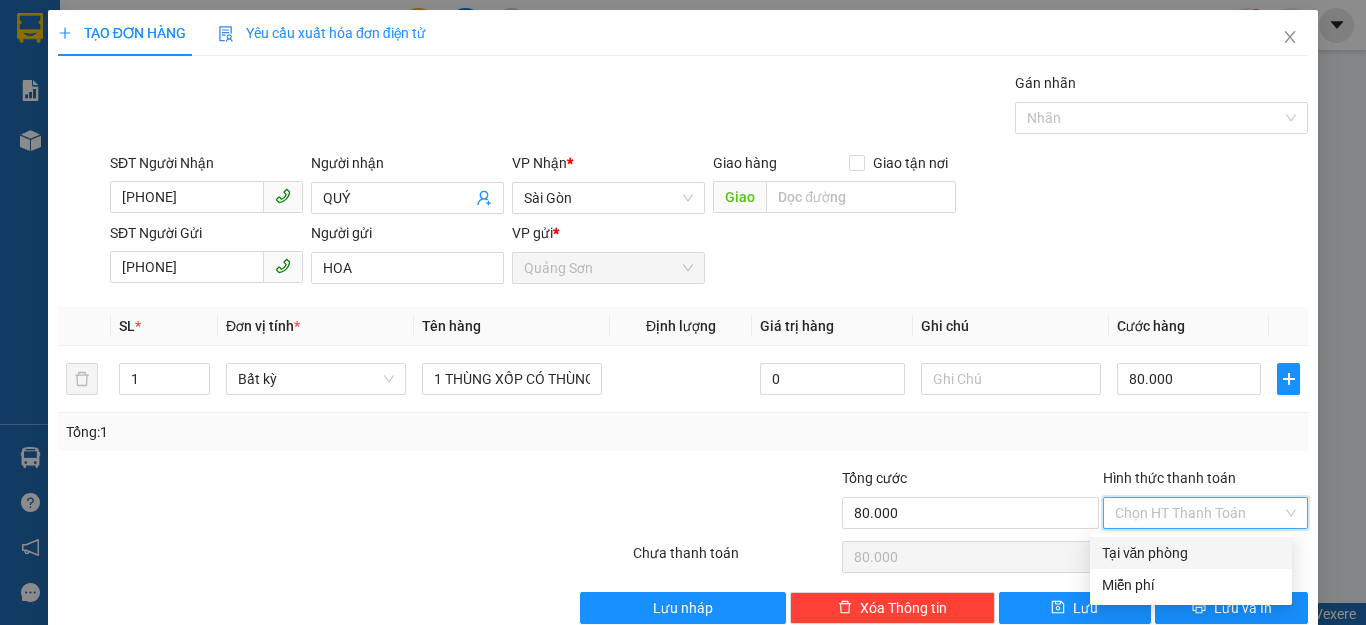 click on "Tại văn phòng" at bounding box center [1191, 553] 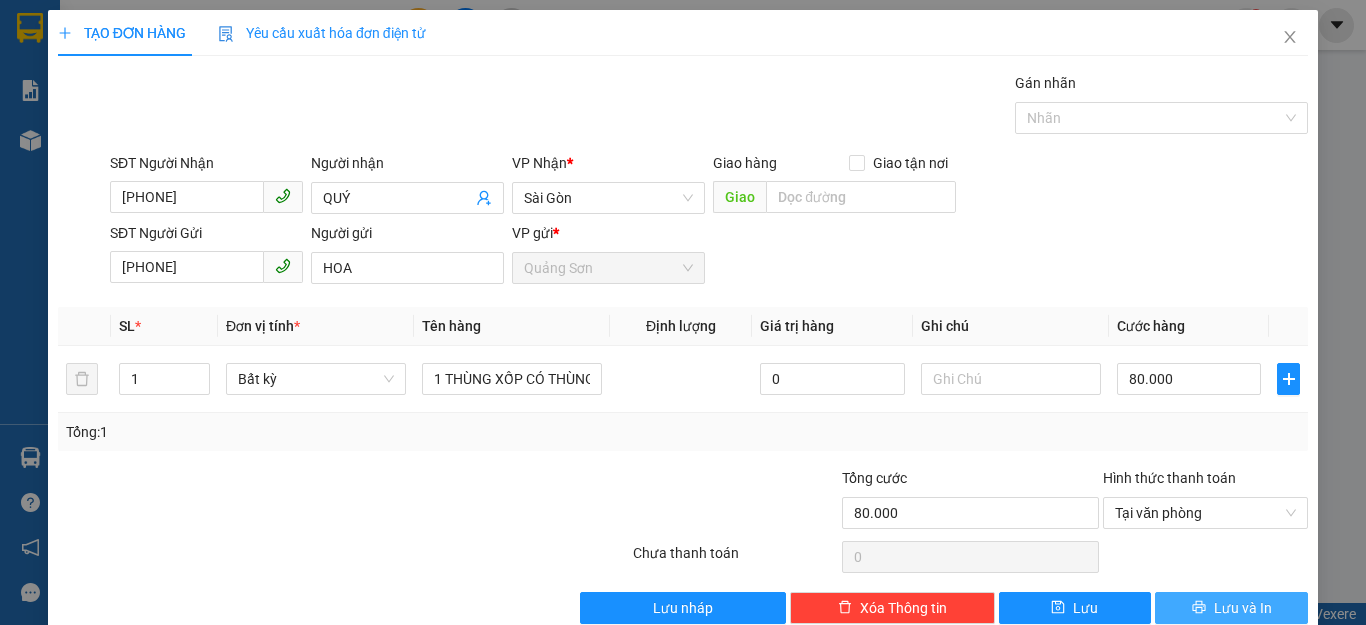 click on "Lưu và In" at bounding box center (1243, 608) 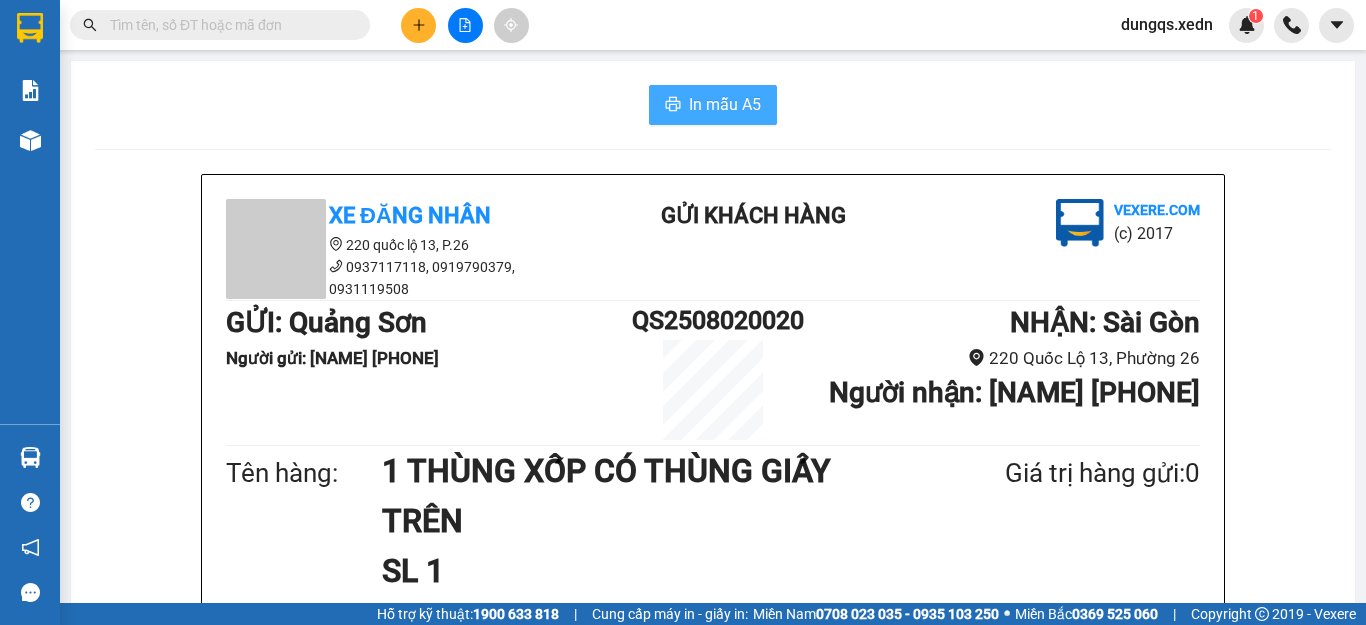 drag, startPoint x: 729, startPoint y: 108, endPoint x: 484, endPoint y: 120, distance: 245.2937 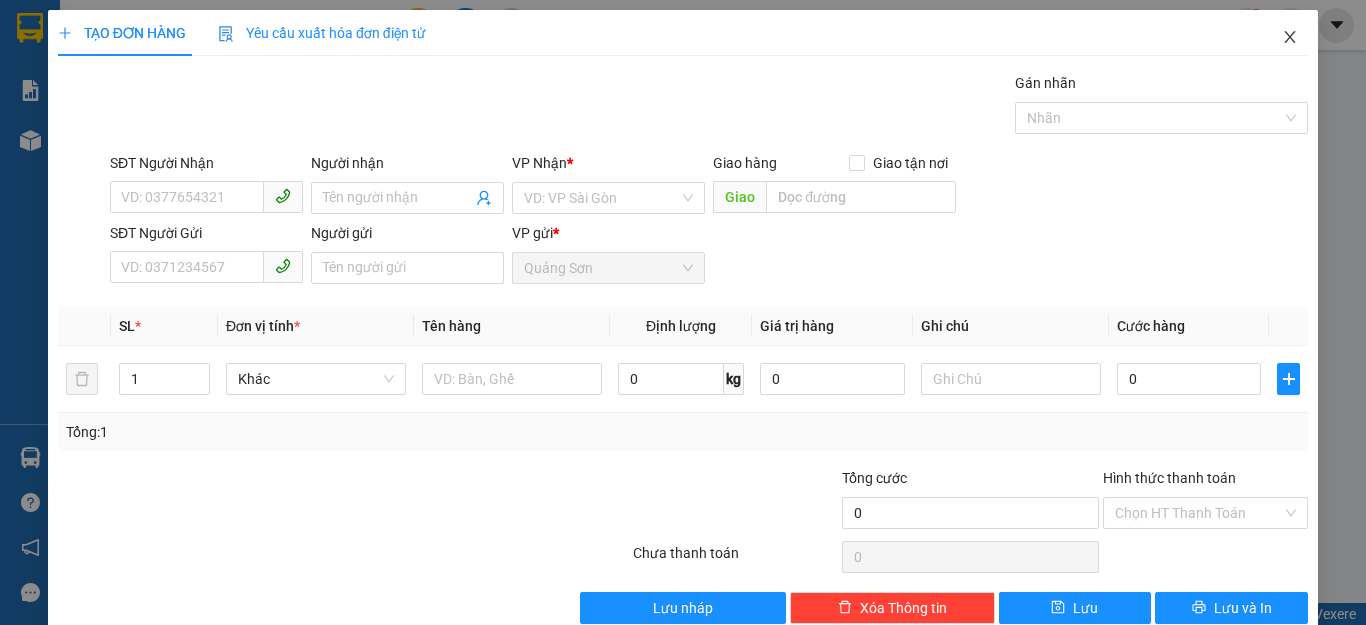 click 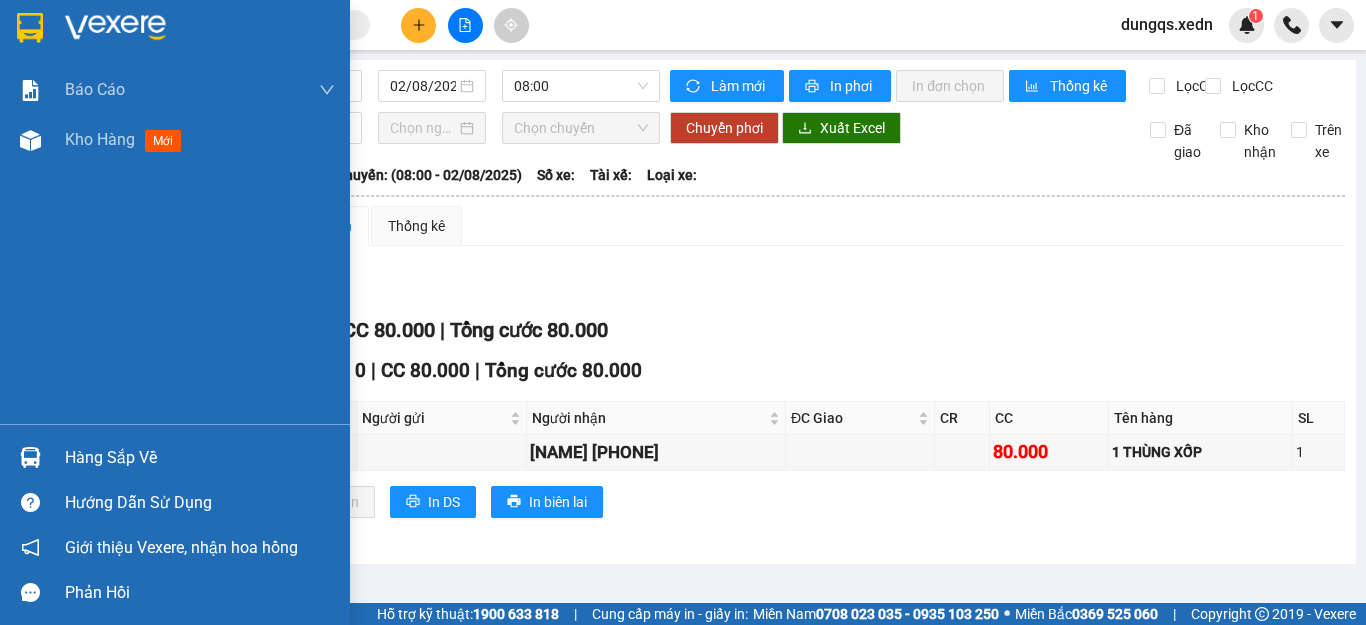click at bounding box center (30, 28) 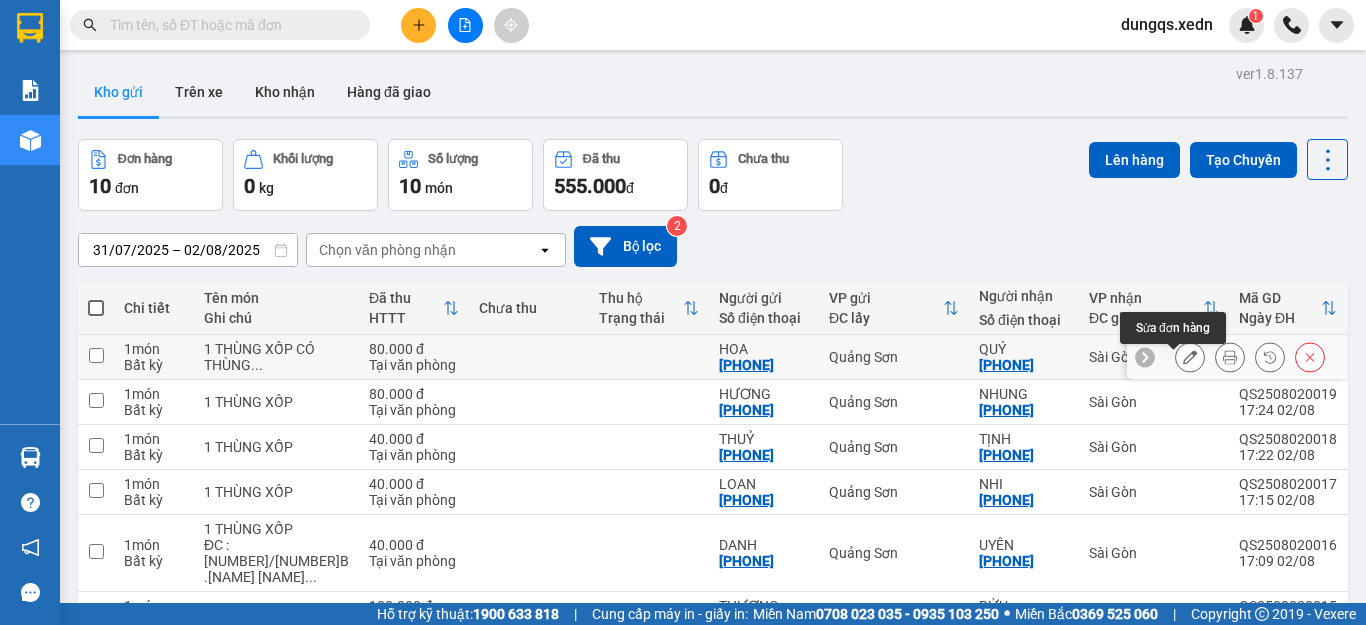 click 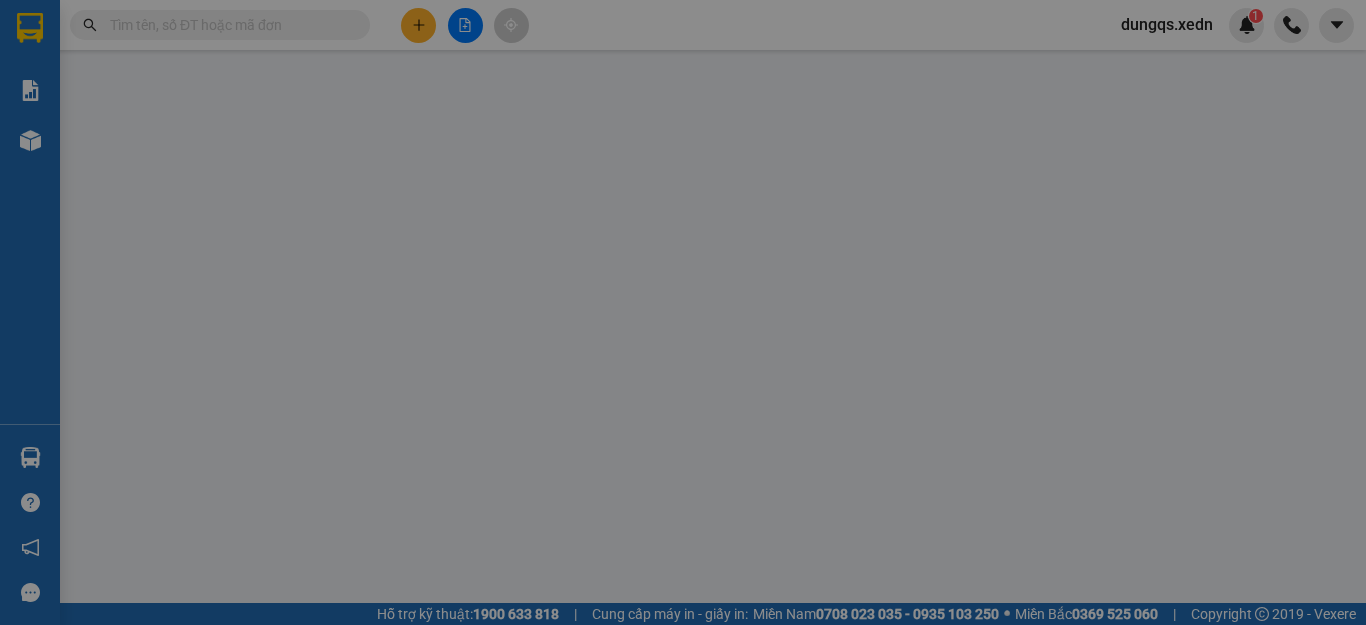 type on "[PHONE]" 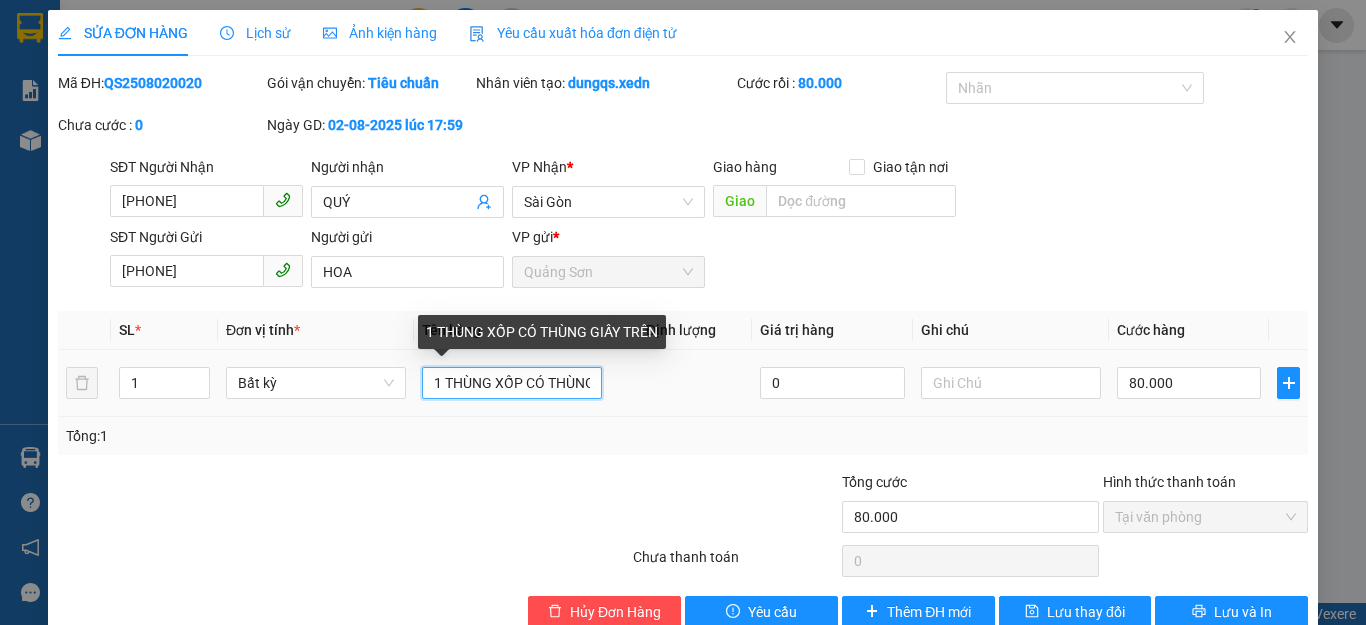 click on "1 THÙNG XỐP CÓ THÙNG GIẤY TRÊN" at bounding box center (512, 383) 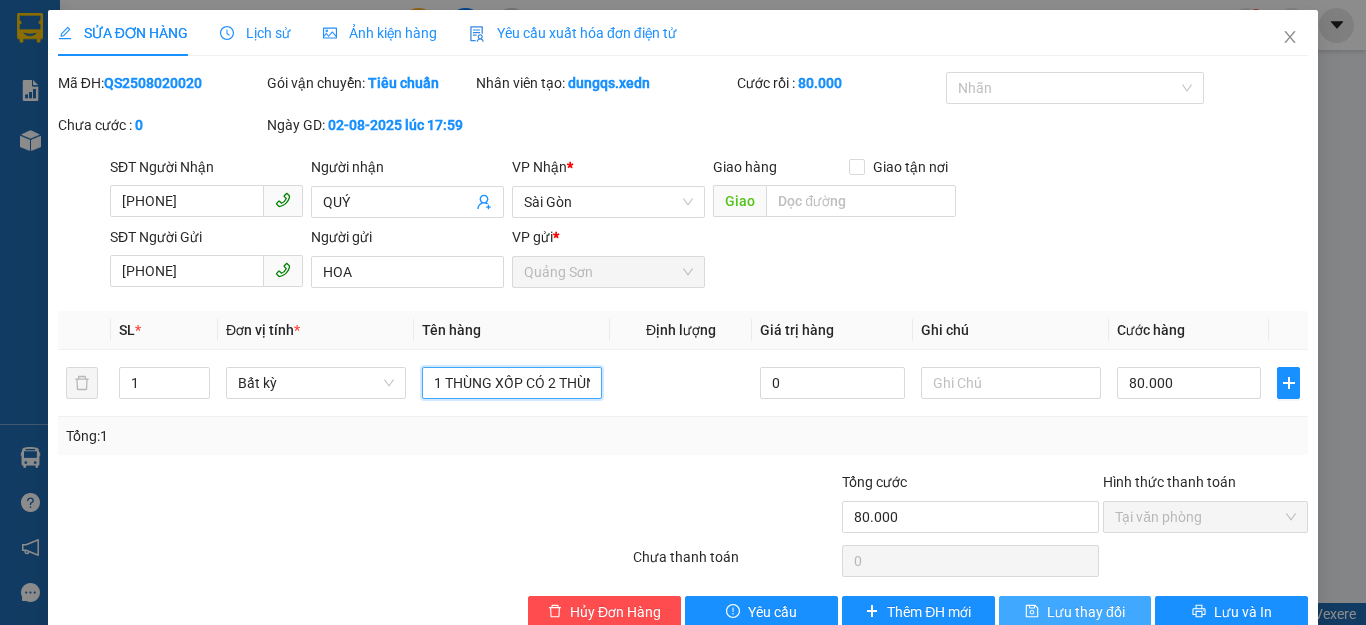 type on "1 THÙNG XỐP CÓ 2 THÙNG GIẤY TRÊN" 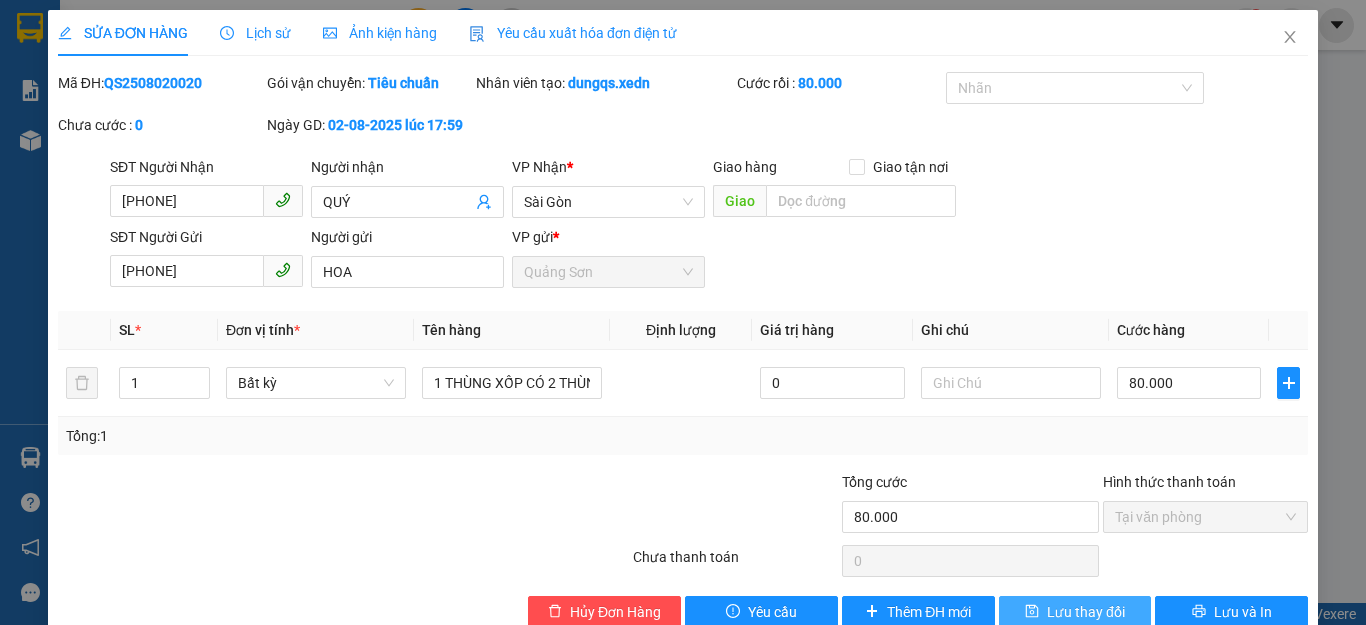click on "Lưu thay đổi" at bounding box center [1086, 612] 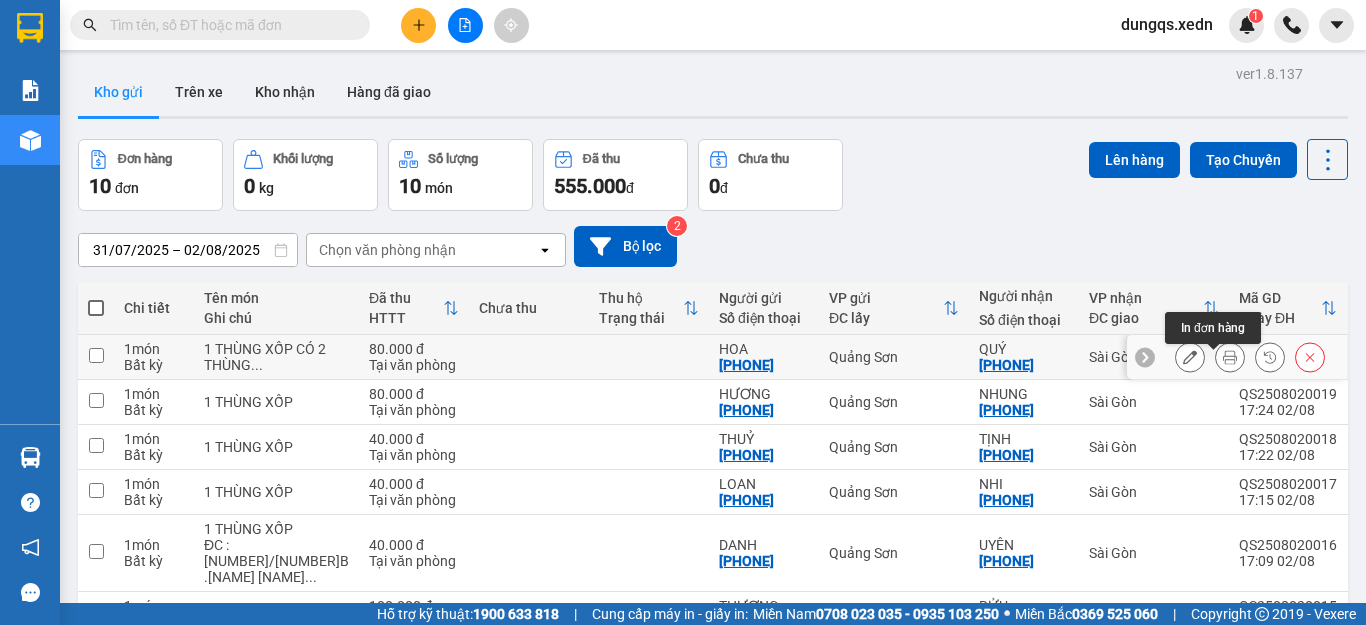 click 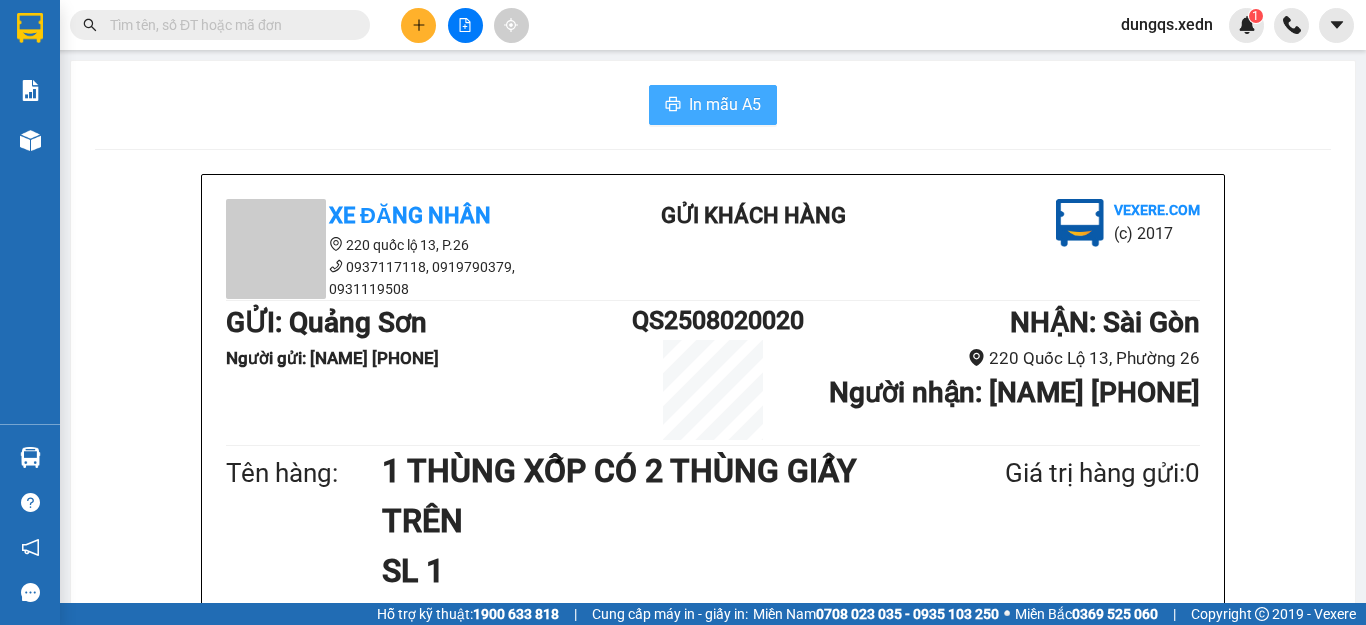 click on "In mẫu A5" at bounding box center (725, 104) 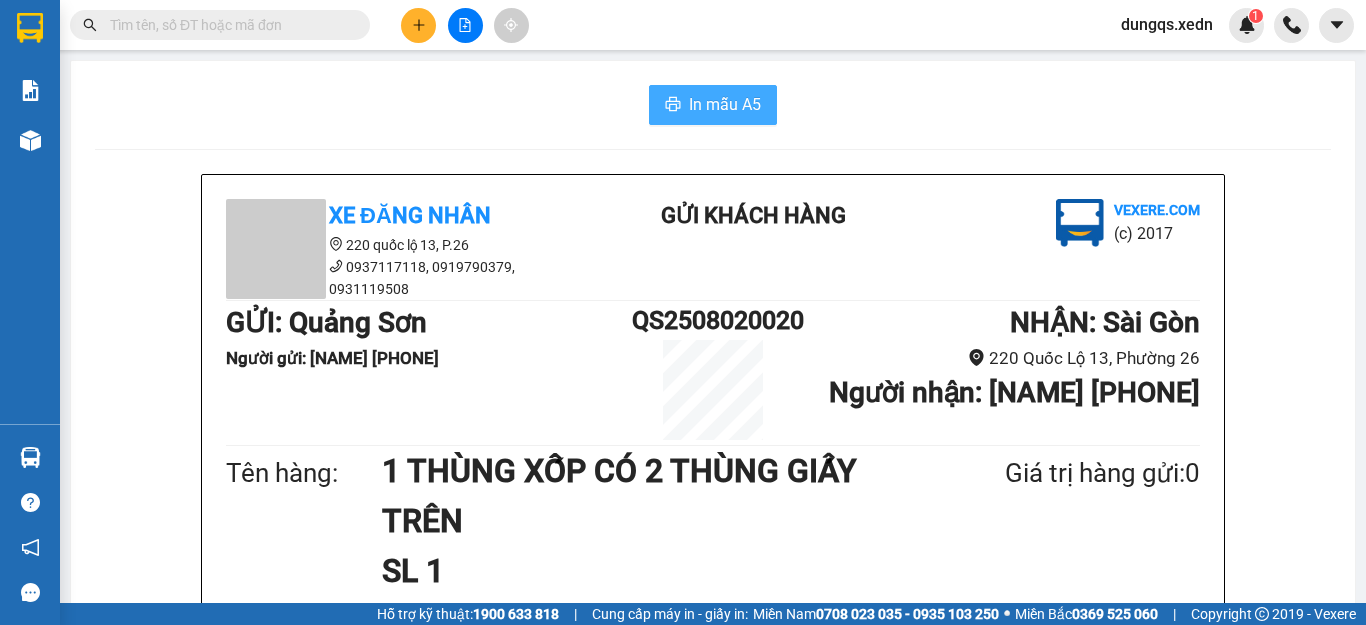 scroll, scrollTop: 0, scrollLeft: 0, axis: both 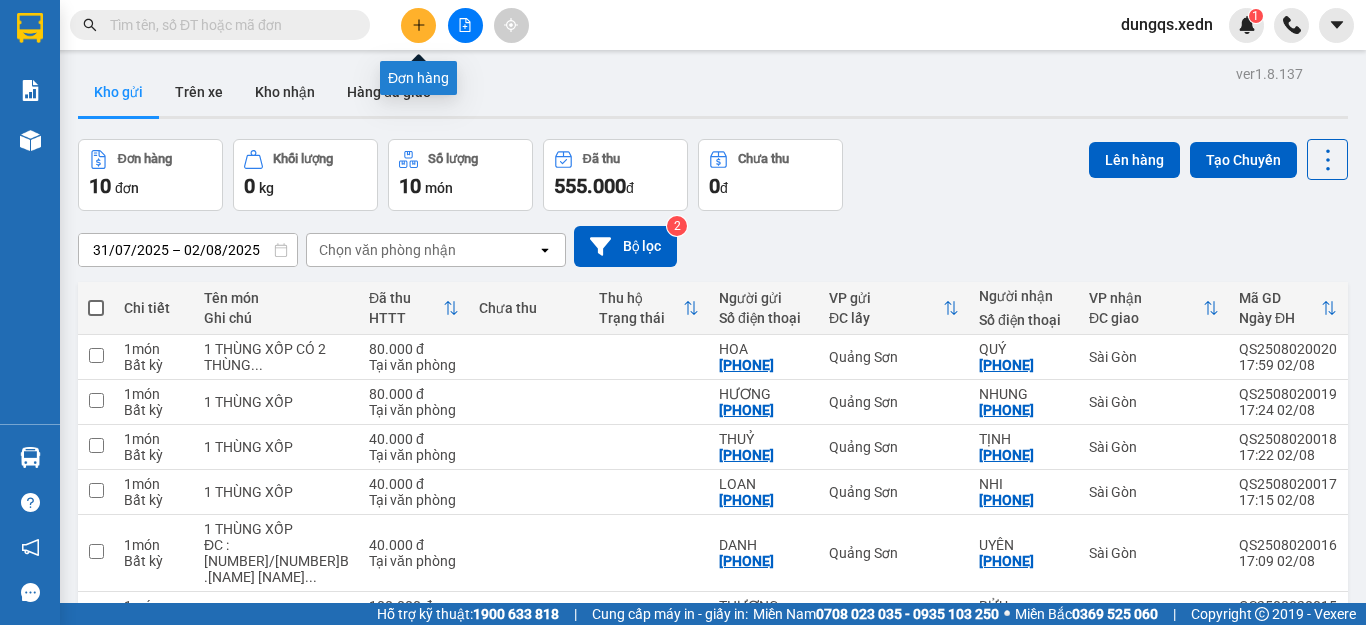 click 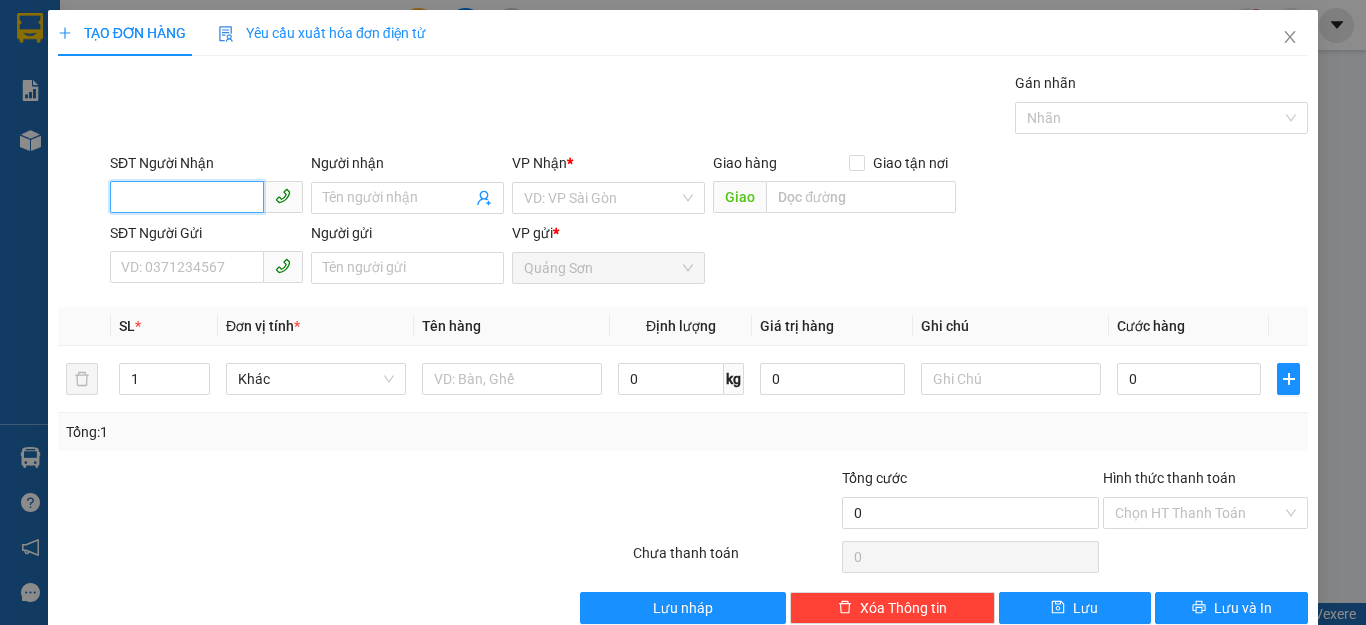 click on "SĐT Người Nhận" at bounding box center [187, 197] 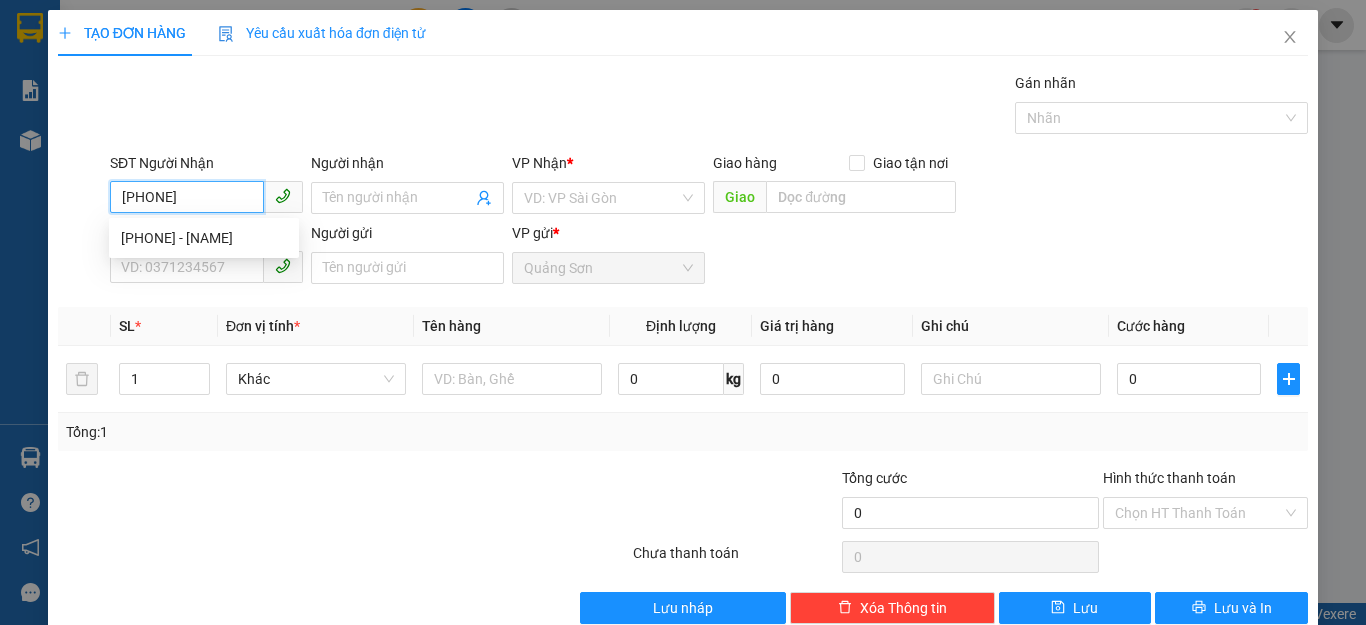 type on "[PHONE]" 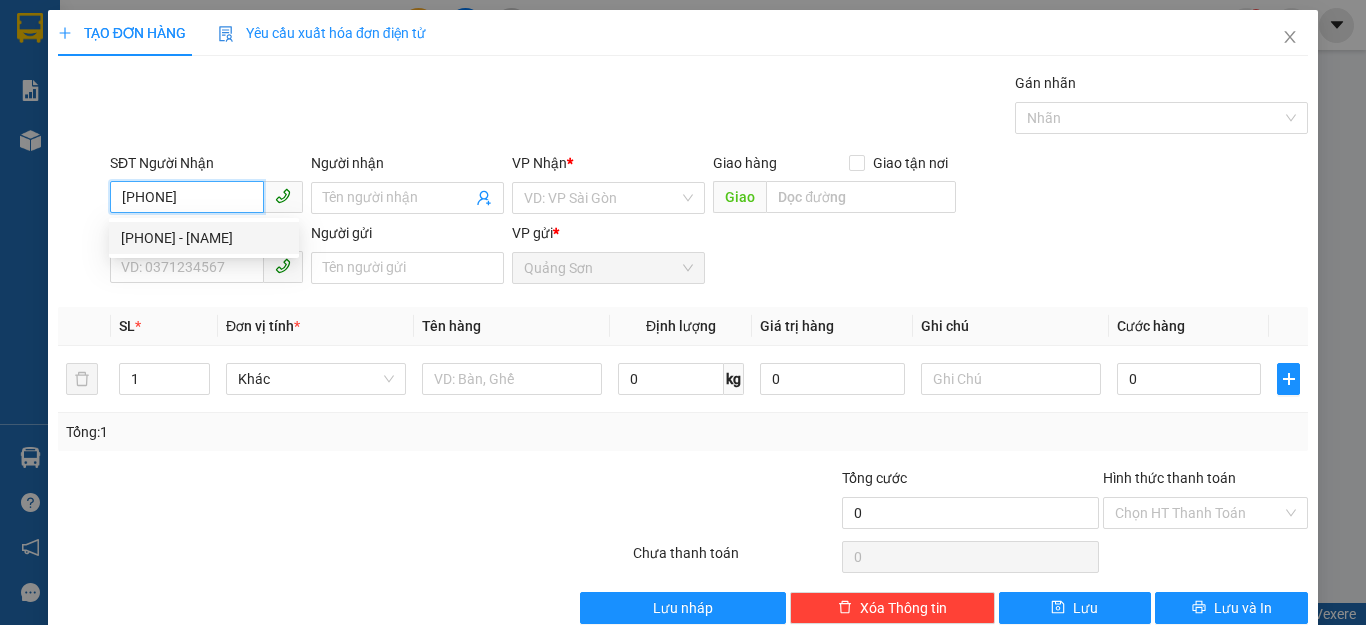 click on "[PHONE] - [NAME]" at bounding box center [204, 238] 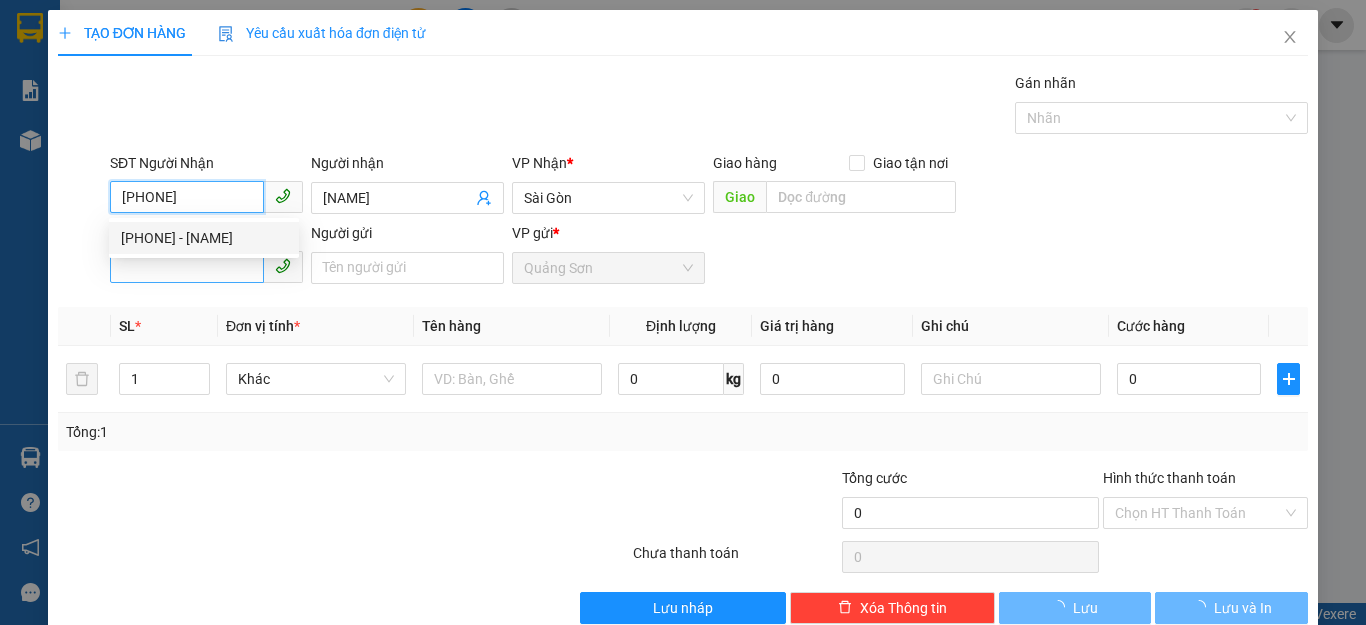 type on "30.000" 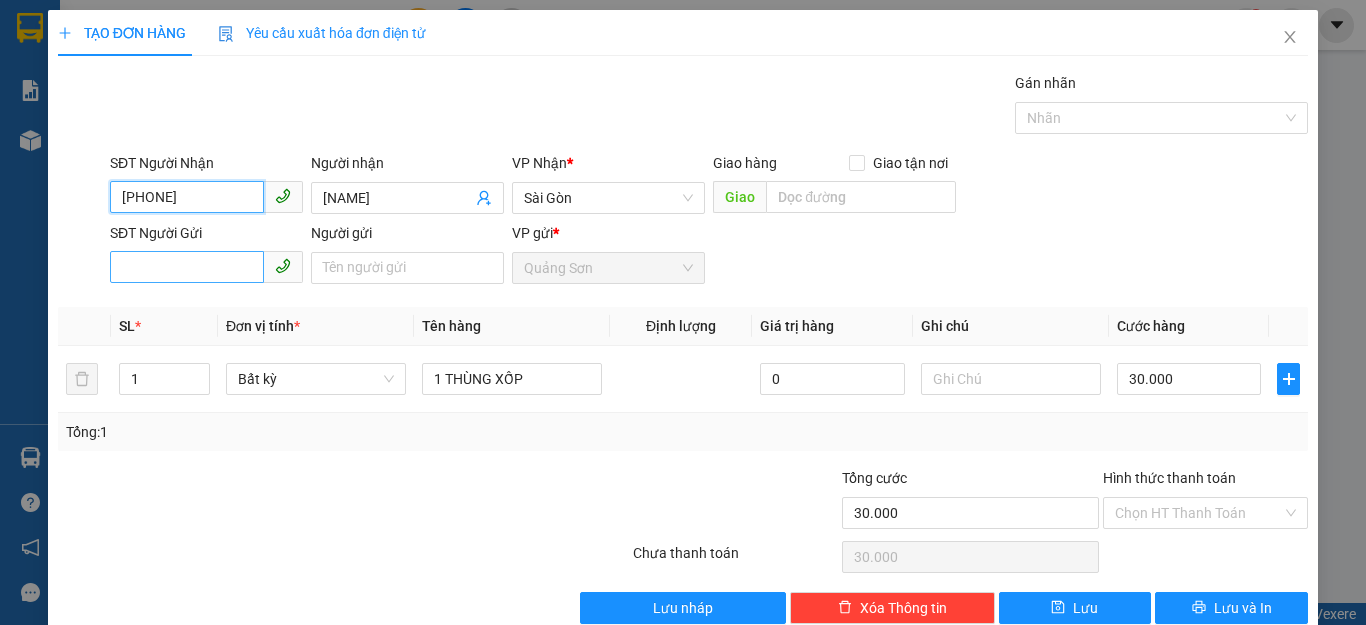 type on "[PHONE]" 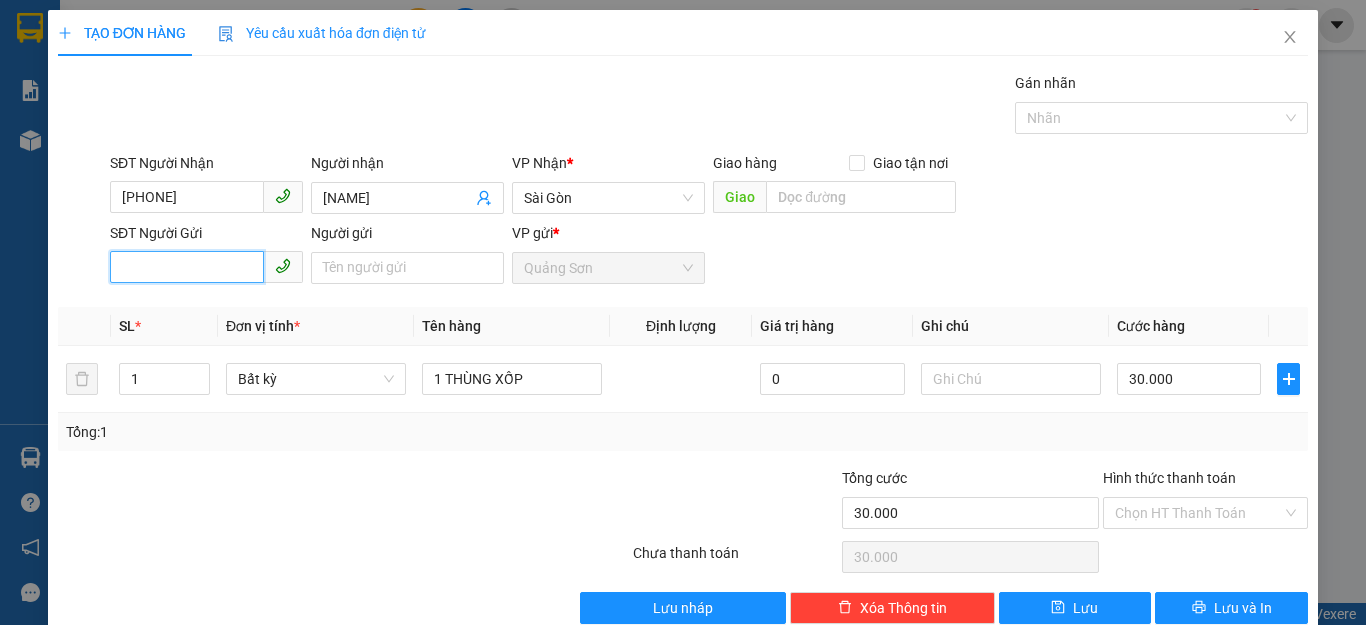 click on "SĐT Người Gửi" at bounding box center [187, 267] 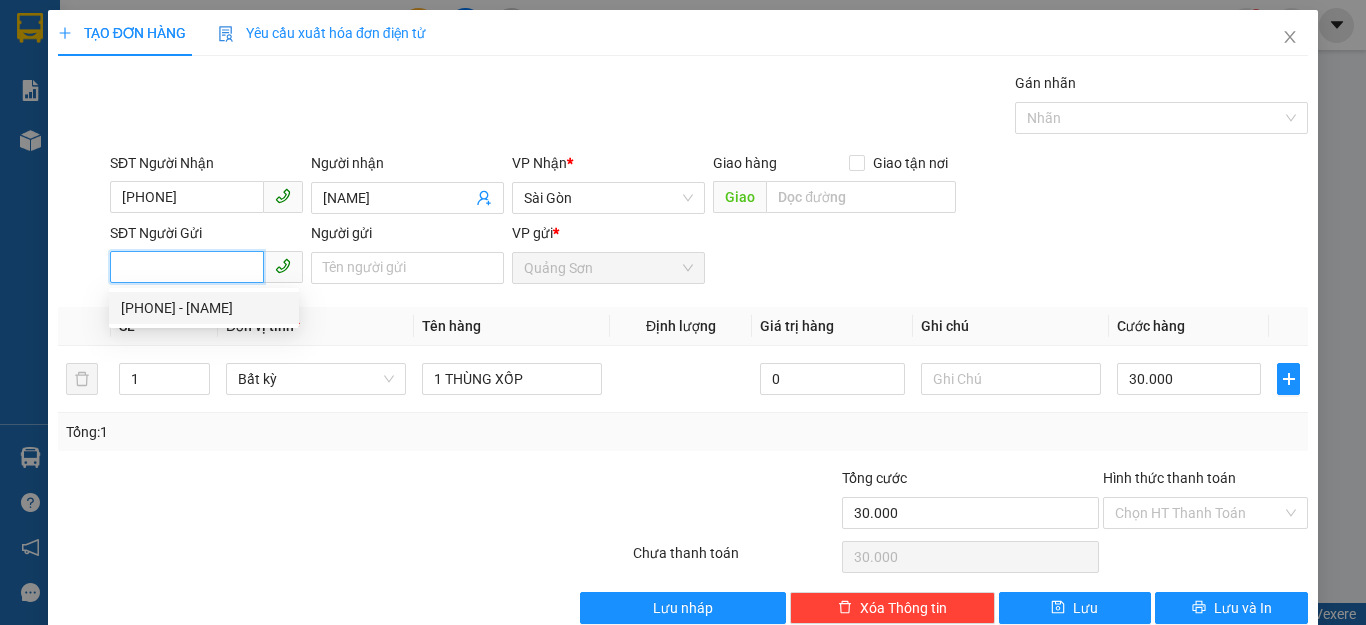 click on "[PHONE] - [NAME]" at bounding box center (204, 308) 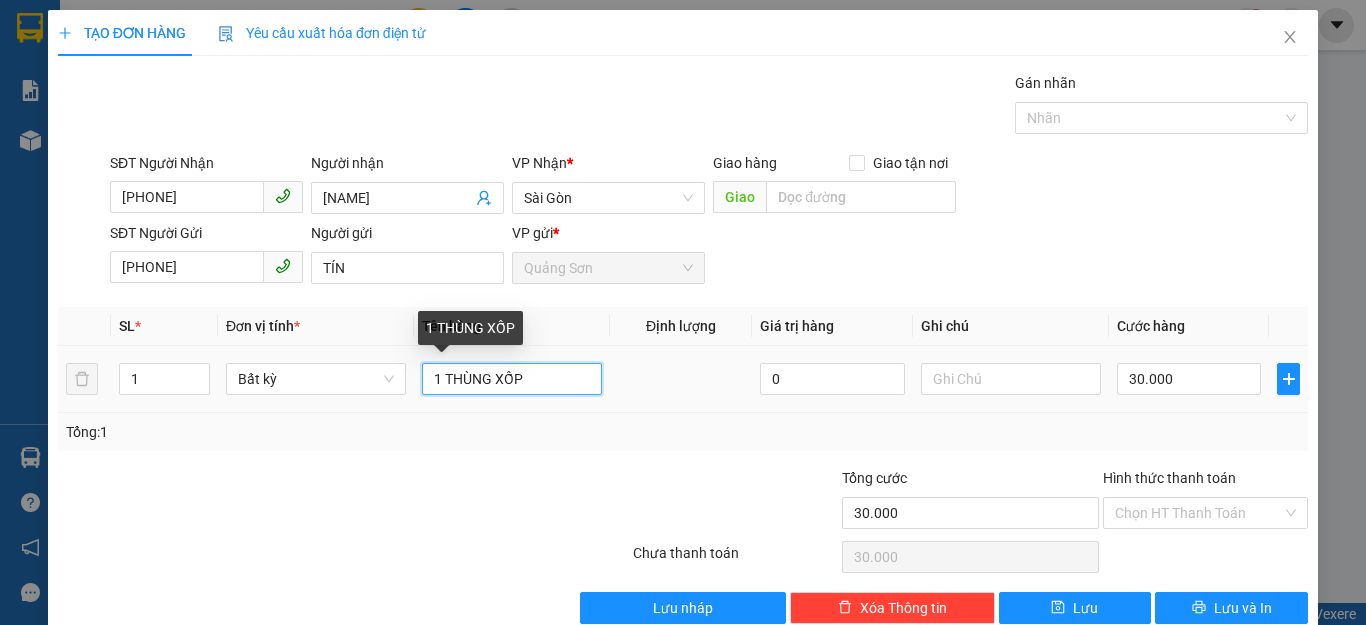 click on "1 THÙNG XỐP" at bounding box center [512, 379] 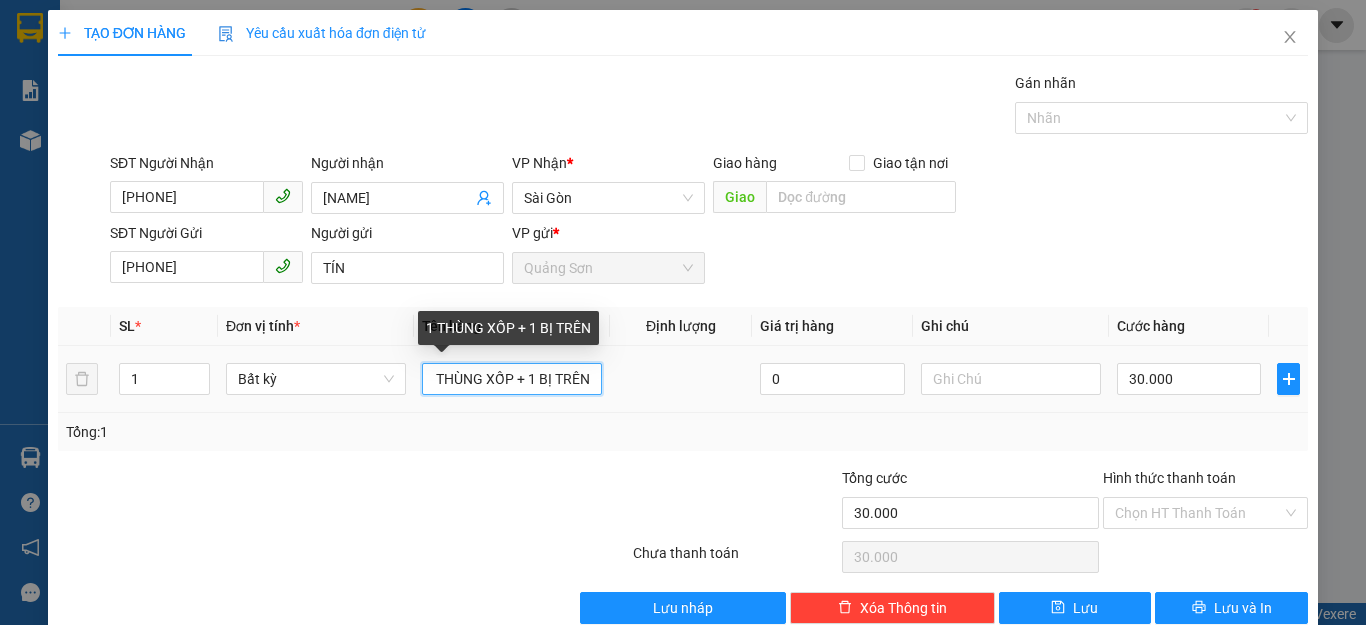 scroll, scrollTop: 0, scrollLeft: 13, axis: horizontal 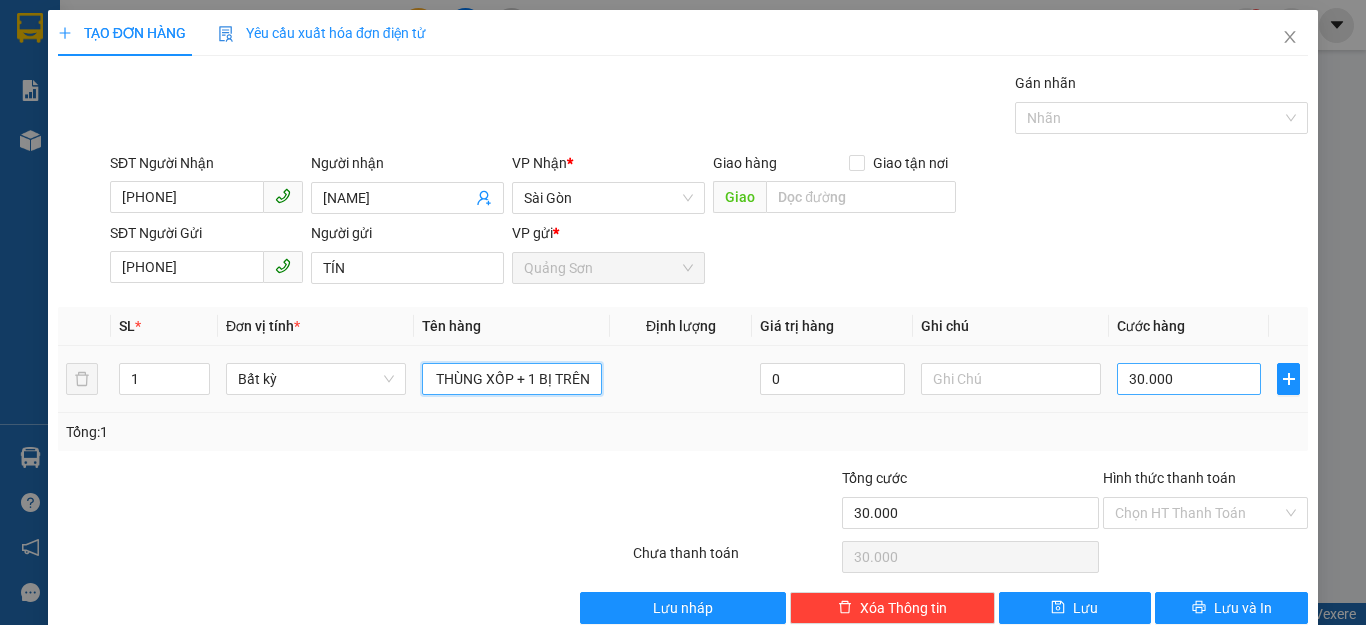 type on "1 THÙNG XỐP + 1 BỊ TRÊN" 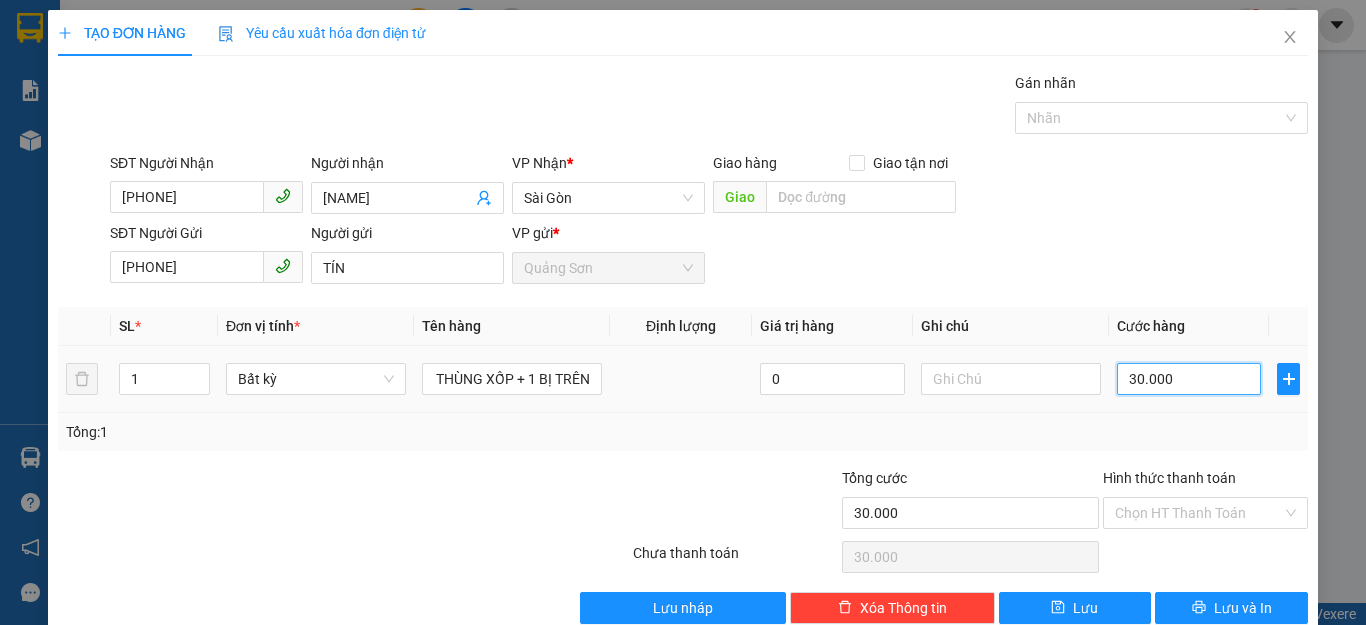 scroll, scrollTop: 0, scrollLeft: 0, axis: both 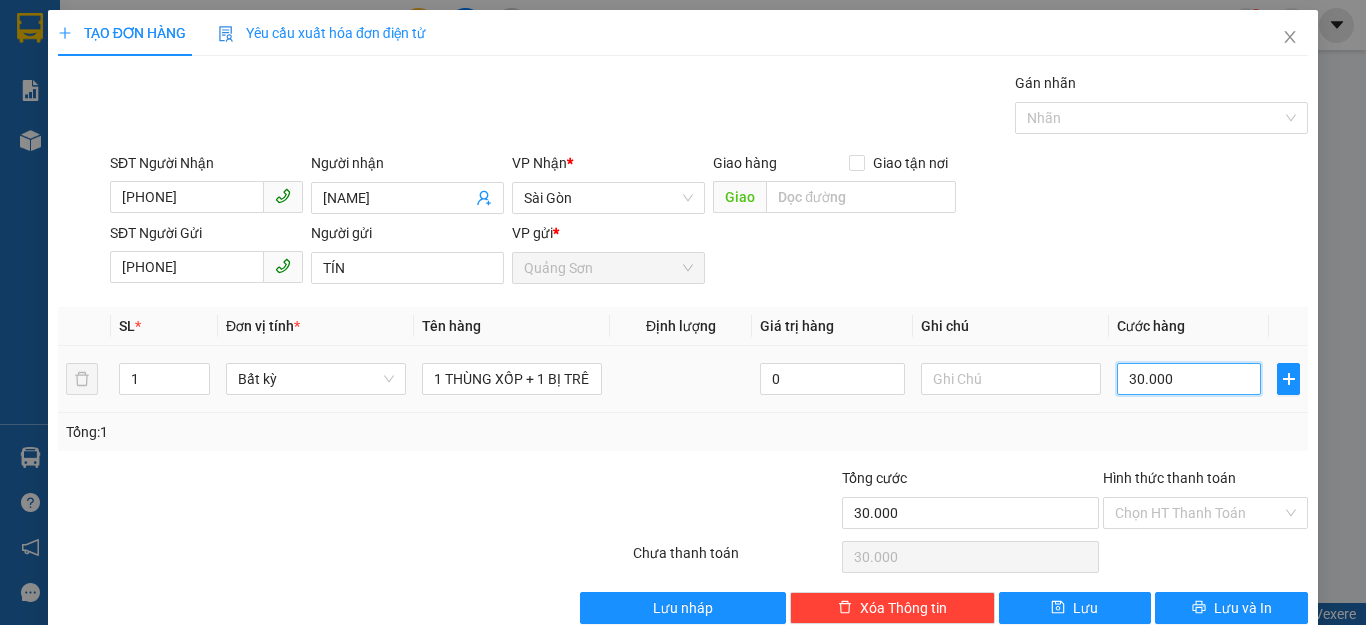 click on "30.000" at bounding box center (1189, 379) 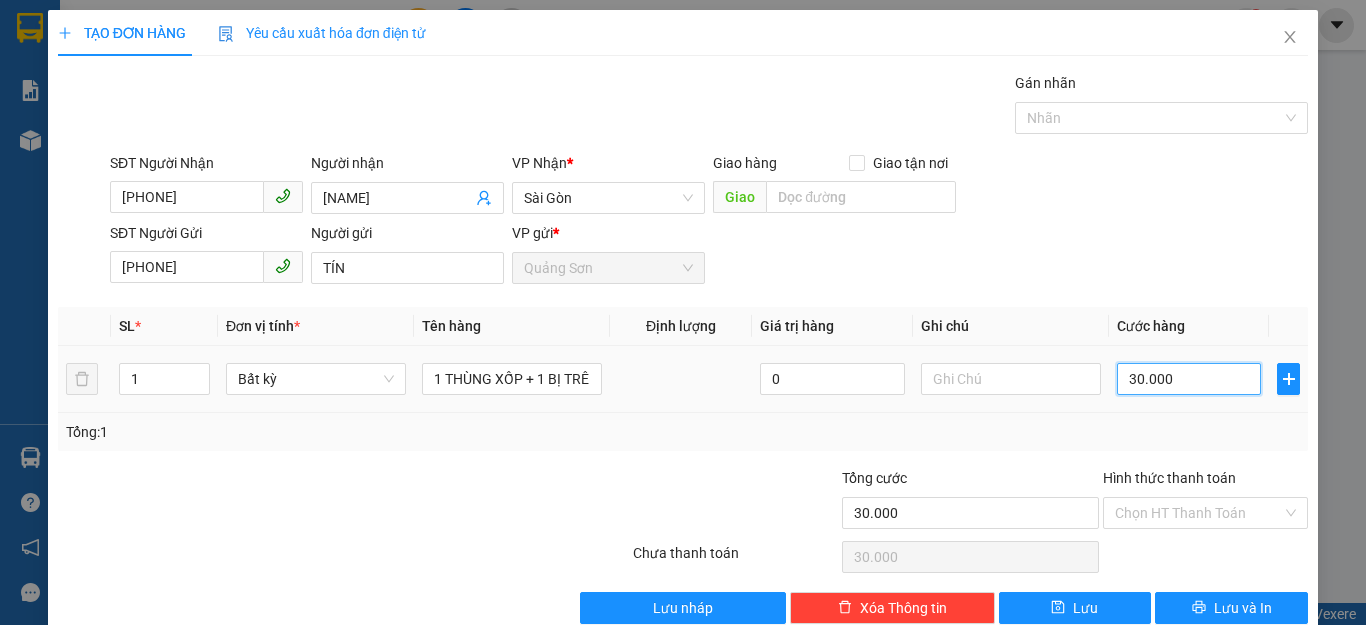 type on "0" 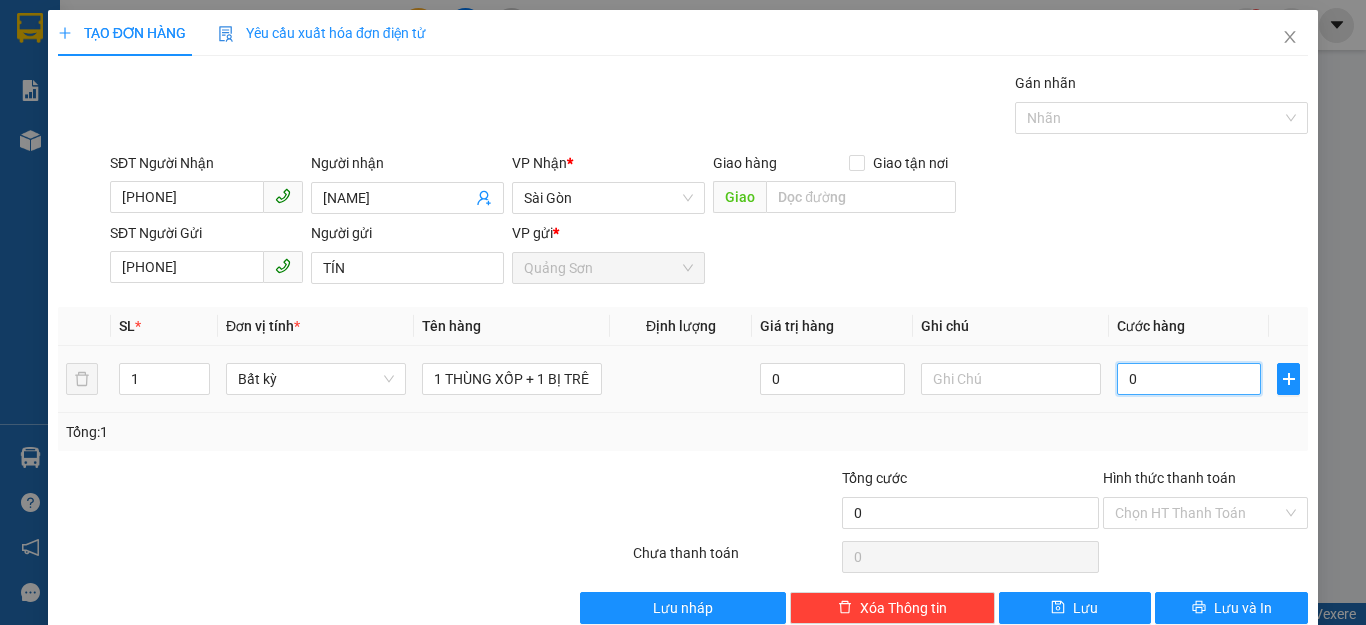 type on "1" 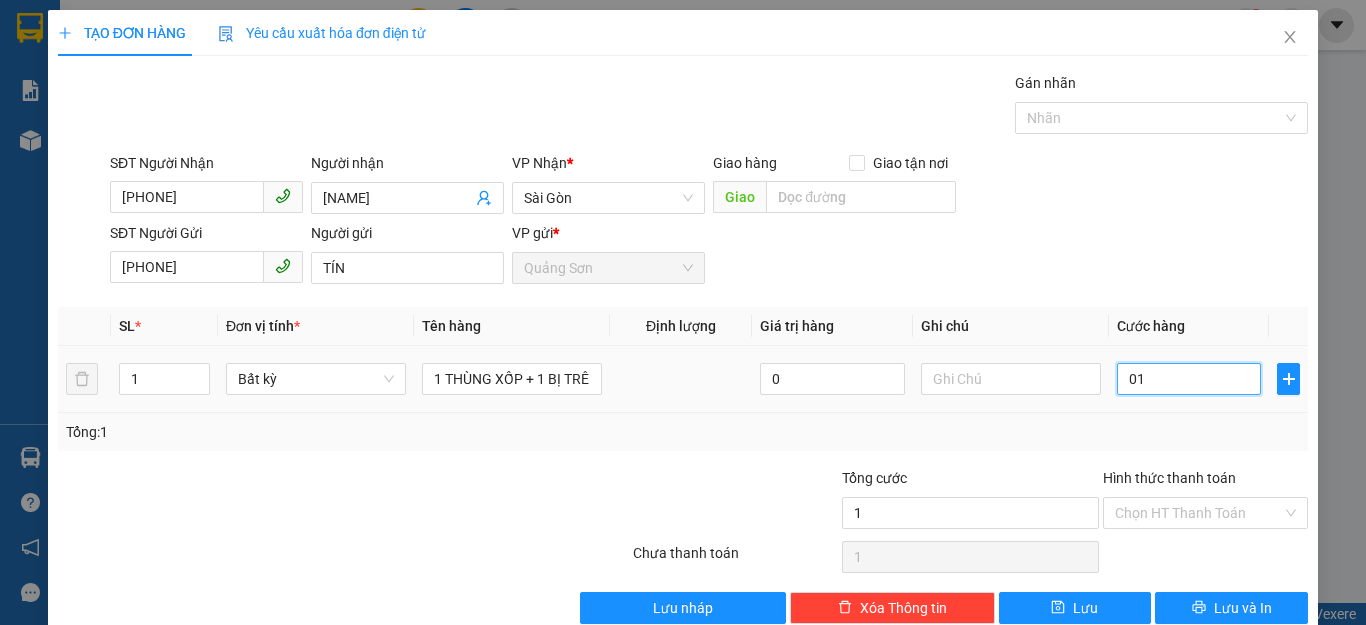 type on "10" 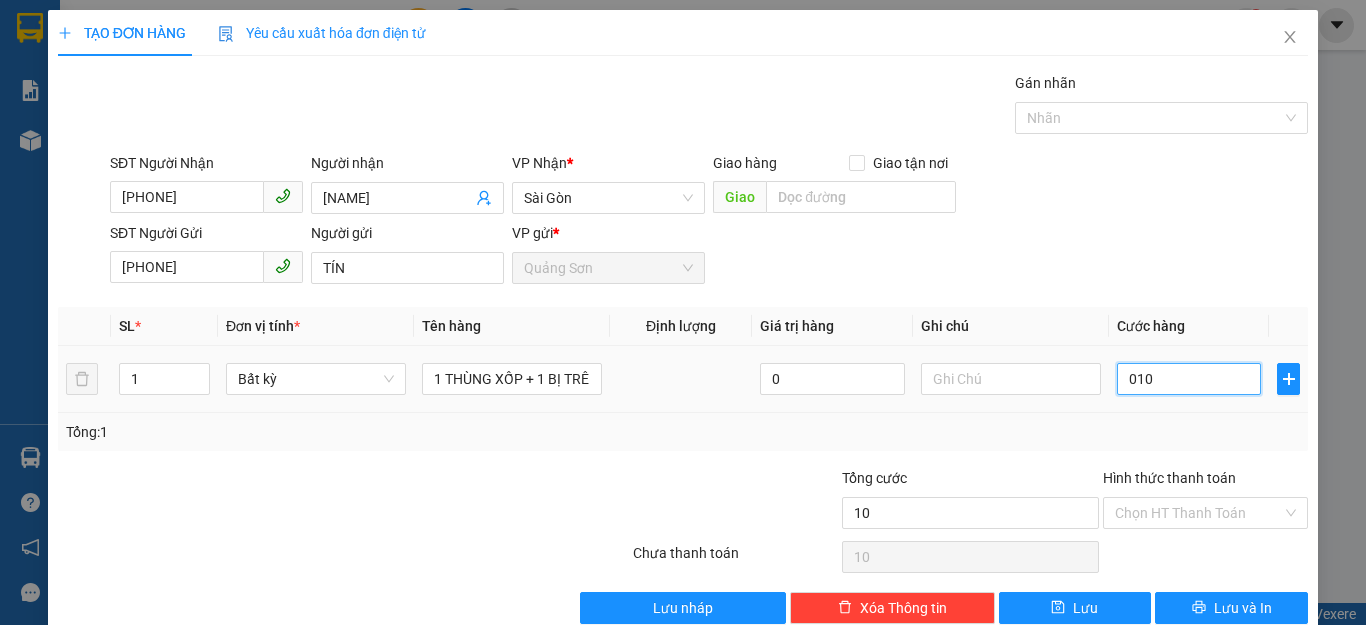 type on "100" 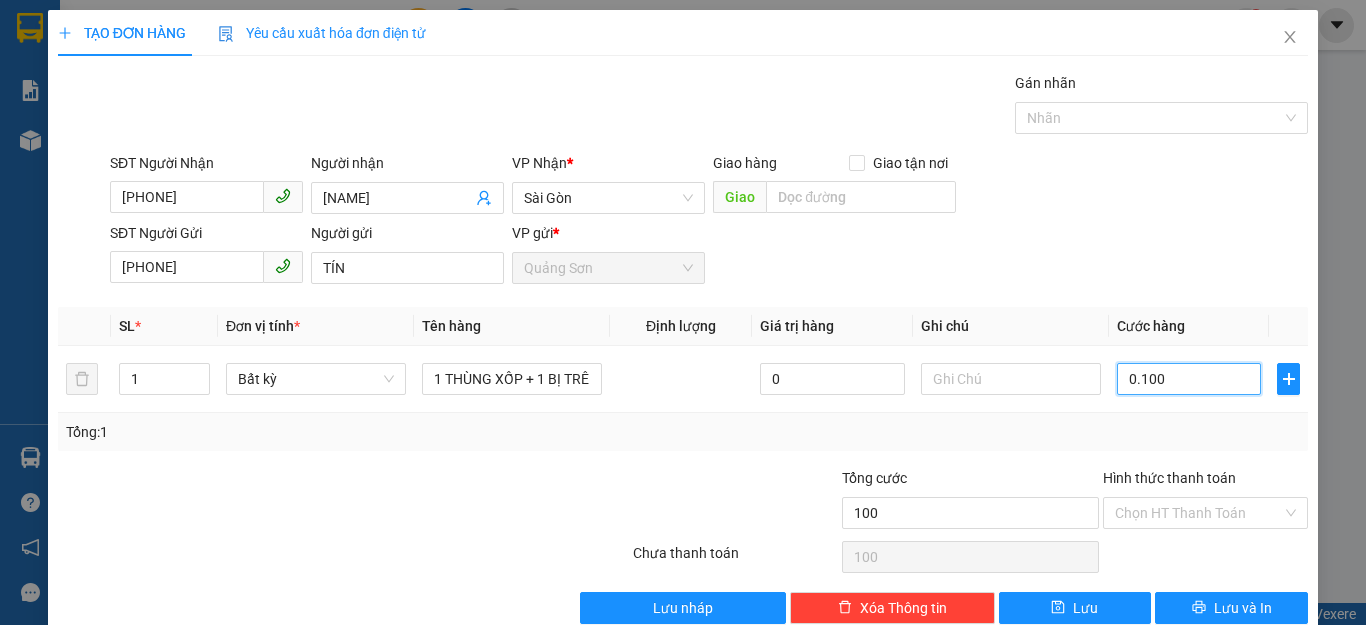 type on "0.100" 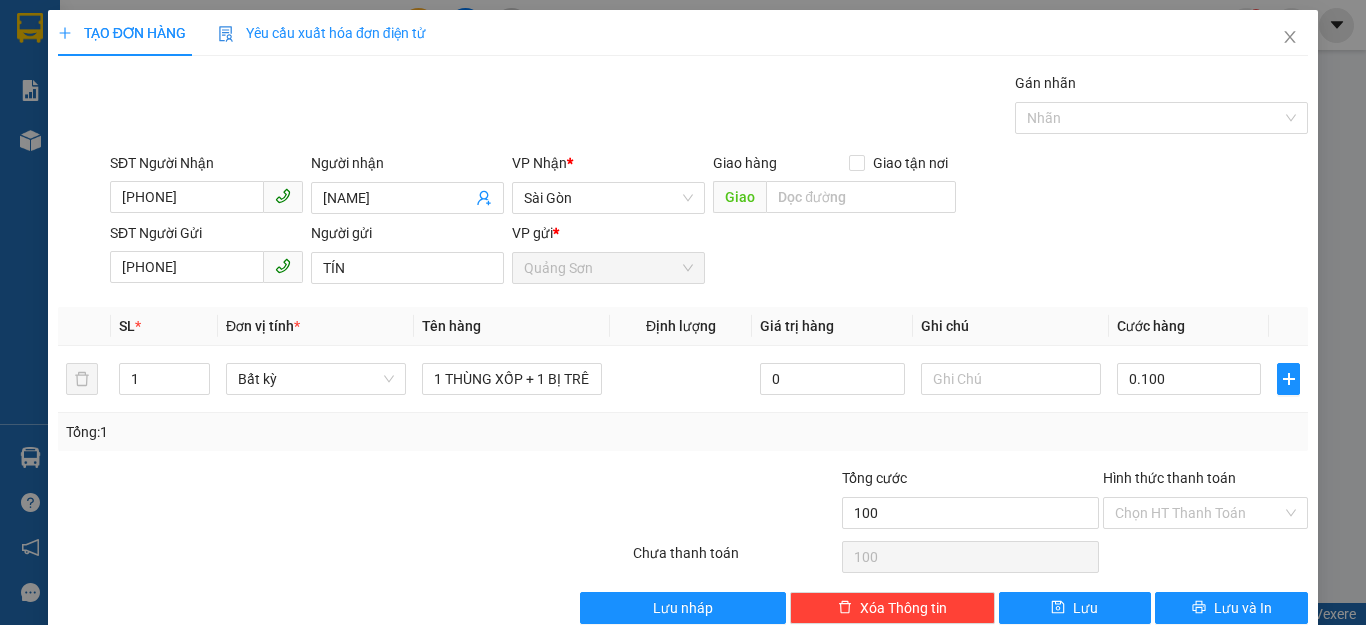 type on "100.000" 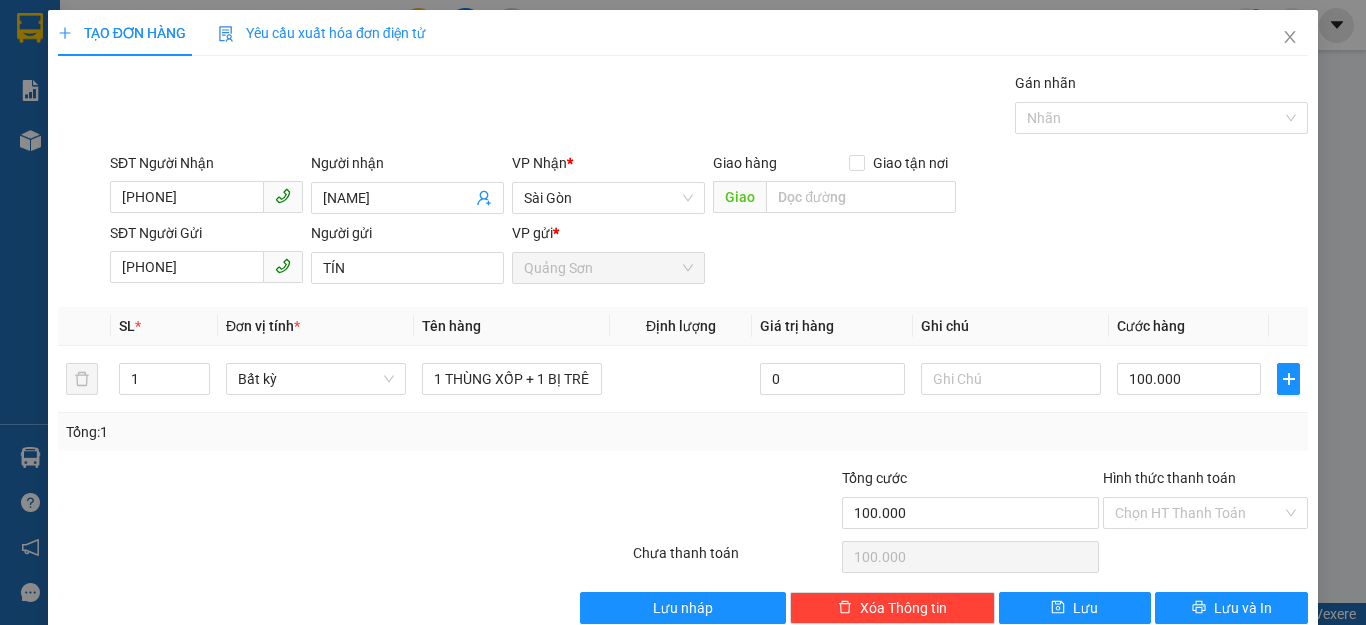 click on "Tổng:  1" at bounding box center [683, 432] 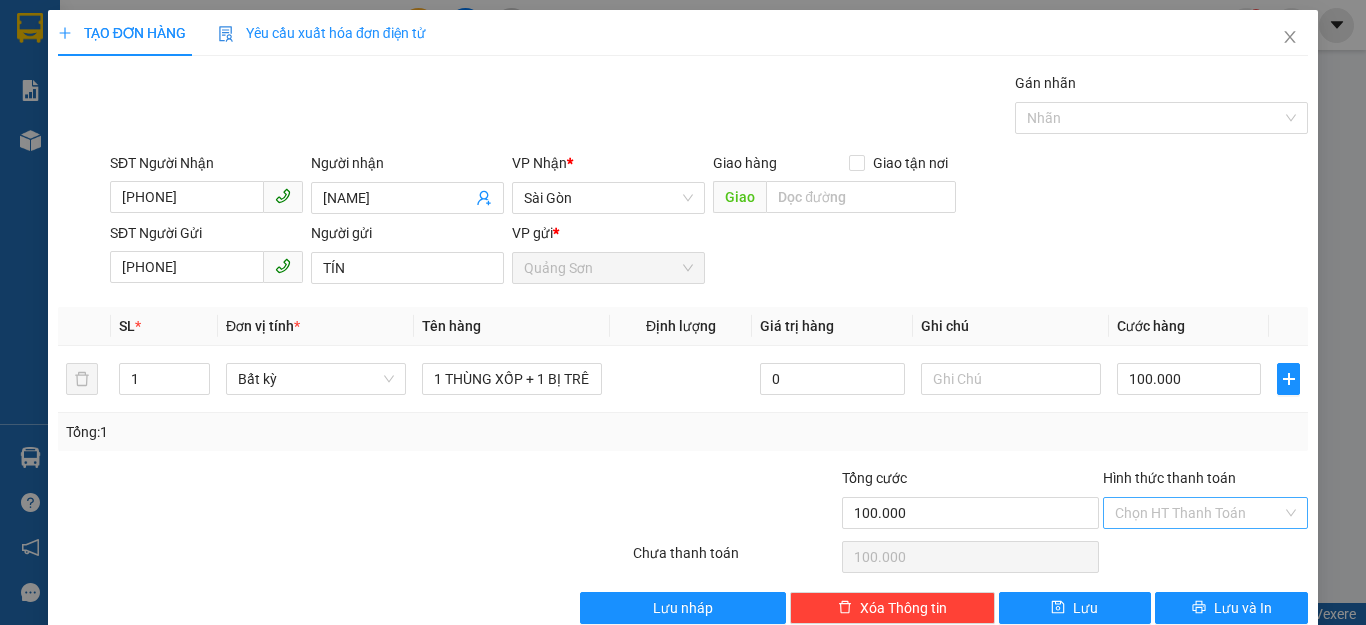 click on "Hình thức thanh toán" at bounding box center (1198, 513) 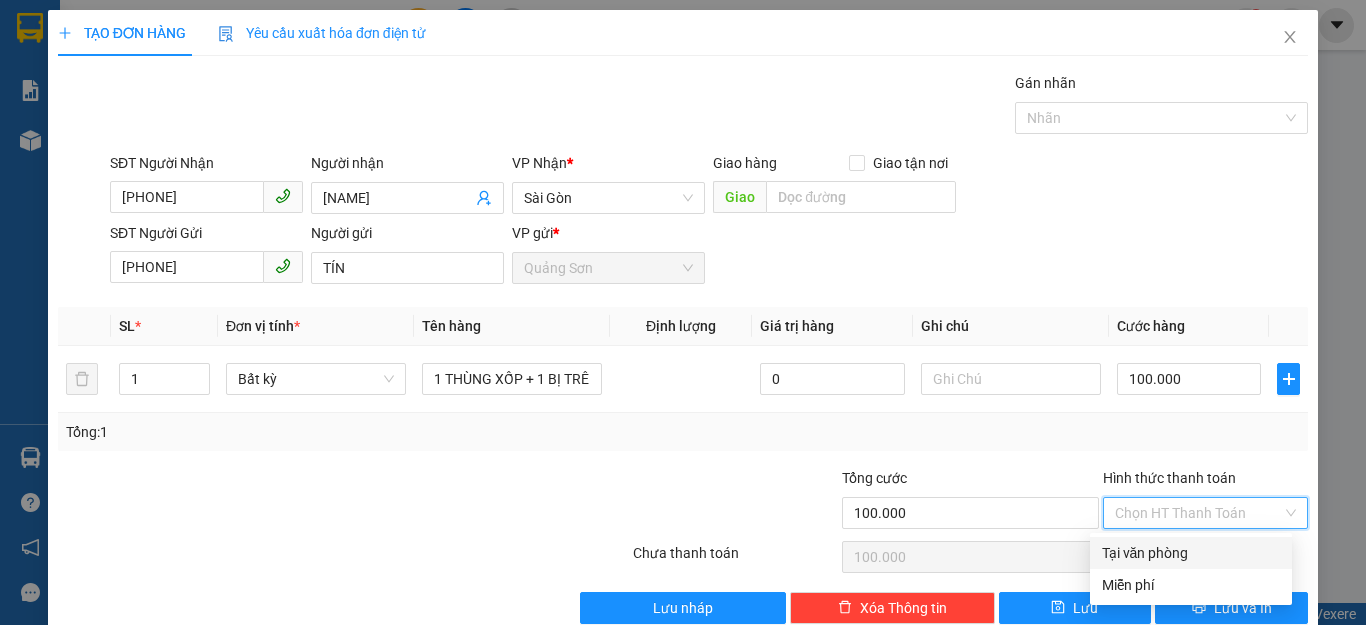 click on "Tại văn phòng" at bounding box center (1191, 553) 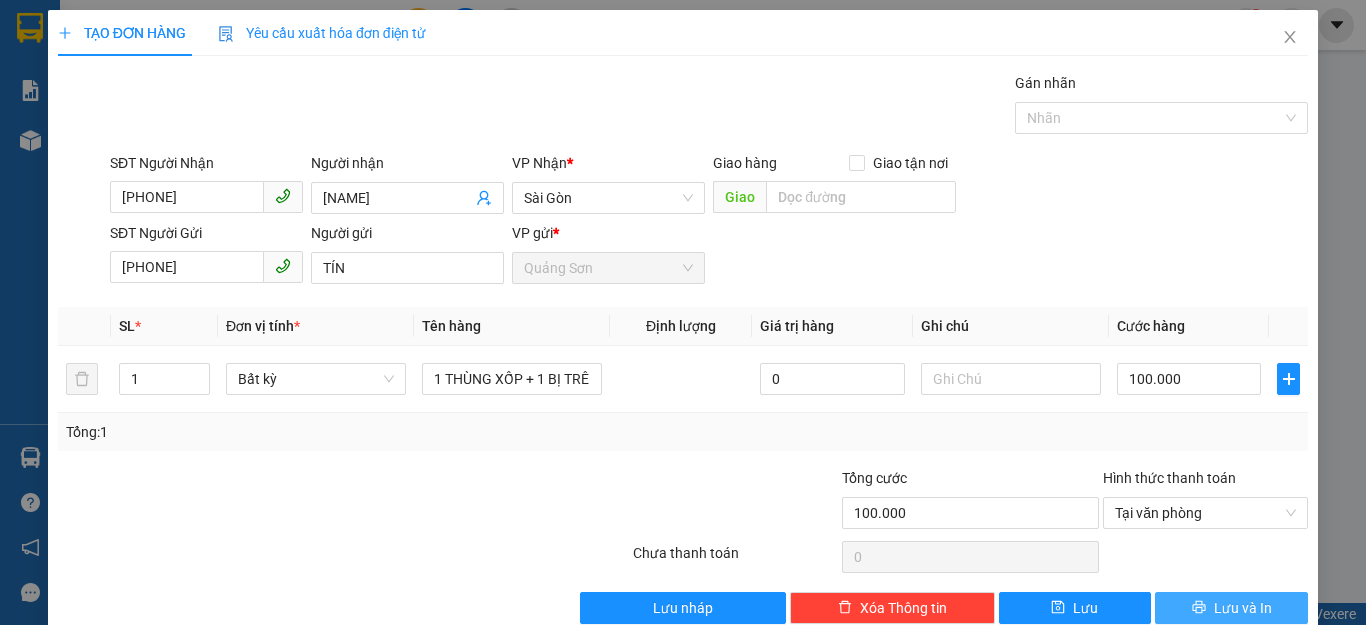 click on "Lưu và In" at bounding box center (1231, 608) 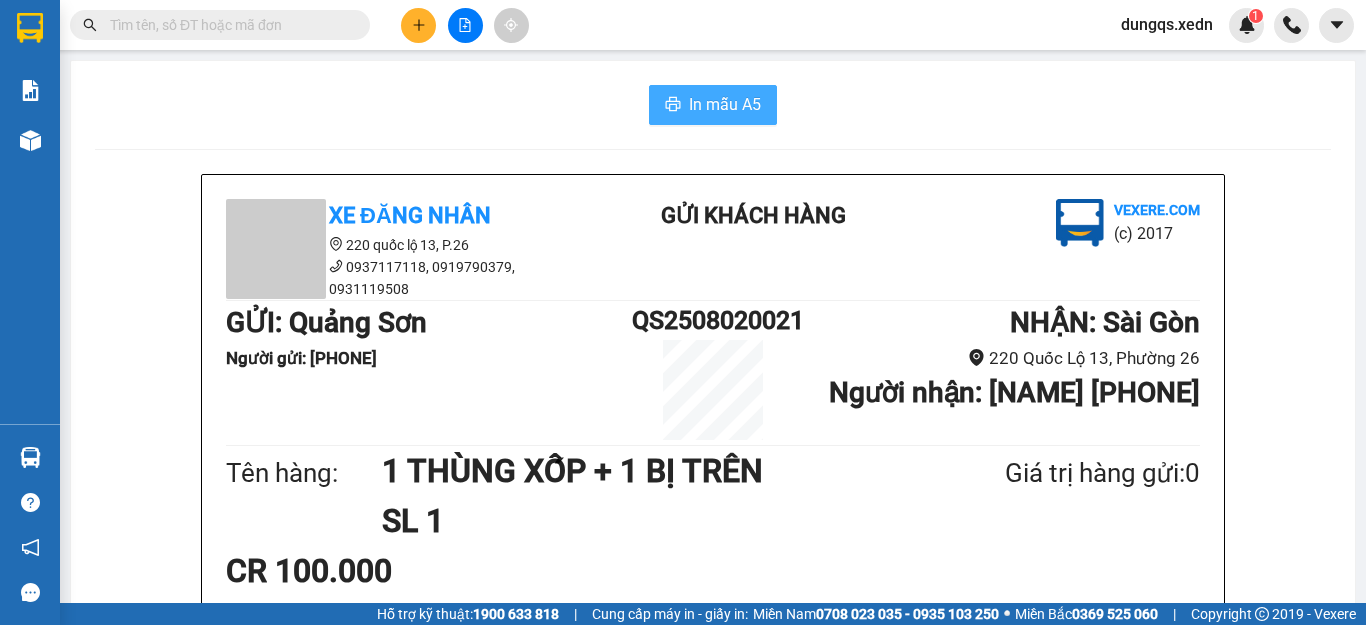 click on "In mẫu A5" at bounding box center (725, 104) 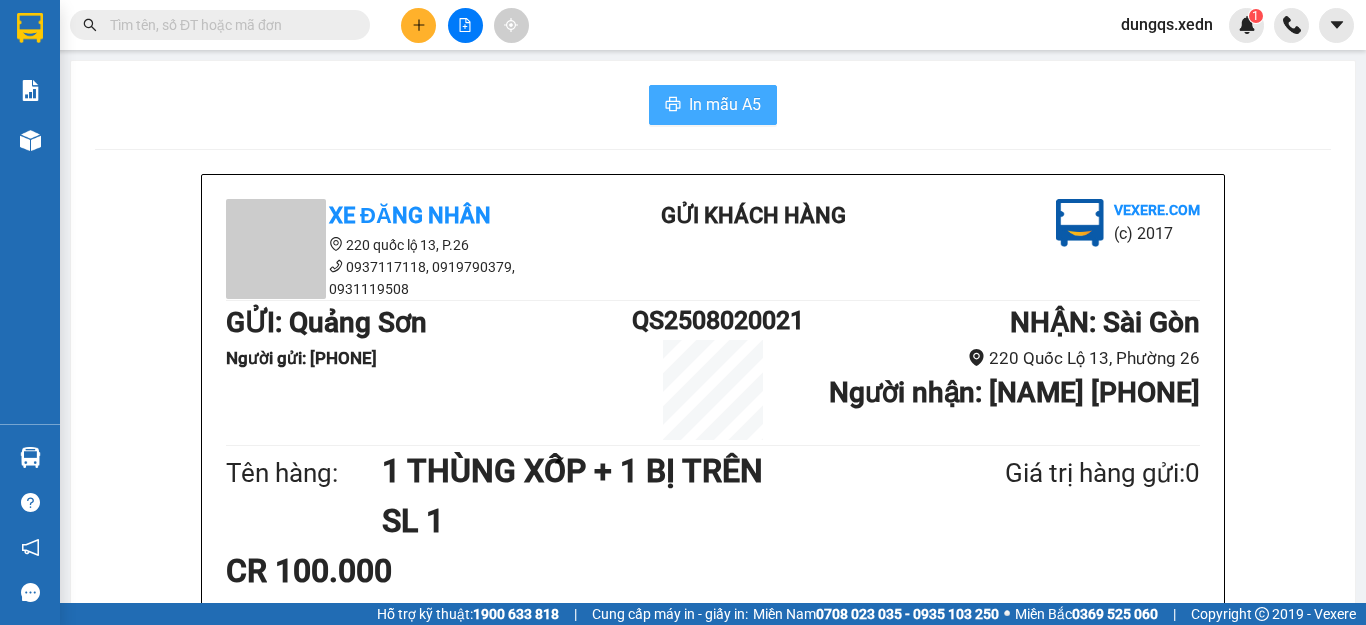 scroll, scrollTop: 0, scrollLeft: 0, axis: both 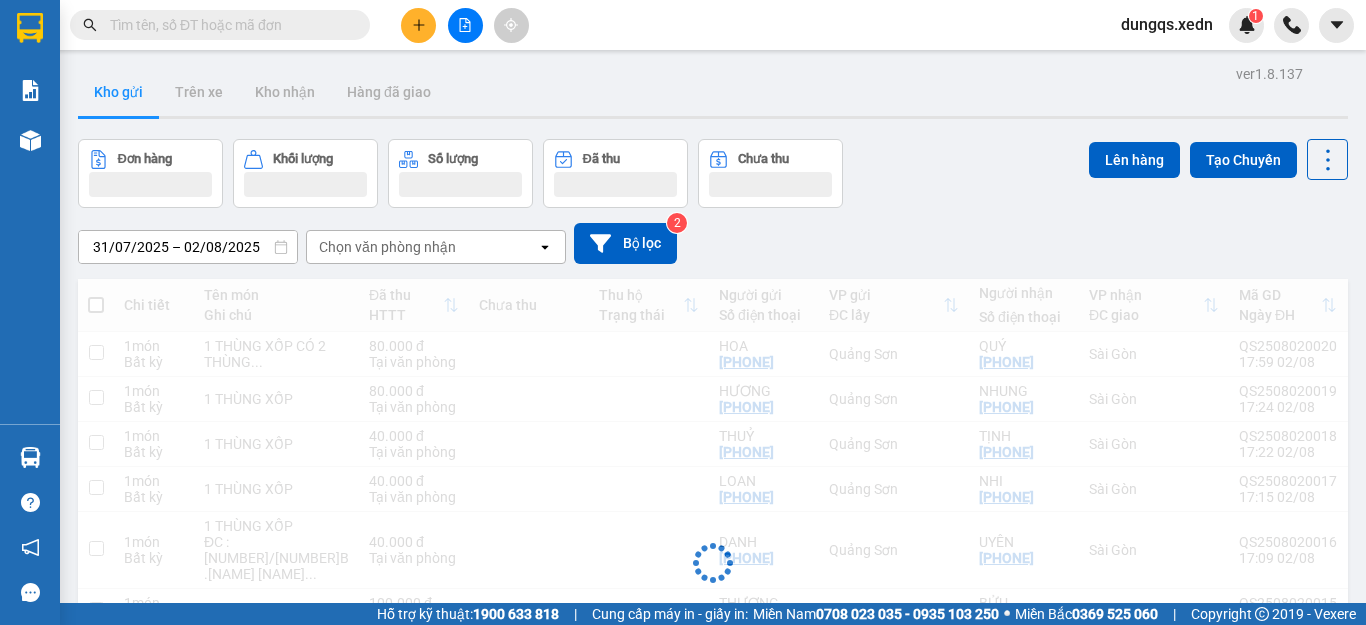 click on "Kho gửi Trên xe Kho nhận Hàng đã giao" at bounding box center [713, 94] 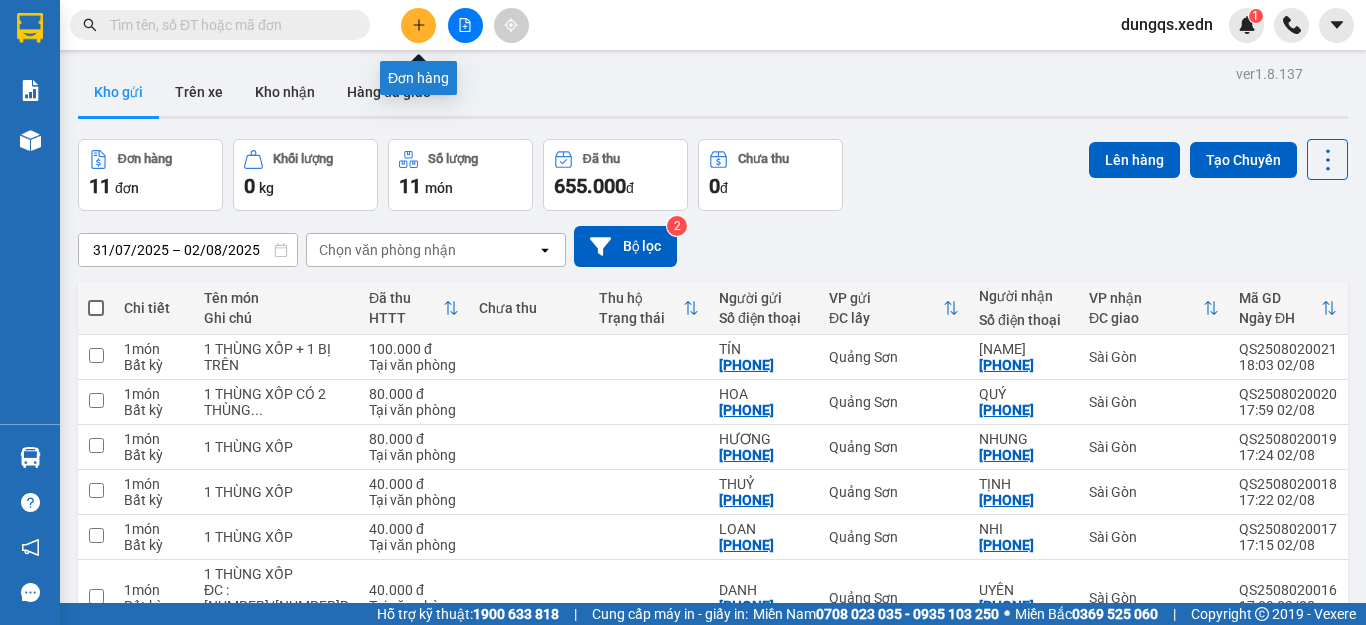 click 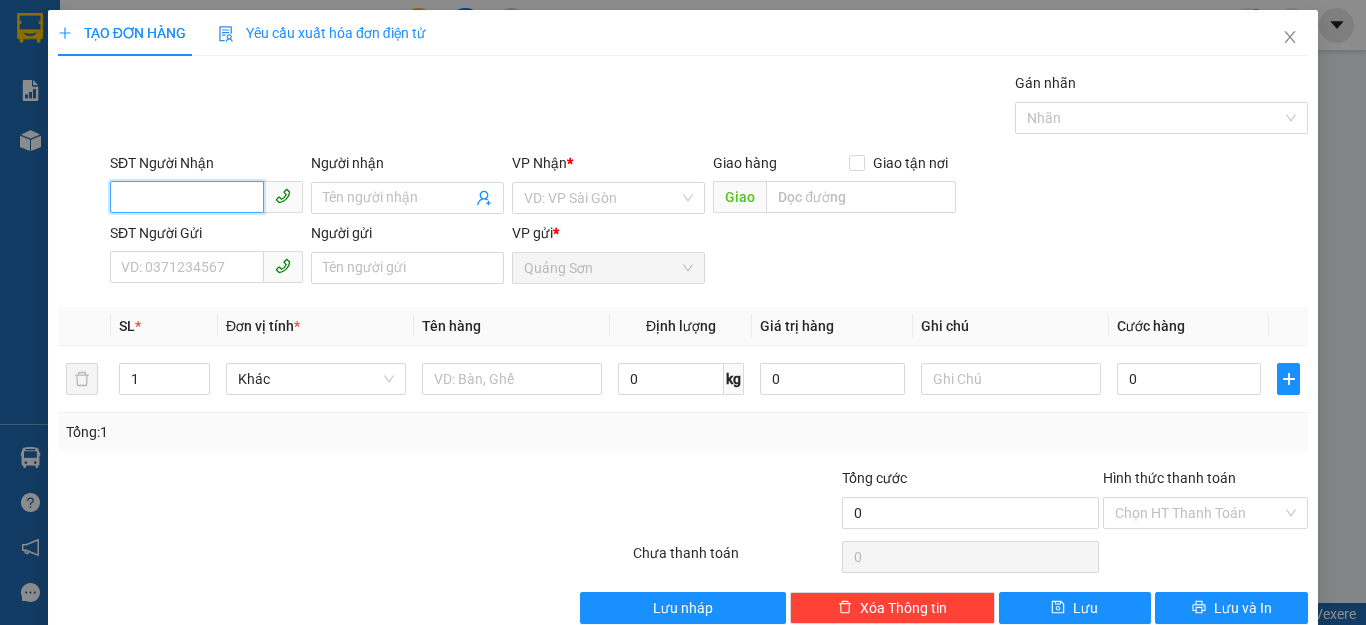 click on "SĐT Người Nhận" at bounding box center (187, 197) 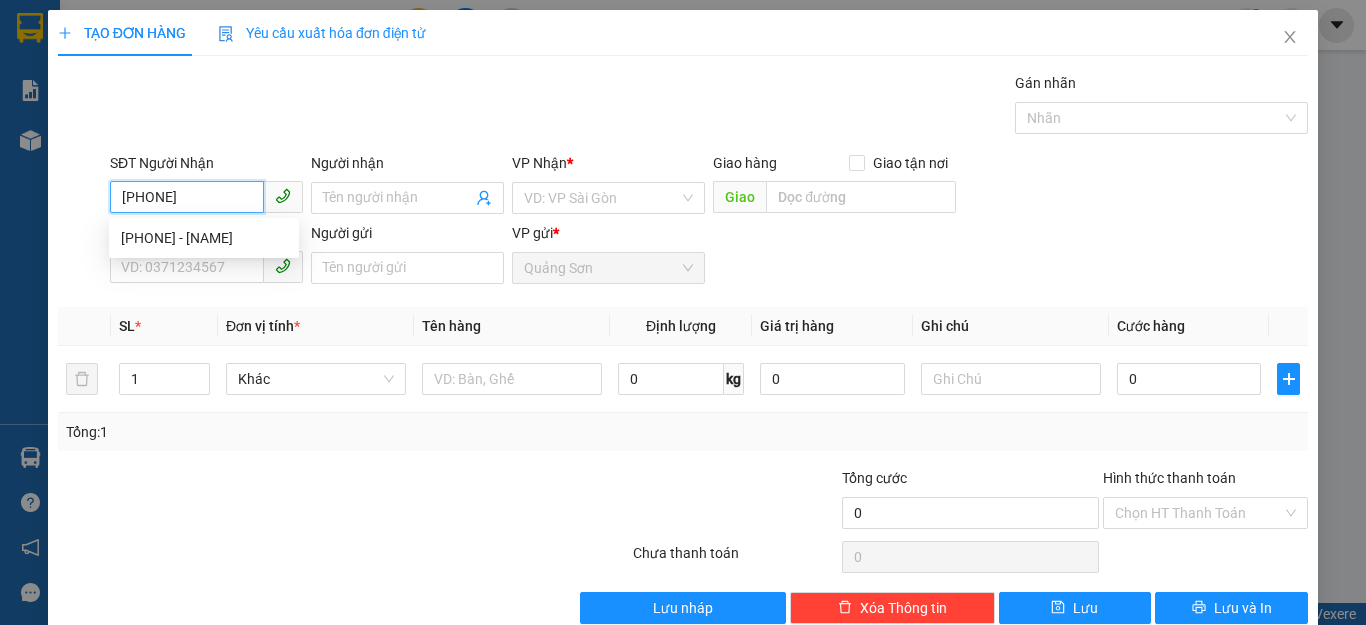 type on "[PHONE]" 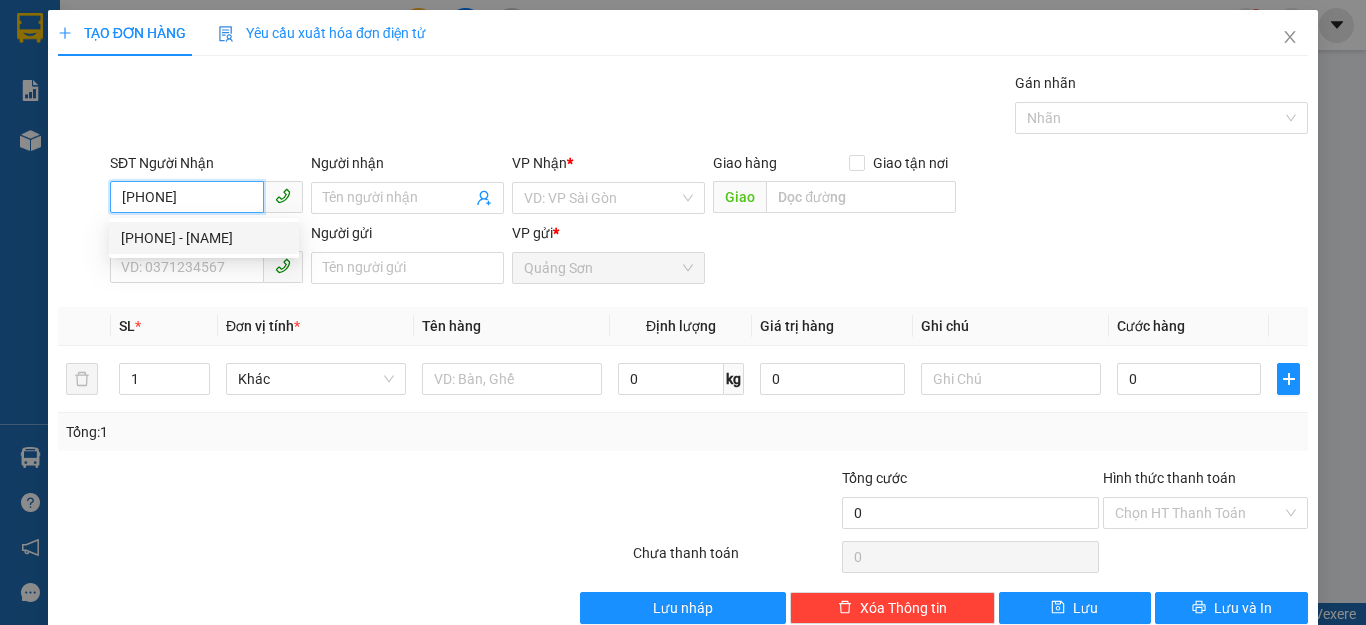 click on "[PHONE] - [NAME]" at bounding box center [204, 238] 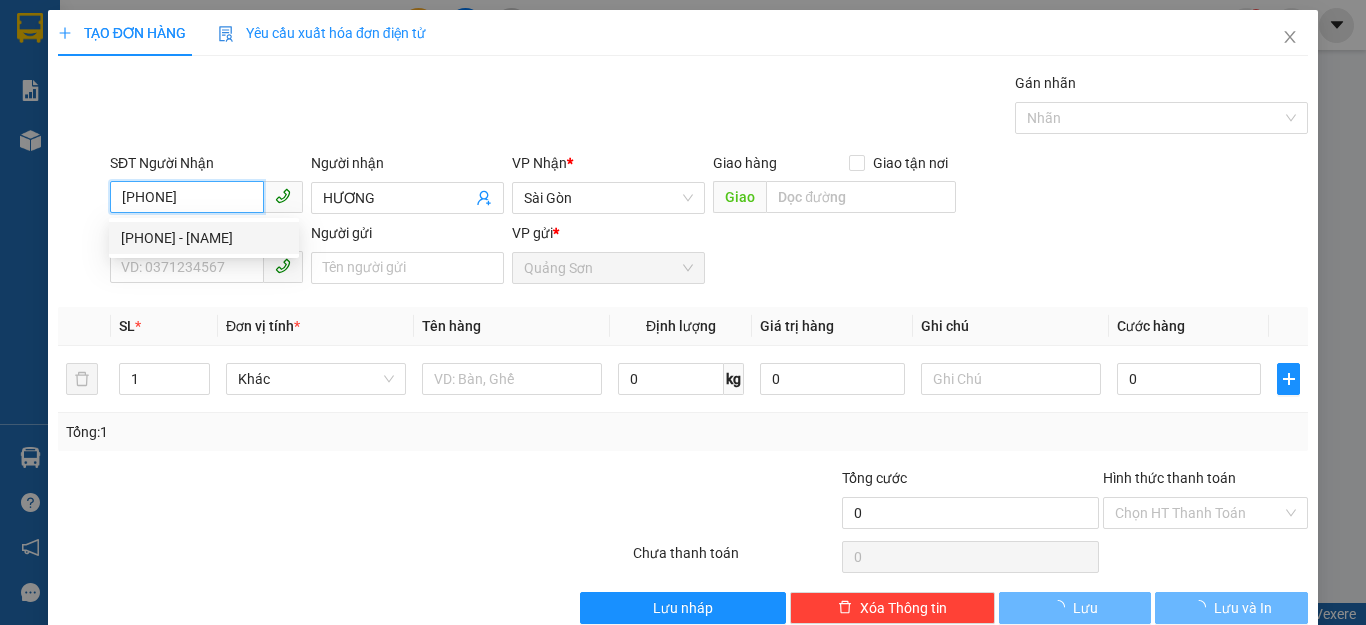type on "40.000" 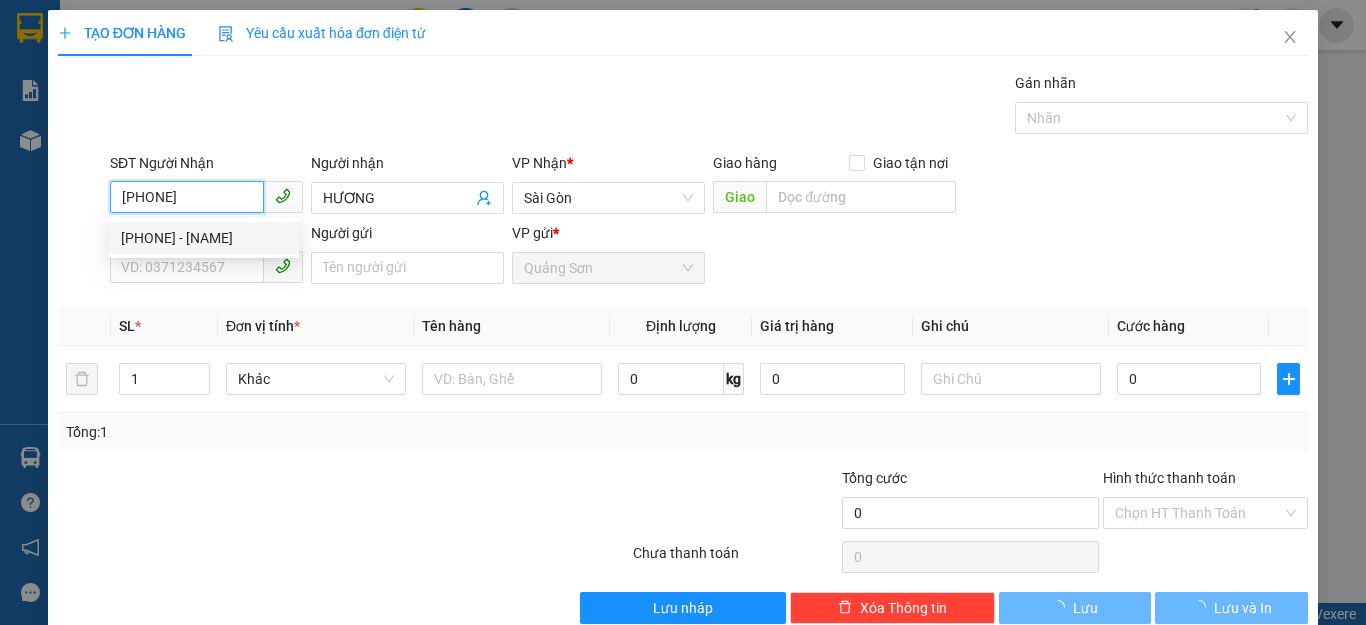 type on "40.000" 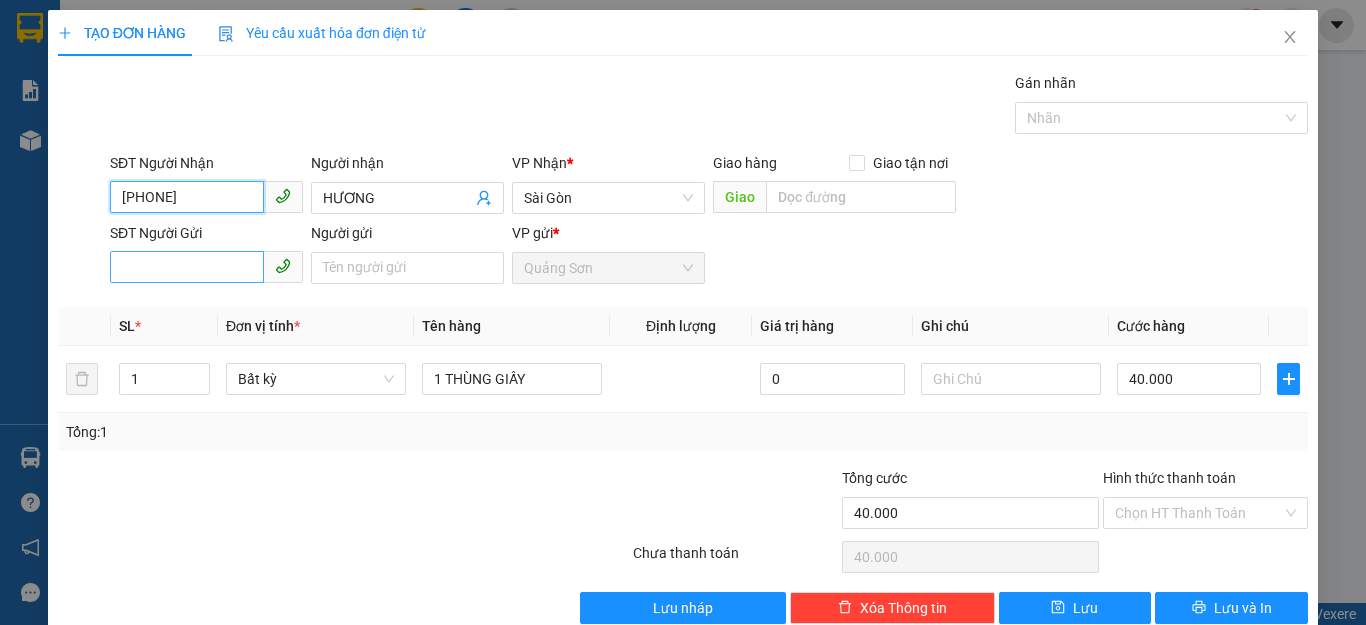 type on "[PHONE]" 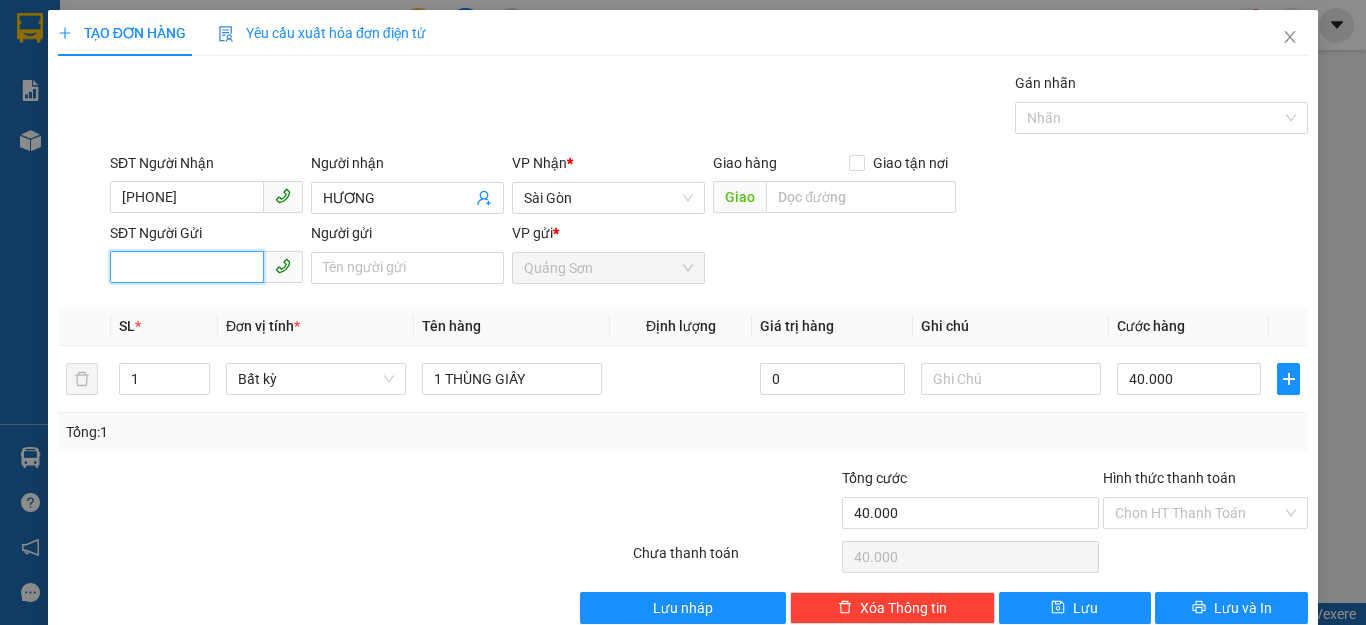 click on "SĐT Người Gửi" at bounding box center [187, 267] 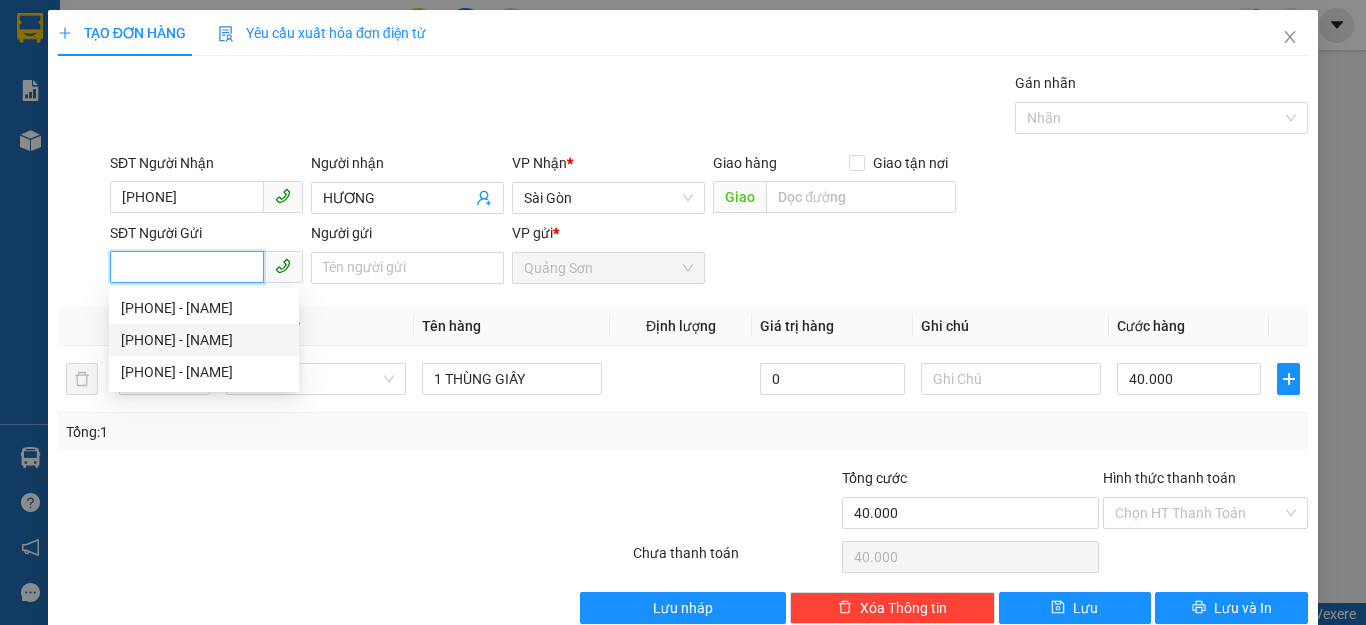 click on "[PHONE] - [NAME]" at bounding box center [204, 340] 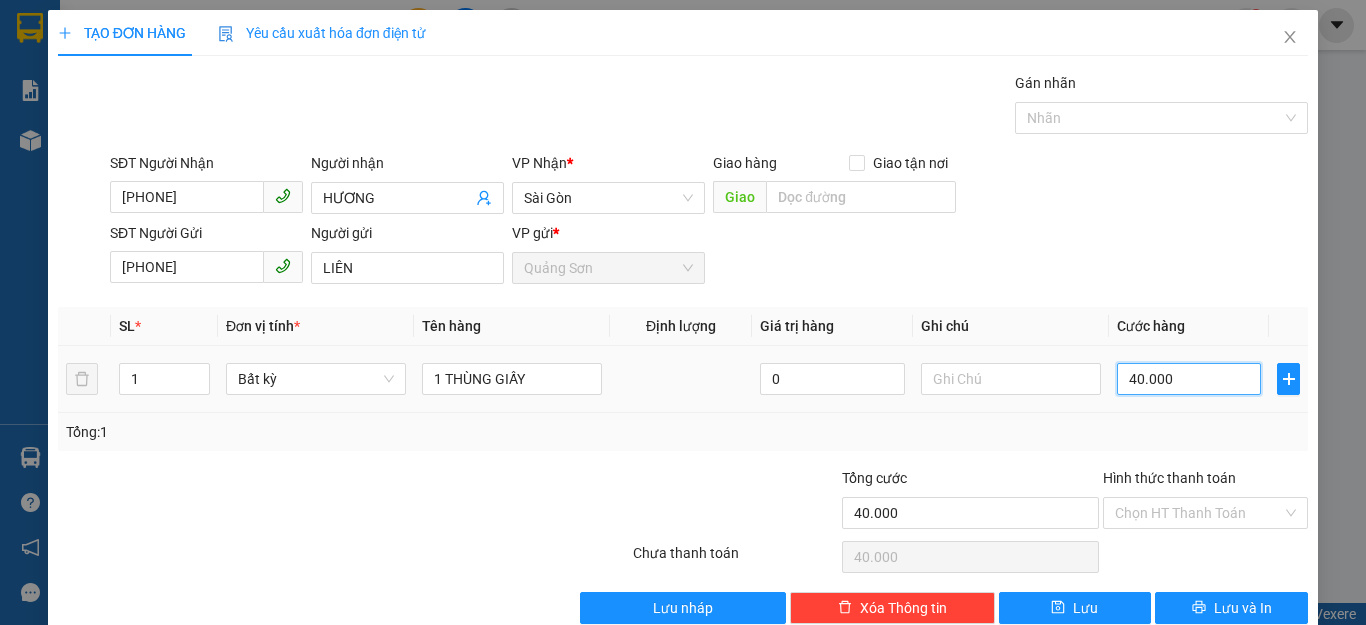 click on "40.000" at bounding box center (1189, 379) 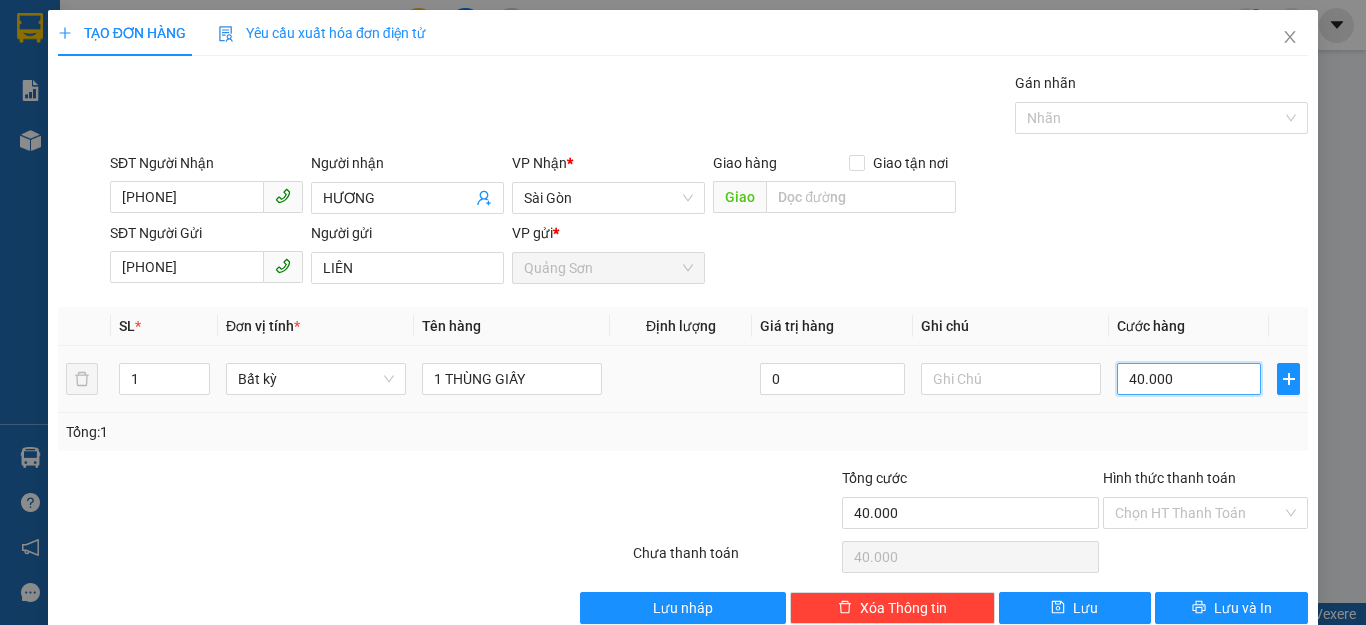 type on "0" 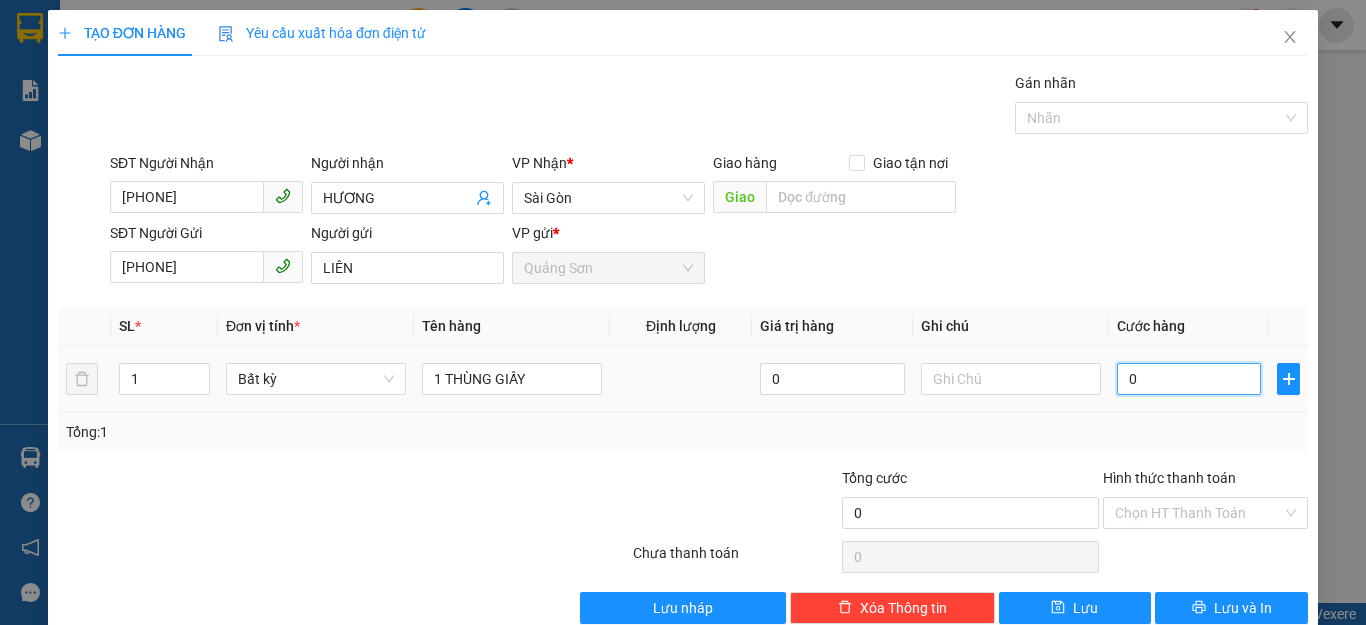 type on "4" 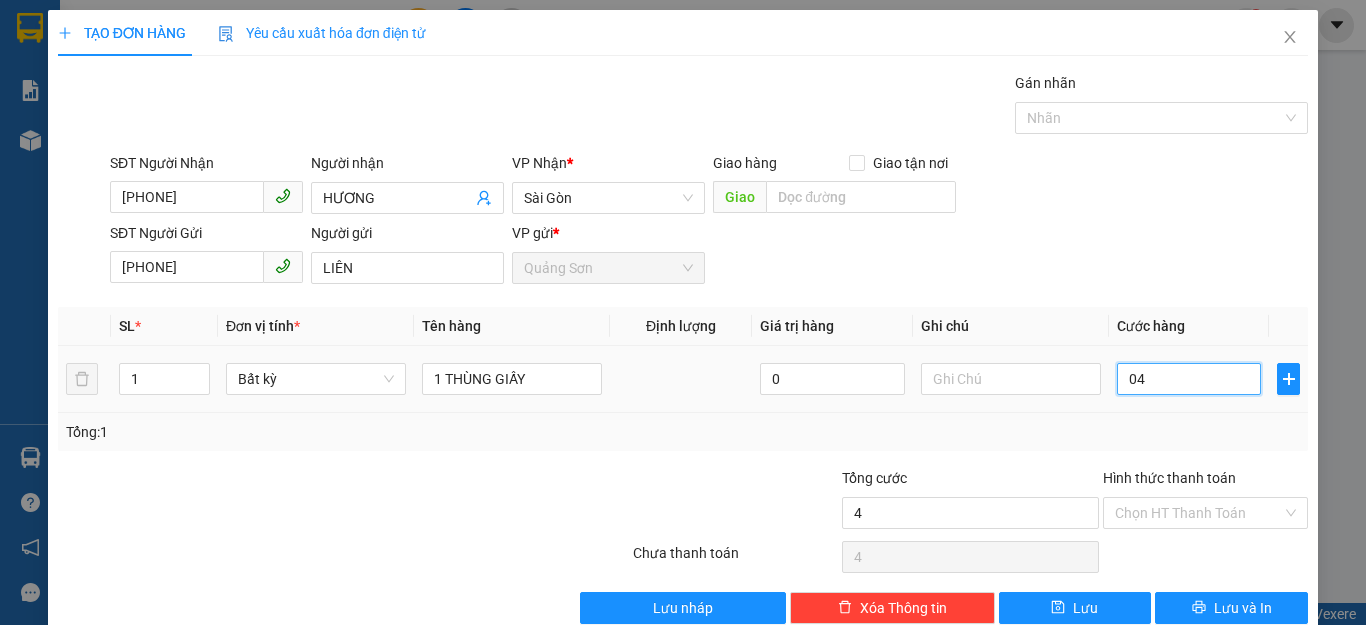 type on "45" 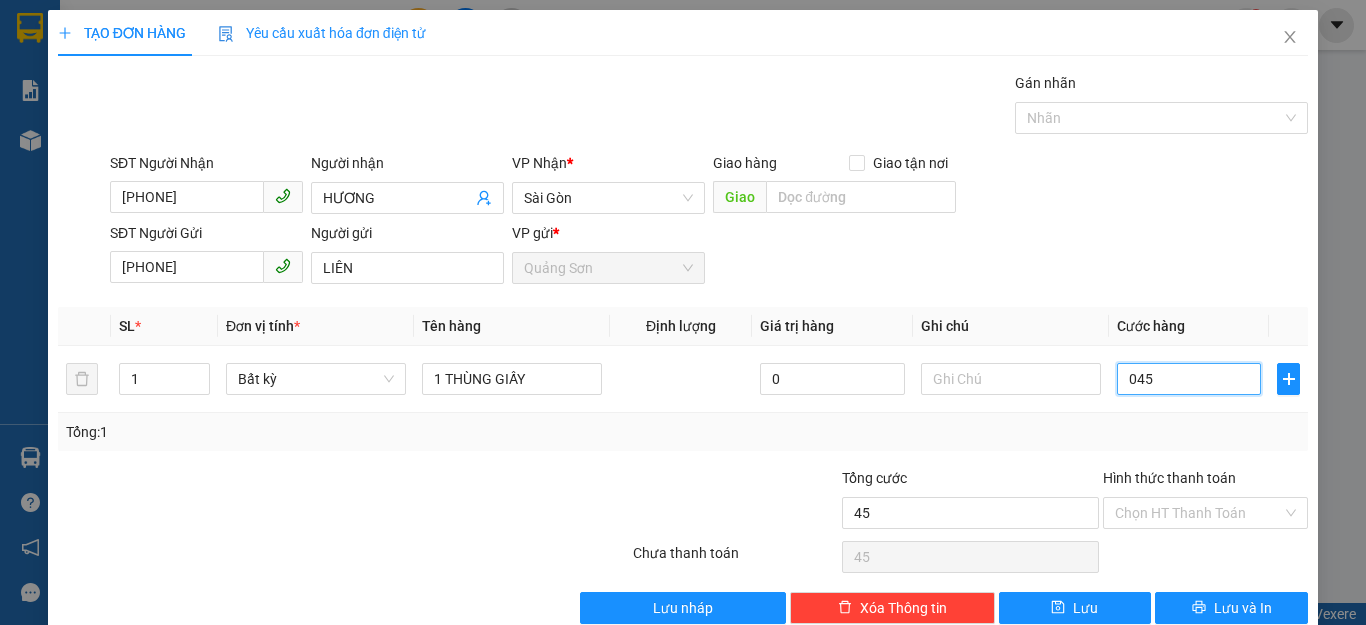 type on "045" 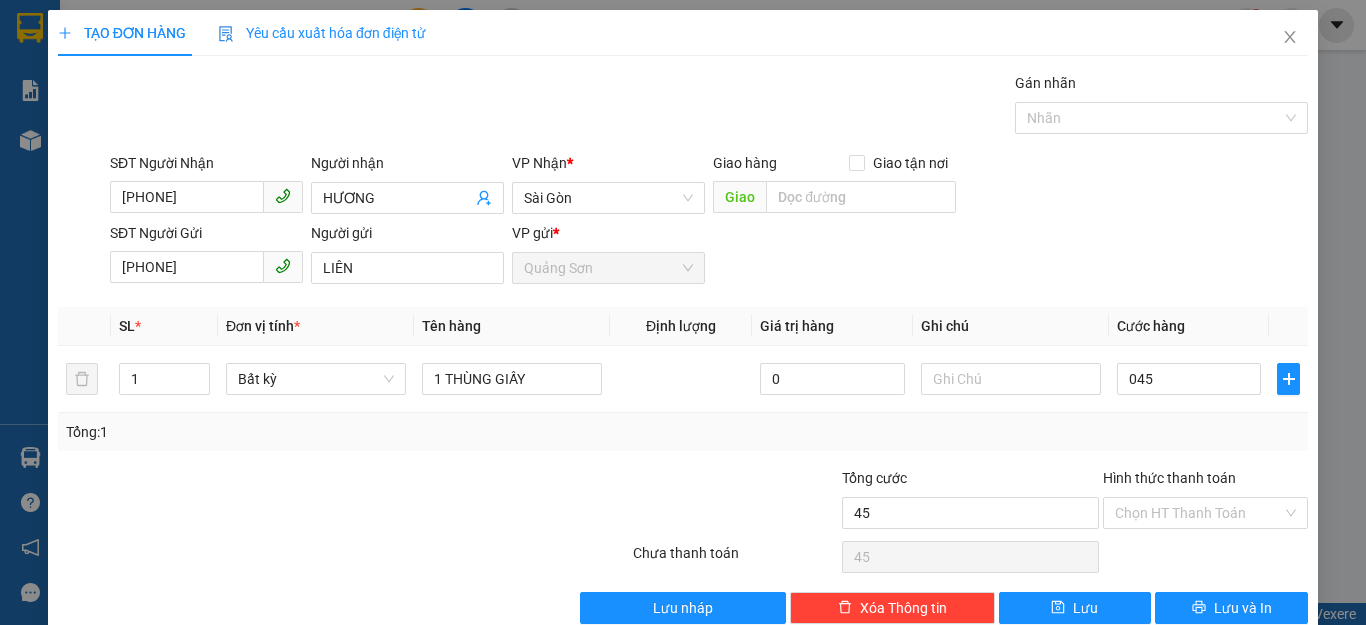 type on "45.000" 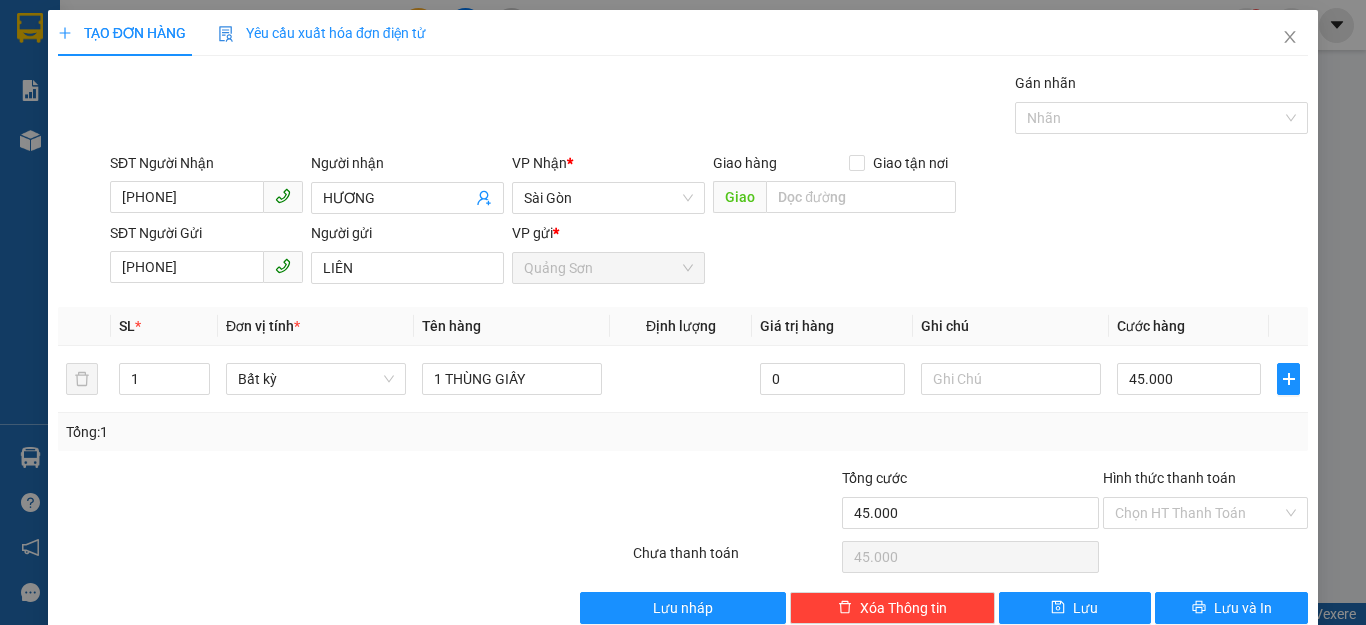 click on "Tổng:  1" at bounding box center [683, 432] 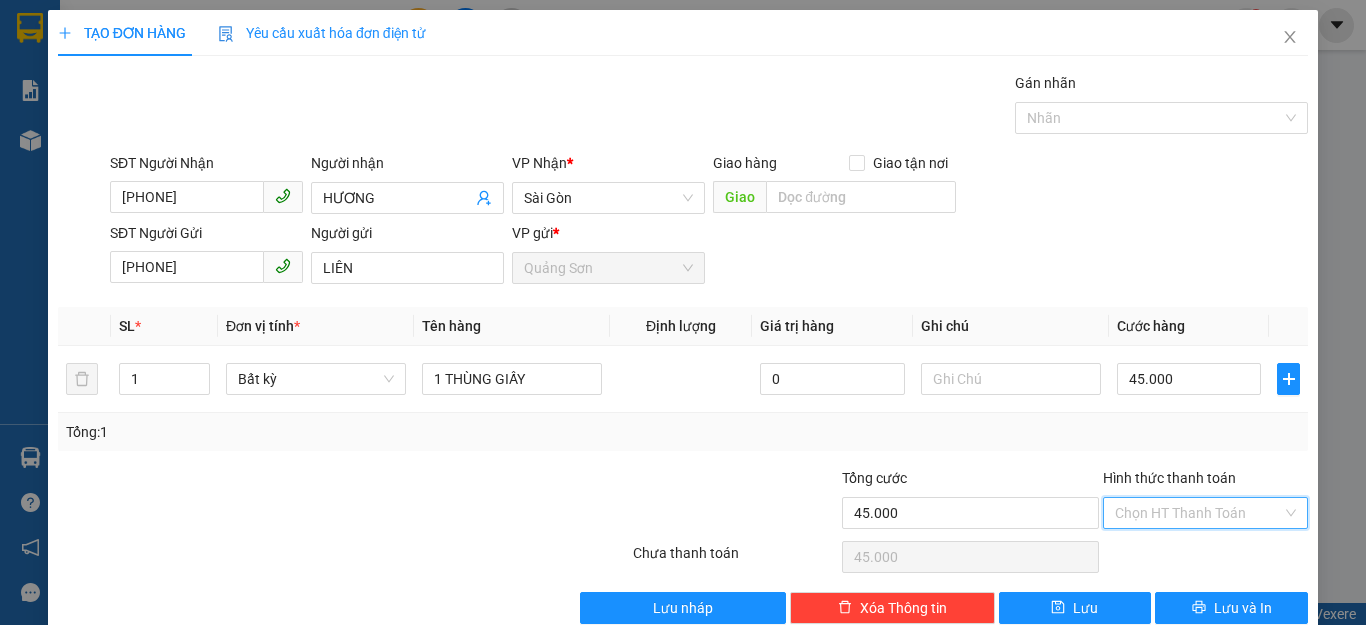 click on "Hình thức thanh toán" at bounding box center (1198, 513) 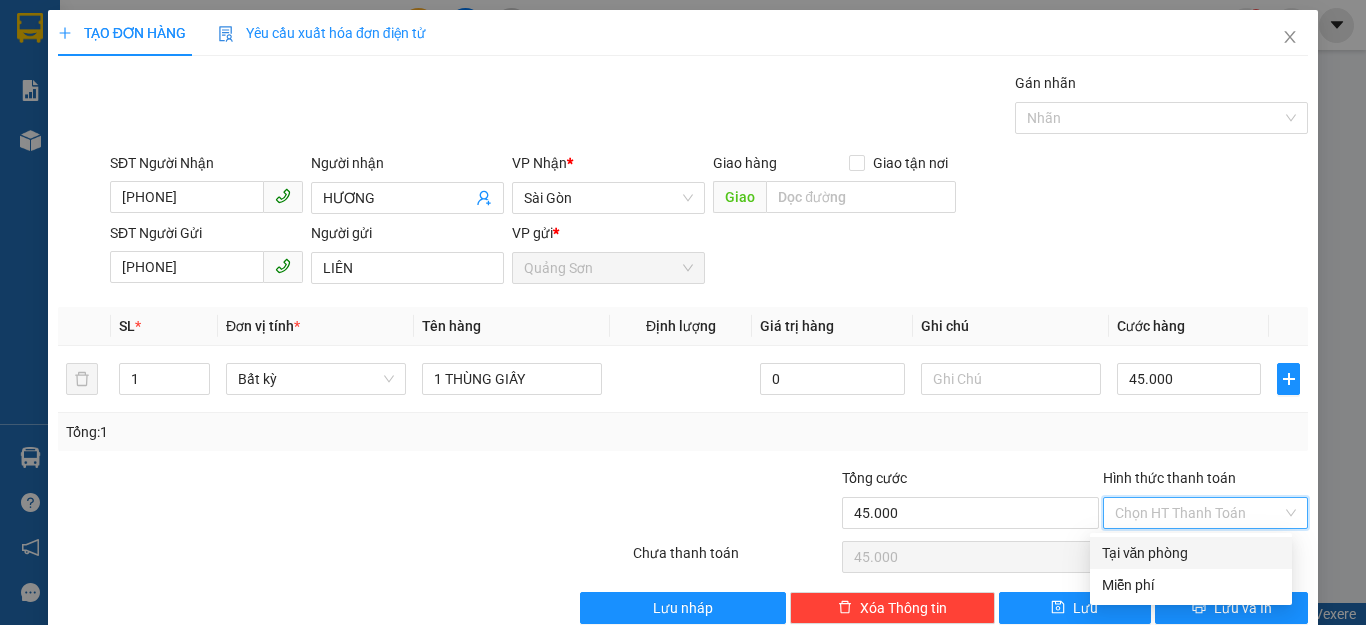 click on "Tại văn phòng" at bounding box center (1191, 553) 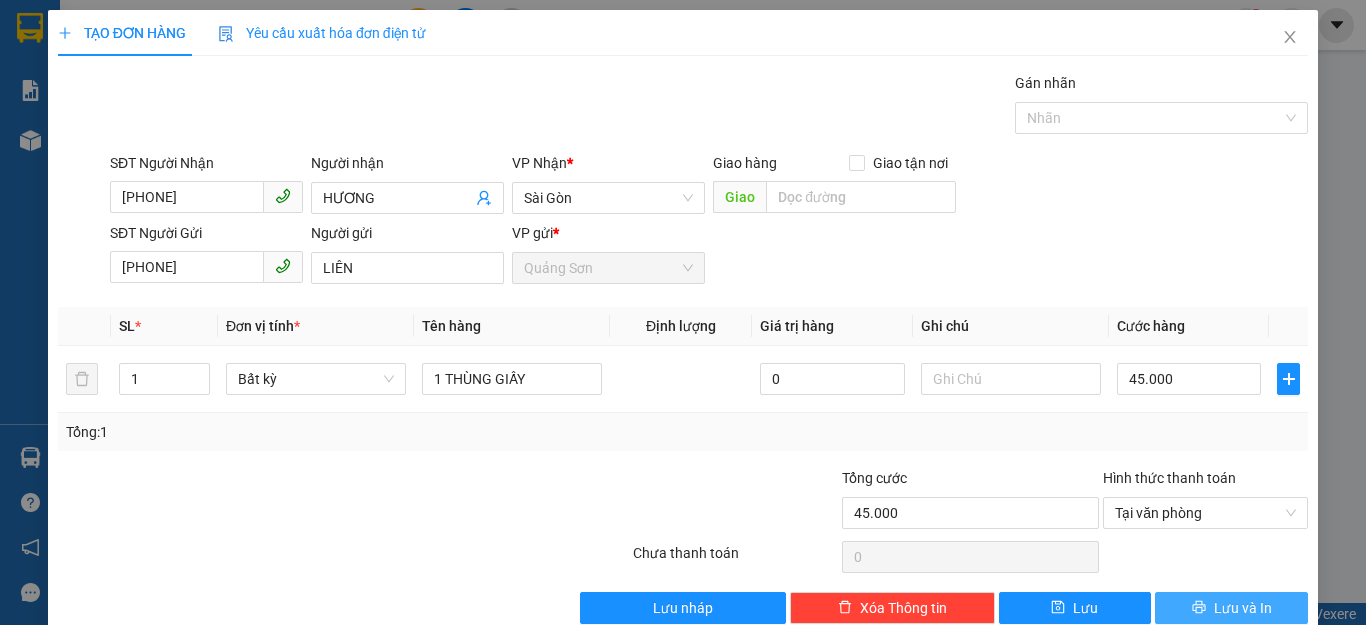 click on "Lưu và In" at bounding box center [1231, 608] 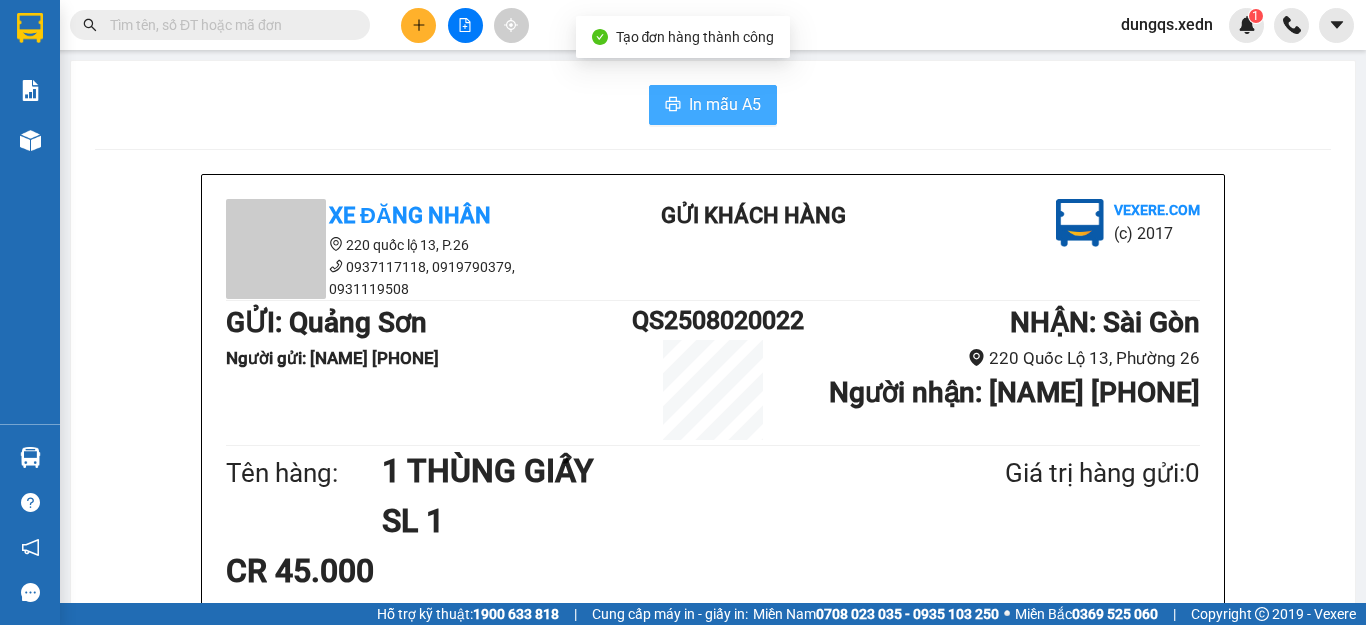 click on "In mẫu A5" at bounding box center [725, 104] 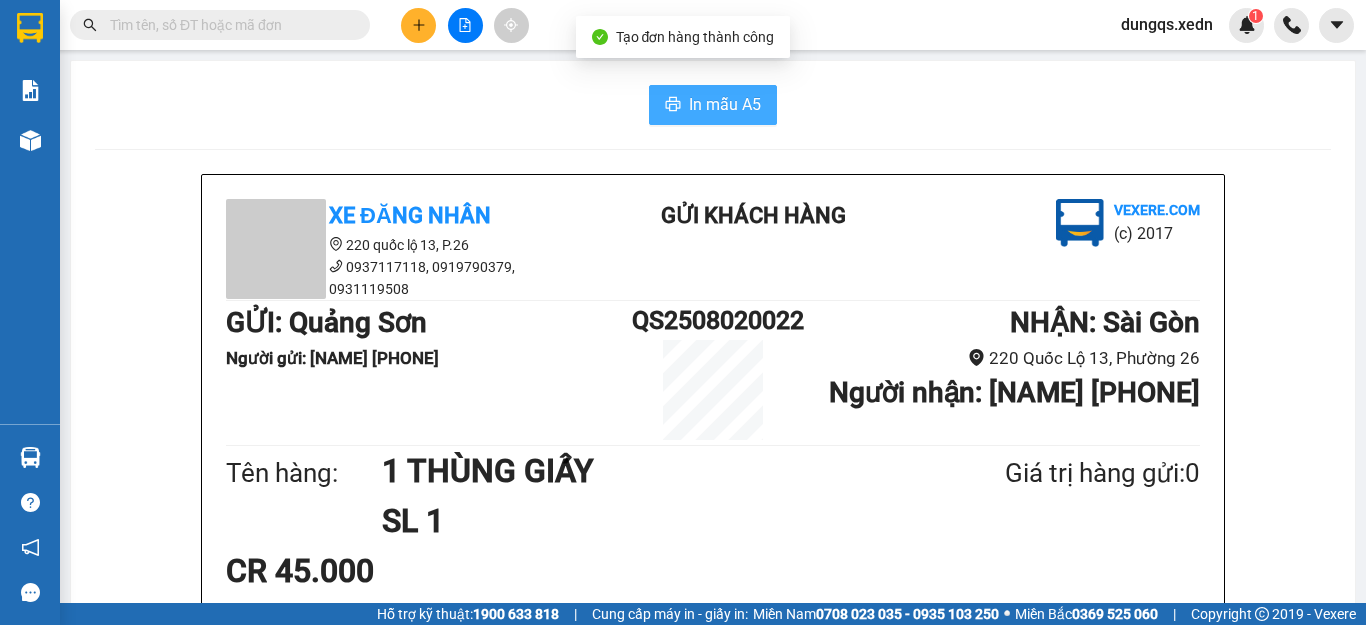 scroll, scrollTop: 0, scrollLeft: 0, axis: both 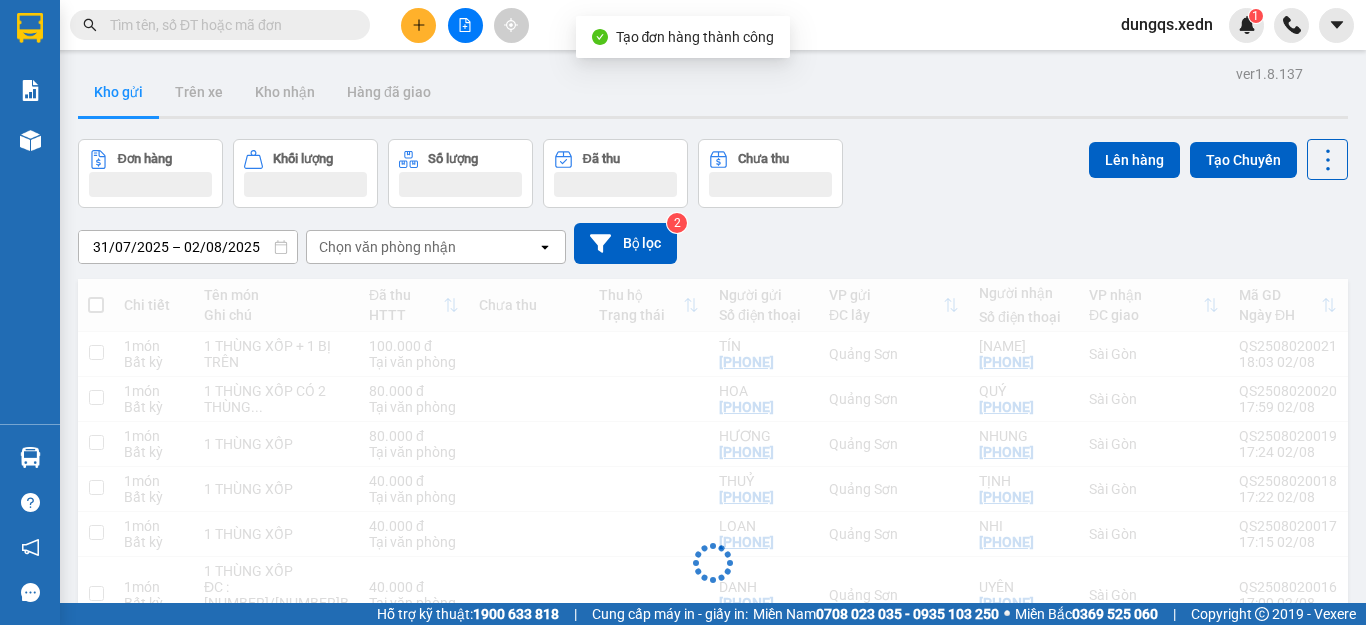 drag, startPoint x: 737, startPoint y: 103, endPoint x: 861, endPoint y: 125, distance: 125.93649 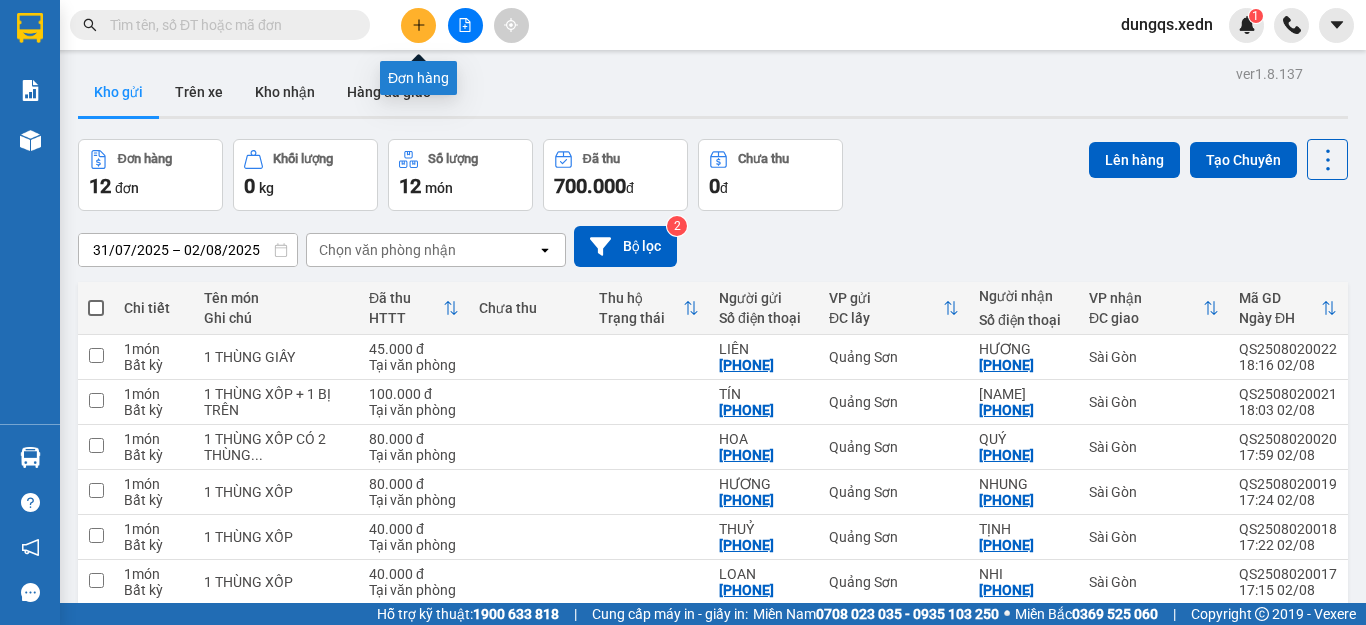 click 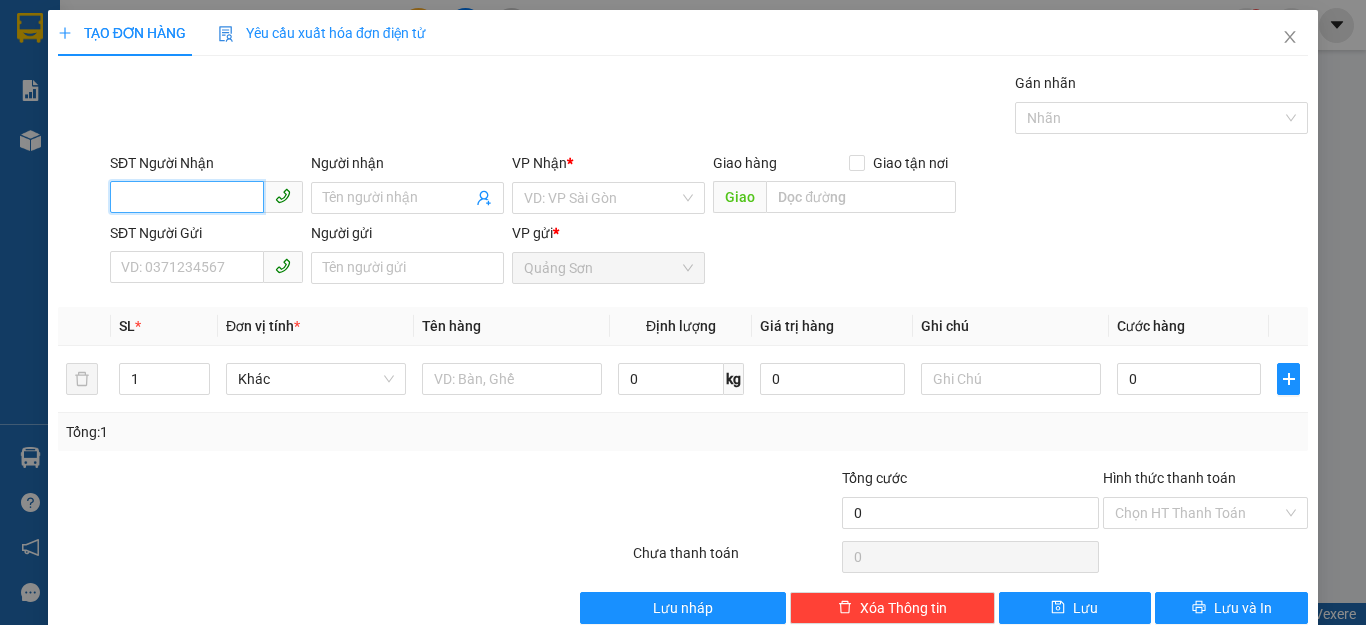 click on "SĐT Người Nhận" at bounding box center [187, 197] 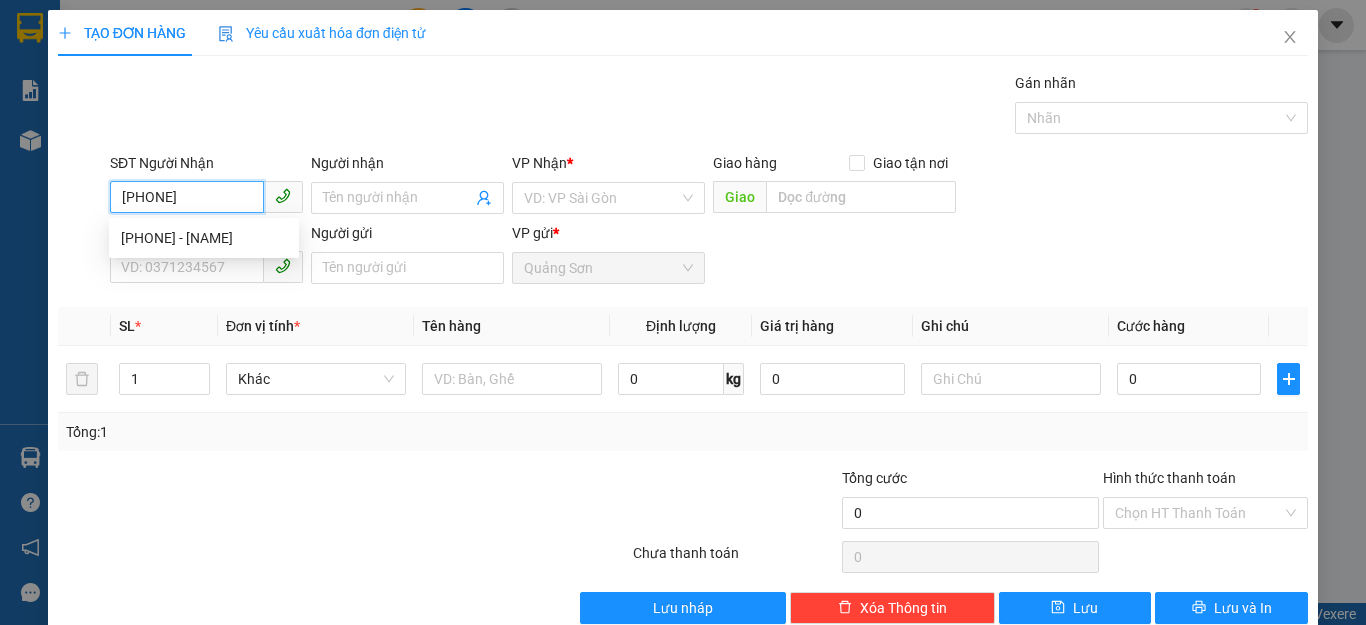 type on "[PHONE]" 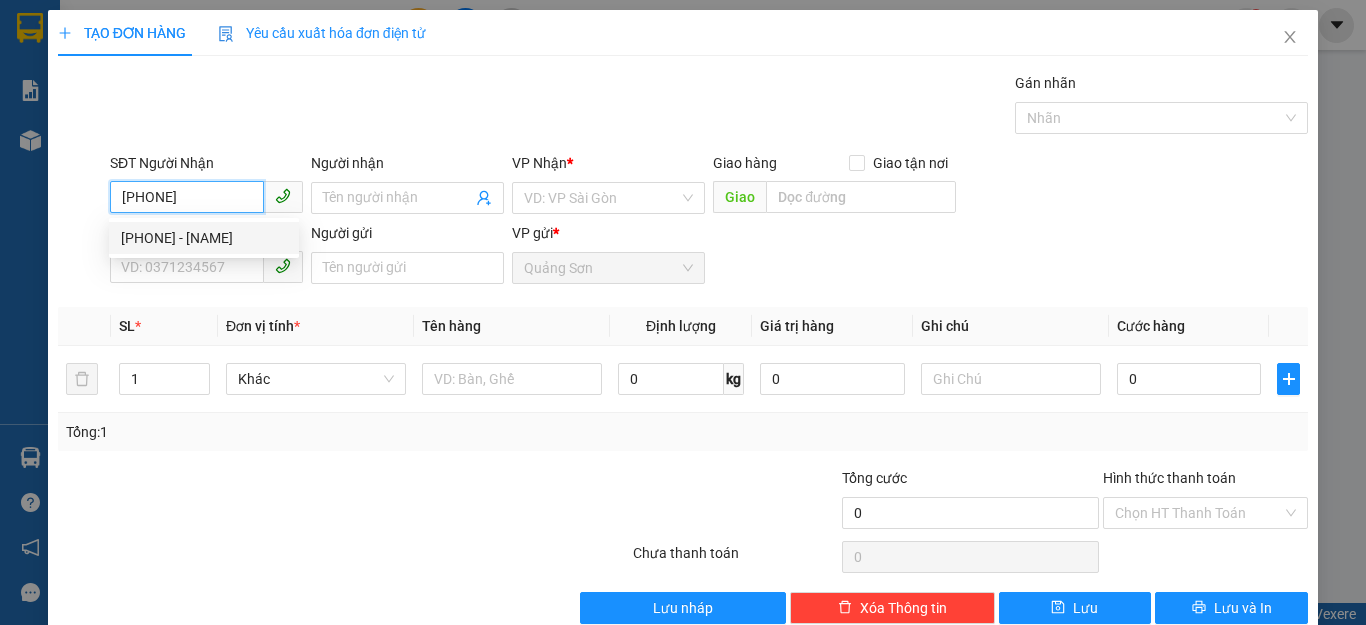 click on "[PHONE] - [NAME]" at bounding box center (204, 238) 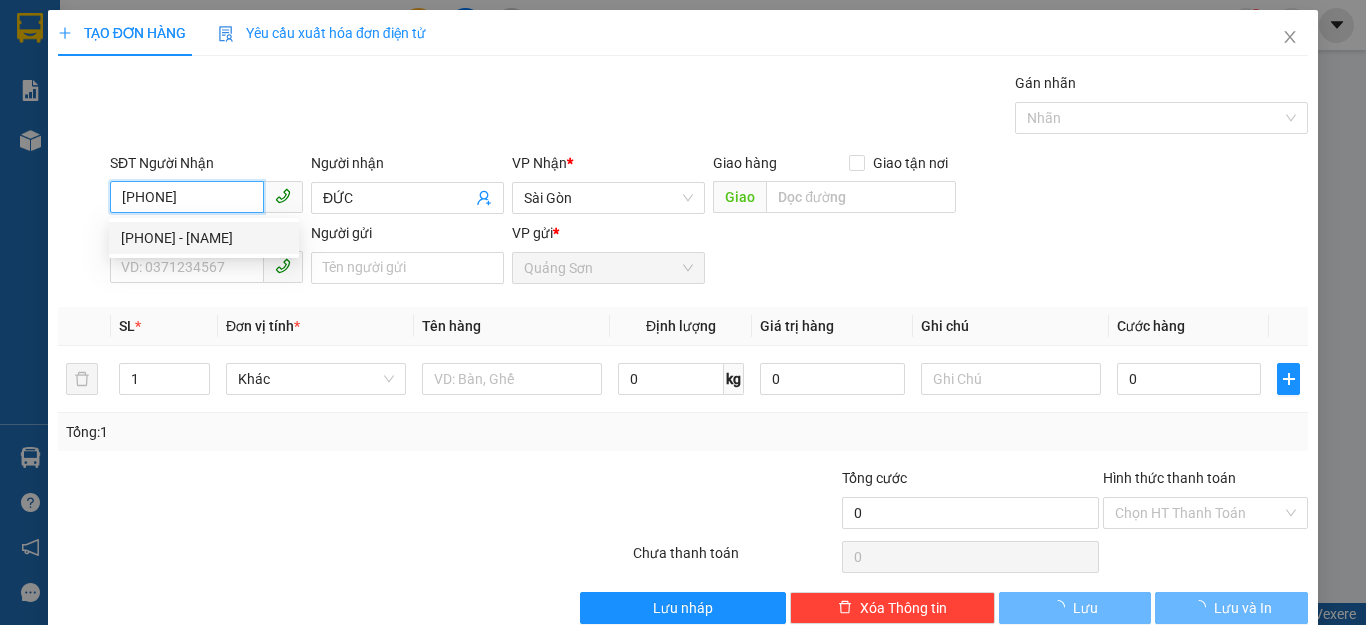 type on "40.000" 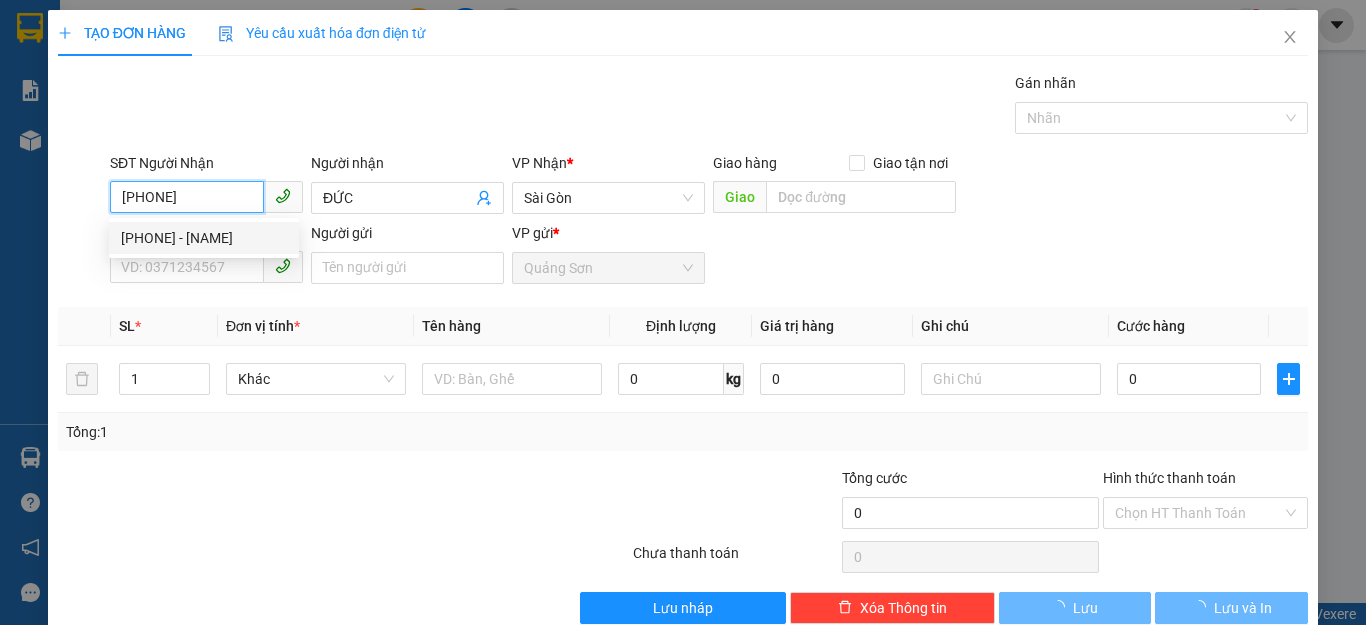 type on "40.000" 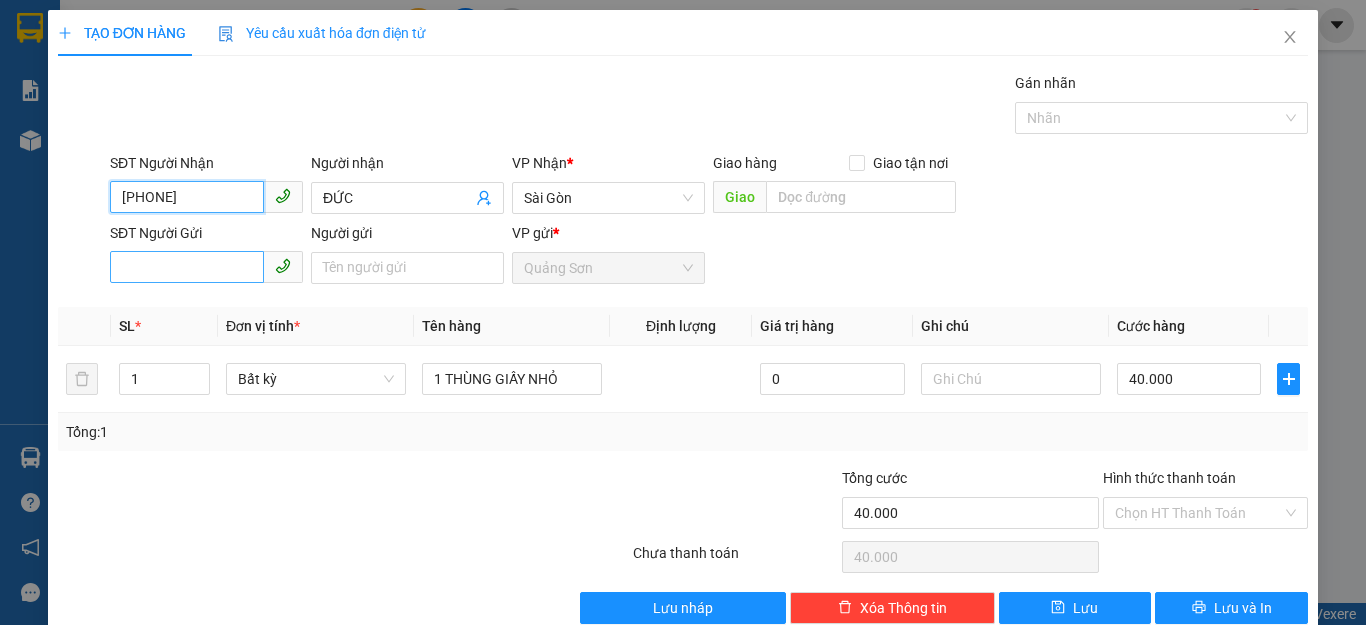 type on "[PHONE]" 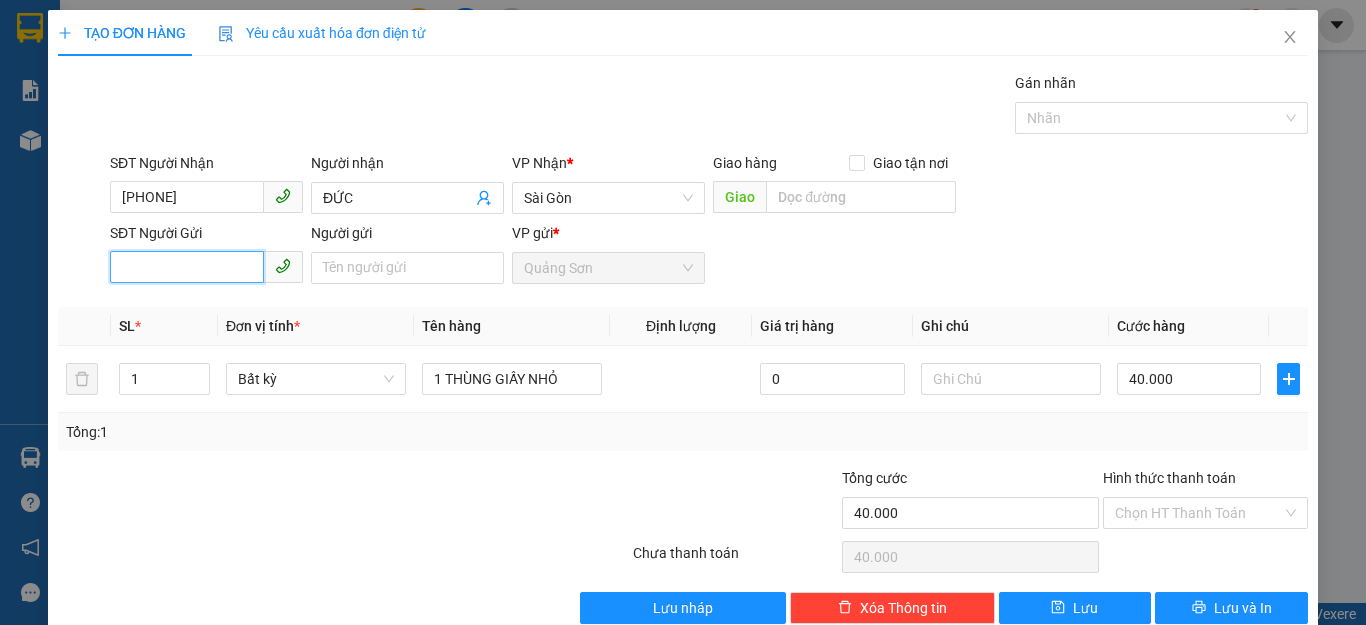 click on "SĐT Người Gửi" at bounding box center [187, 267] 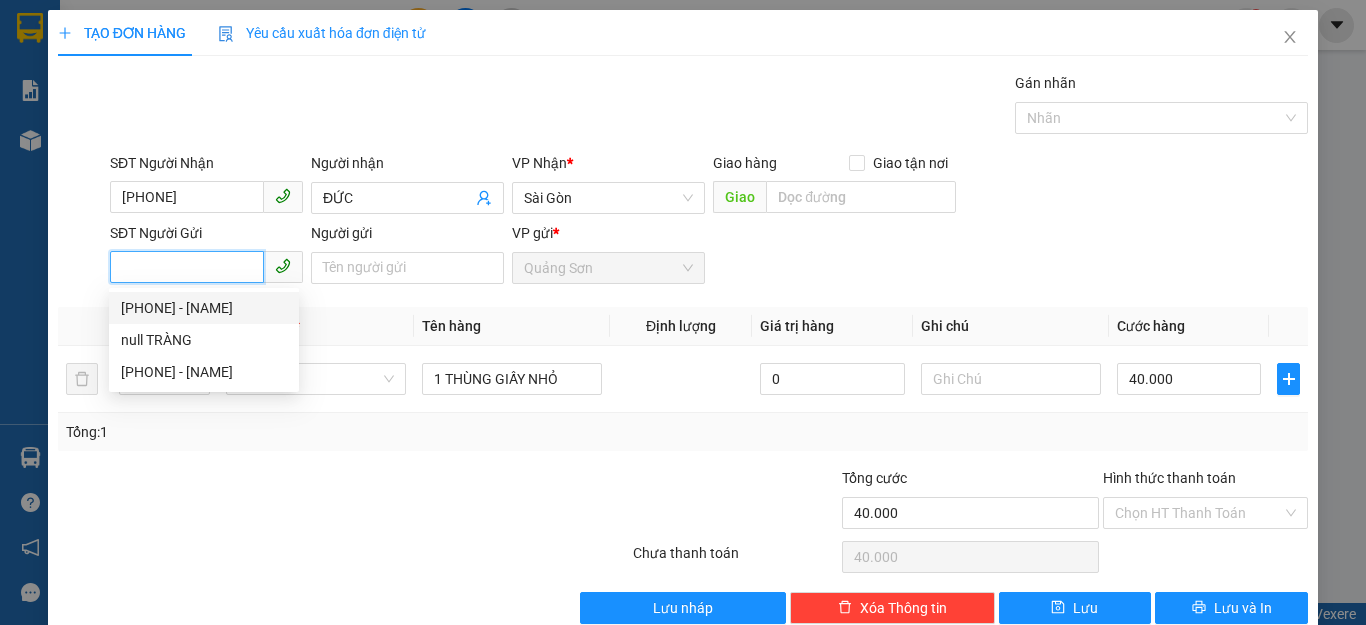 click on "[PHONE] - [NAME]" at bounding box center (204, 308) 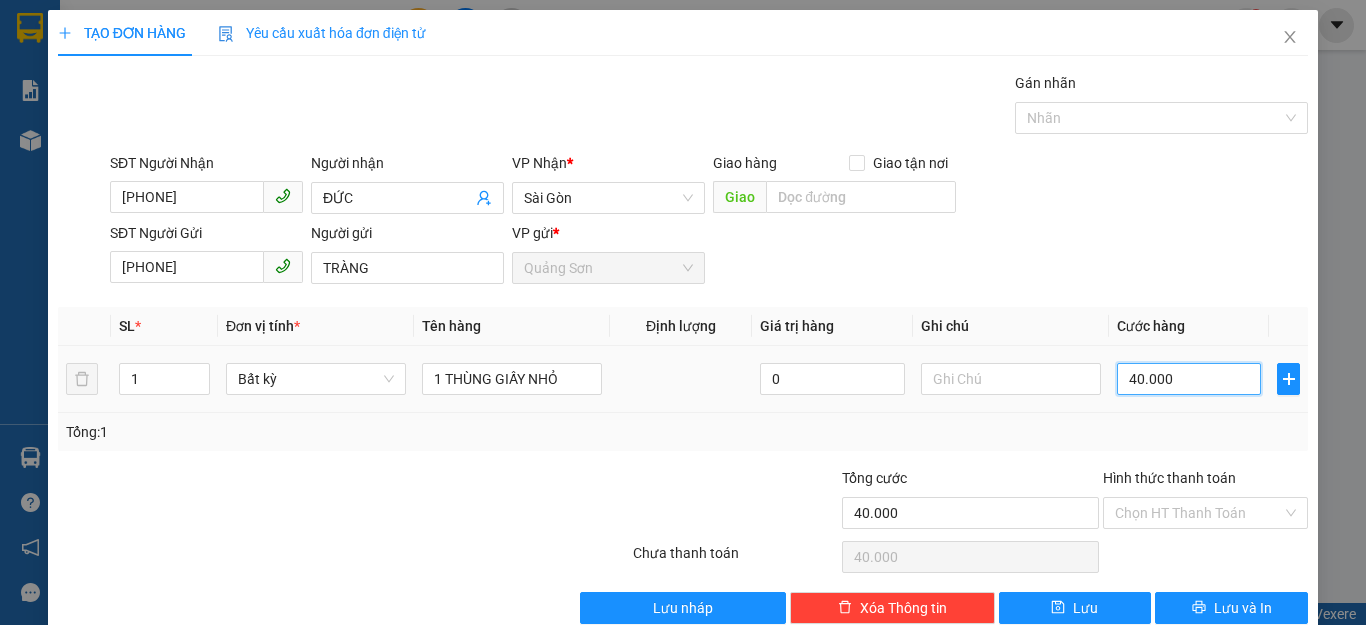 click on "40.000" at bounding box center [1189, 379] 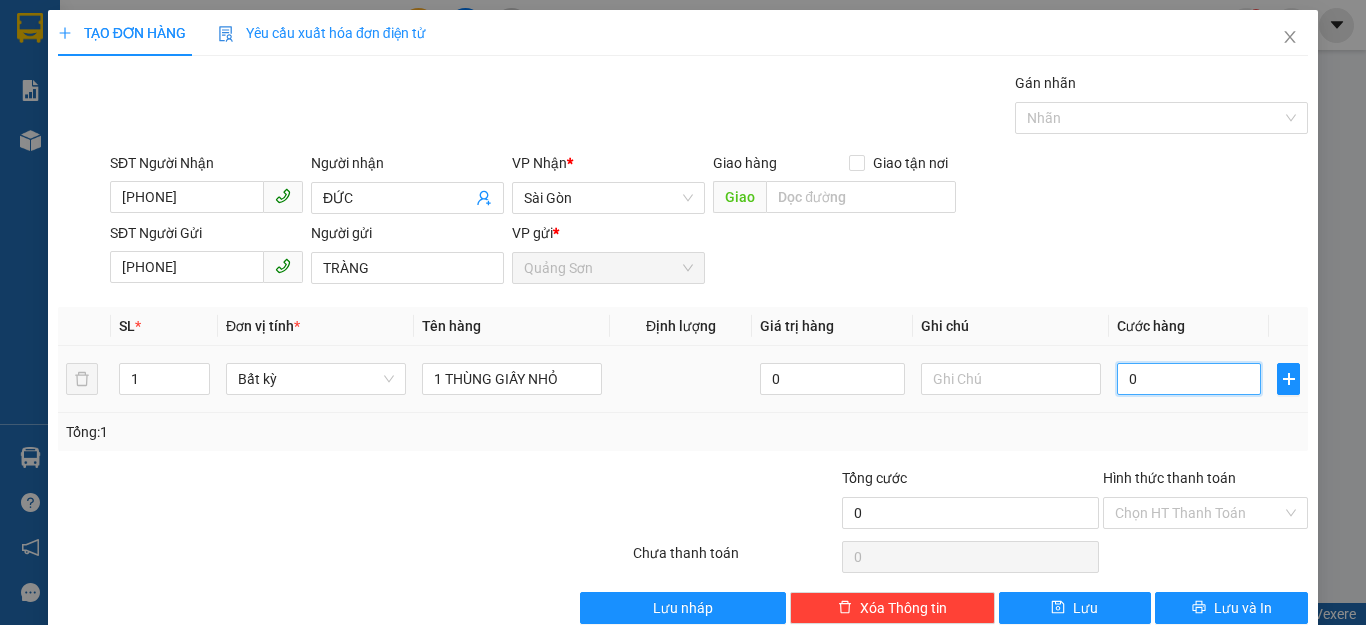 type on "3" 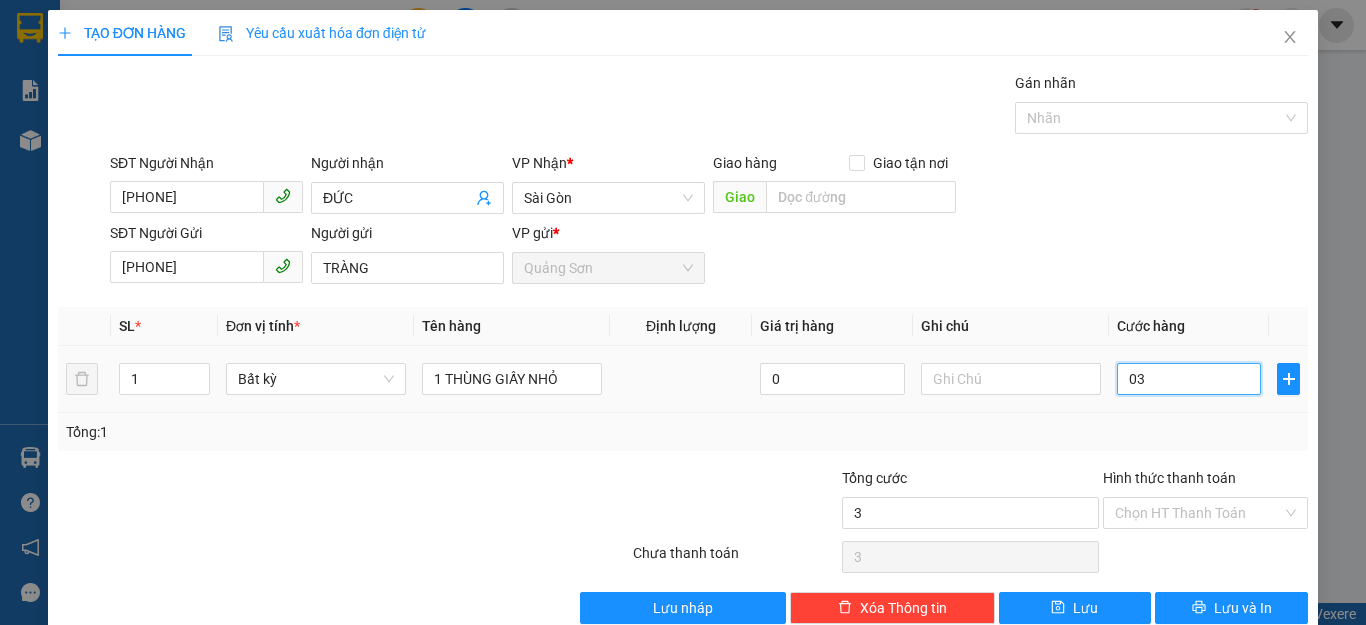 type on "30" 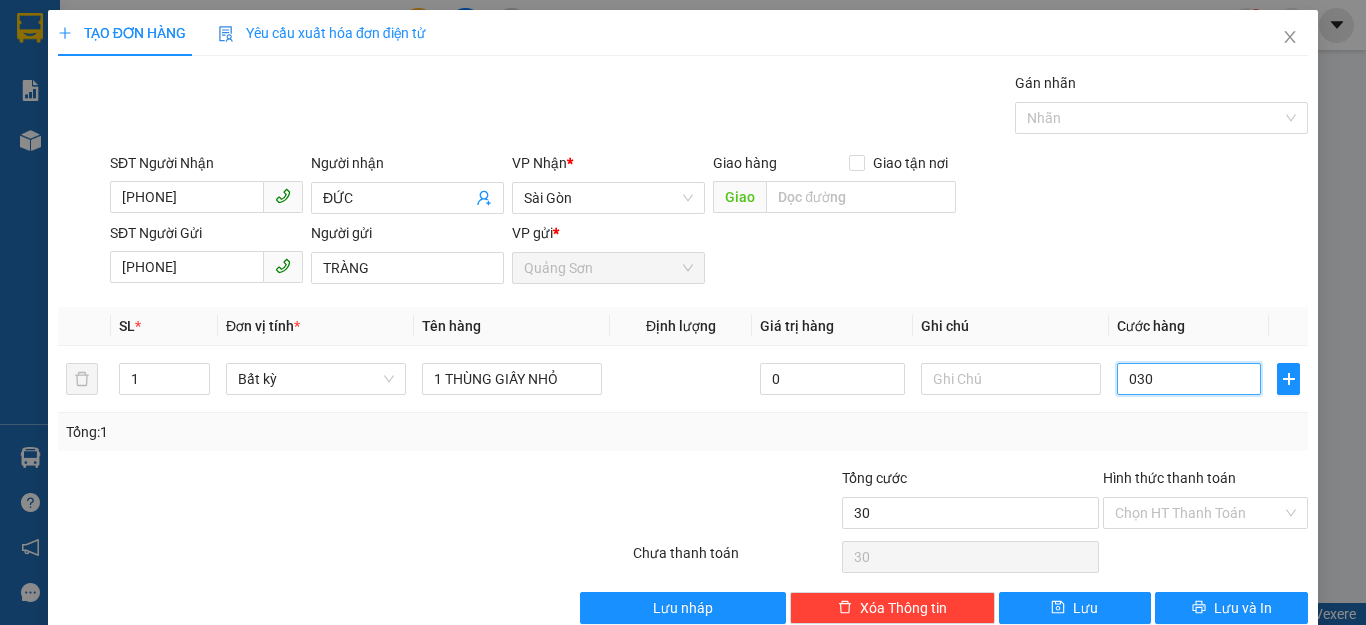 type on "030" 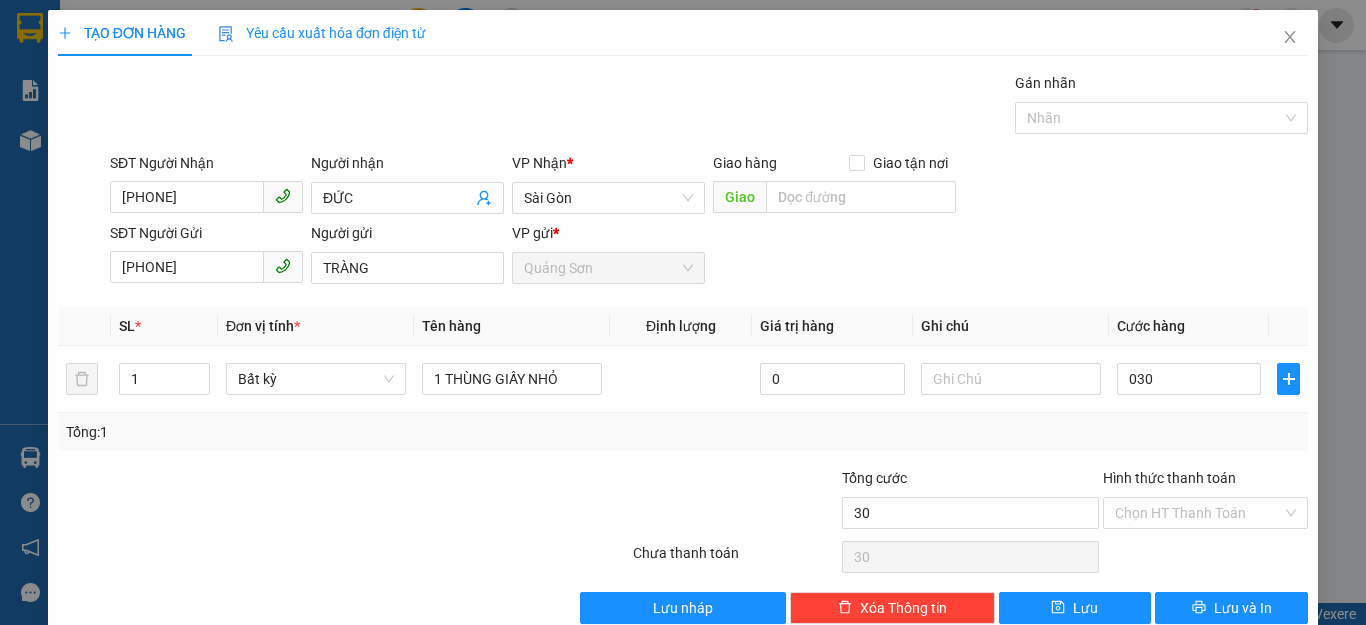 type on "30.000" 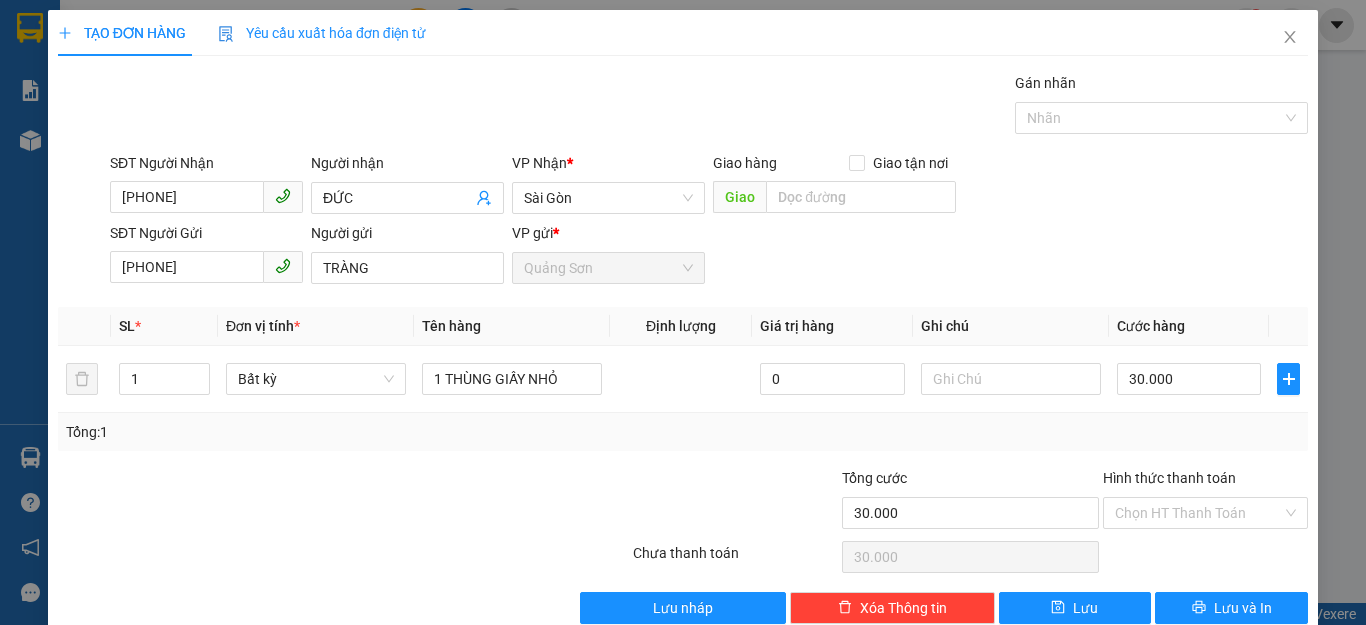 click on "Tổng:  1" at bounding box center (683, 432) 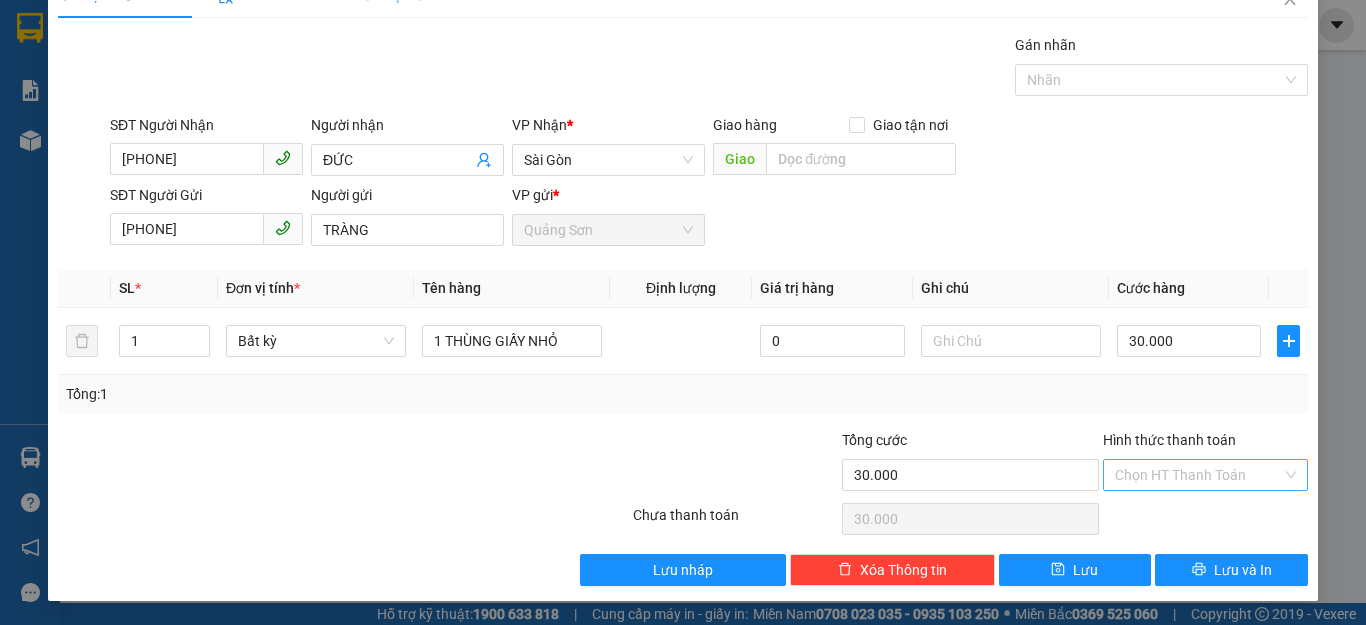 click on "Hình thức thanh toán" at bounding box center [1198, 475] 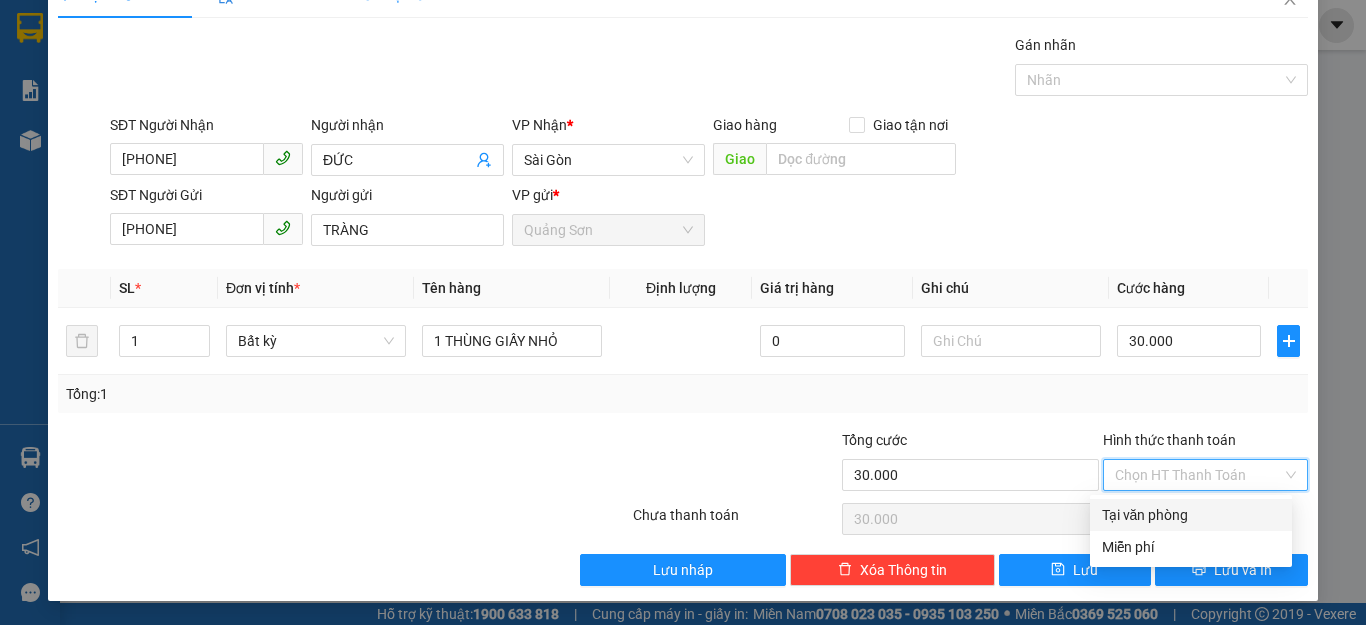 click on "Tại văn phòng" at bounding box center (1191, 515) 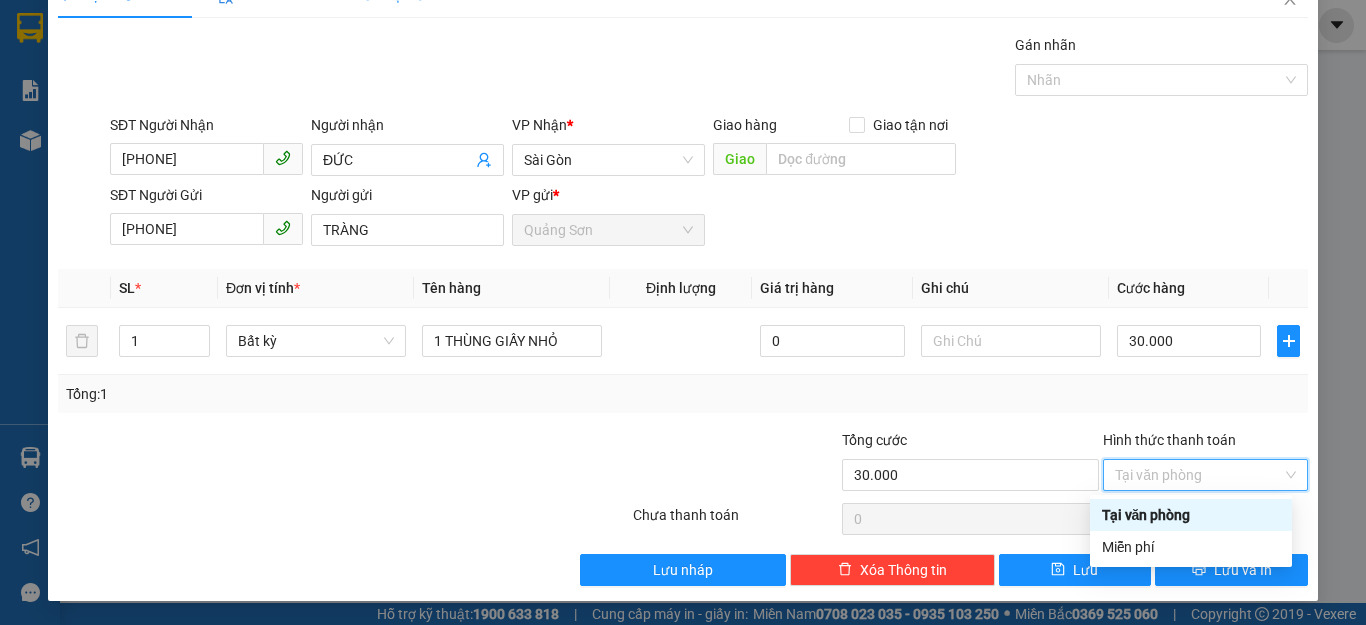 click on "Tại văn phòng" at bounding box center (1191, 515) 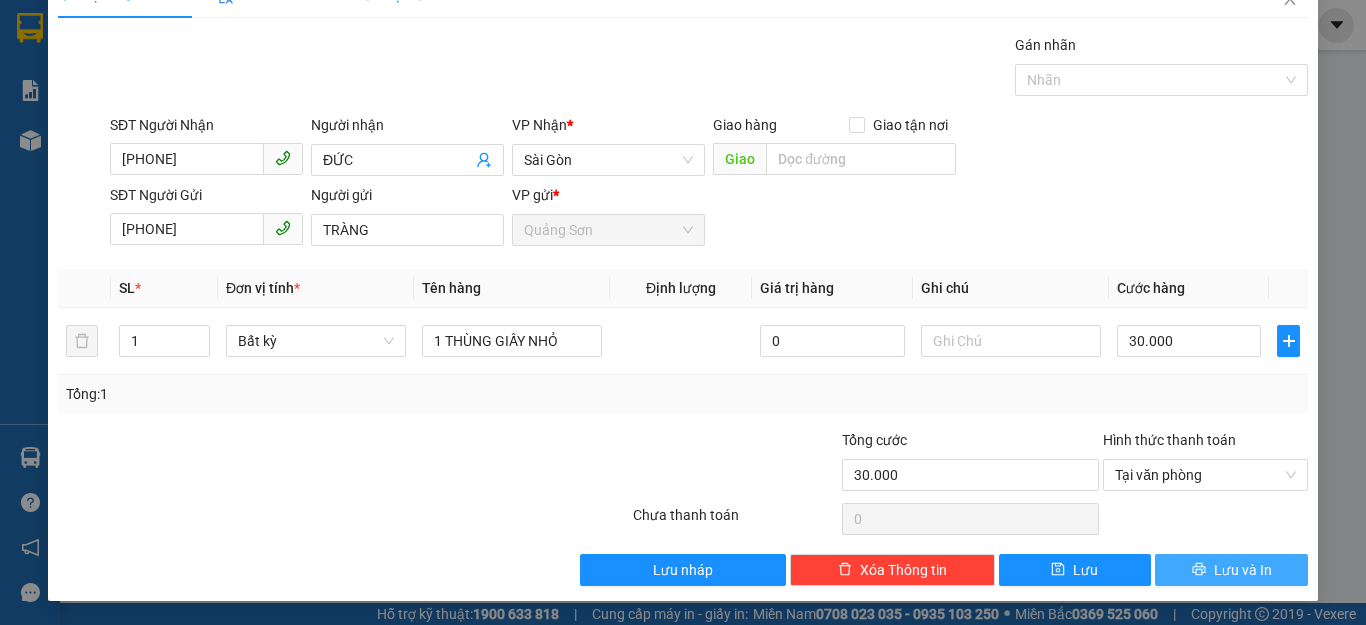 click on "Lưu và In" at bounding box center [1231, 570] 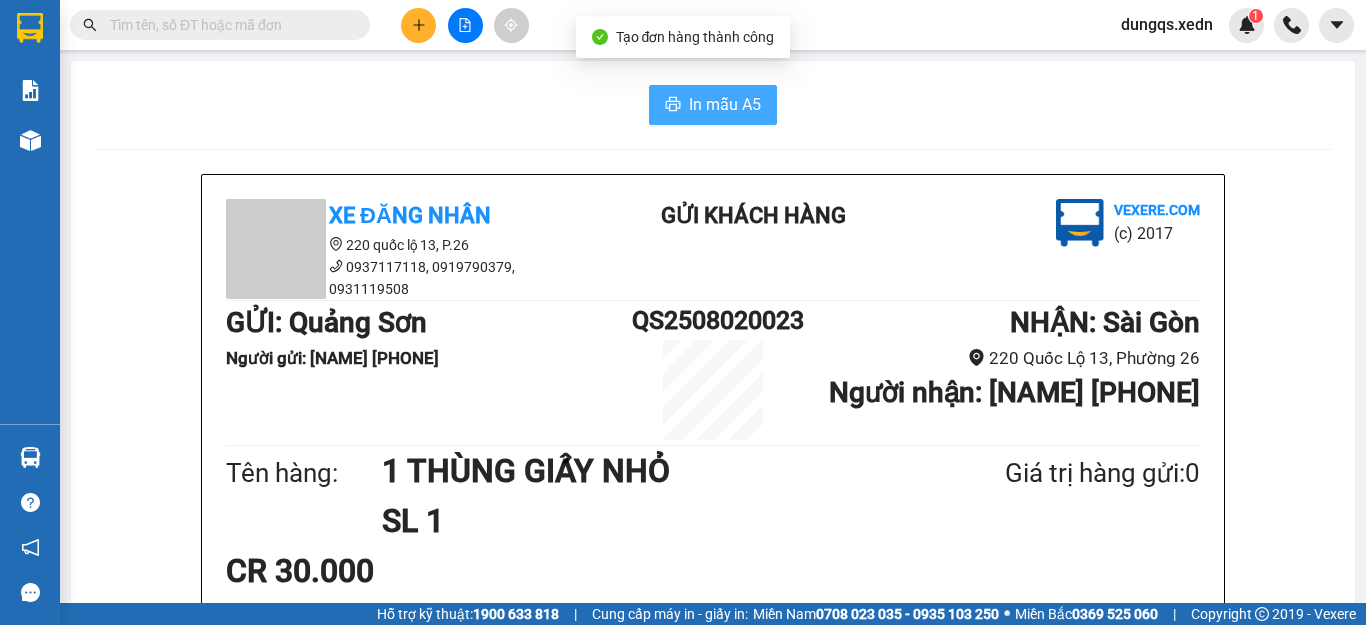click on "In mẫu A5" at bounding box center [725, 104] 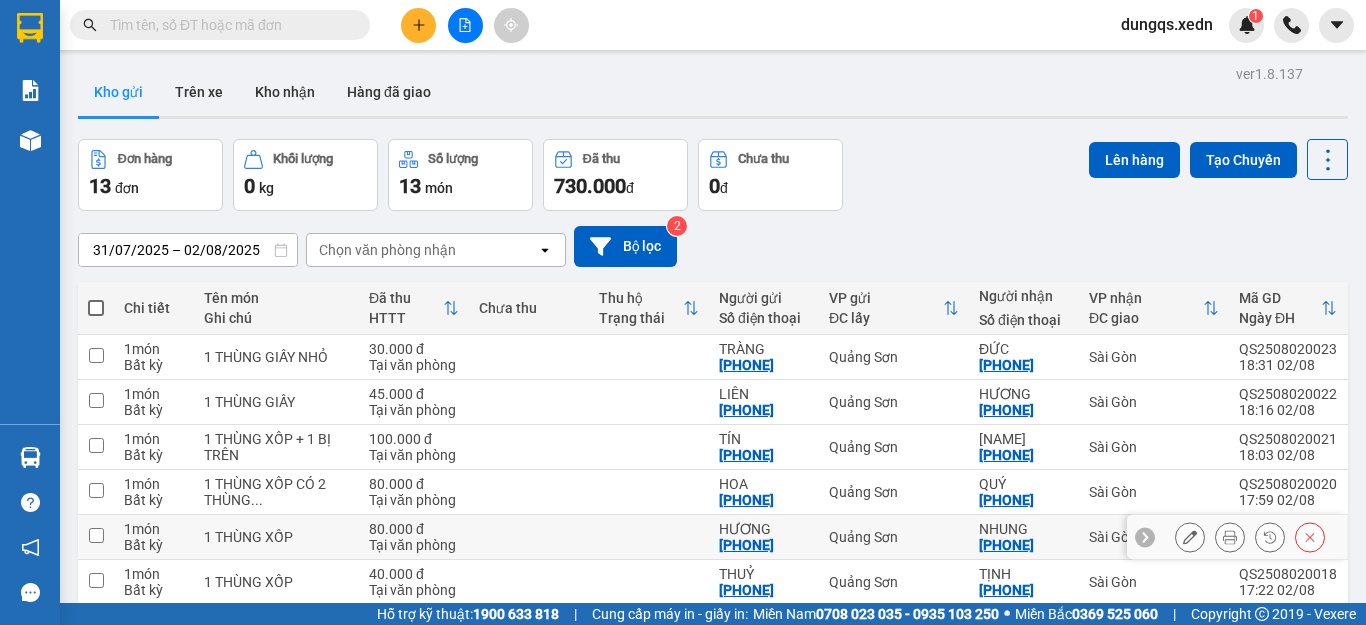 scroll, scrollTop: 0, scrollLeft: 0, axis: both 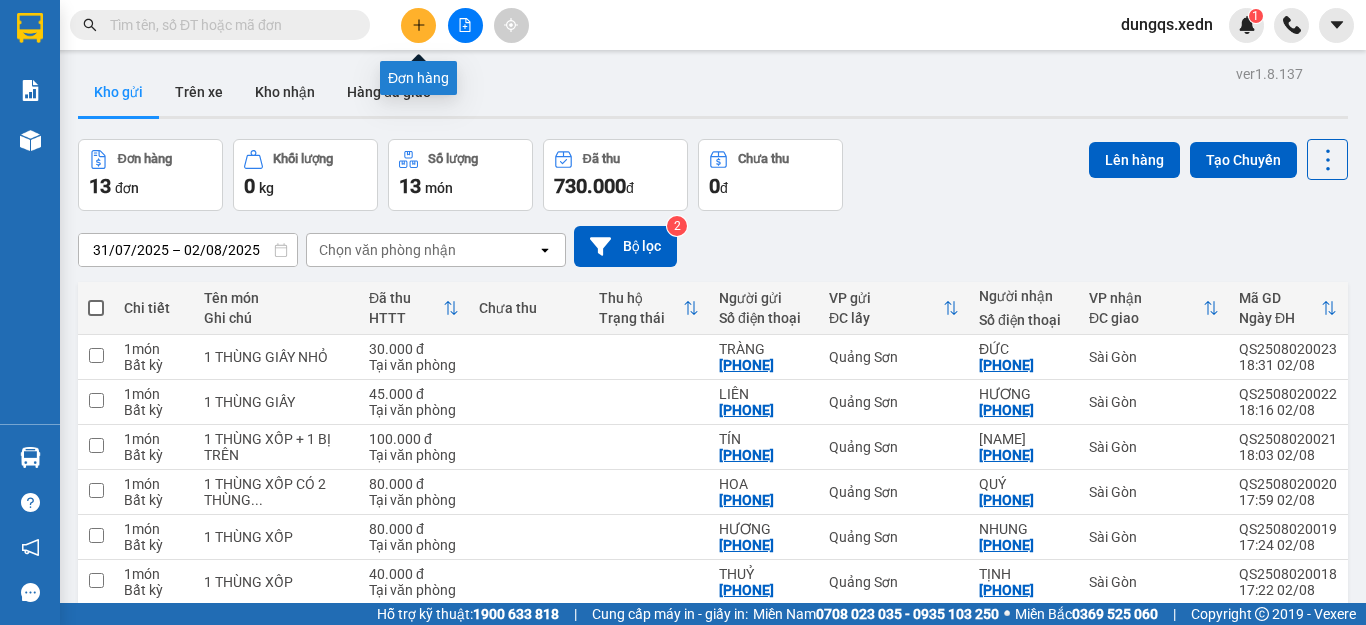click 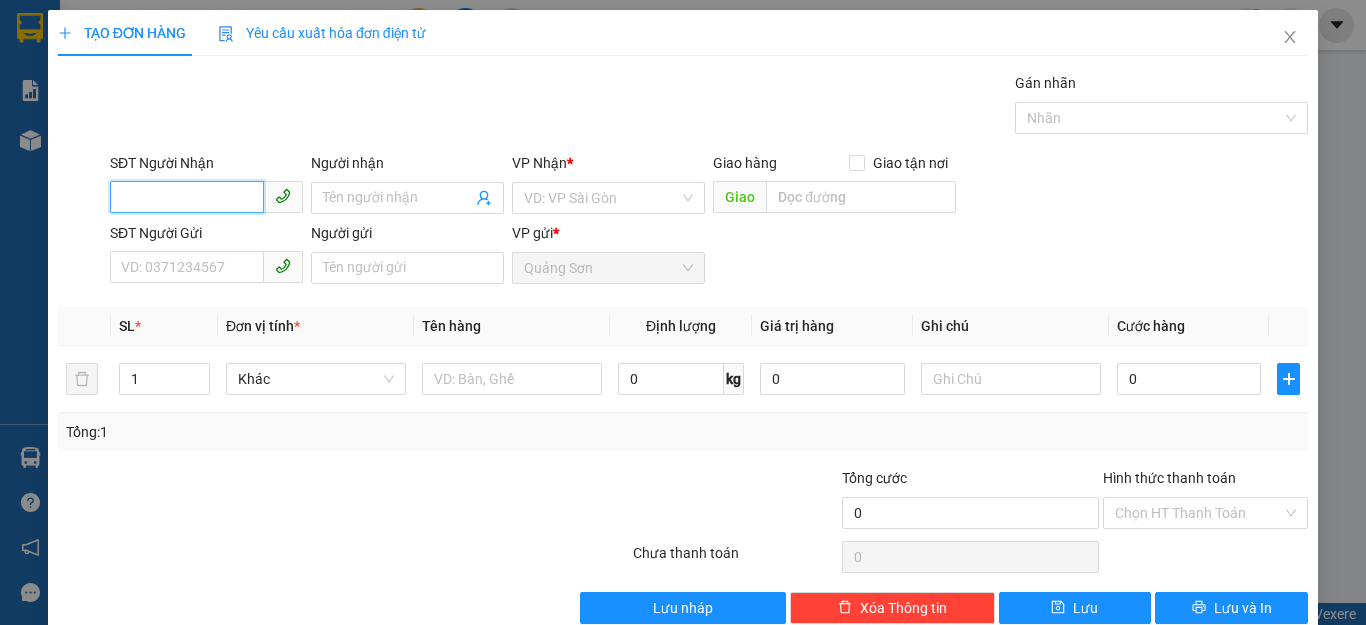 click on "SĐT Người Nhận" at bounding box center [187, 197] 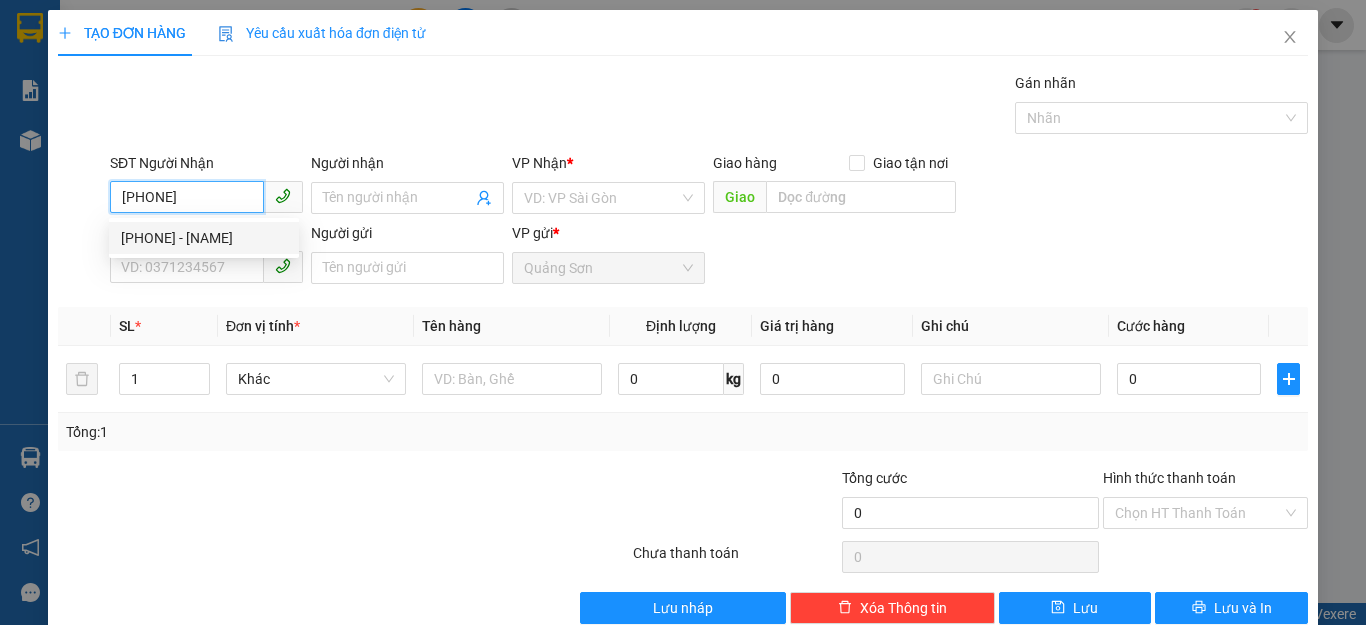 click on "[PHONE] - [NAME]" at bounding box center [204, 238] 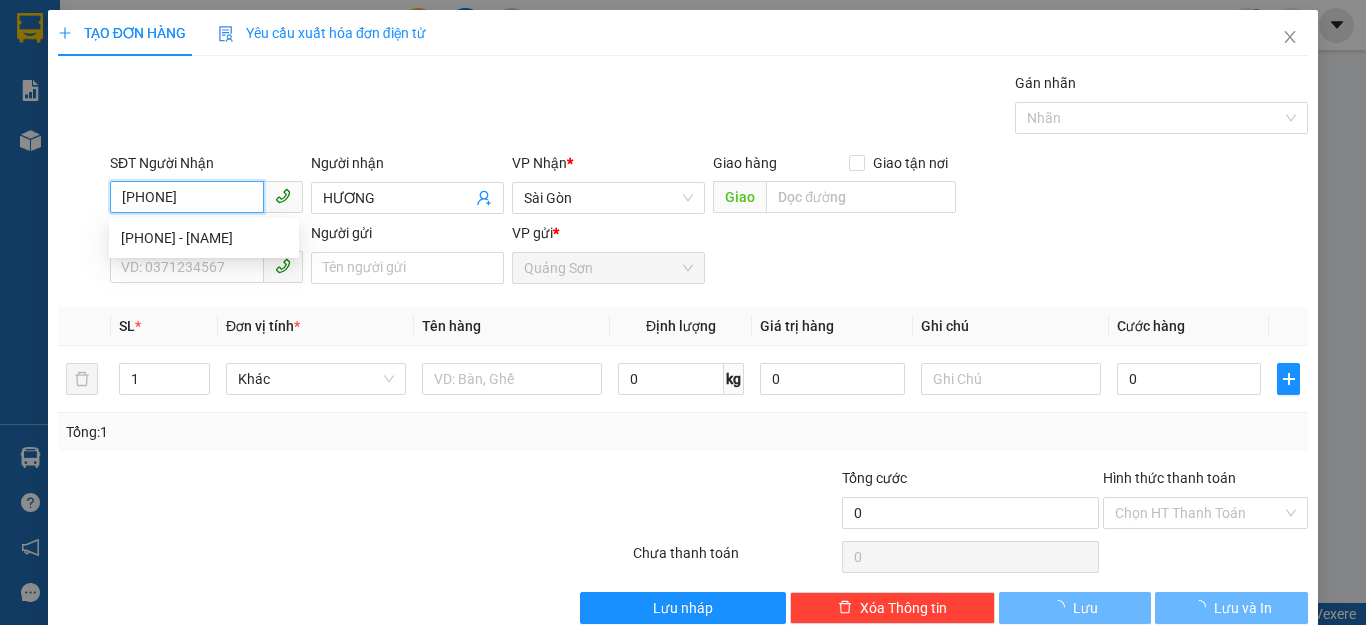 type on "45.000" 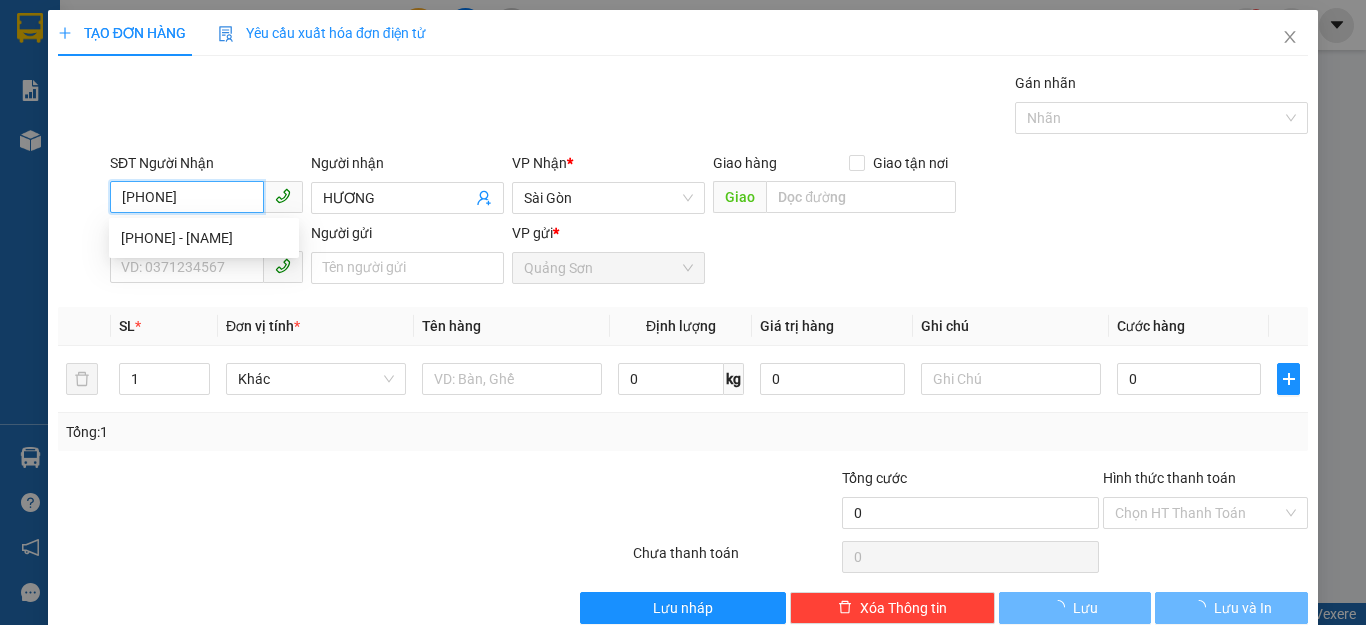 type on "45.000" 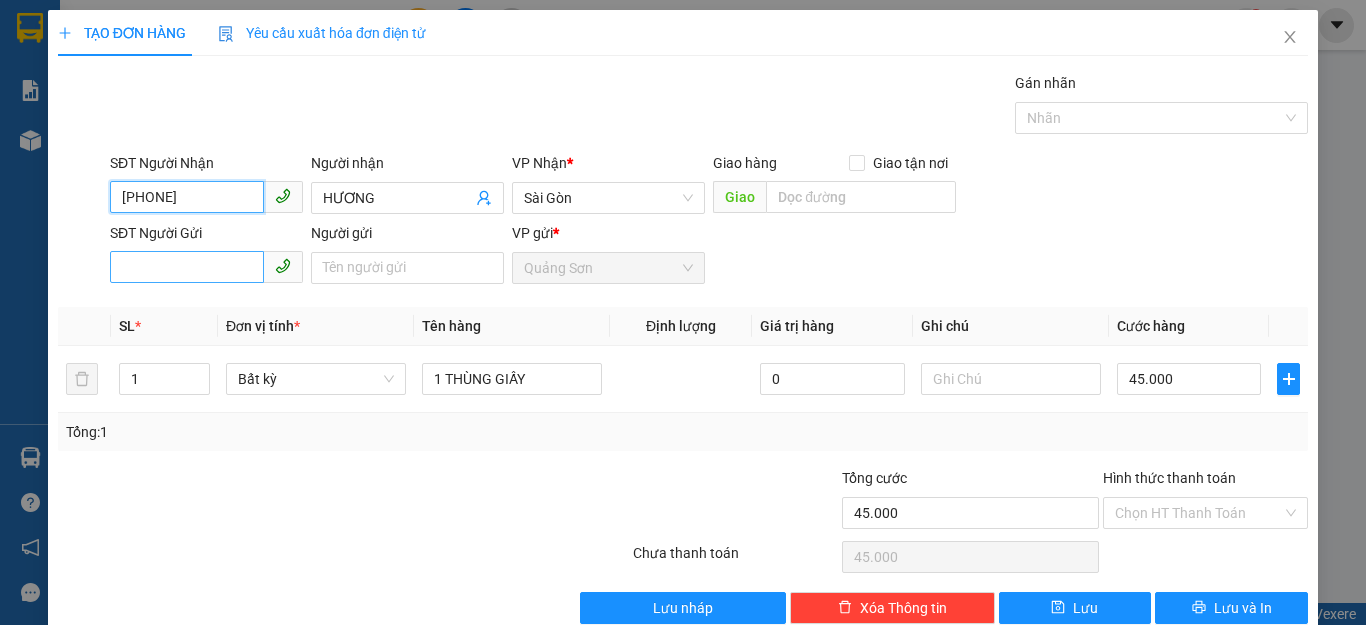 type on "[PHONE]" 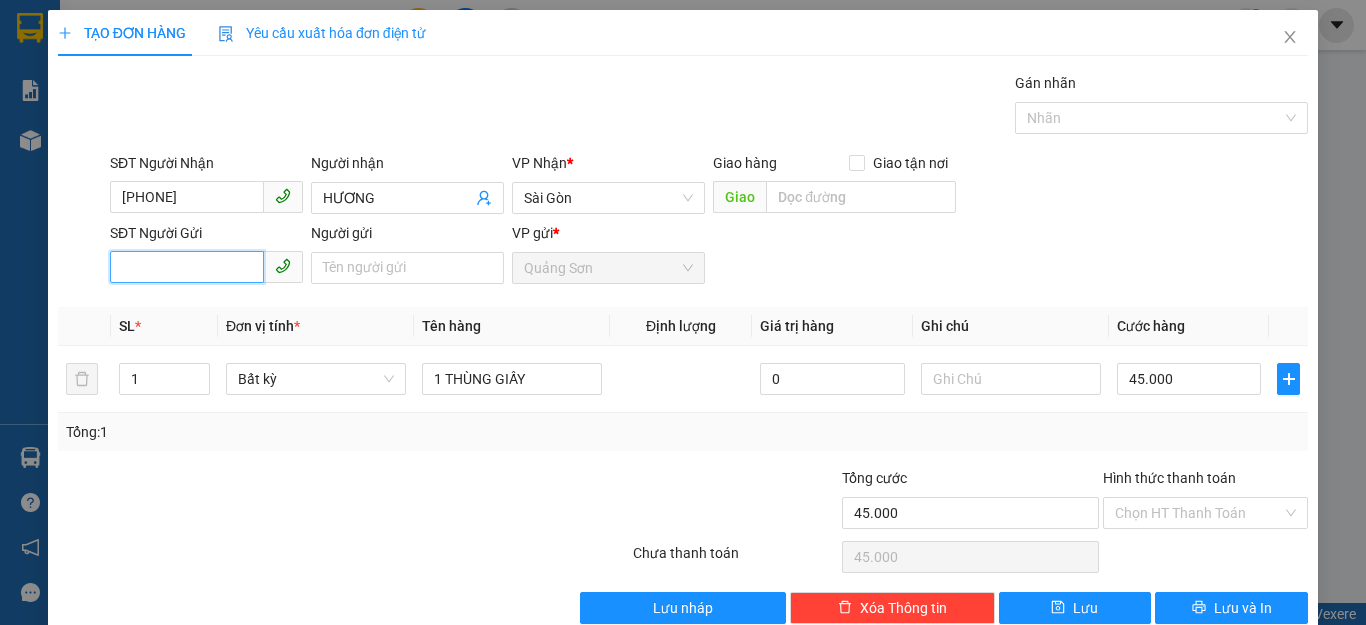 click on "SĐT Người Gửi" at bounding box center [187, 267] 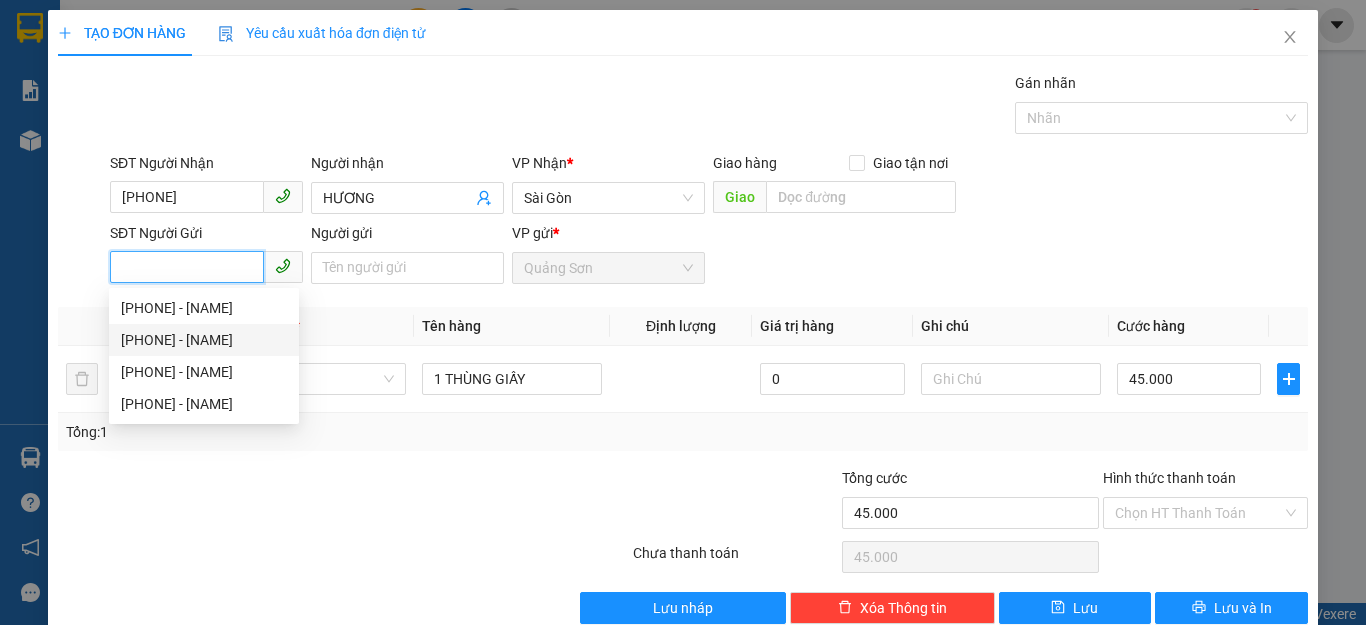 click on "[PHONE] - [NAME]" at bounding box center (204, 340) 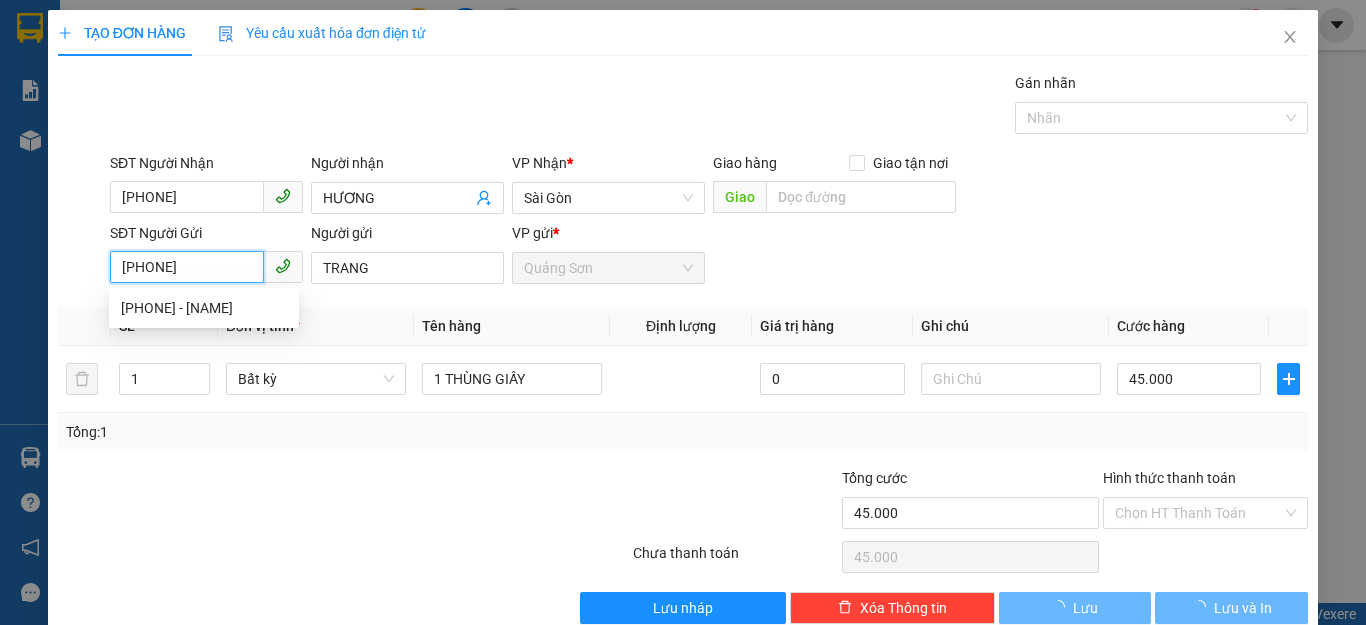 type on "40.000" 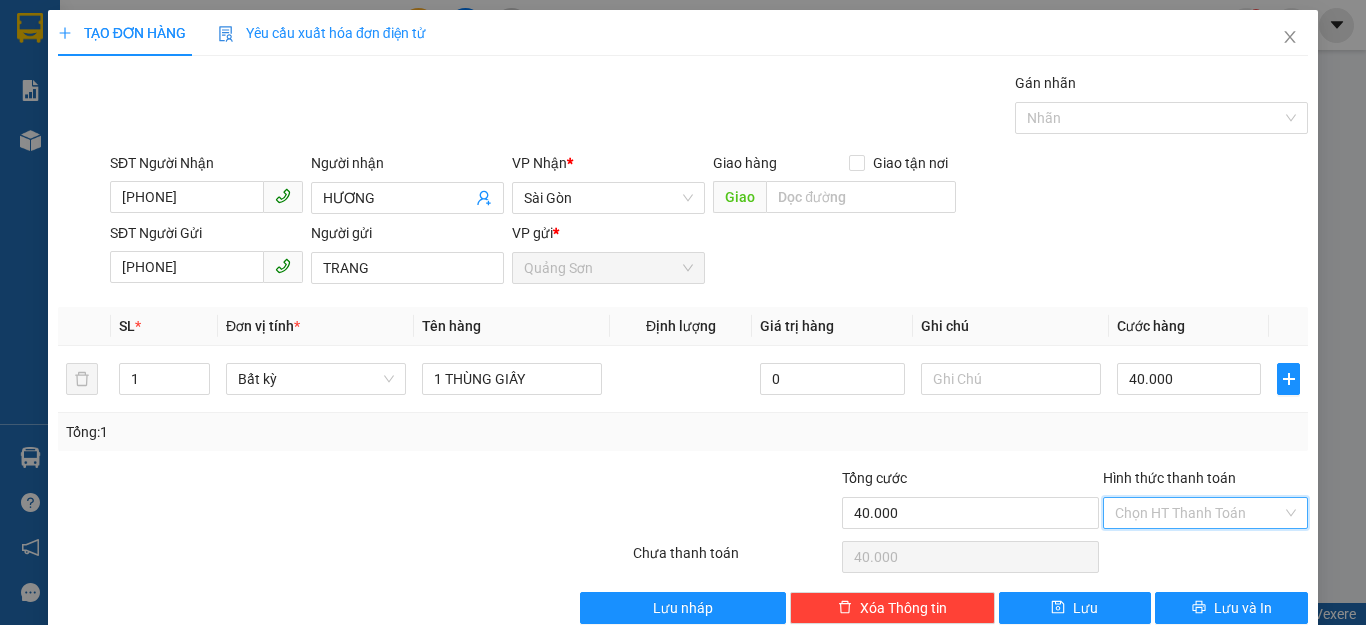 click on "Hình thức thanh toán" at bounding box center (1198, 513) 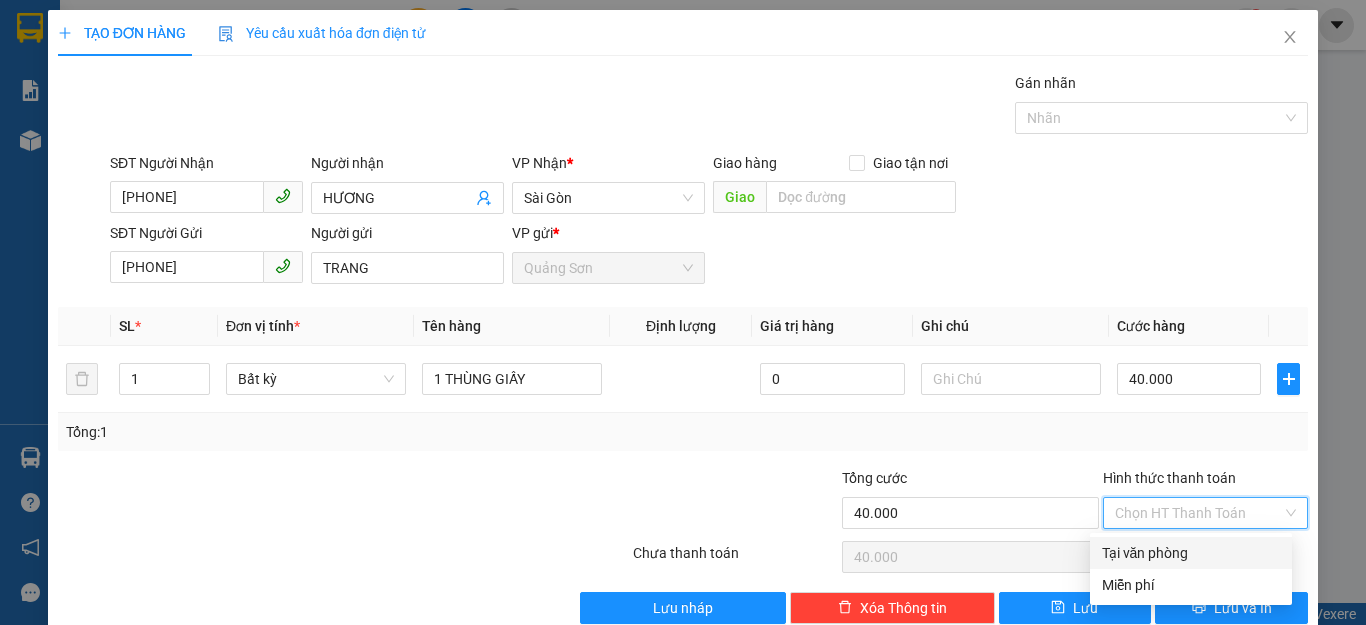 click on "Tại văn phòng" at bounding box center [1191, 553] 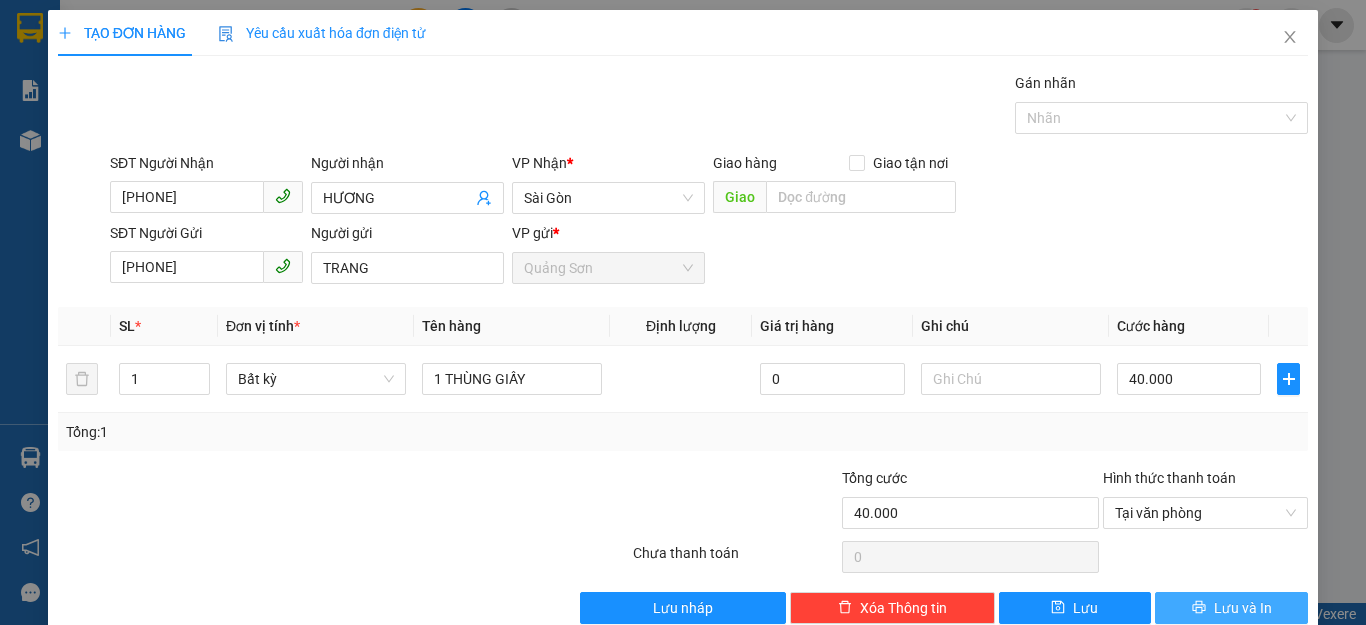 click 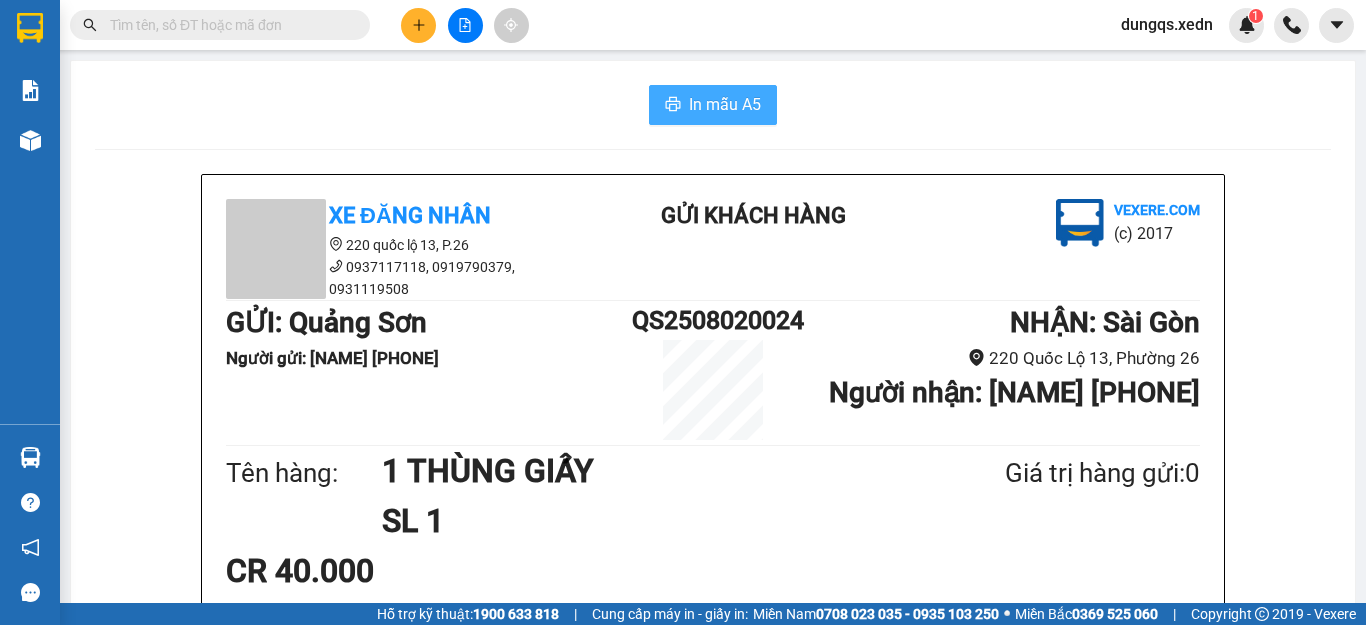 click on "In mẫu A5" at bounding box center [725, 104] 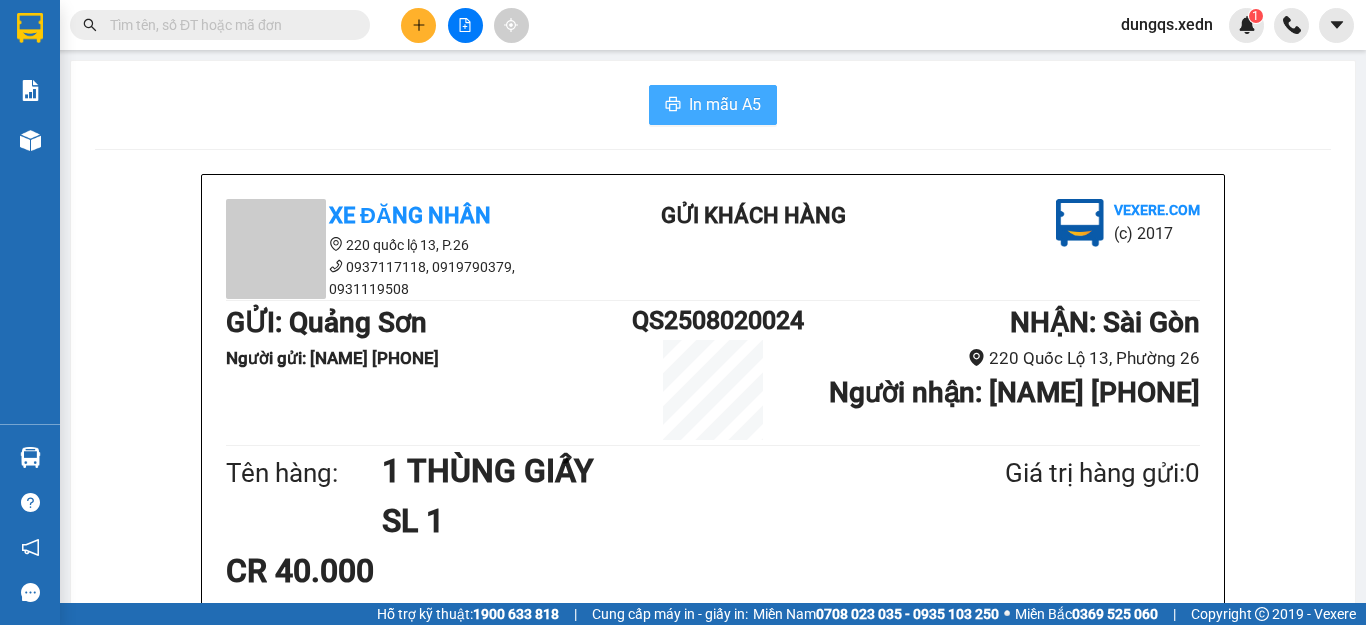 scroll, scrollTop: 0, scrollLeft: 0, axis: both 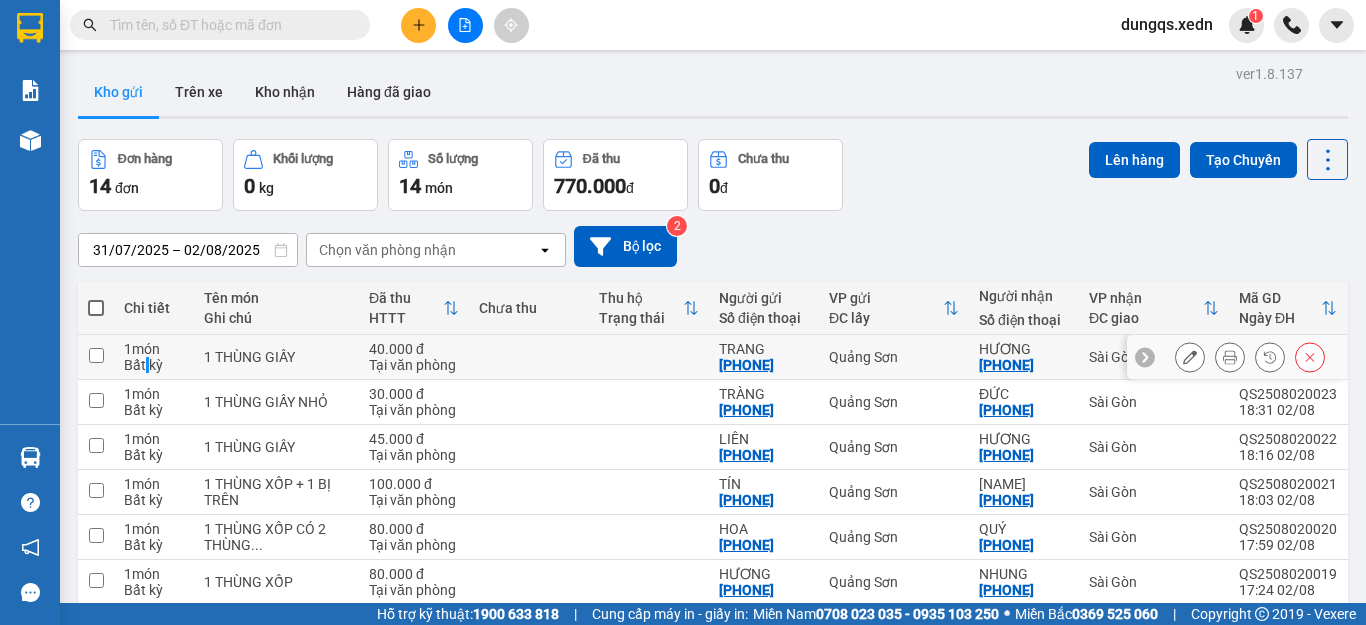 click on "[FIRST] [LAST] [PHONE] [PHONE] [EMAIL] [ID] [TIME] [DATE] [EMAIL] [FIRST] [LAST] [PHONE] [PHONE] [EMAIL] [ID] [TIME] [DATE] [EMAIL] [FIRST] [LAST] [PHONE] [PHONE] [EMAIL] [ID] [TIME] [DATE] [EMAIL] [FIRST] [LAST] [PHONE] [PHONE] [EMAIL] [ID] [TIME] [DATE] [EMAIL] [FIRST] [LAST] [PHONE] [PHONE] [EMAIL] [ID] [TIME] [DATE] [EMAIL] [FIRST] [LAST] [PHONE] [PHONE] [EMAIL] [ID] [TIME] [DATE] [EMAIL]" at bounding box center (764, 576) 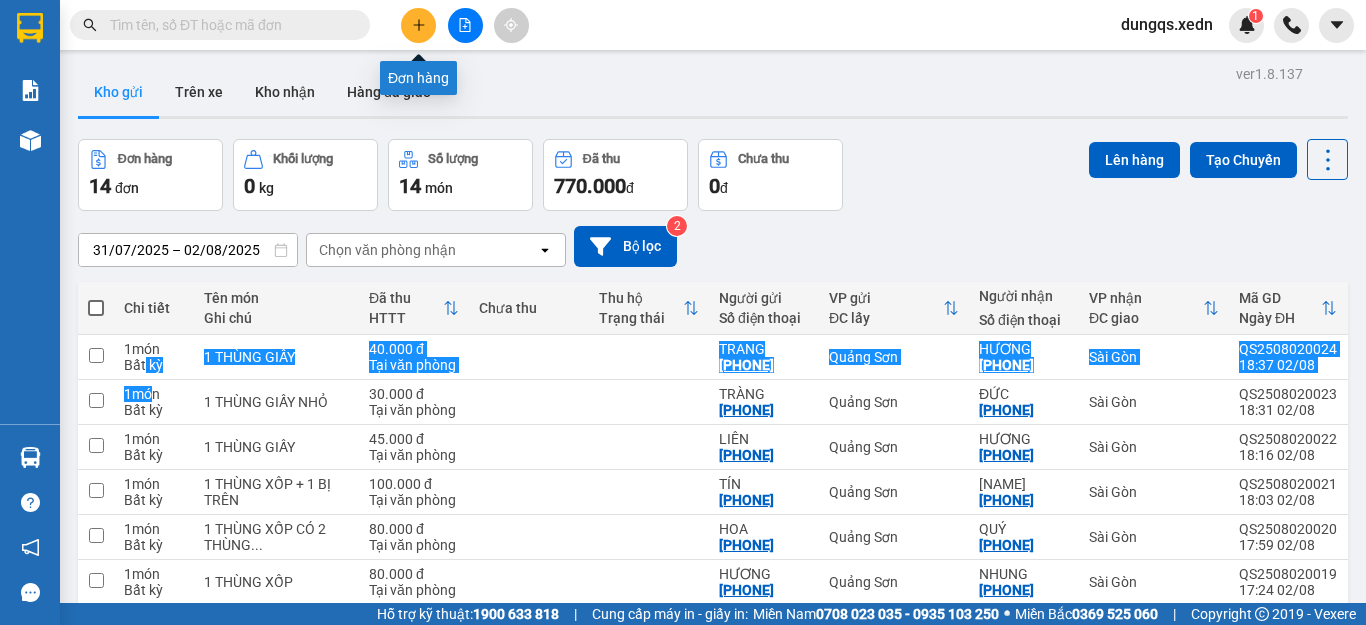 click at bounding box center [418, 25] 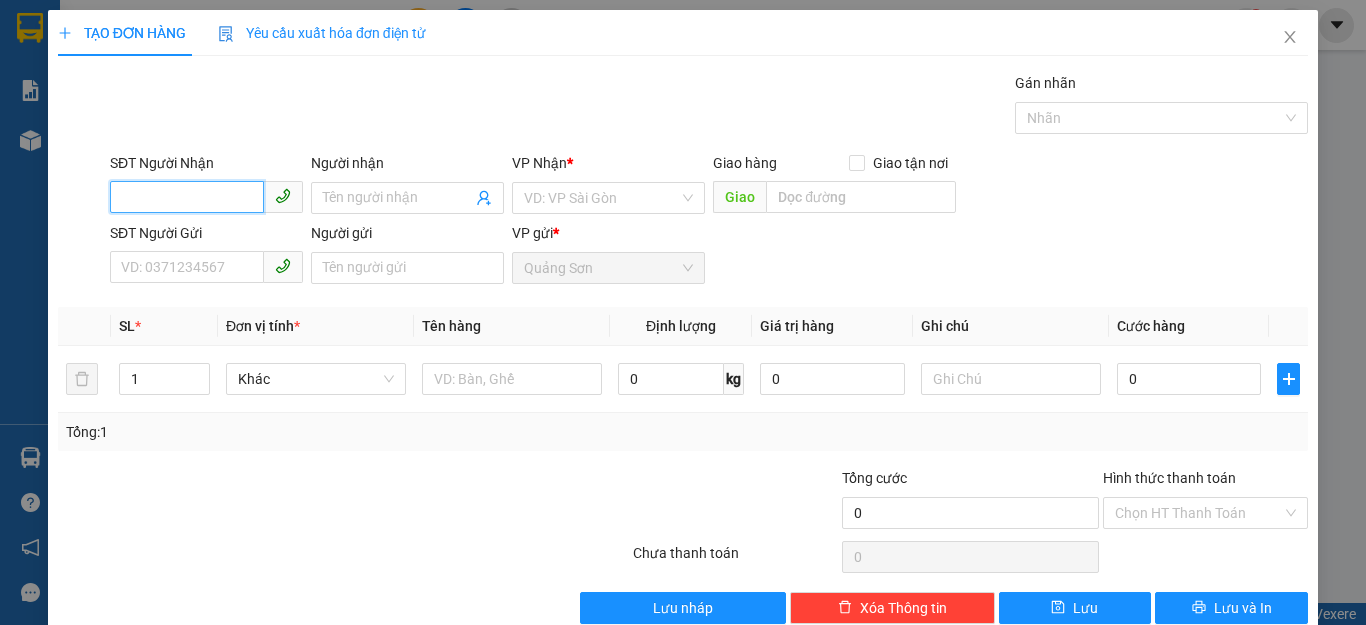 click on "SĐT Người Nhận" at bounding box center (187, 197) 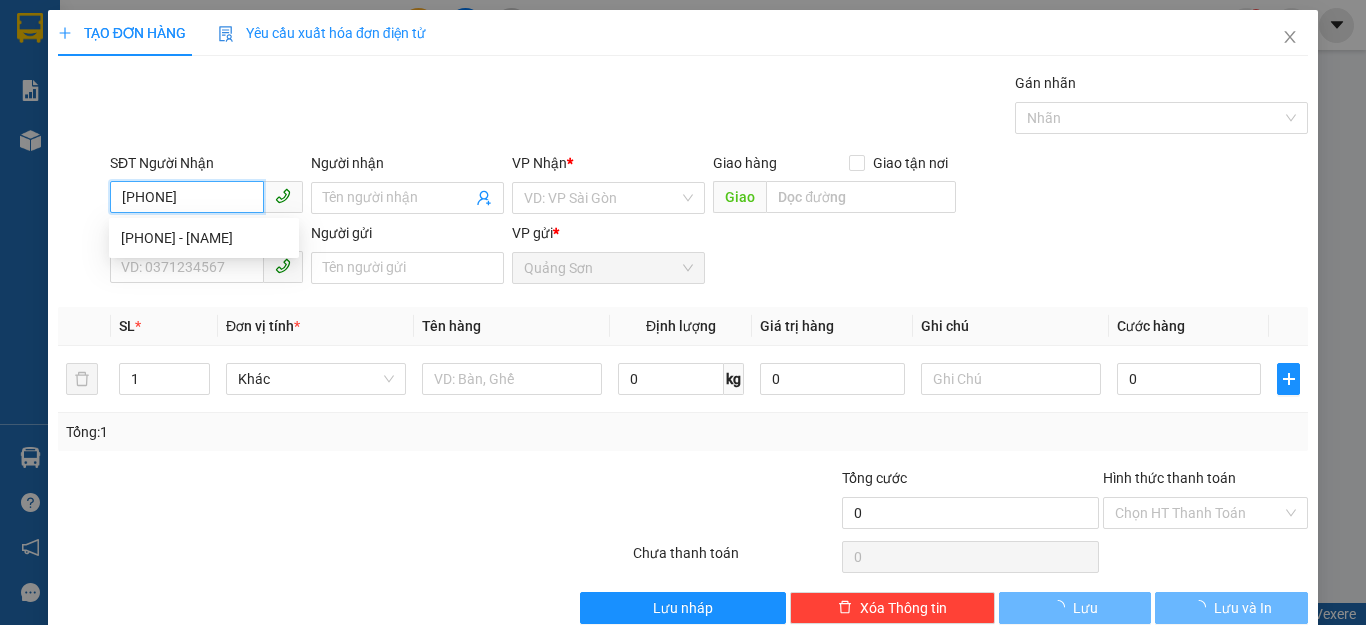 type on "[PHONE]" 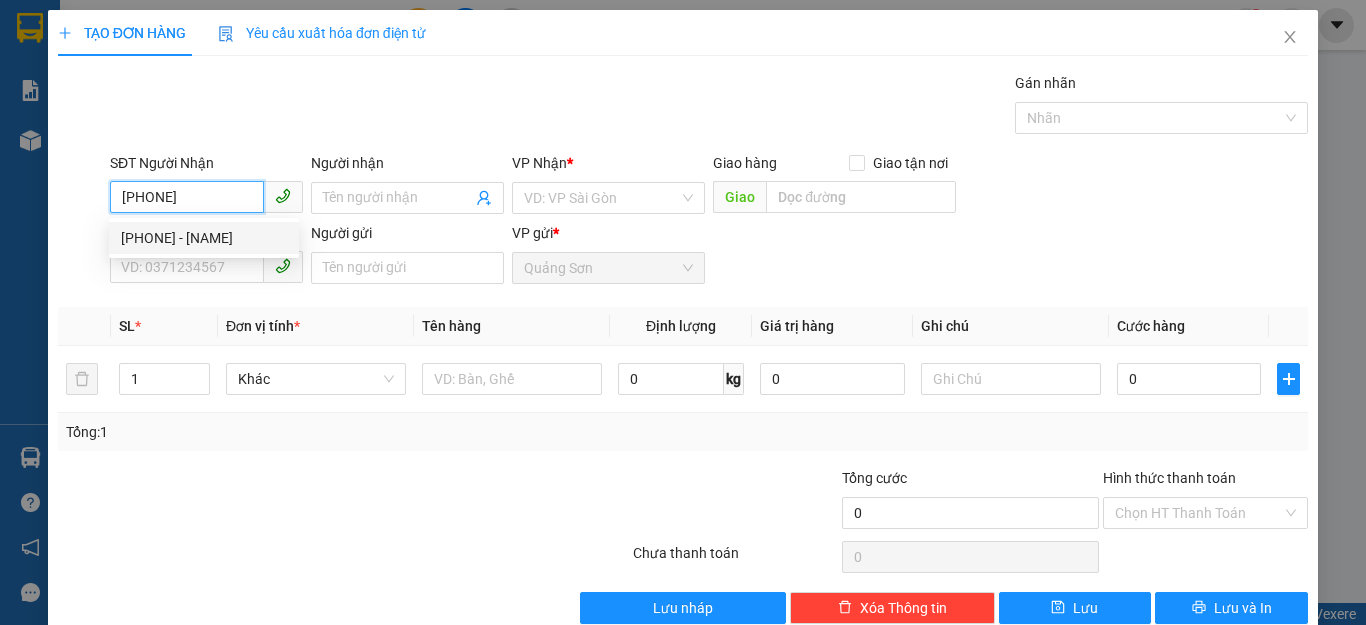 click on "[PHONE] - [NAME]" at bounding box center (204, 238) 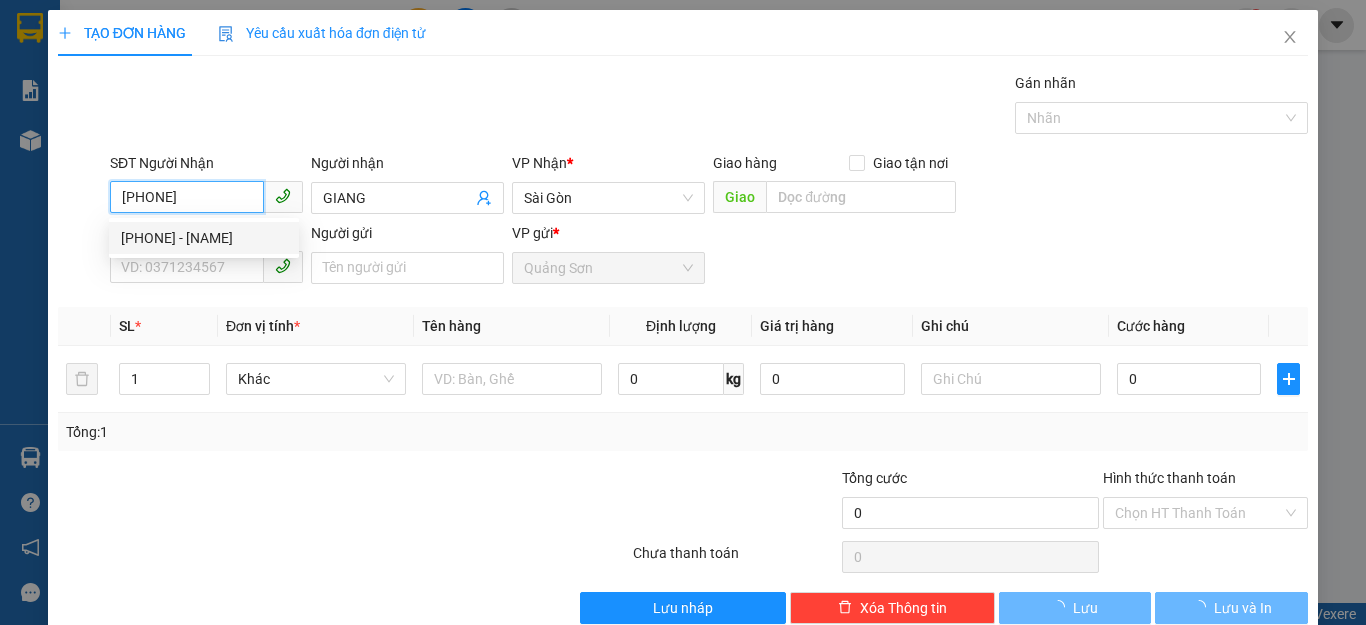 type on "40.000" 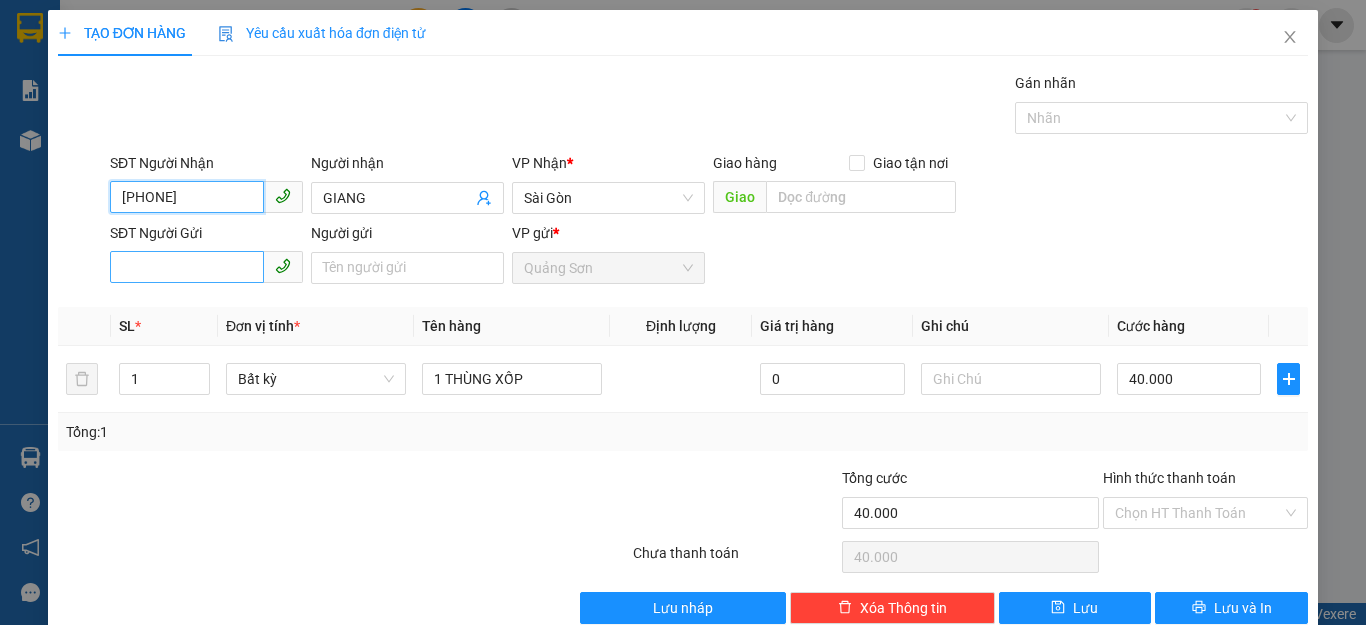 type on "[PHONE]" 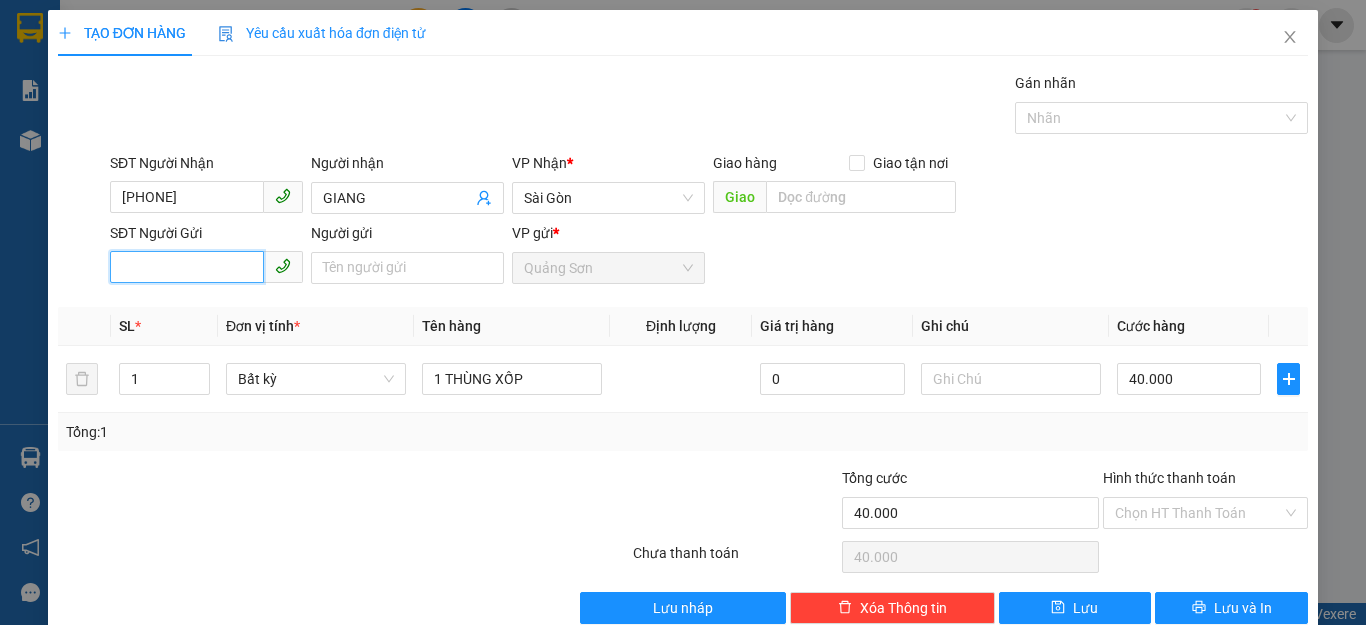 click on "SĐT Người Gửi" at bounding box center (187, 267) 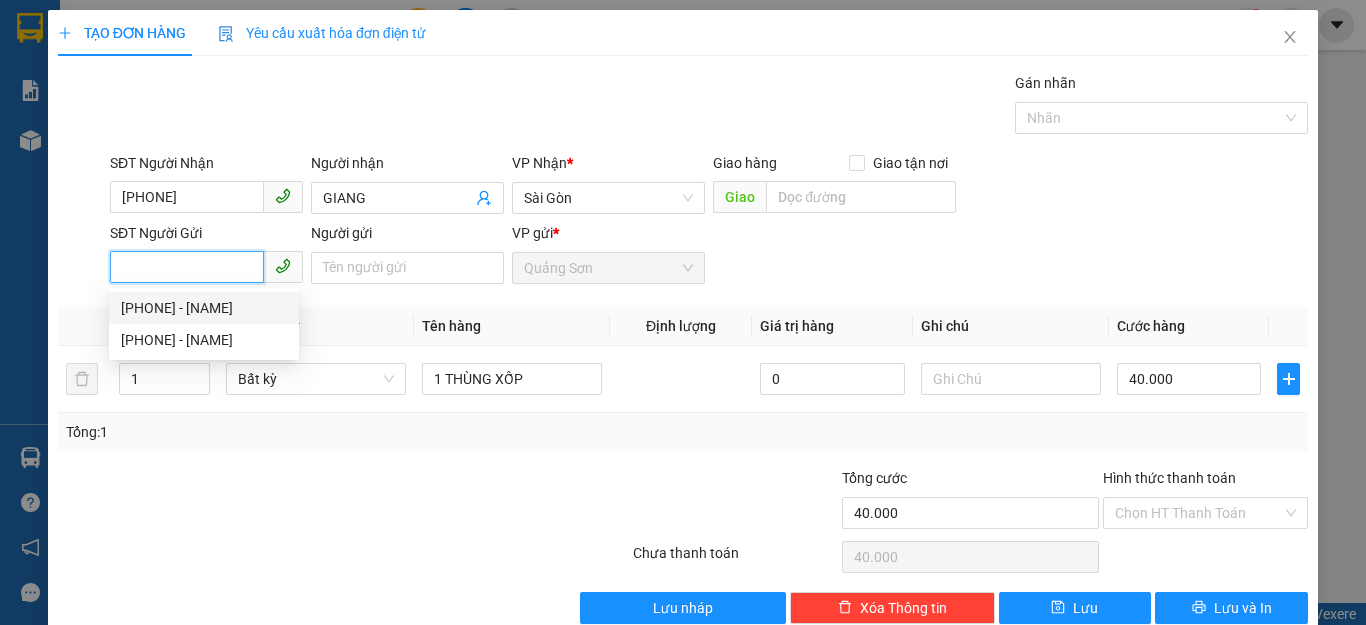 click on "[PHONE] - [NAME]" at bounding box center (204, 308) 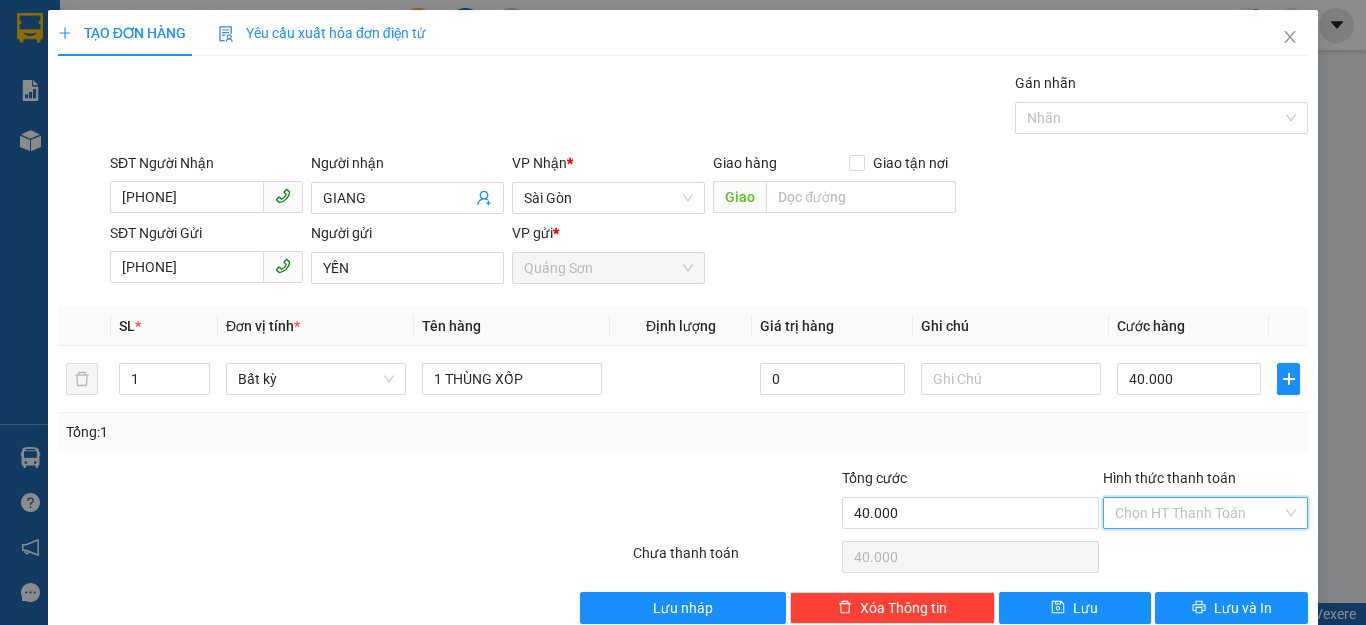 click on "Hình thức thanh toán" at bounding box center [1198, 513] 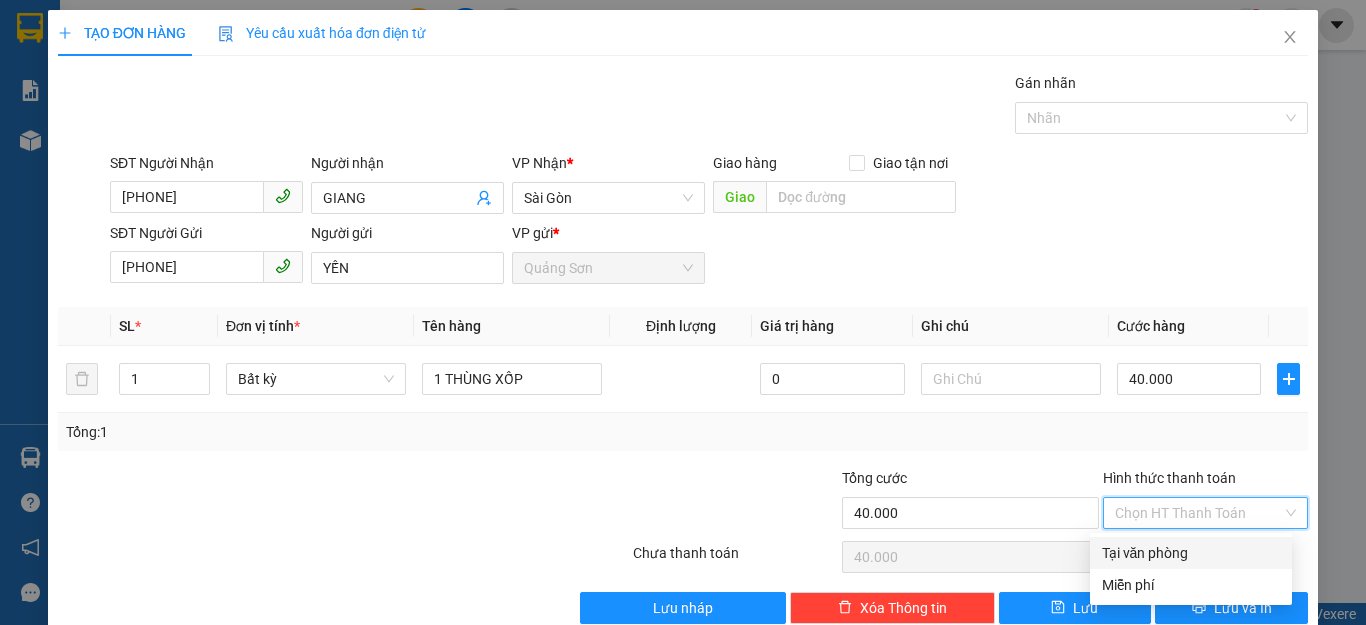 click on "Tại văn phòng" at bounding box center [1191, 553] 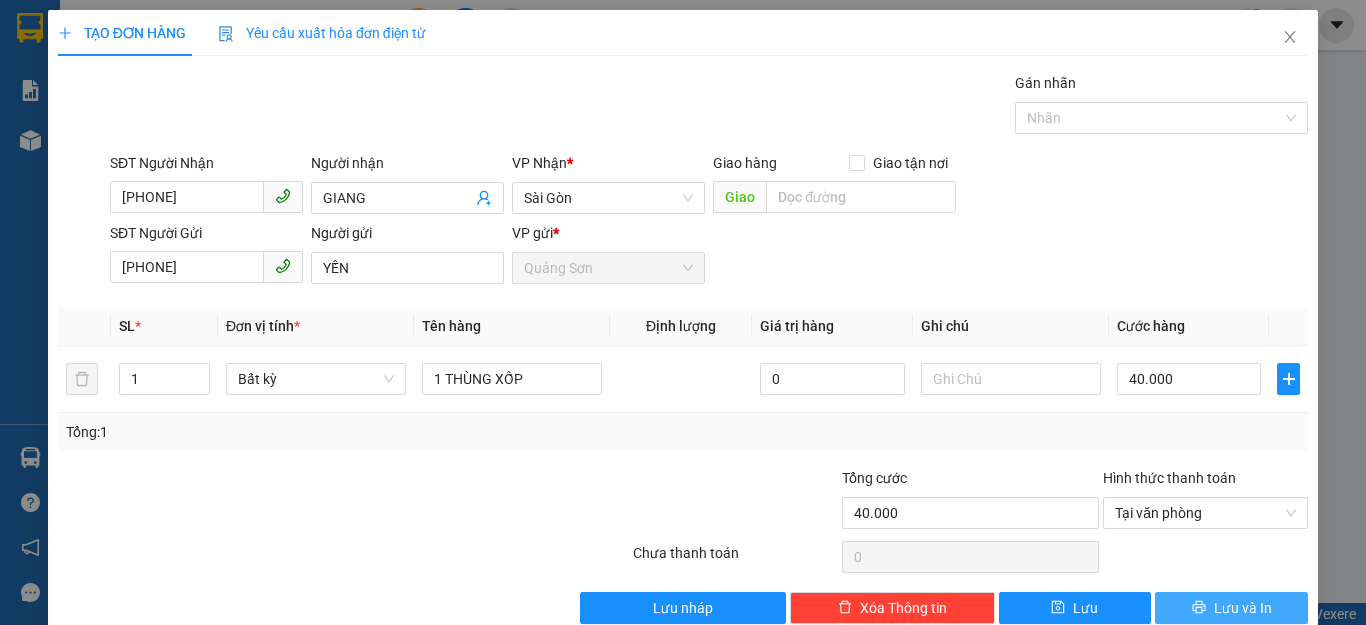 click on "Lưu và In" at bounding box center (1231, 608) 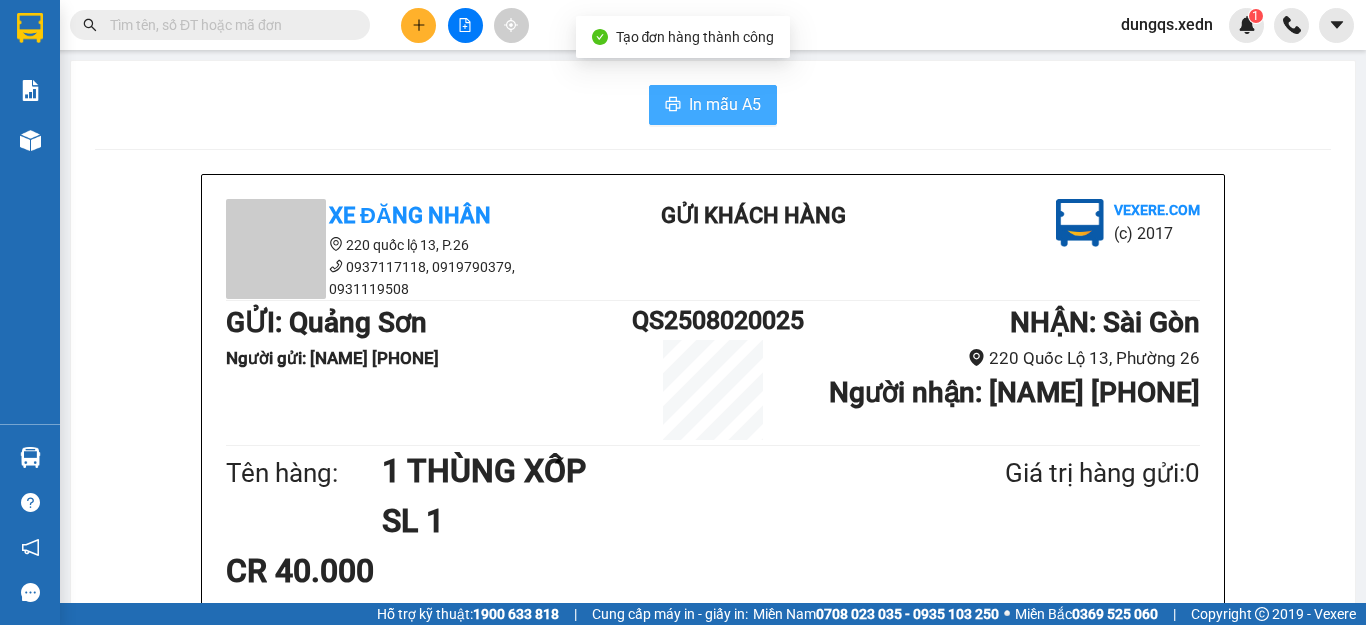 click on "In mẫu A5" at bounding box center (725, 104) 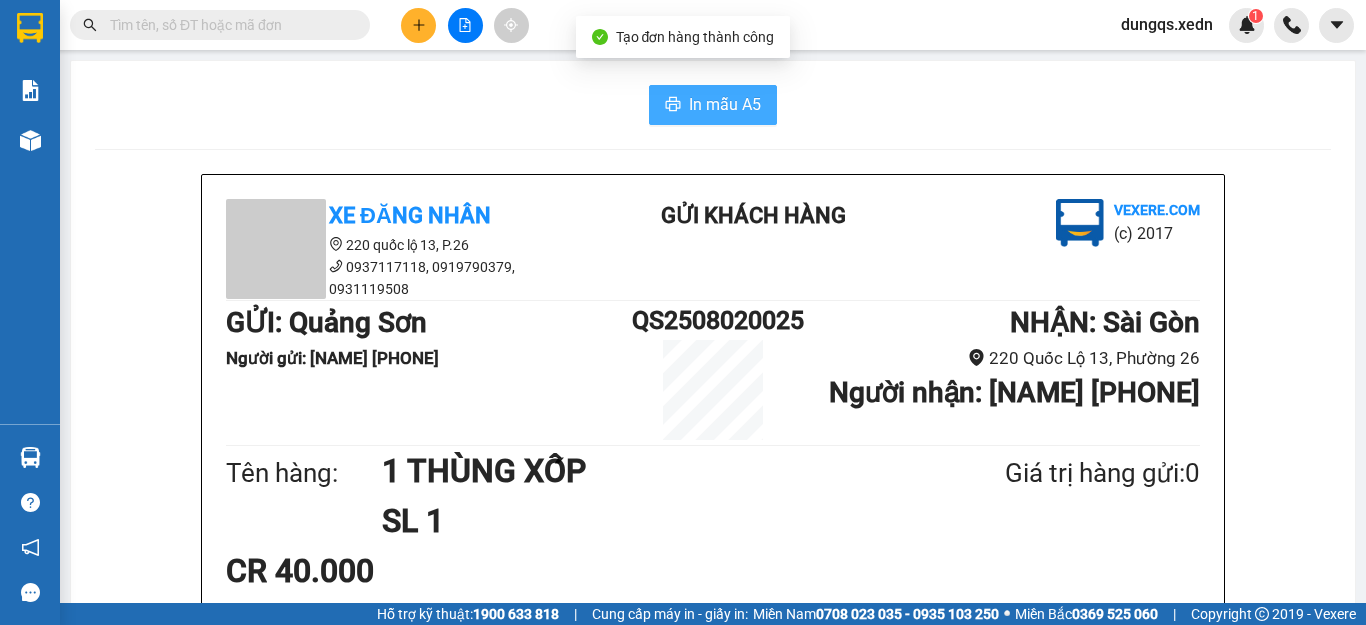 scroll, scrollTop: 0, scrollLeft: 0, axis: both 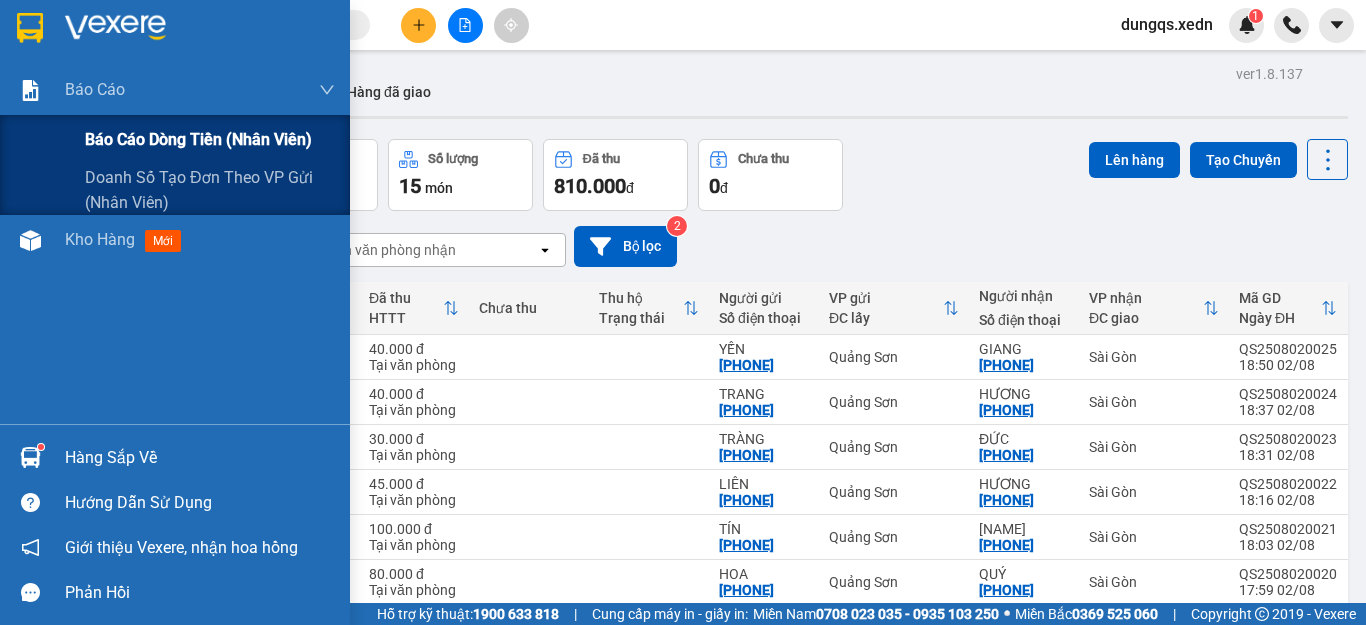 drag, startPoint x: 323, startPoint y: 155, endPoint x: 262, endPoint y: 148, distance: 61.400326 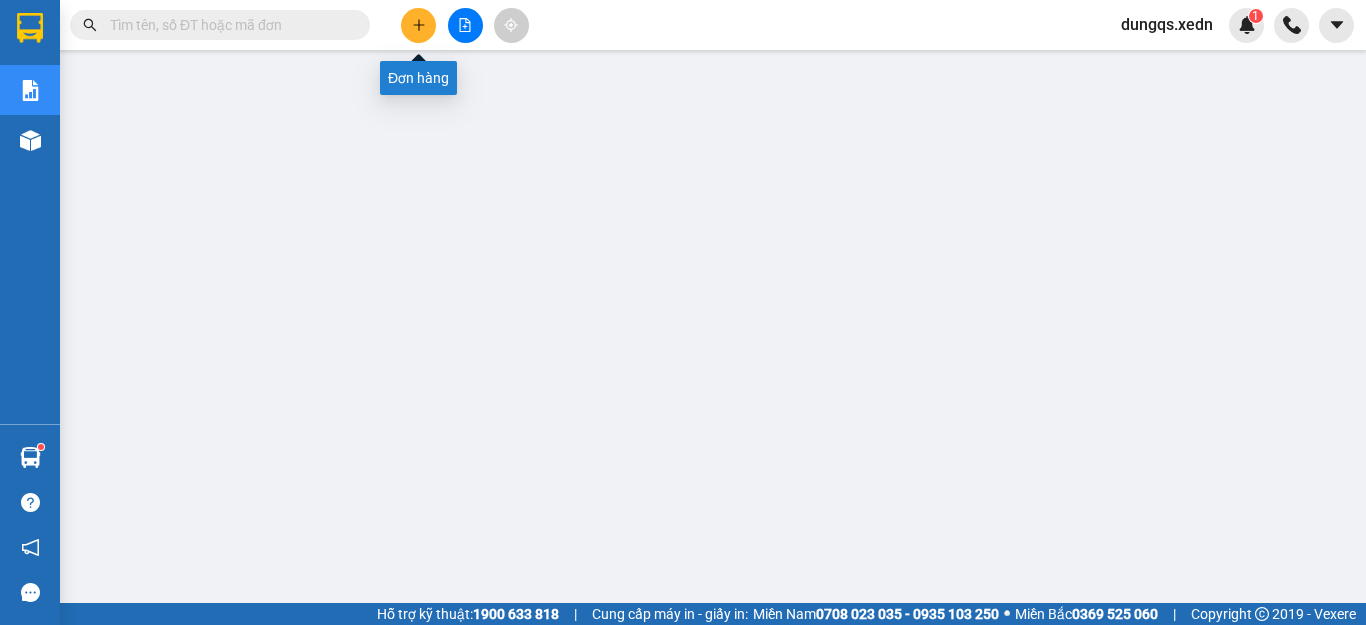 click 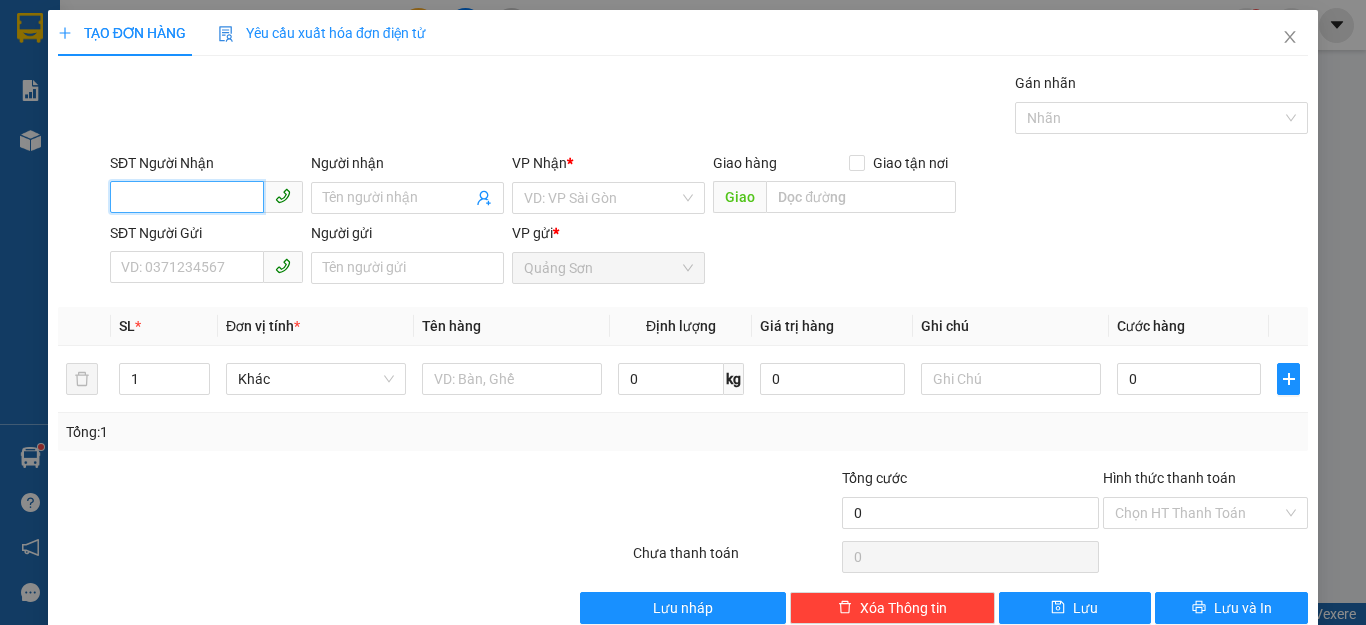 click on "SĐT Người Nhận" at bounding box center (187, 197) 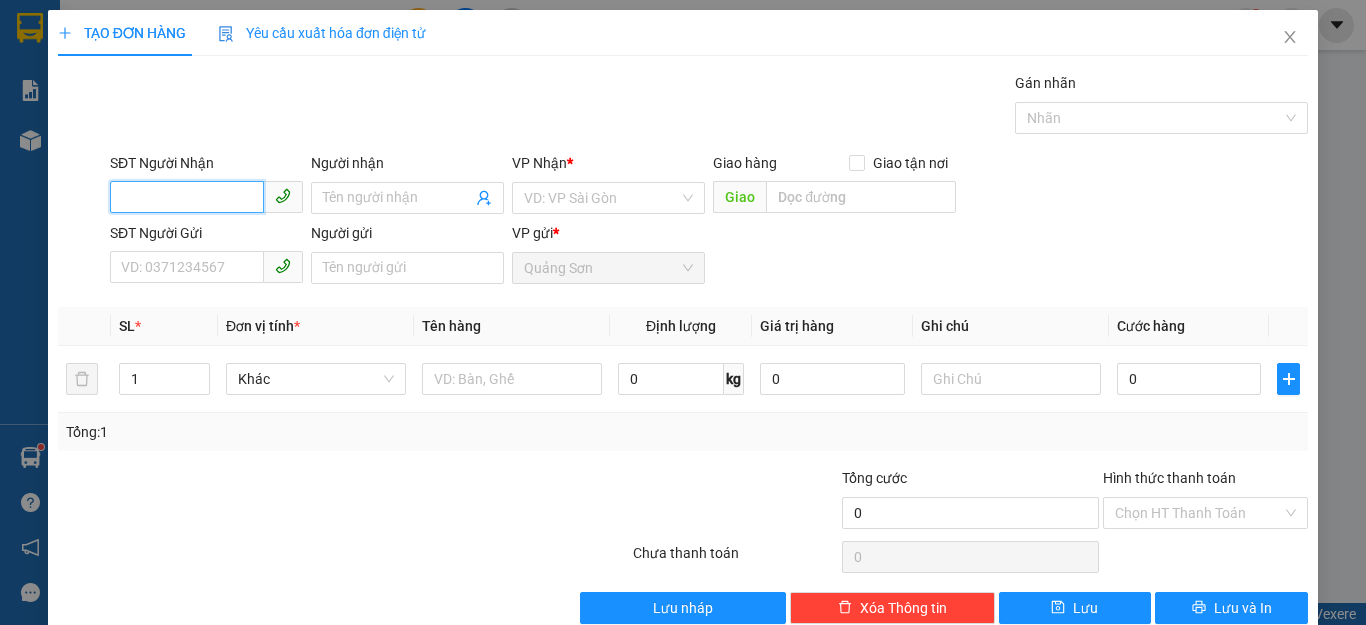 click on "SĐT Người Nhận" at bounding box center (187, 197) 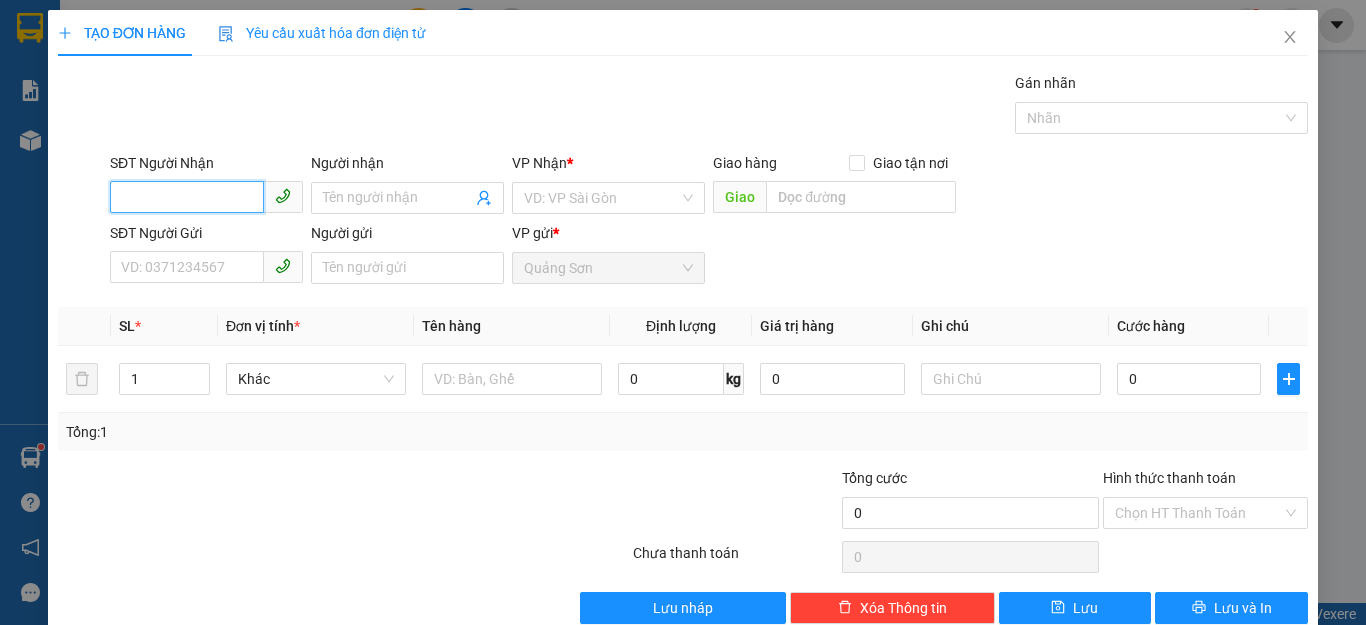 click on "SĐT Người Nhận" at bounding box center [187, 197] 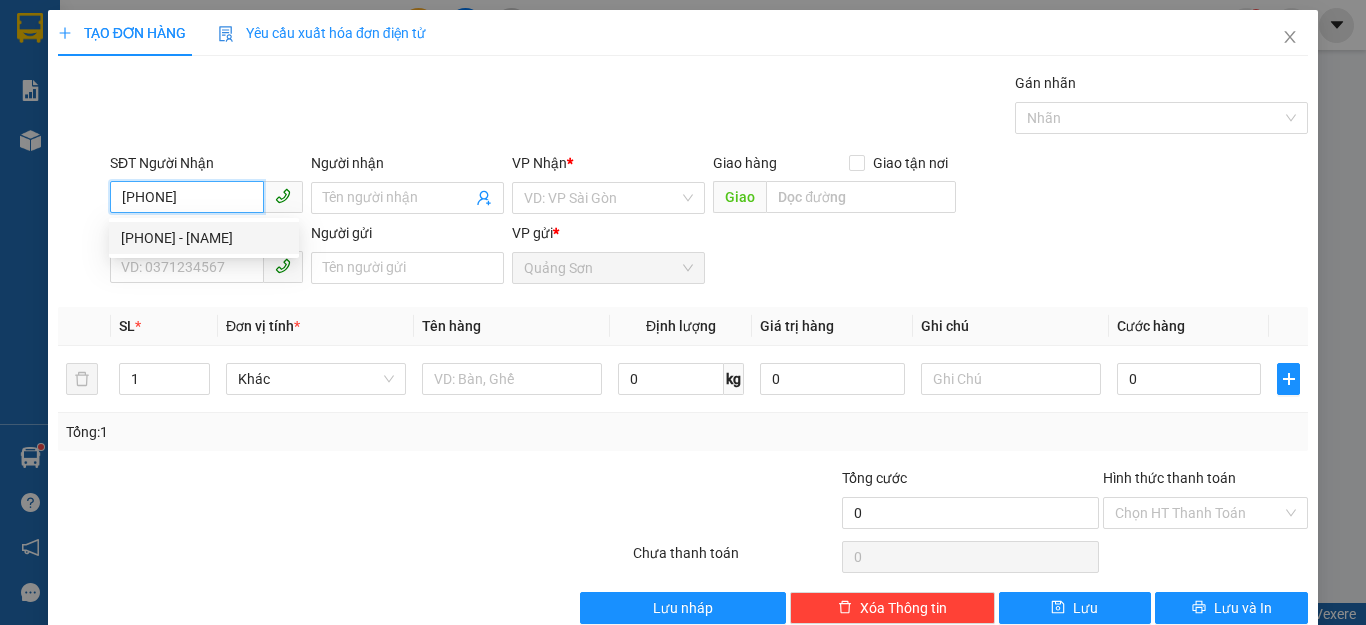 click on "[PHONE] - [NAME]" at bounding box center [204, 238] 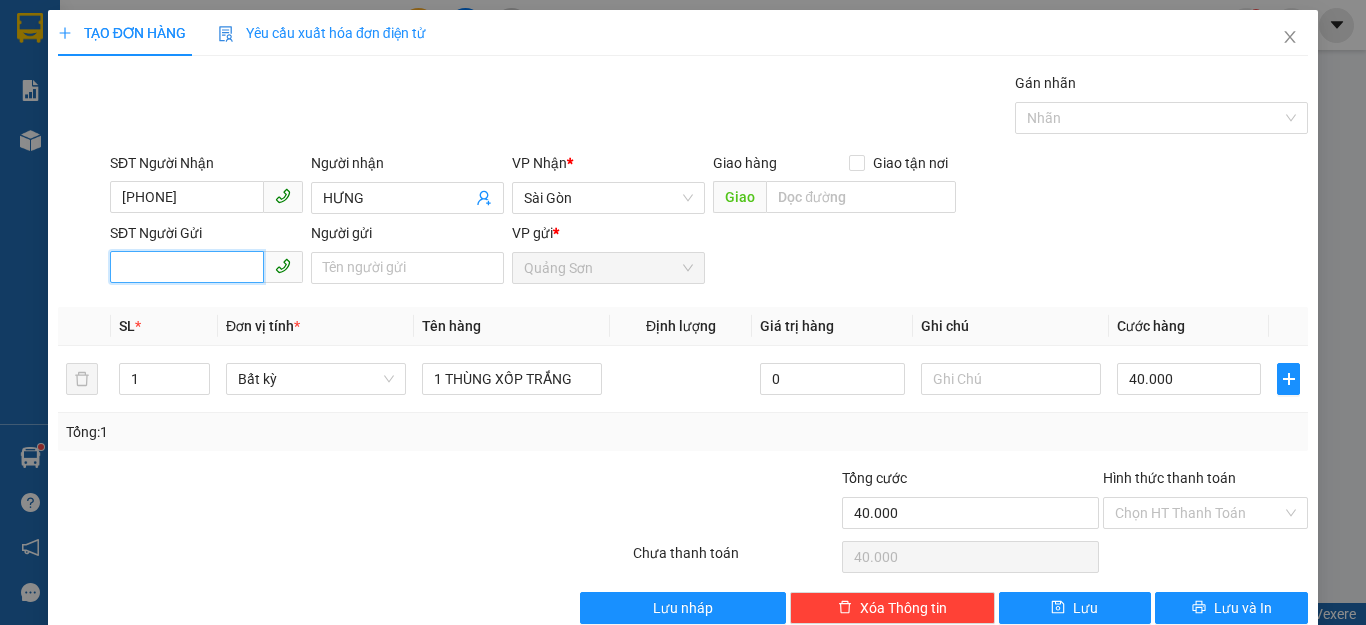 click on "SĐT Người Gửi" at bounding box center [187, 267] 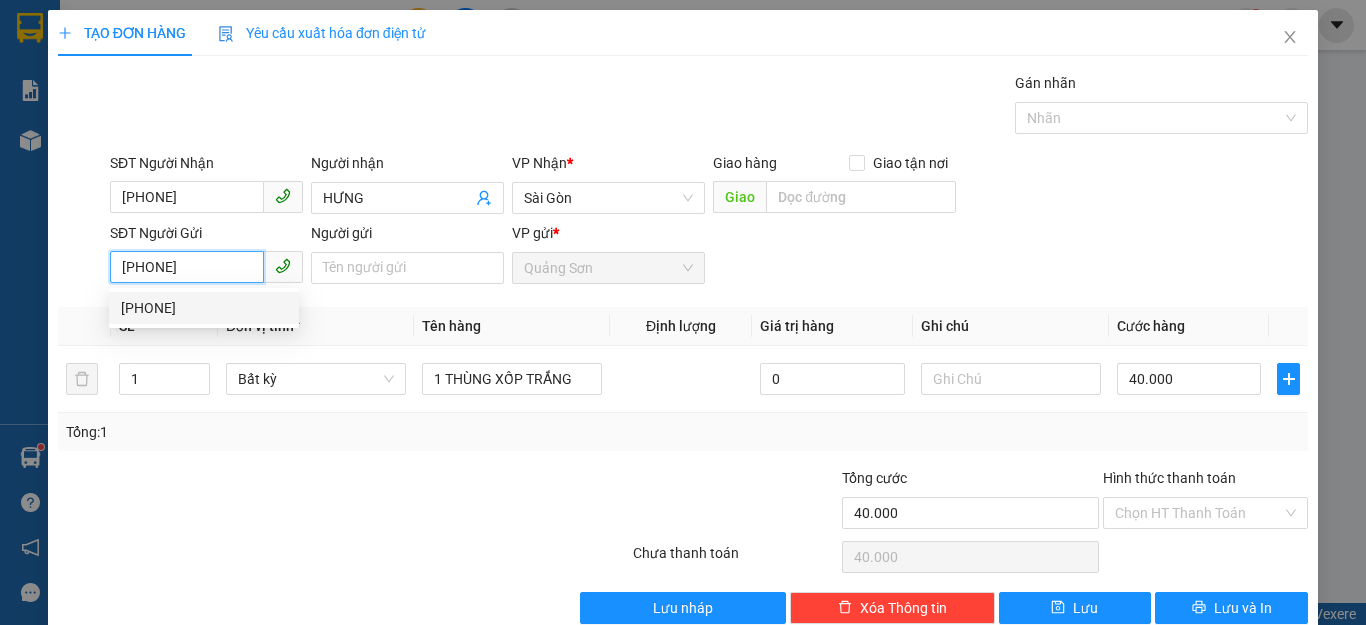 click on "[PHONE]" at bounding box center (204, 308) 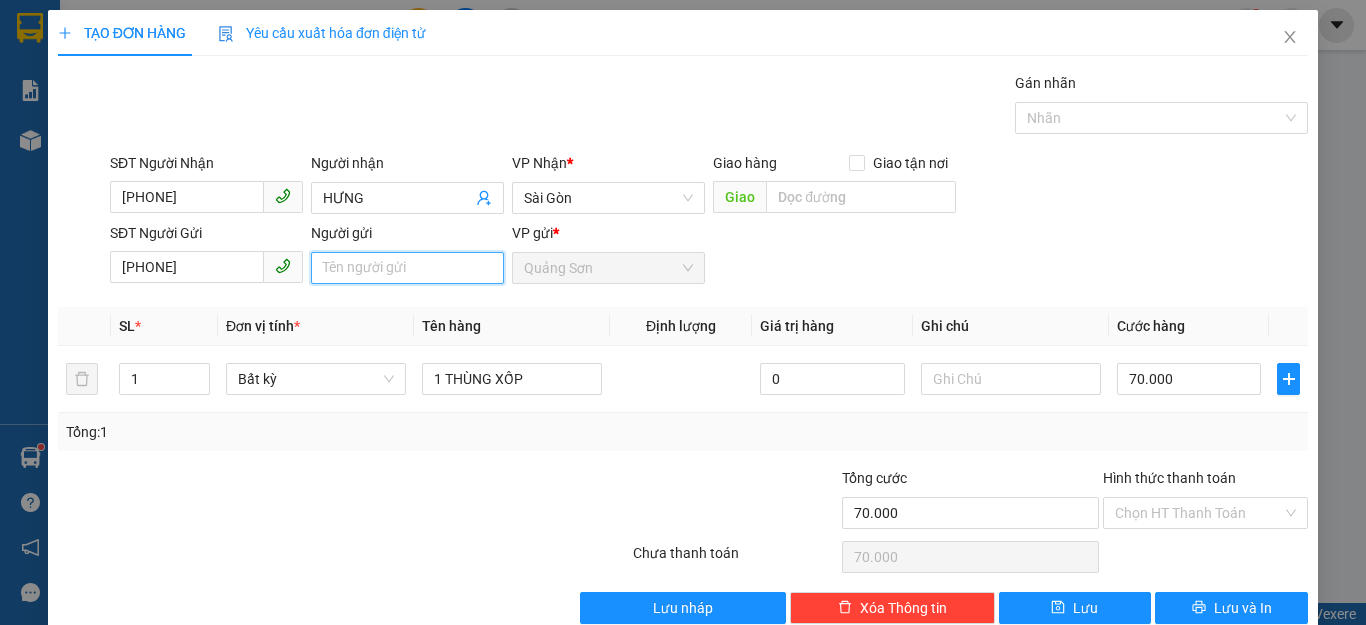 click on "Người gửi" at bounding box center [407, 268] 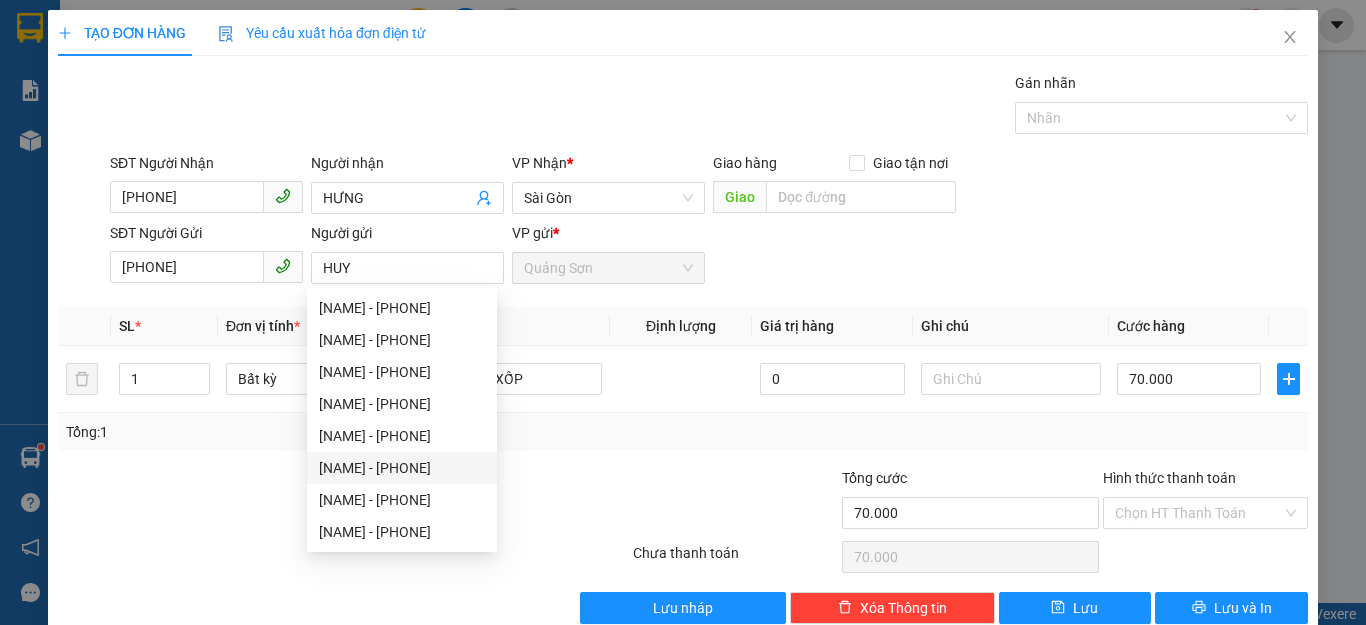 click on "Transit Pickup Surcharge Ids Transit Deliver Surcharge Ids Transit Deliver Surcharge Transit Deliver Surcharge Gói vận chuyển  * Tiêu chuẩn Gán nhãn   Nhãn SĐT Người Nhận [PHONE] Người nhận [NAME] VP Nhận  * Sài Gòn Giao hàng Giao tận nơi Giao SĐT Người Gửi [PHONE] Người gửi [NAME] VP gửi  * [CITY] SL  * Đơn vị tính  * Tên hàng  Định lượng Giá trị hàng Ghi chú Cước hàng                   1 Bất kỳ 1 THÙNG XỐP 0 70.000 Tổng:  1 Tổng cước 70.000 Hình thức thanh toán Chọn HT Thanh Toán Số tiền thu trước 0 Chưa thanh toán 70.000 Chọn HT Thanh Toán Lưu nháp Xóa Thông tin Lưu Lưu và In" at bounding box center [683, 348] 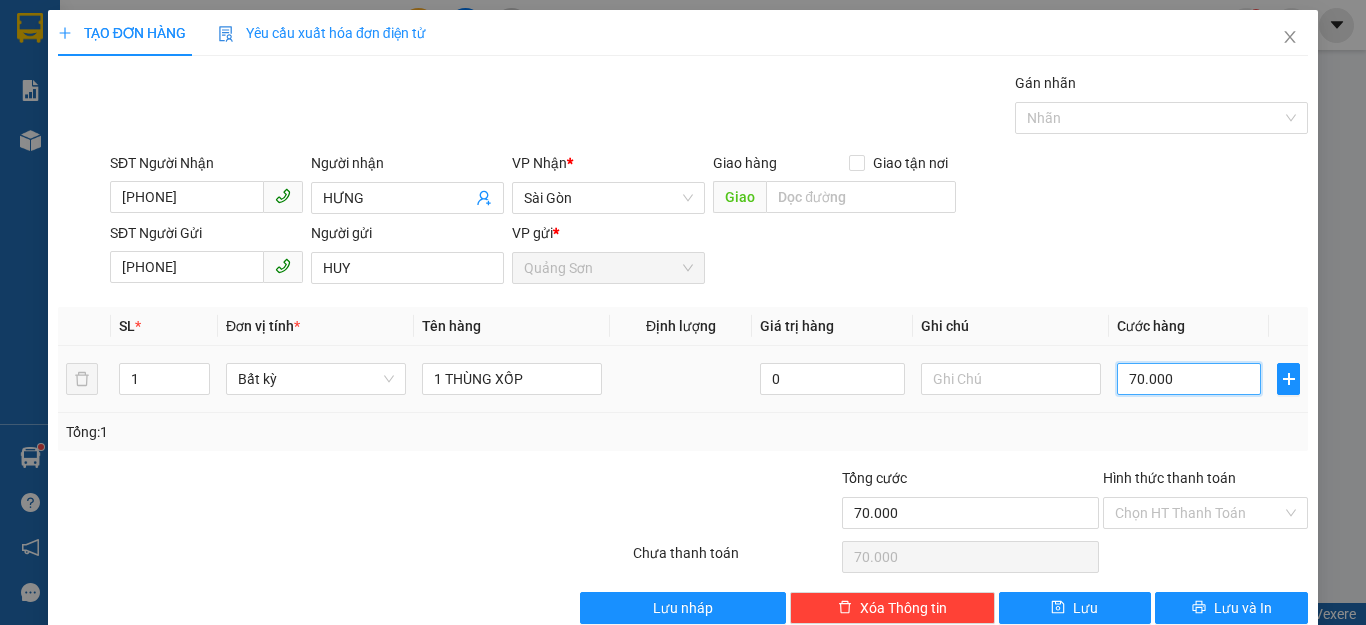 click on "70.000" at bounding box center [1189, 379] 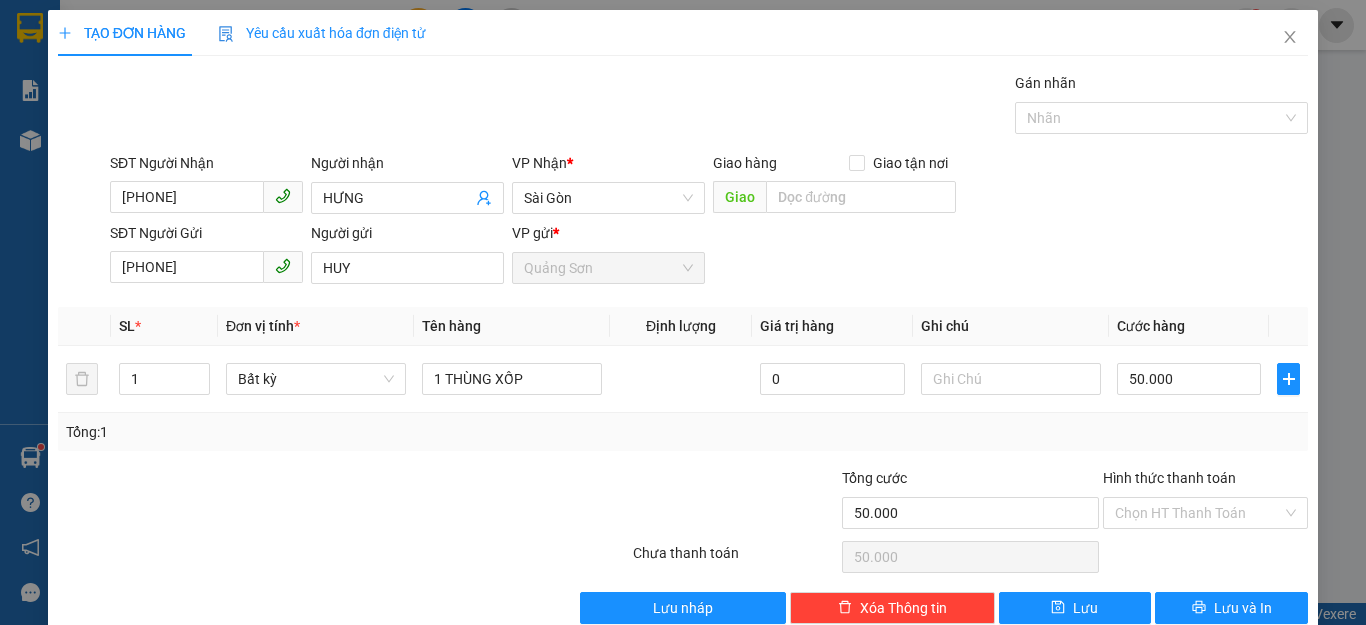 click on "Tổng:  1" at bounding box center (683, 432) 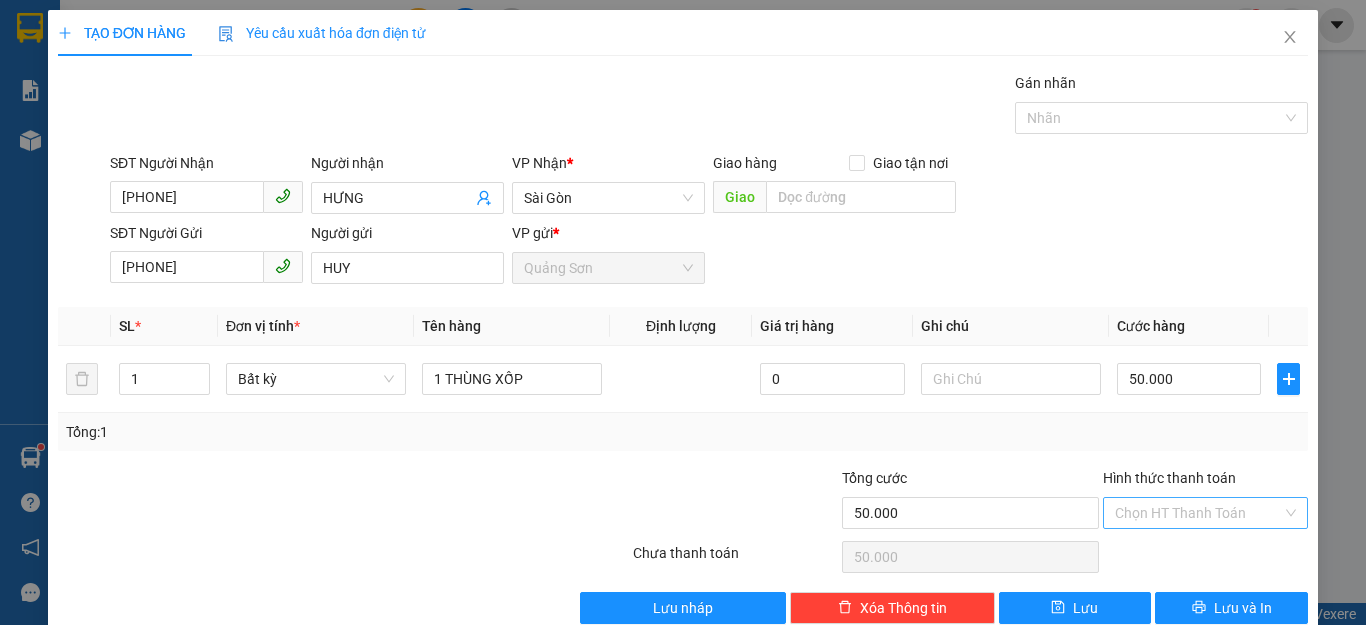 click on "Hình thức thanh toán" at bounding box center (1198, 513) 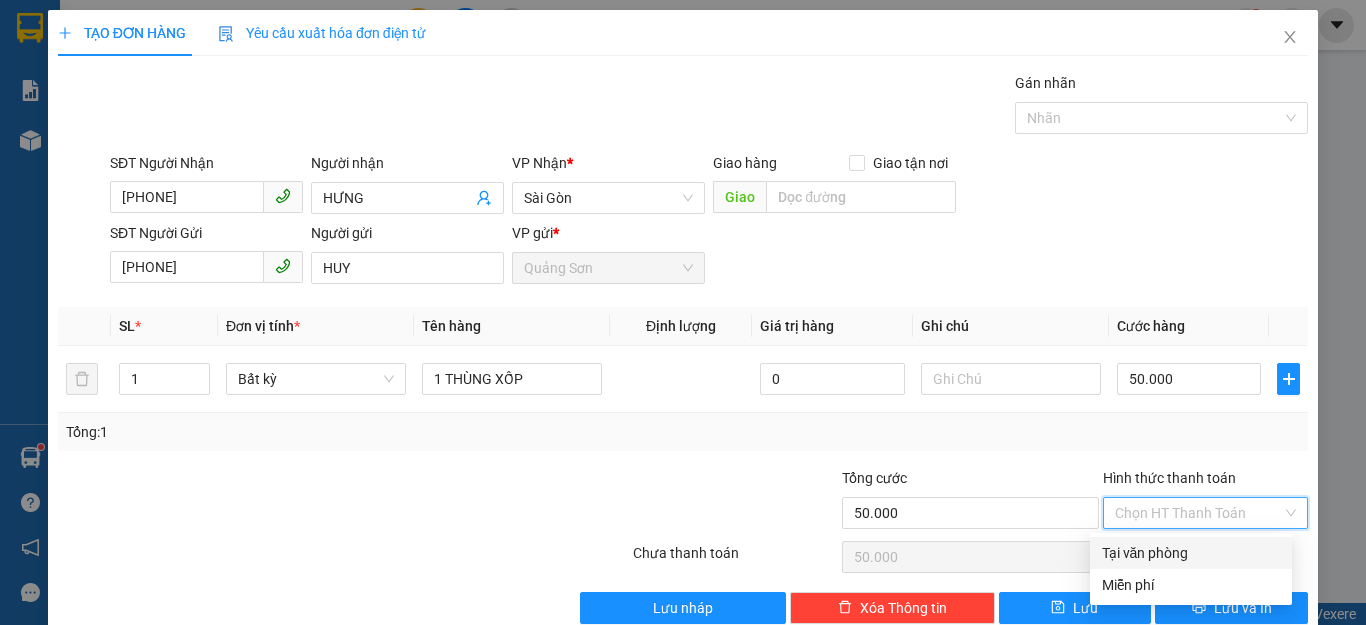 click on "Tại văn phòng" at bounding box center [1191, 553] 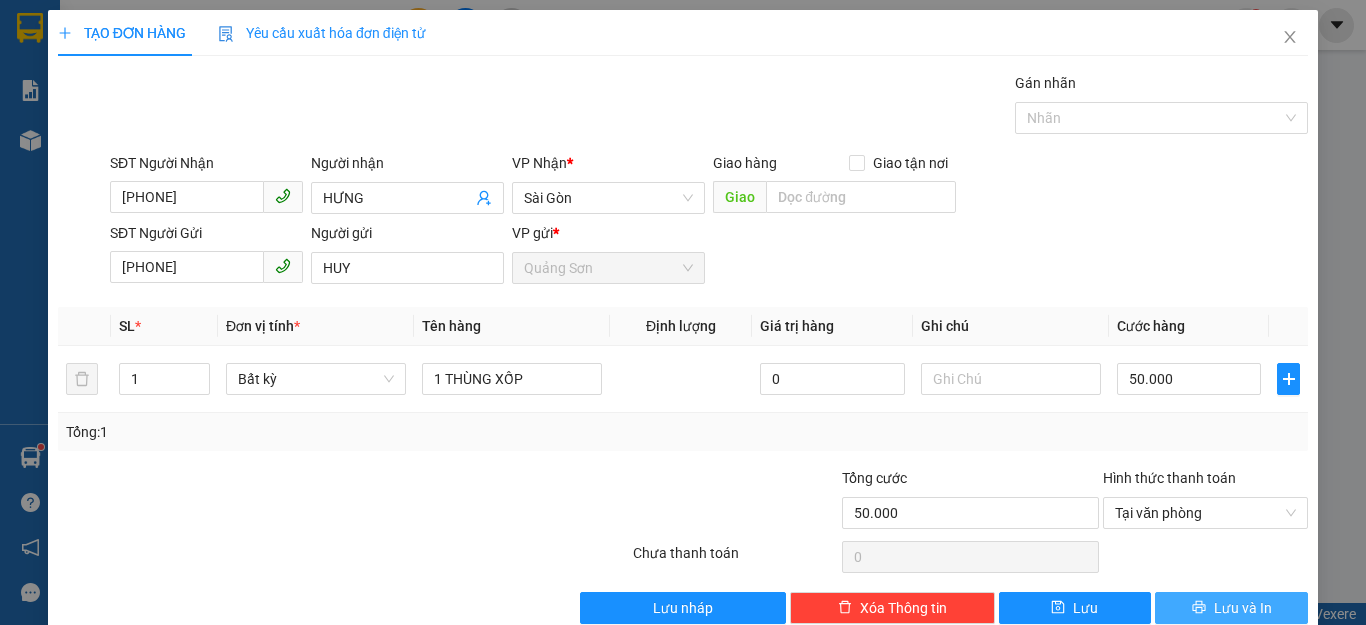 click on "Lưu và In" at bounding box center [1243, 608] 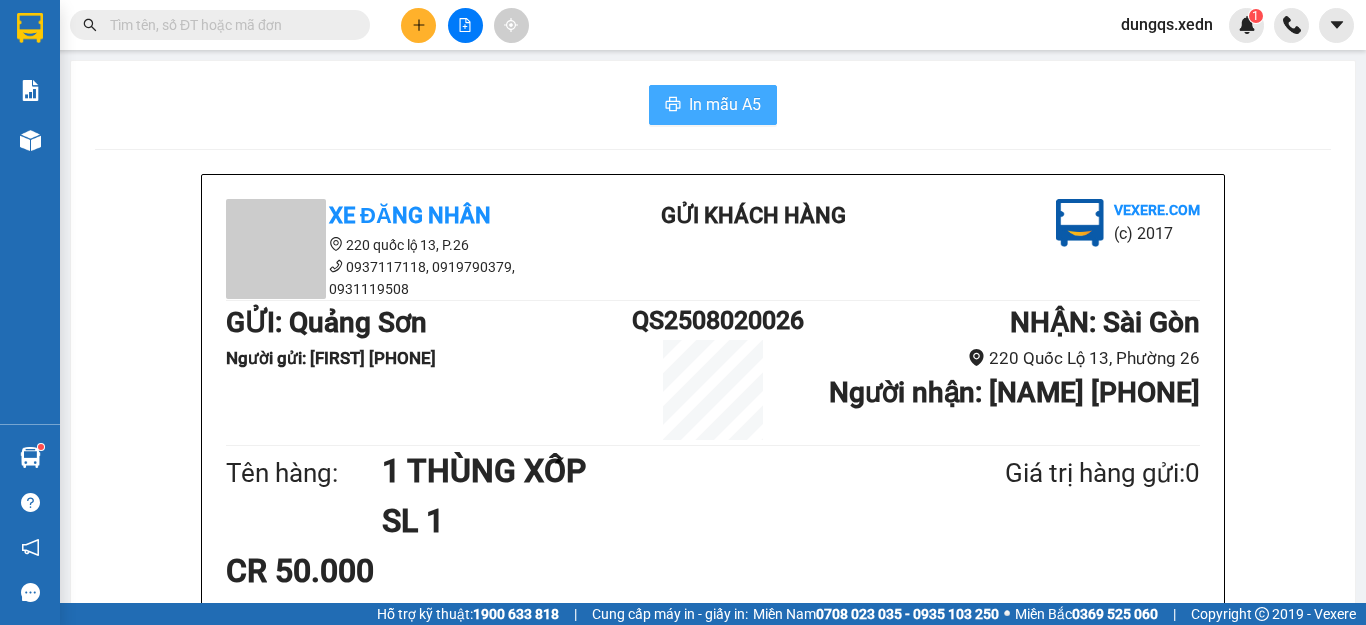 click on "In mẫu A5" at bounding box center (725, 104) 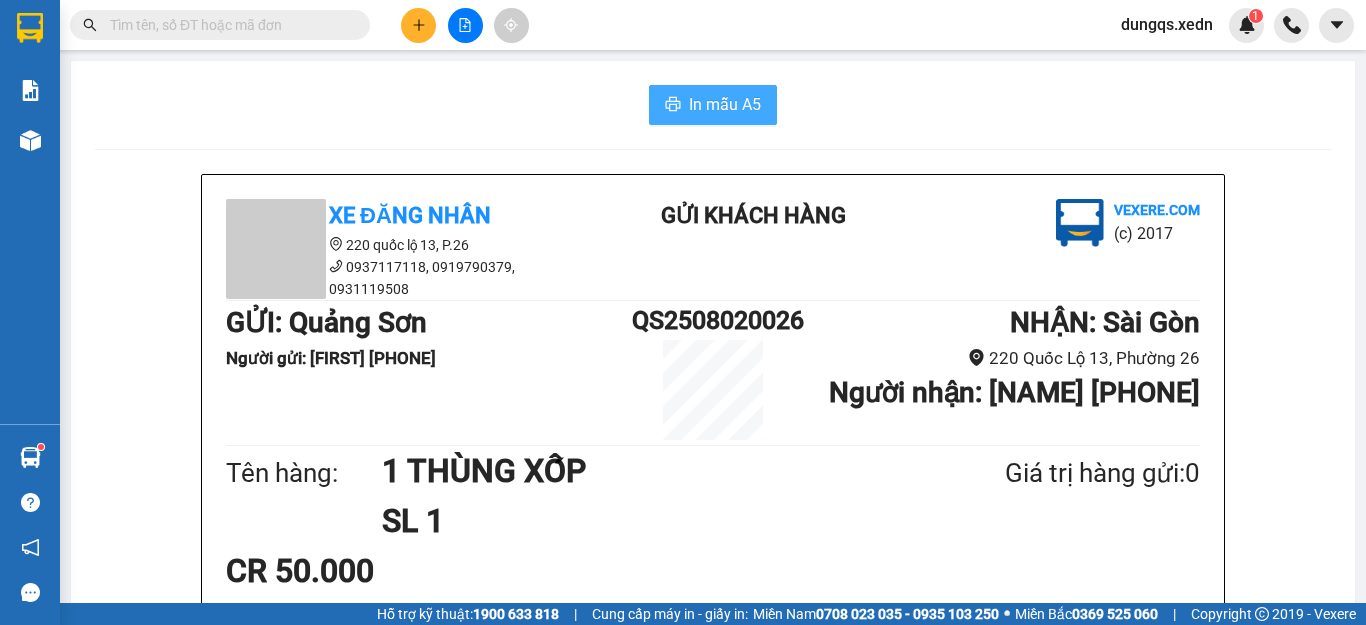 scroll, scrollTop: 0, scrollLeft: 0, axis: both 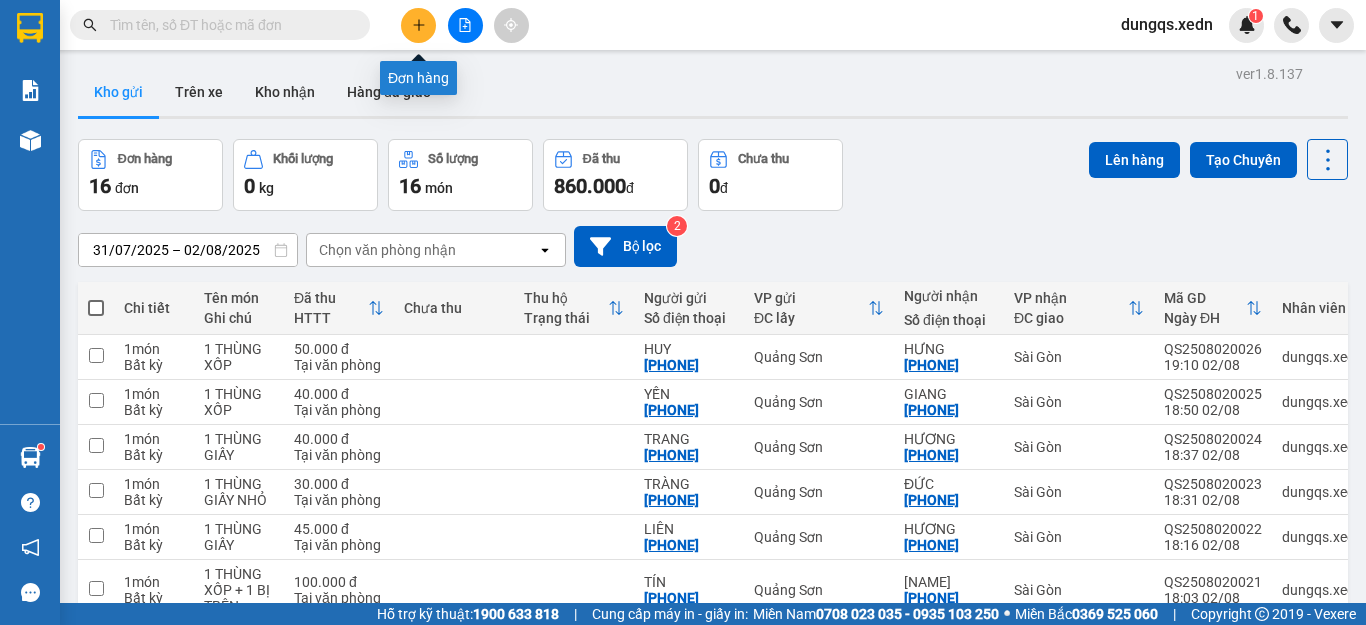 click 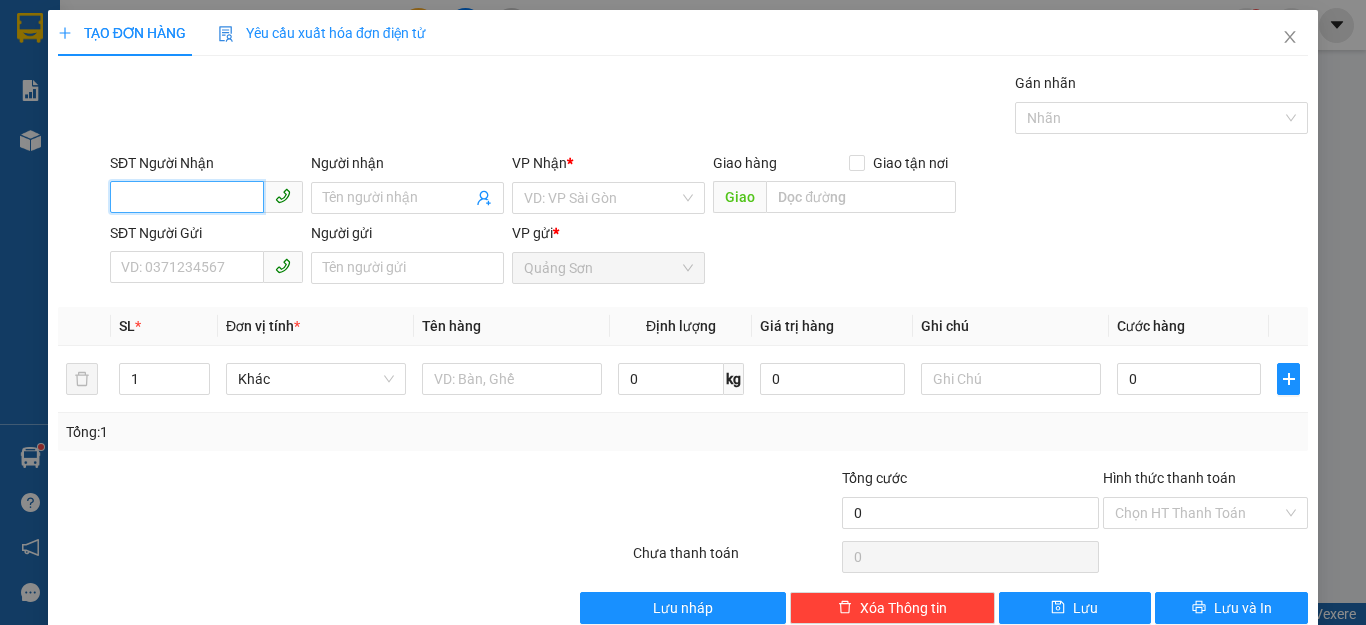 click on "SĐT Người Nhận" at bounding box center (187, 197) 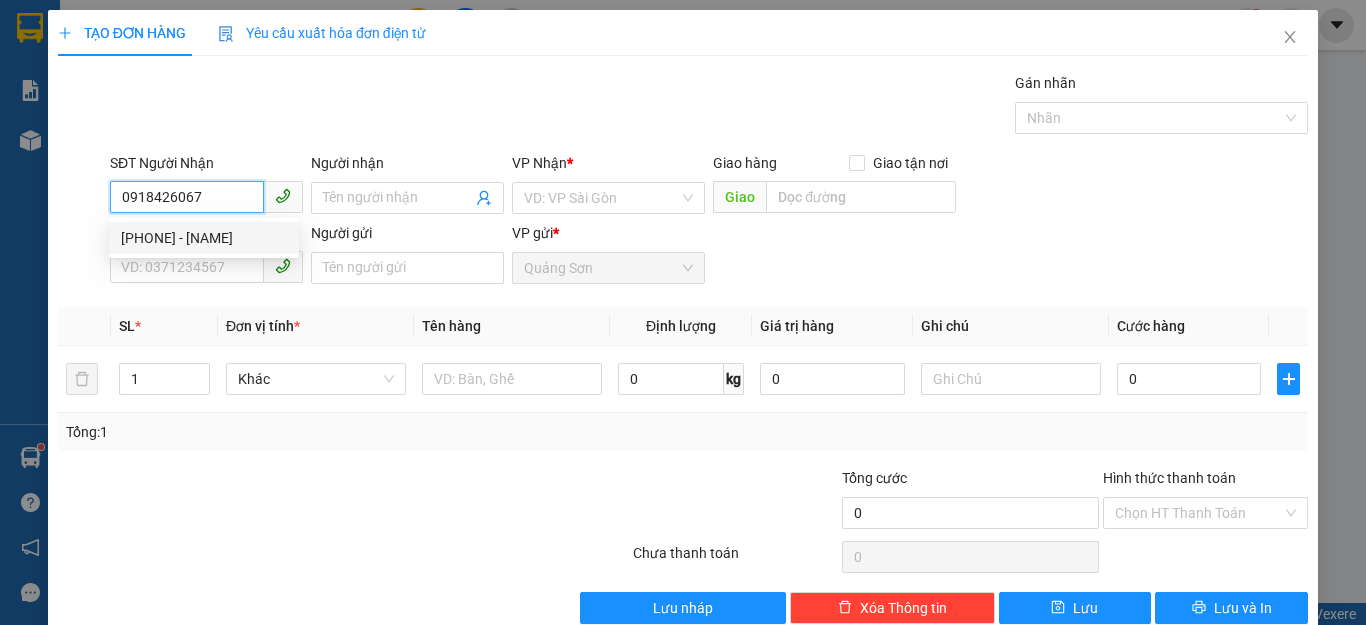 click on "[PHONE] - [NAME]" at bounding box center (204, 238) 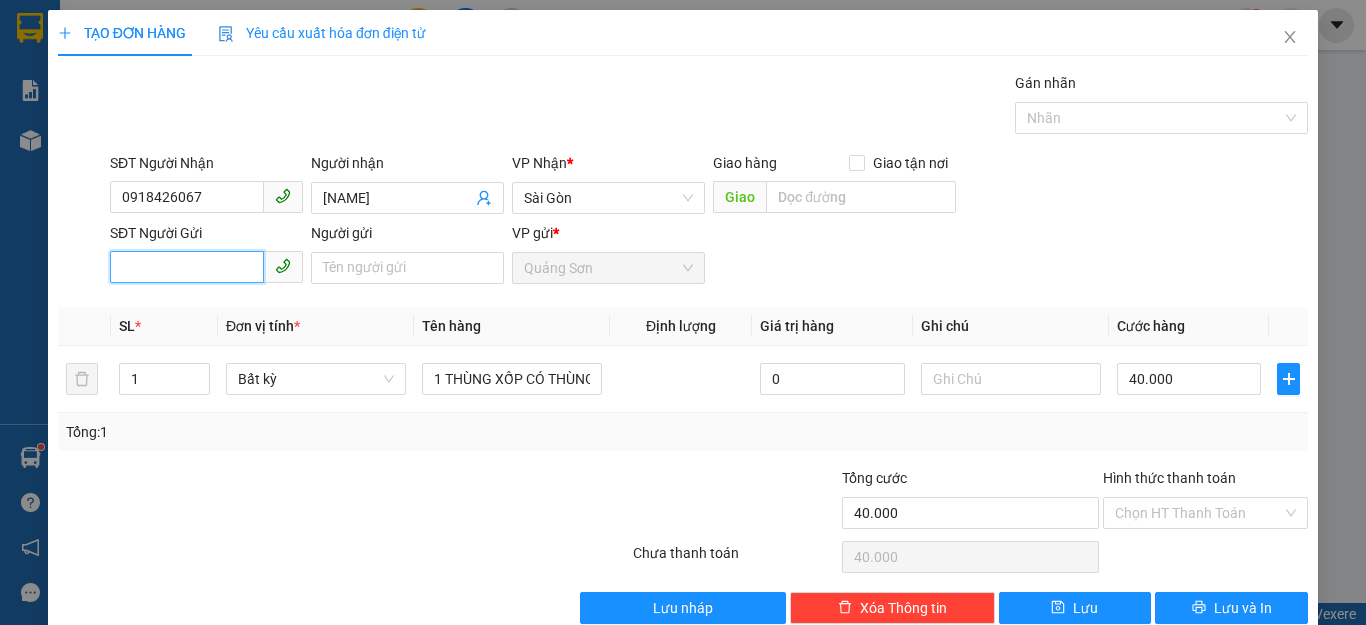 click on "SĐT Người Gửi" at bounding box center [187, 267] 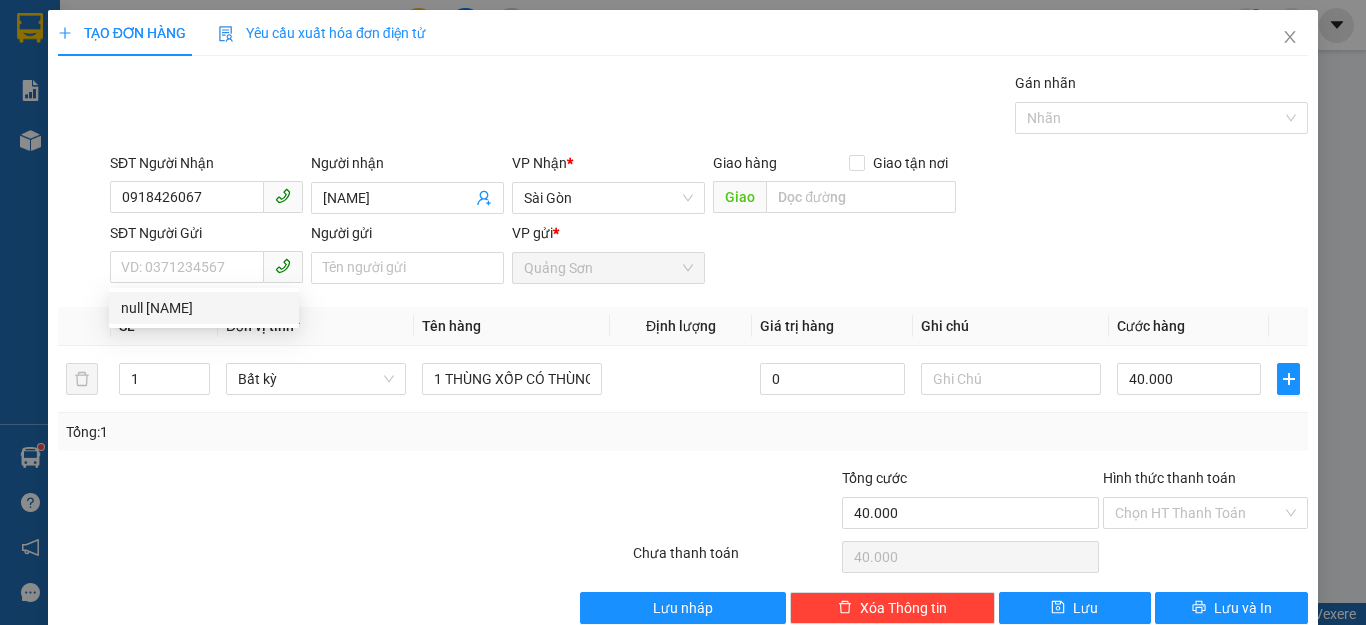 click on "SĐT Người Nhận" at bounding box center [206, 167] 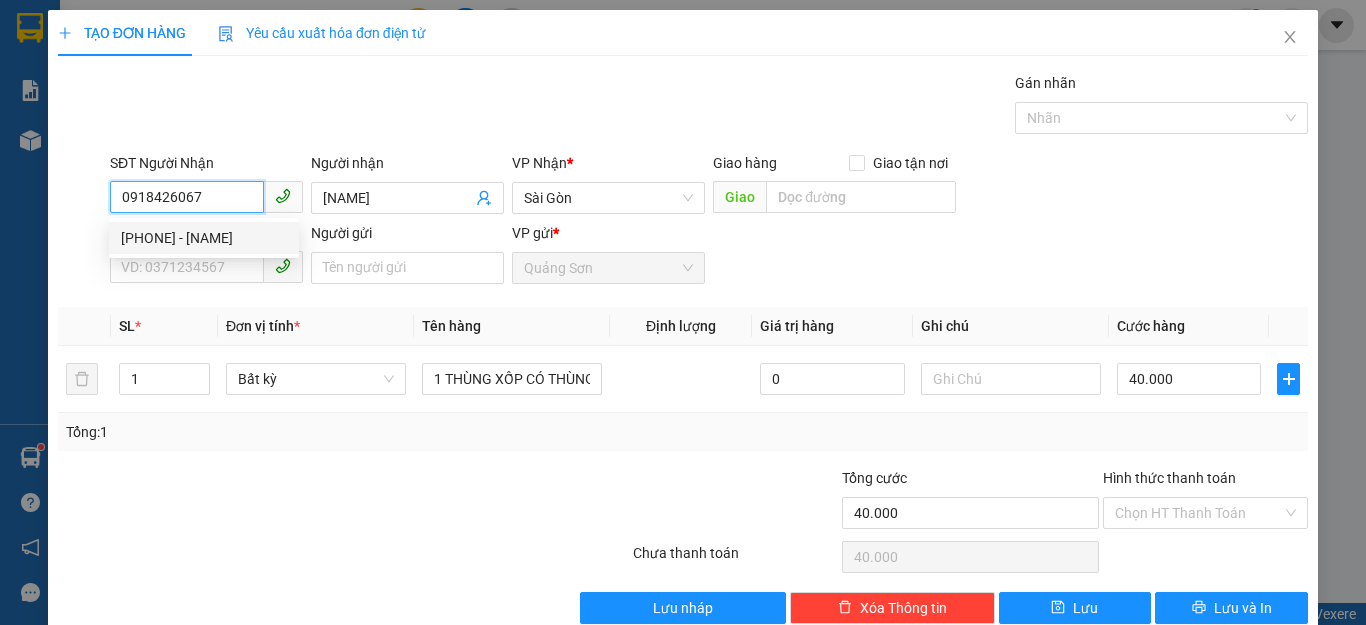 drag, startPoint x: 220, startPoint y: 192, endPoint x: 103, endPoint y: 207, distance: 117.95762 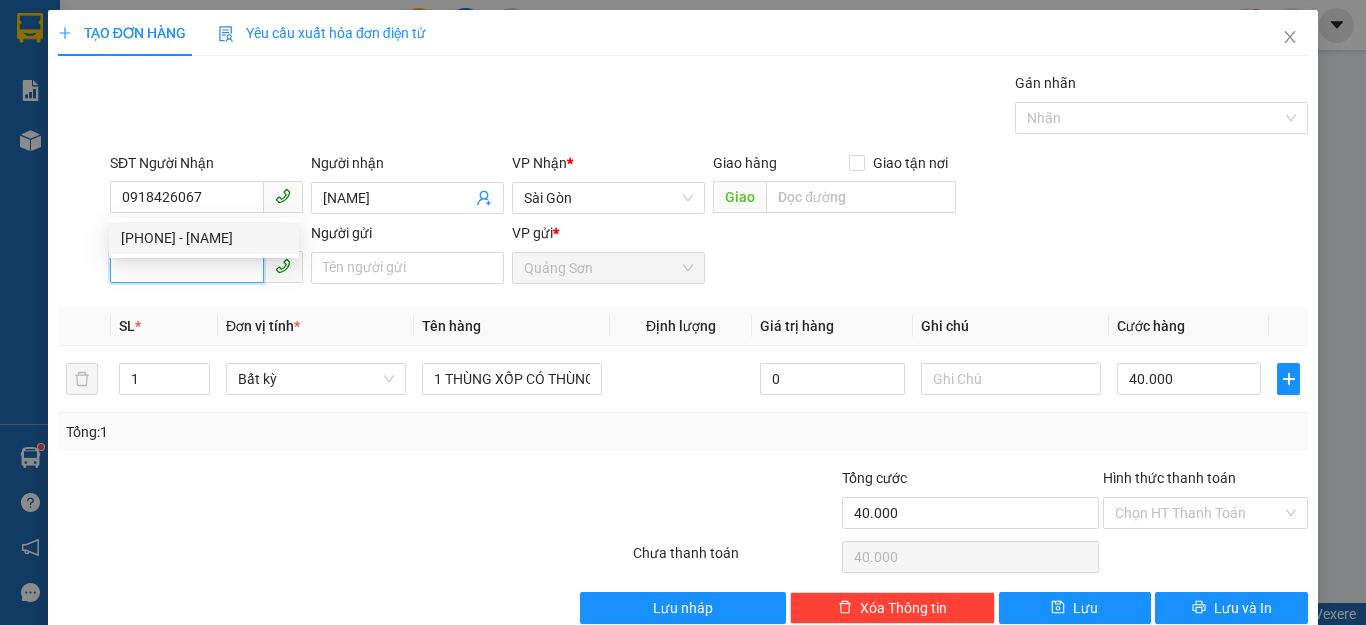 click on "SĐT Người Gửi" at bounding box center [187, 267] 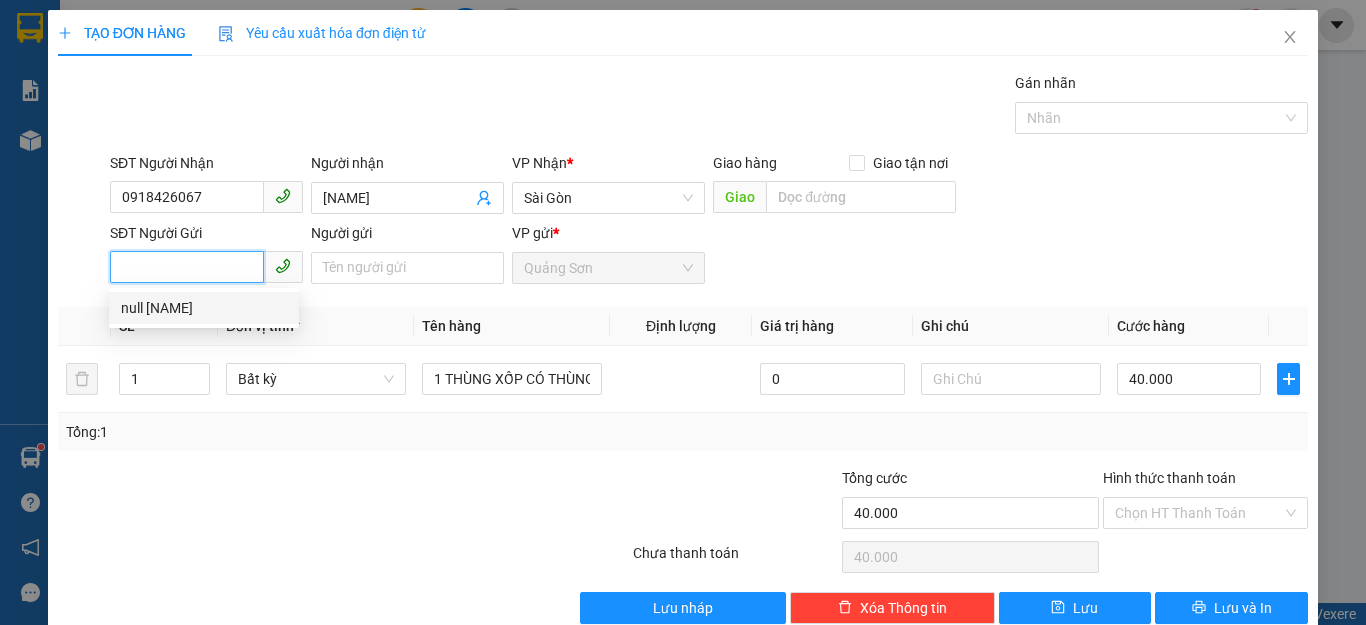 paste on "0918426067" 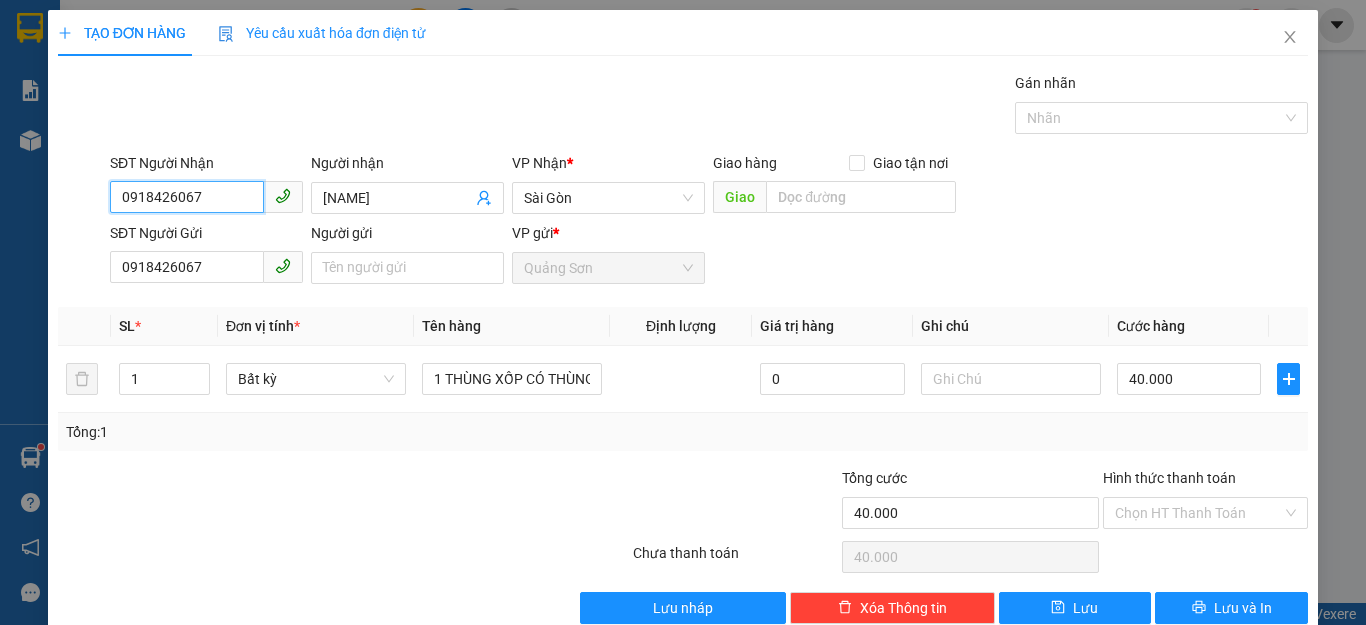 drag, startPoint x: 220, startPoint y: 198, endPoint x: 63, endPoint y: 204, distance: 157.11461 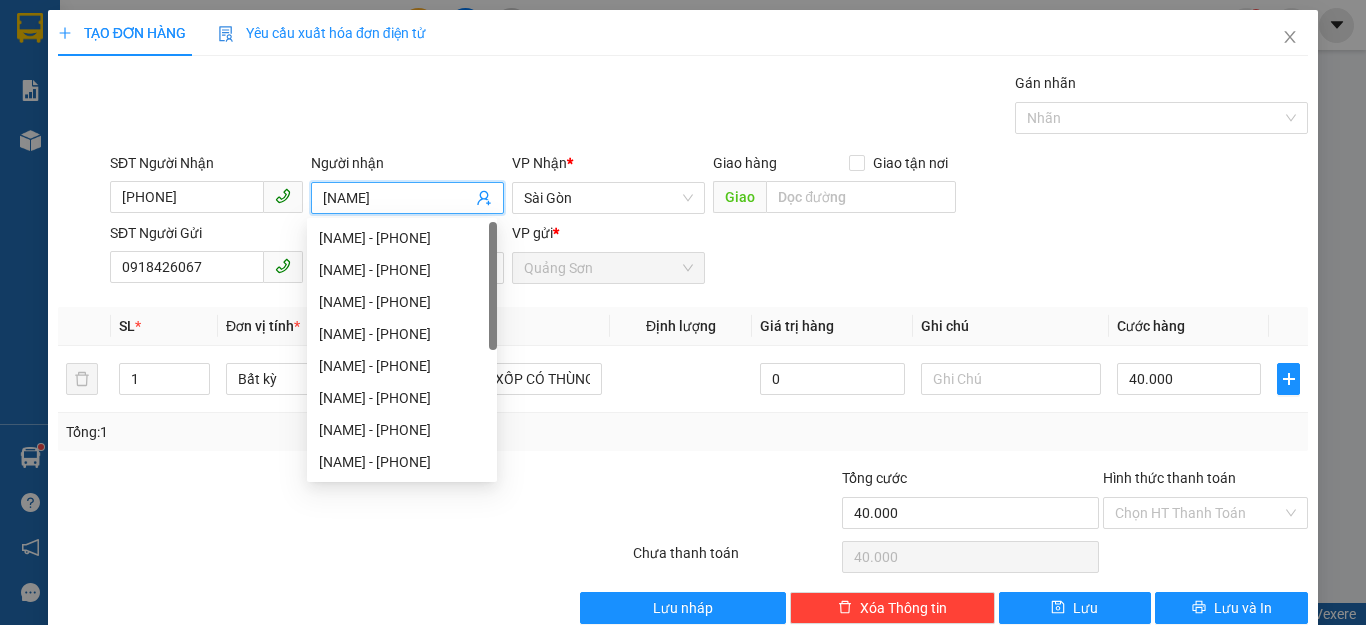 drag, startPoint x: 399, startPoint y: 203, endPoint x: 299, endPoint y: 199, distance: 100.07997 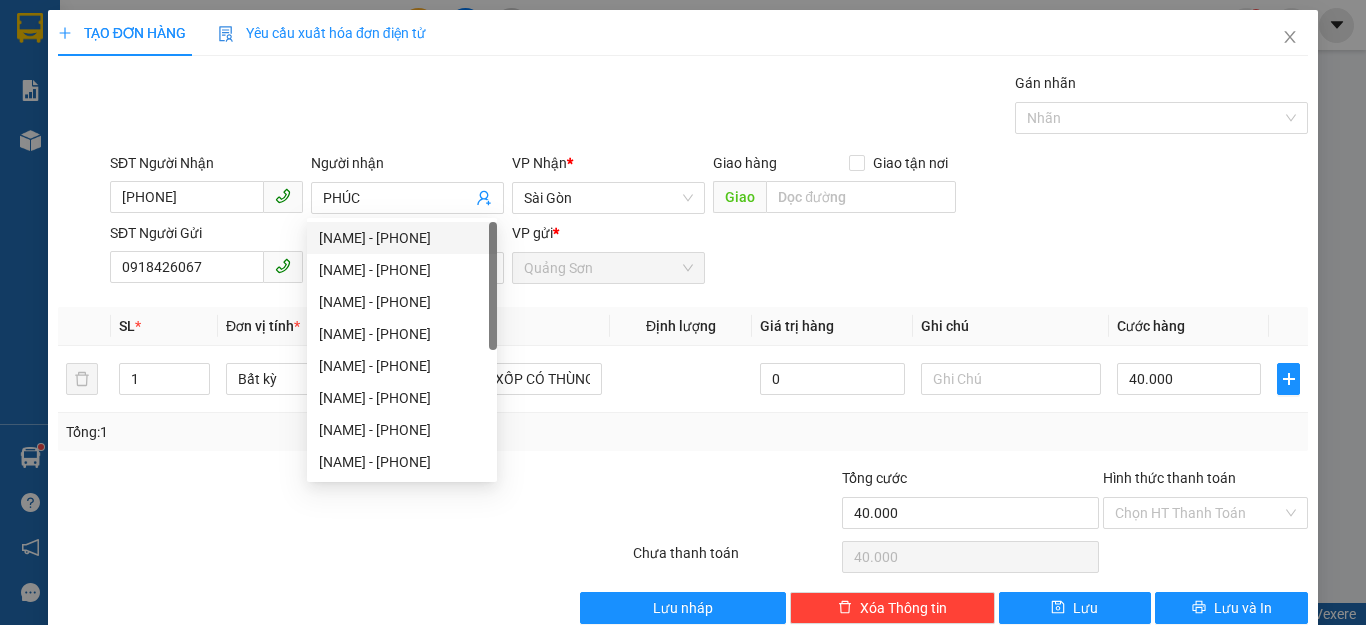 click on "SĐT Người Gửi [PHONE] Người gửi [NAME] VP gửi  * Quảng Sơn" at bounding box center (709, 257) 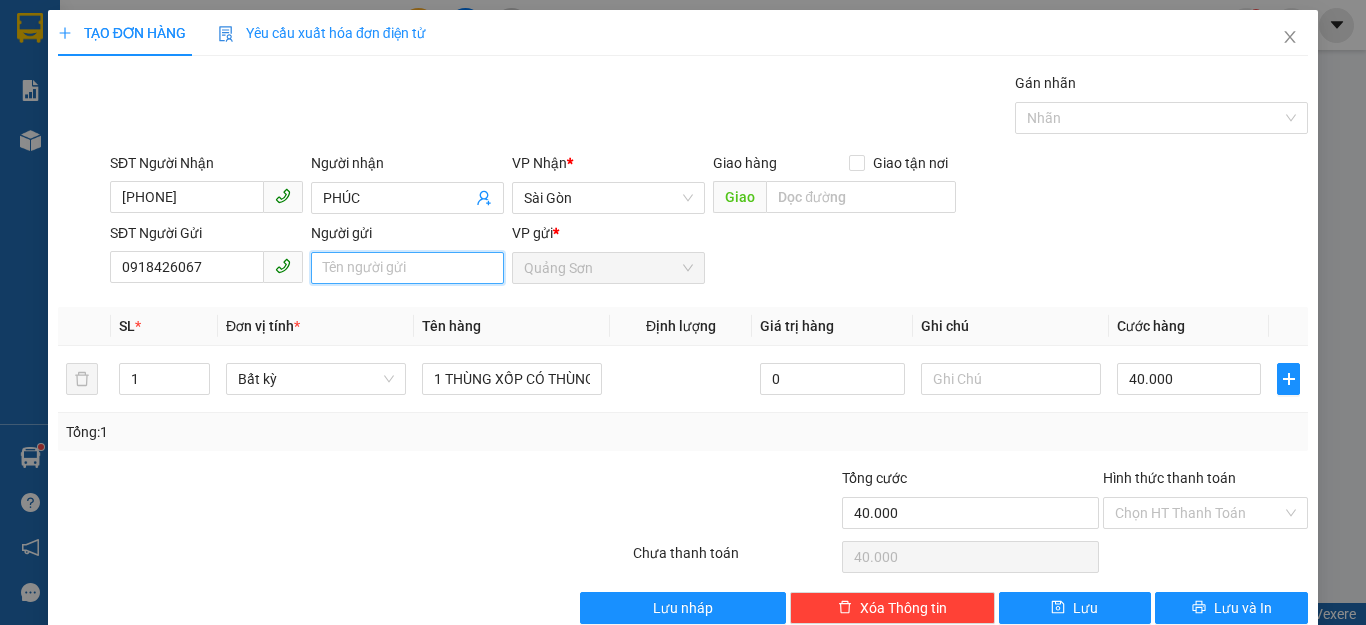click on "Người gửi" at bounding box center [407, 268] 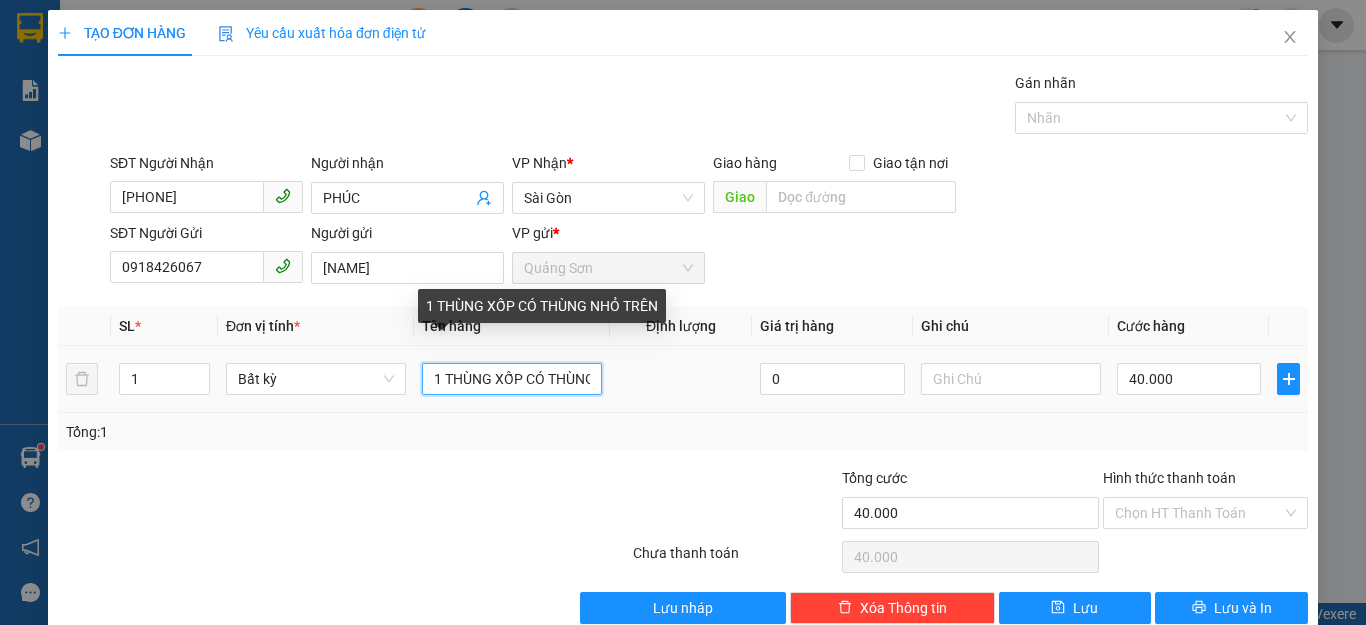 scroll, scrollTop: 0, scrollLeft: 81, axis: horizontal 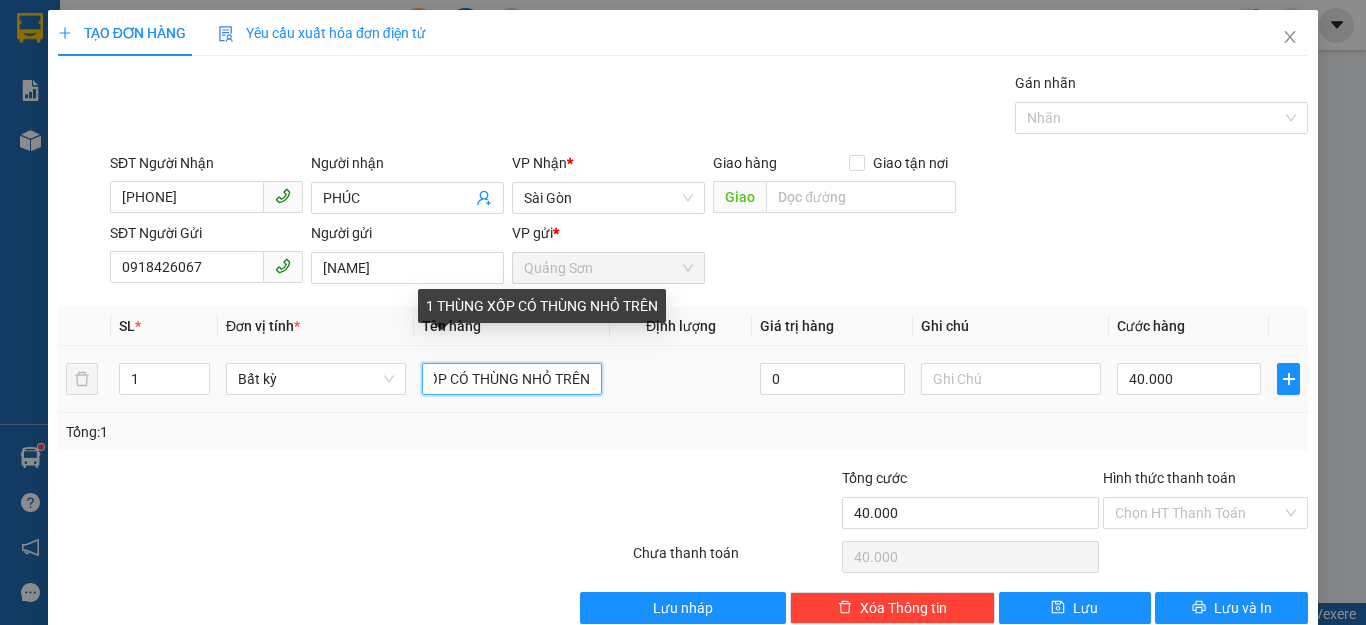 drag, startPoint x: 580, startPoint y: 379, endPoint x: 467, endPoint y: 385, distance: 113.15918 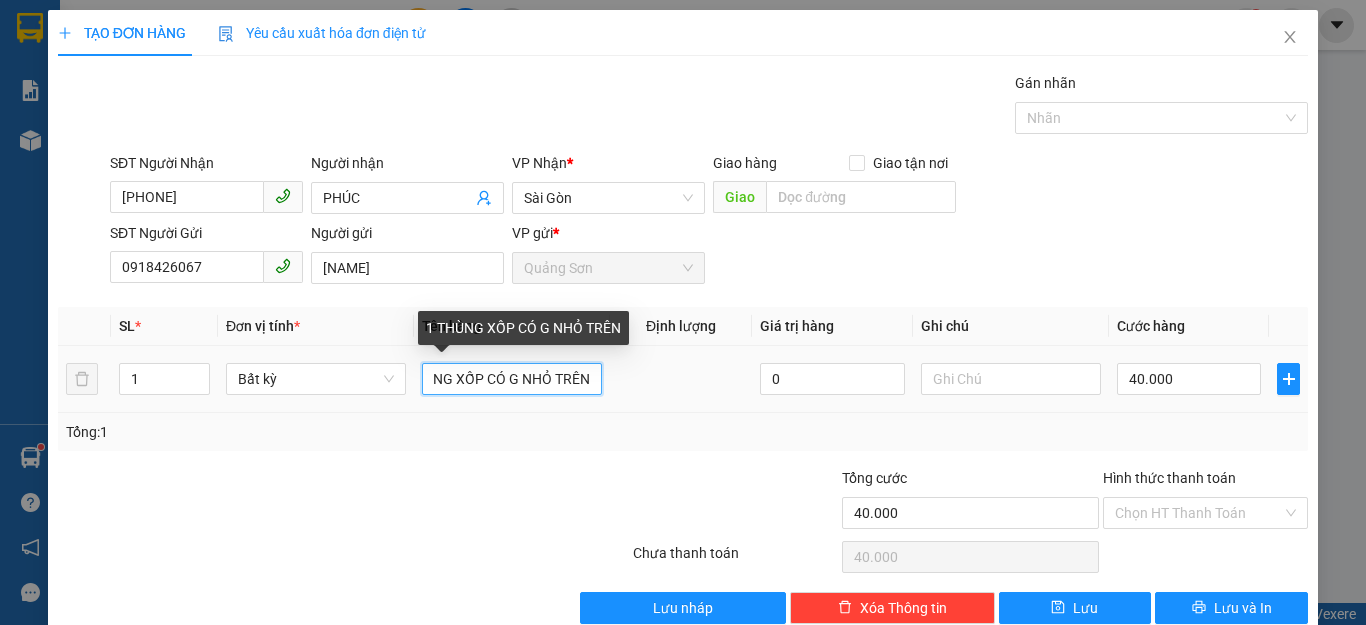 scroll, scrollTop: 0, scrollLeft: 44, axis: horizontal 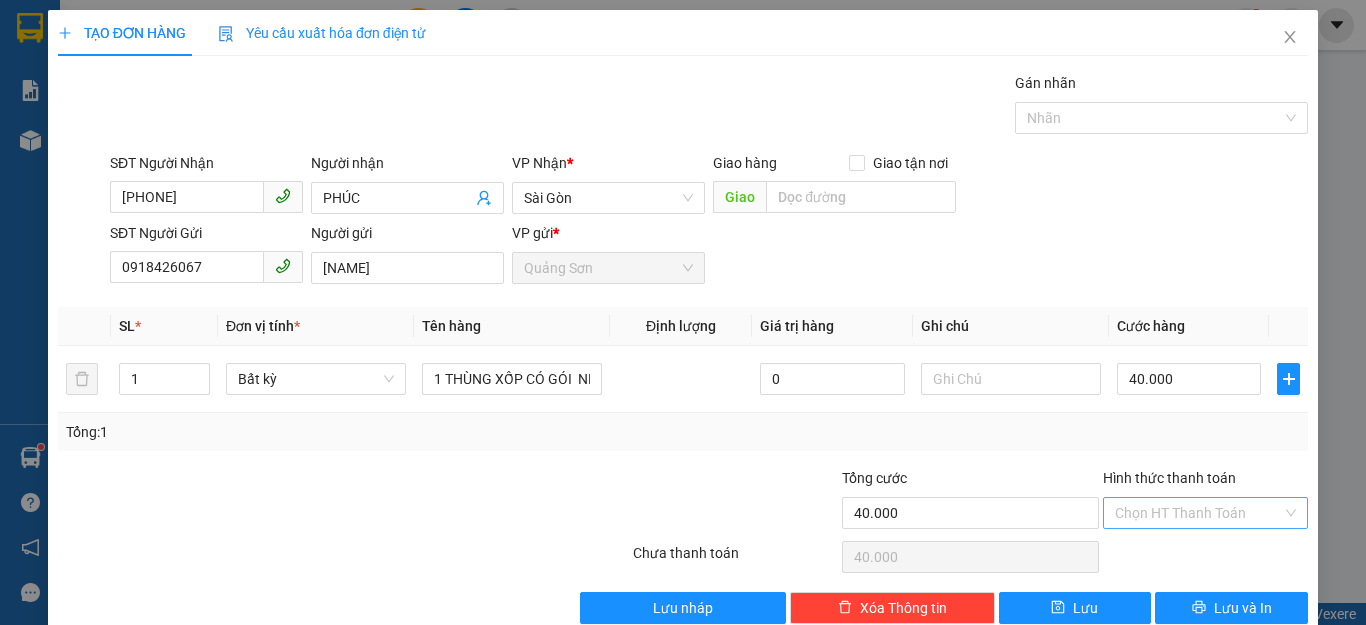 click on "Hình thức thanh toán" at bounding box center [1198, 513] 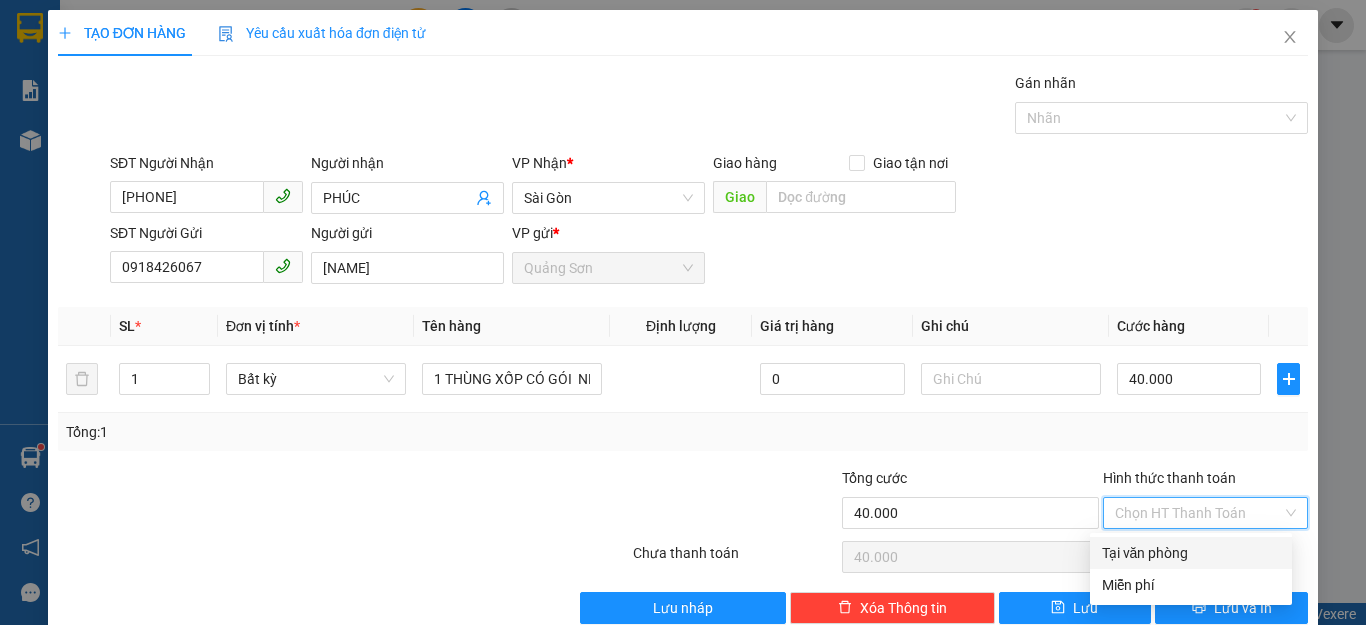 click on "Tại văn phòng" at bounding box center (1191, 553) 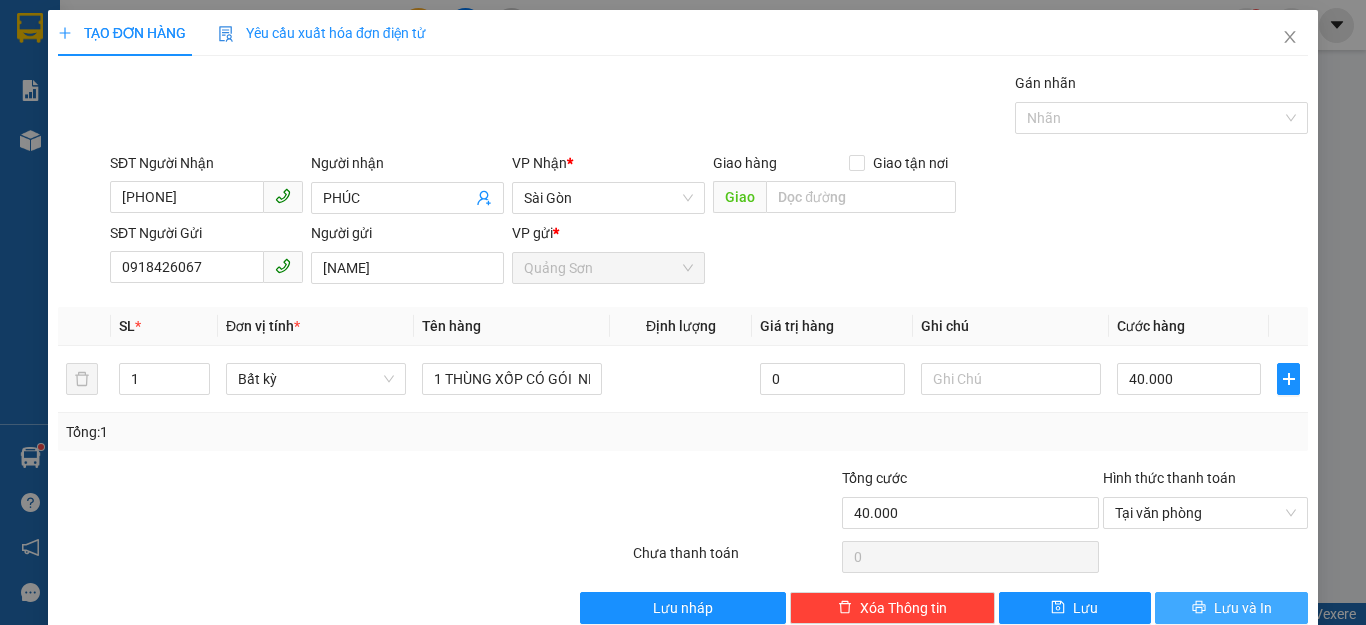 click on "Lưu và In" at bounding box center [1243, 608] 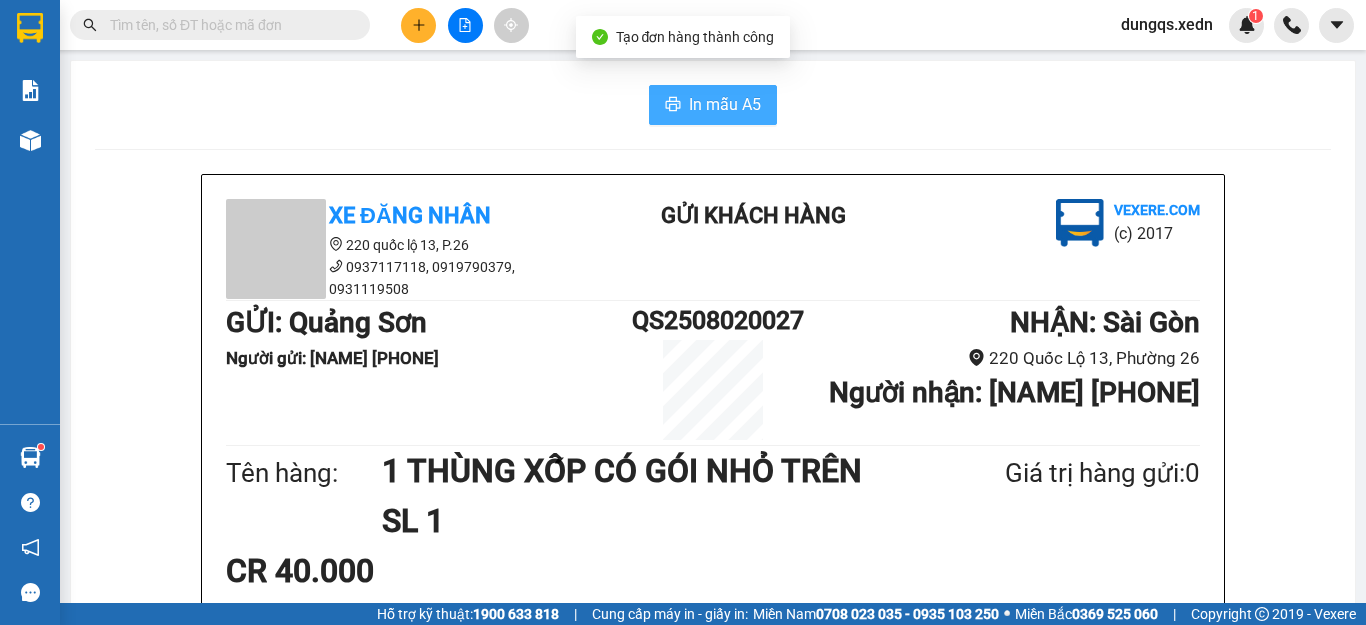 click on "In mẫu A5" at bounding box center [725, 104] 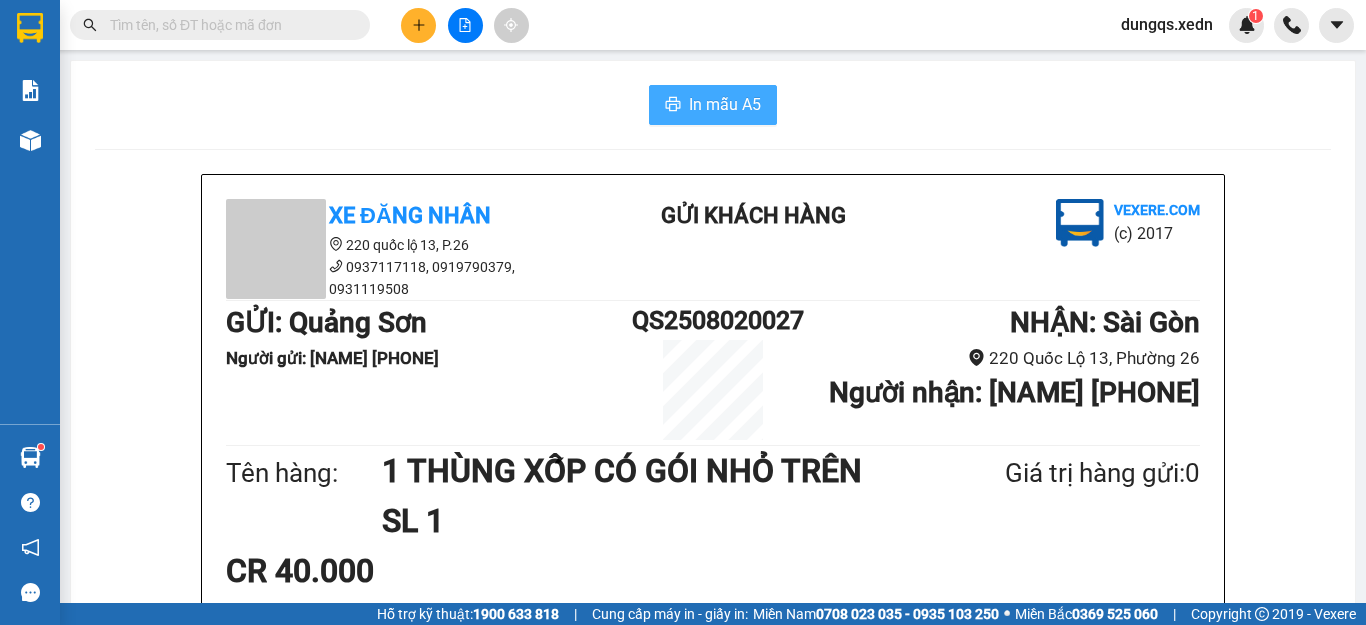 scroll, scrollTop: 0, scrollLeft: 0, axis: both 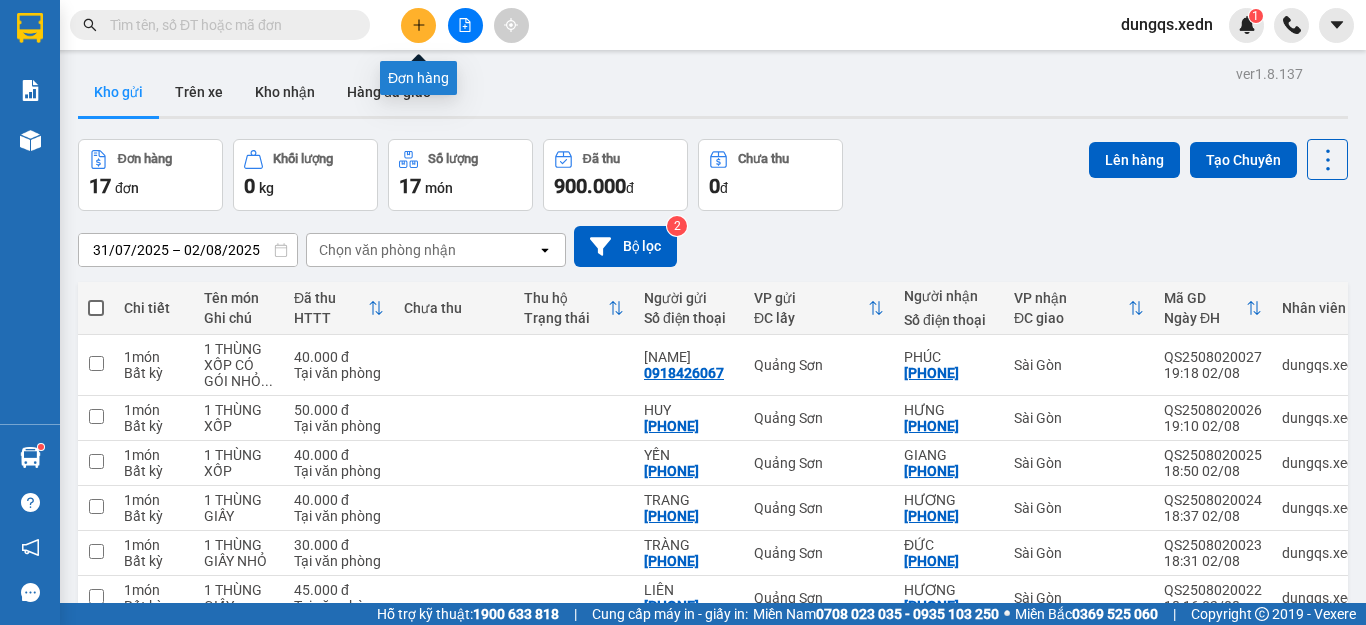 click 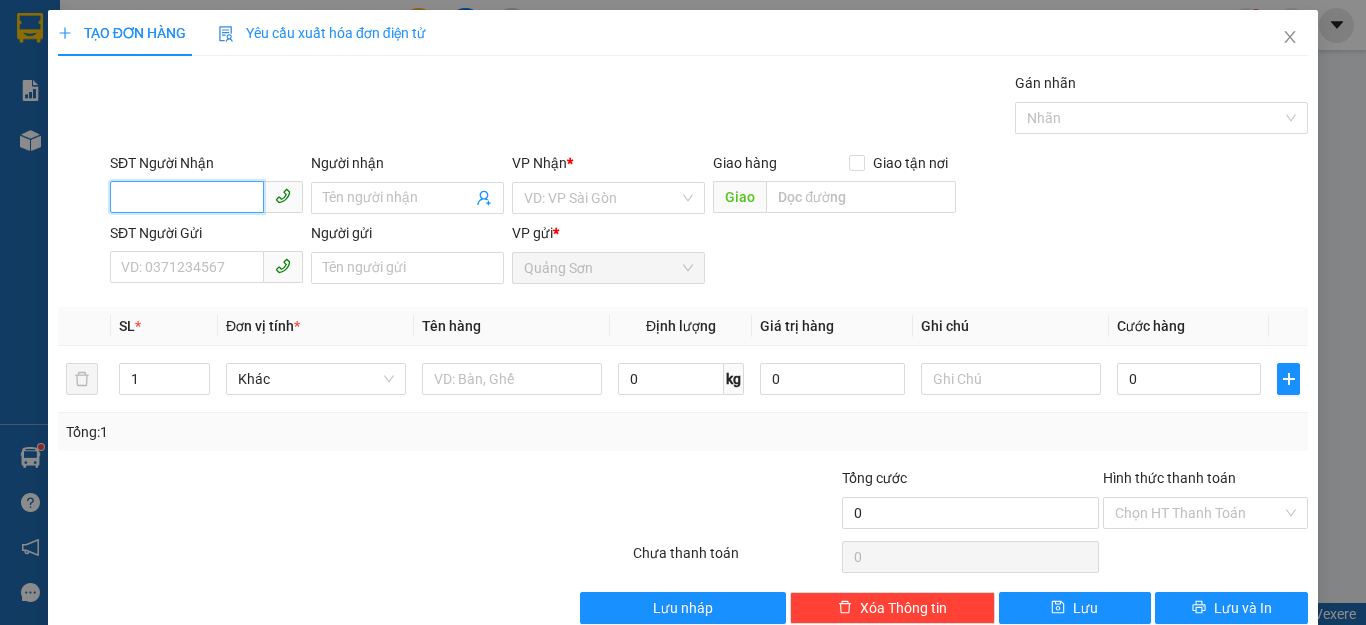 click on "SĐT Người Nhận" at bounding box center (187, 197) 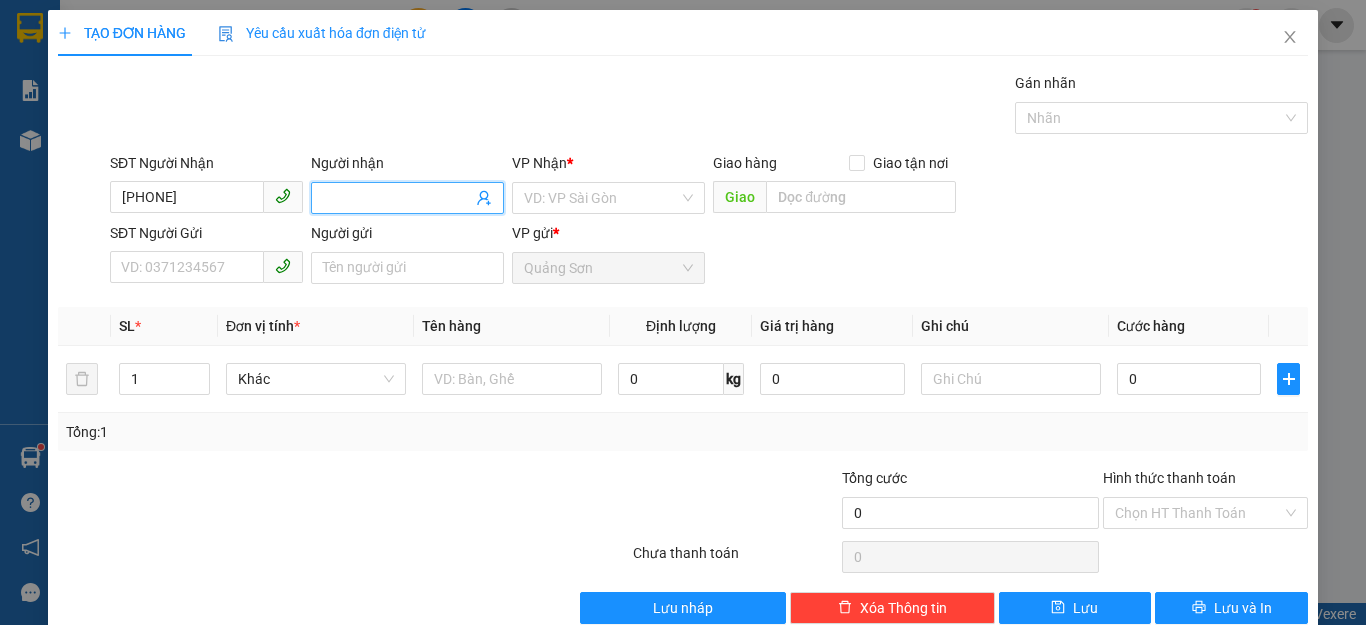 click on "Người nhận" at bounding box center (397, 198) 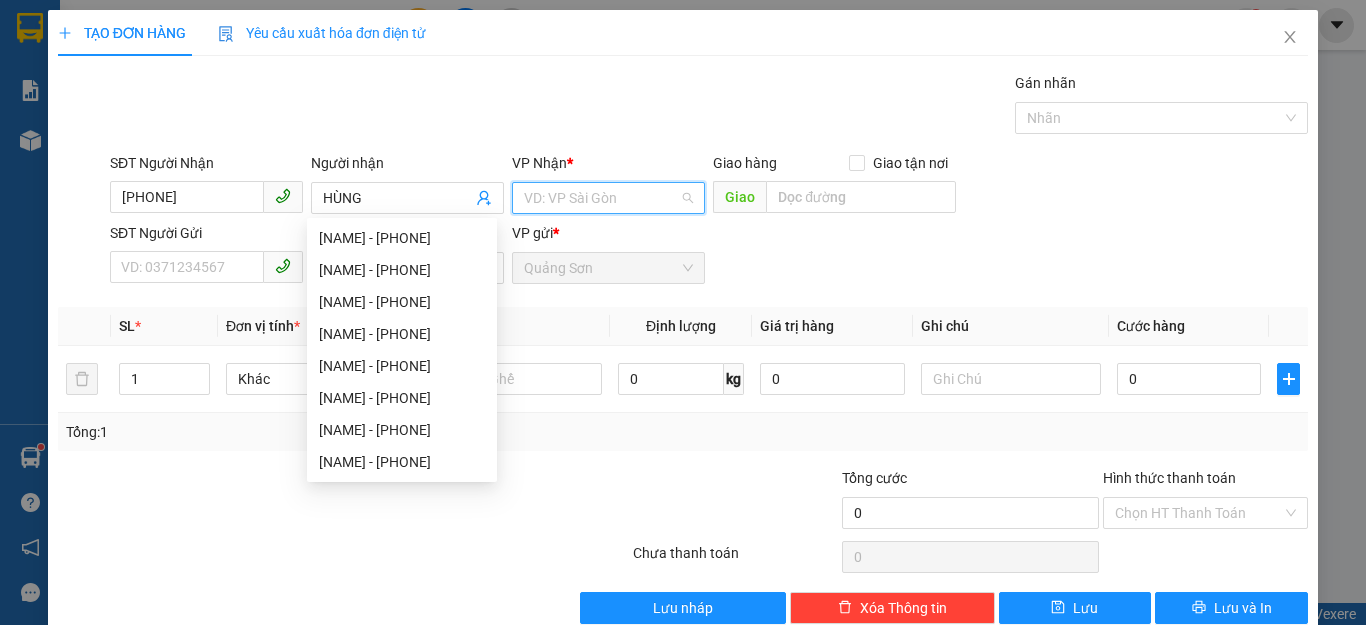 click at bounding box center (601, 198) 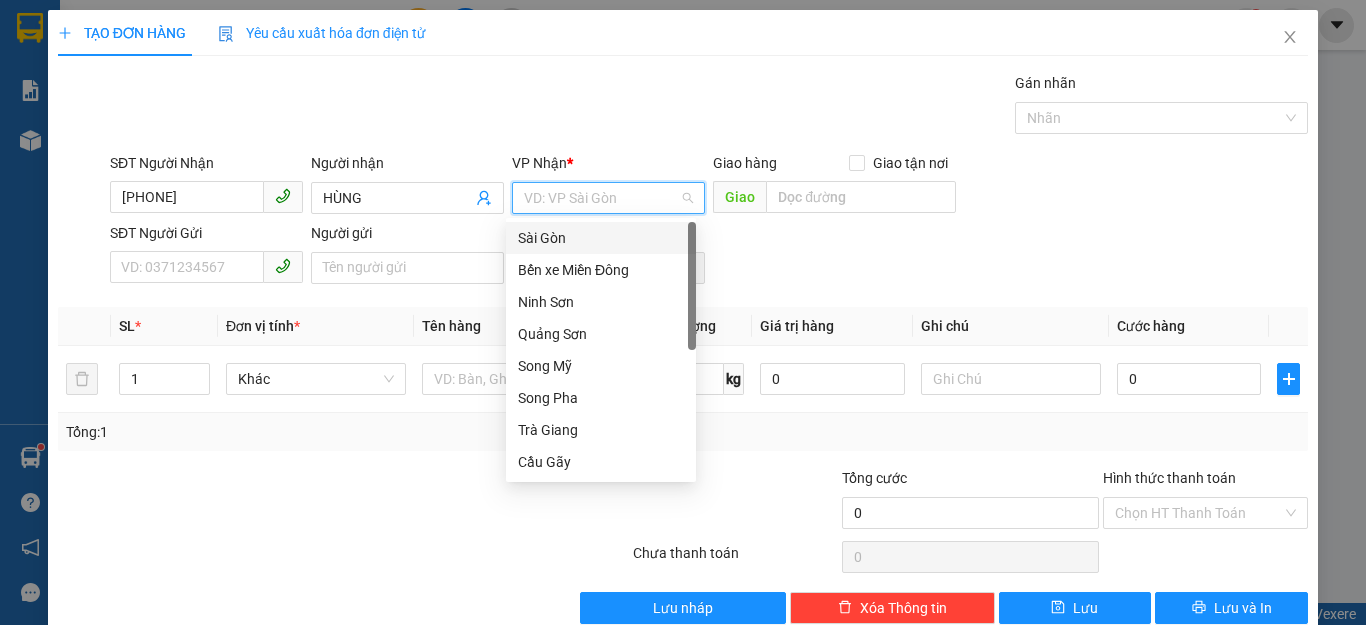 click on "Sài Gòn" at bounding box center (601, 238) 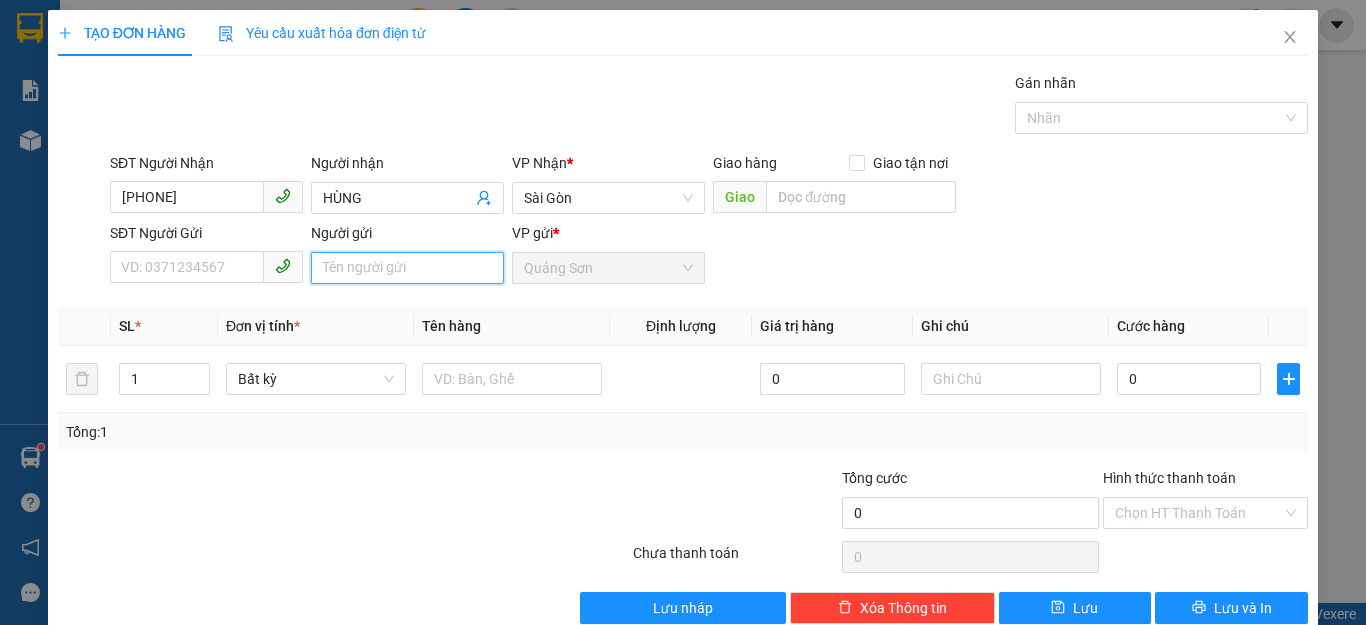 click on "Người gửi" at bounding box center [407, 268] 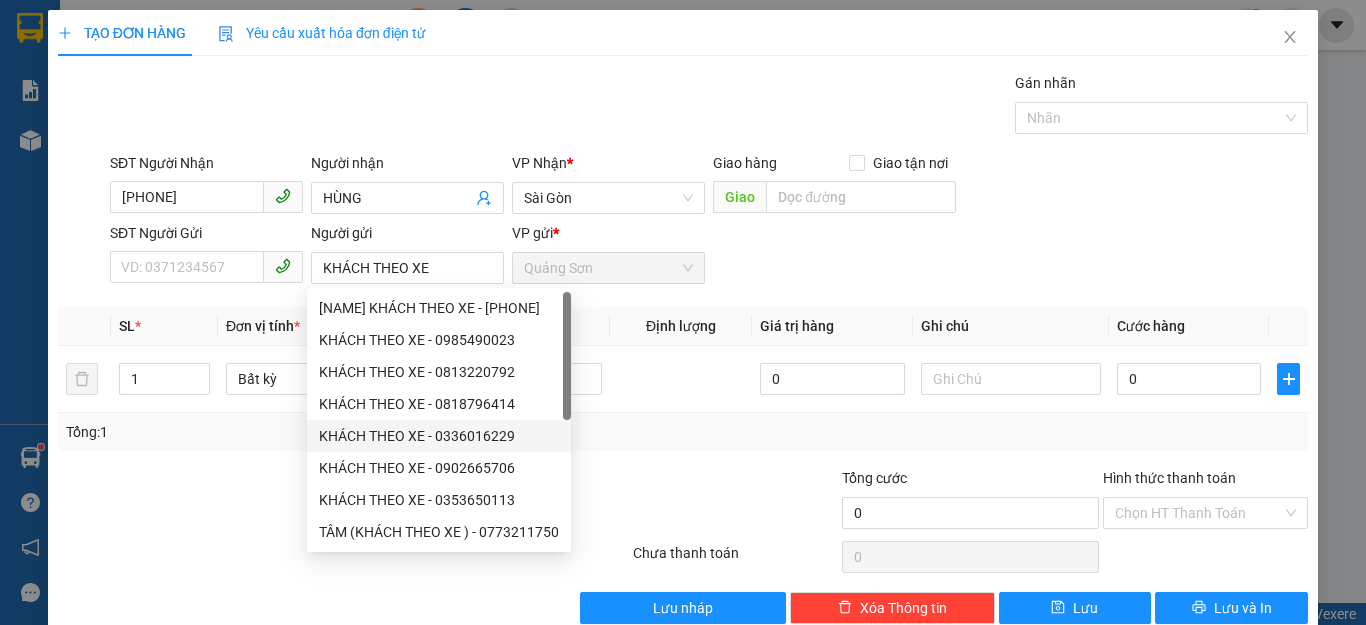 click on "SĐT Người Nhận [PHONE] Người nhận [NAME] VP Nhận  * Sài Gòn Giao hàng Giao tận nơi Giao SĐT Người Gửi VD: [PHONE] Người gửi KHÁCH THEO XE VP gửi  * Quảng Sơn SL  * Đơn vị tính  * Tên hàng  Định lượng Giá trị hàng Ghi chú Cước hàng                   1 Bất kỳ 0 0 Tổng:  1 Tổng cước 0 Hình thức thanh toán Chọn HT Thanh Toán Số tiền thu trước 0 Chưa thanh toán 0 Chọn HT Thanh Toán Lưu nháp Xóa Thông tin Lưu Lưu và In" at bounding box center (683, 348) 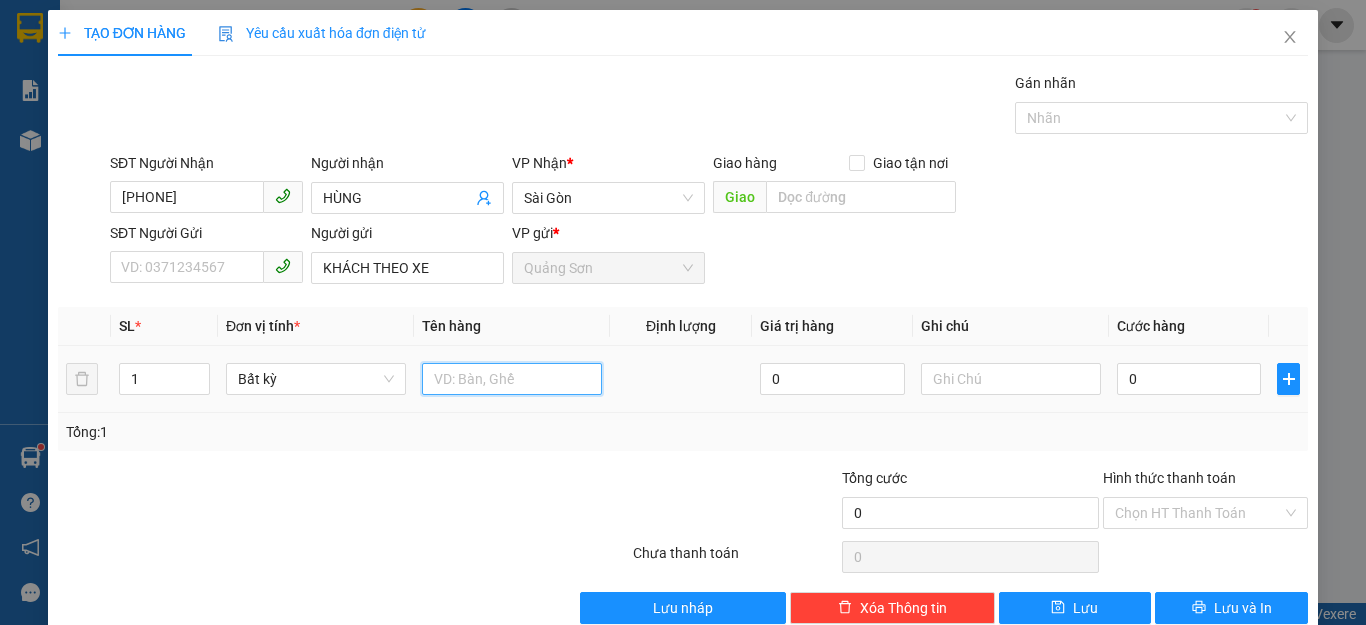 click at bounding box center (512, 379) 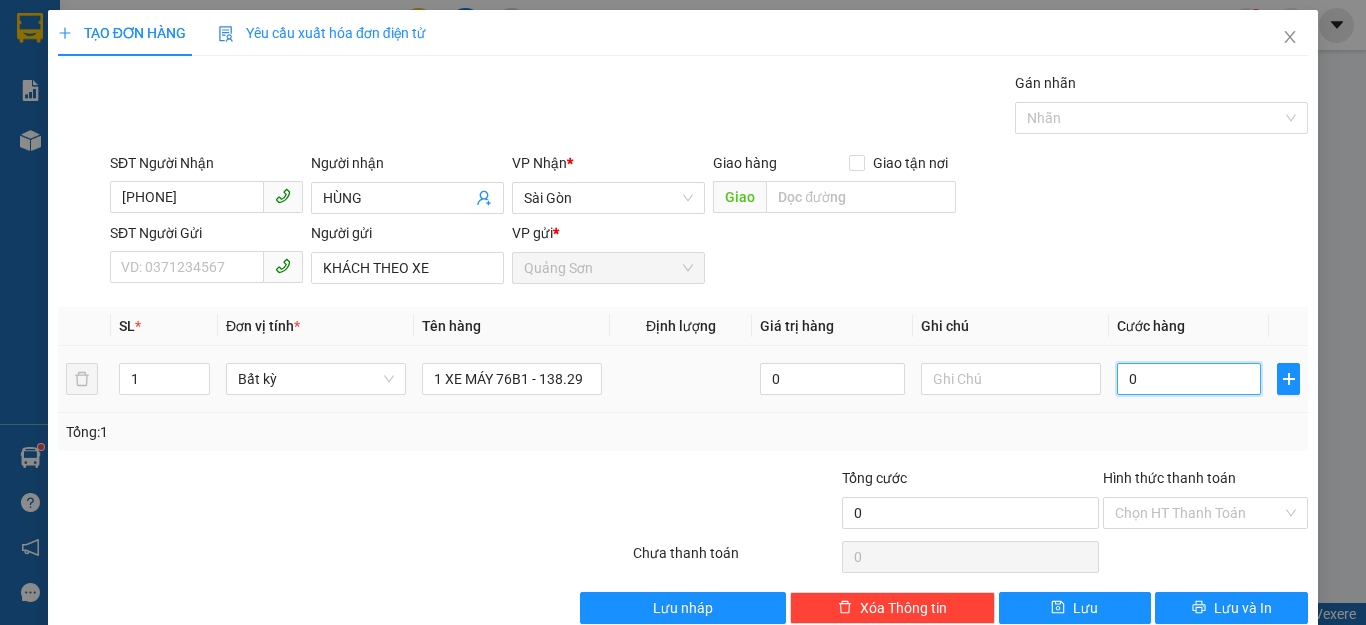 click on "0" at bounding box center (1189, 379) 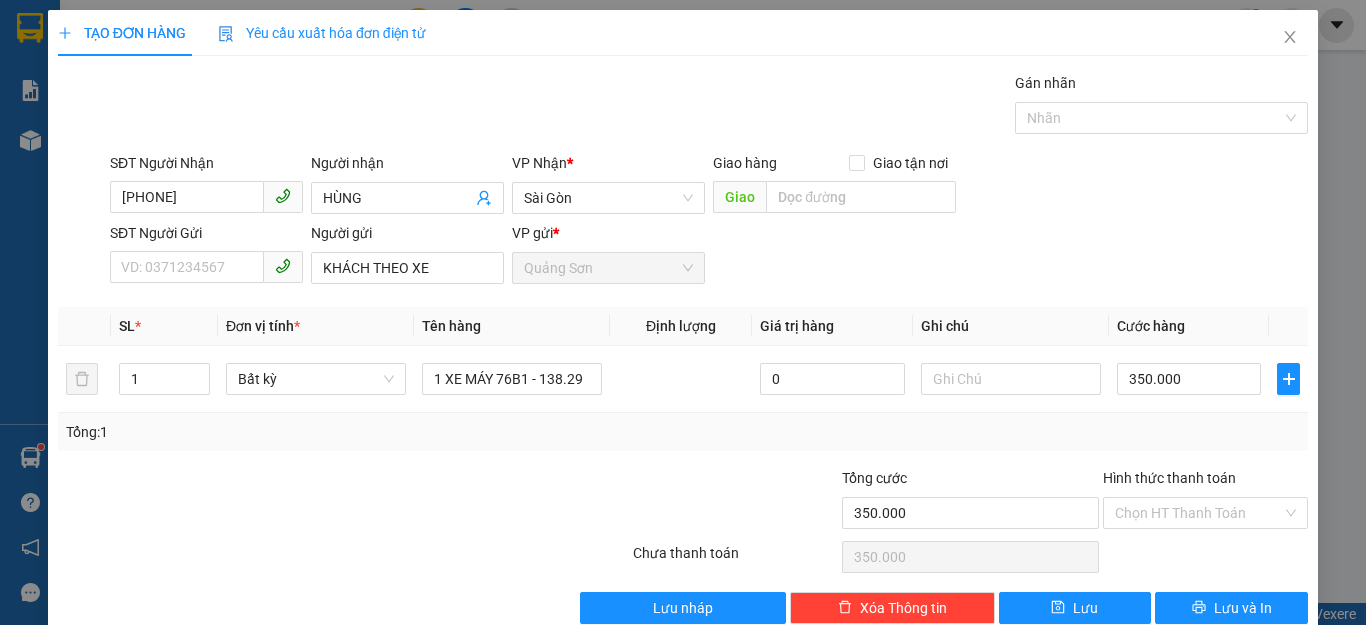 click on "Tổng:  1" at bounding box center [683, 432] 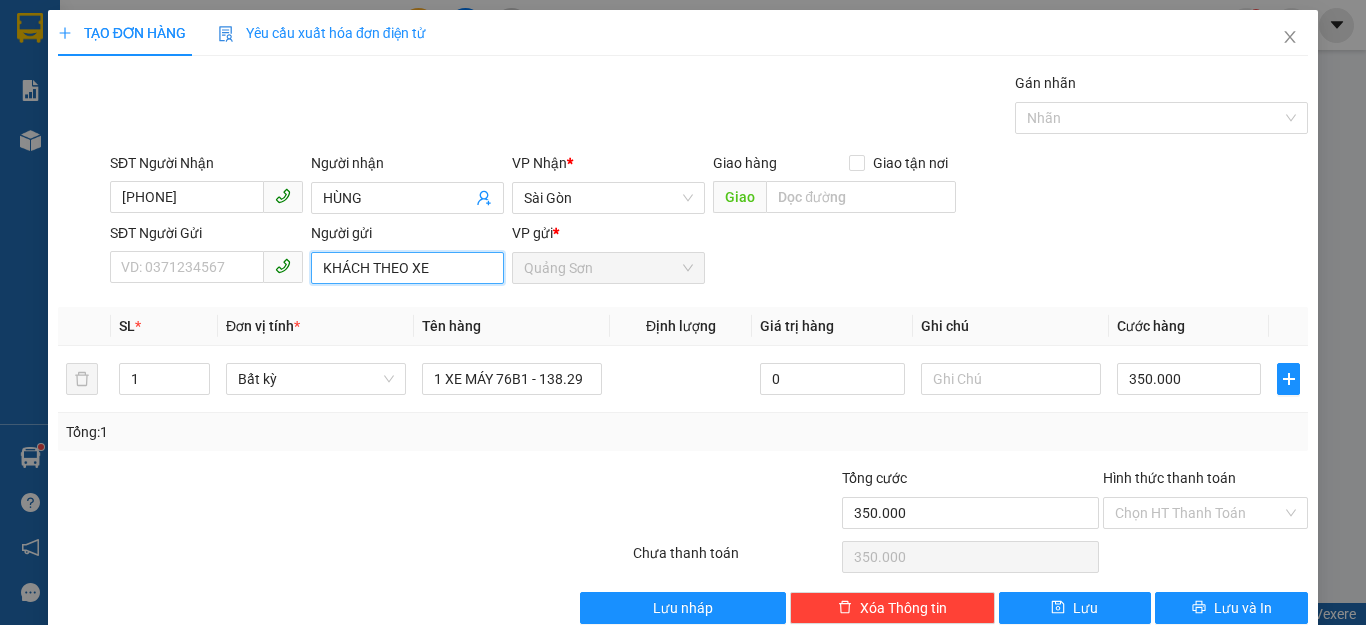 click on "KHÁCH THEO XE" at bounding box center (407, 268) 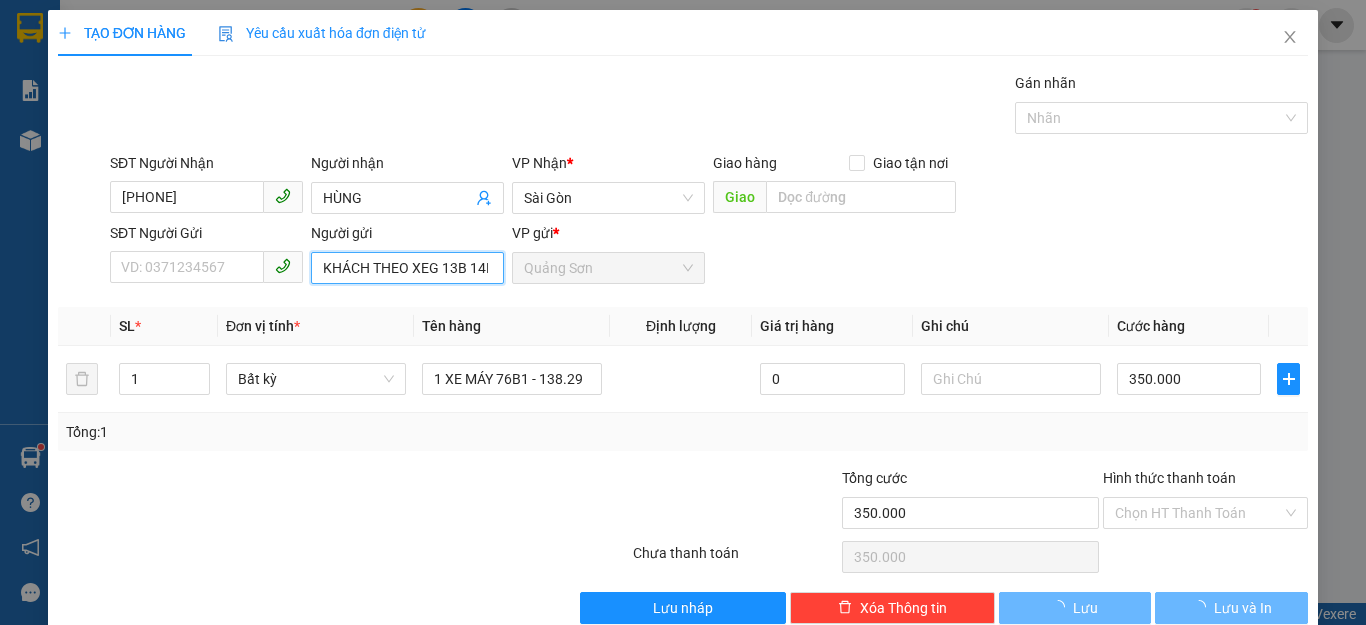 scroll, scrollTop: 0, scrollLeft: 5, axis: horizontal 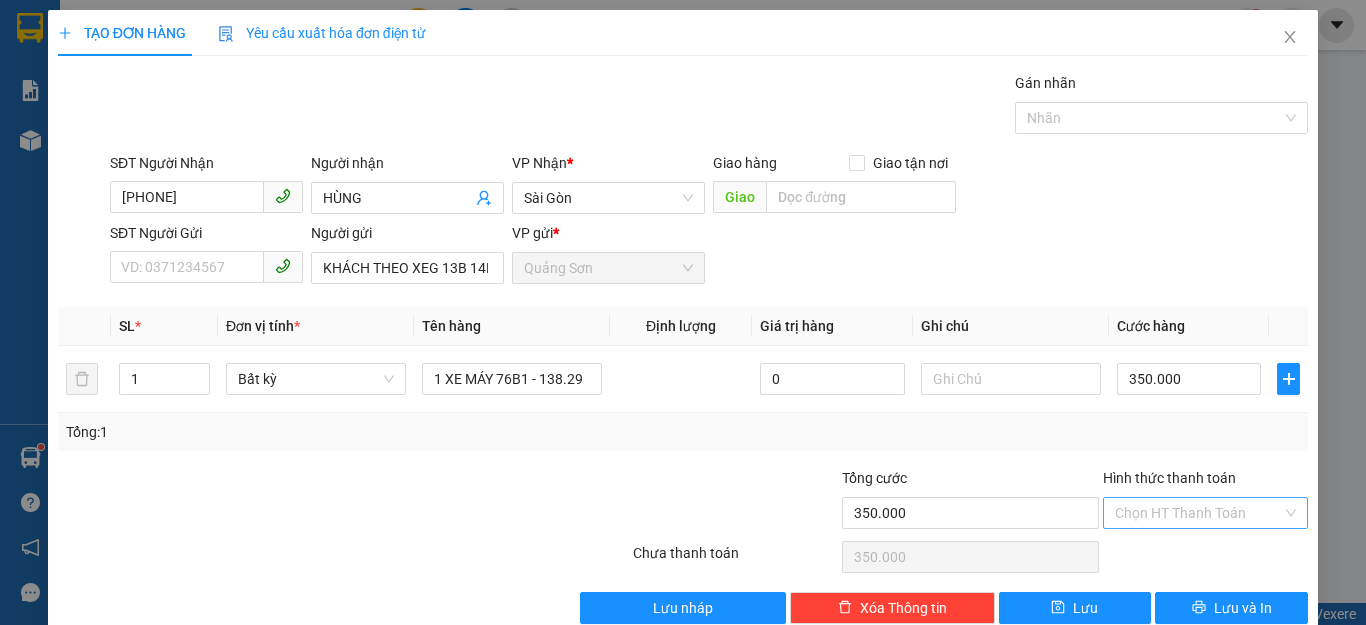 click on "Hình thức thanh toán" at bounding box center (1198, 513) 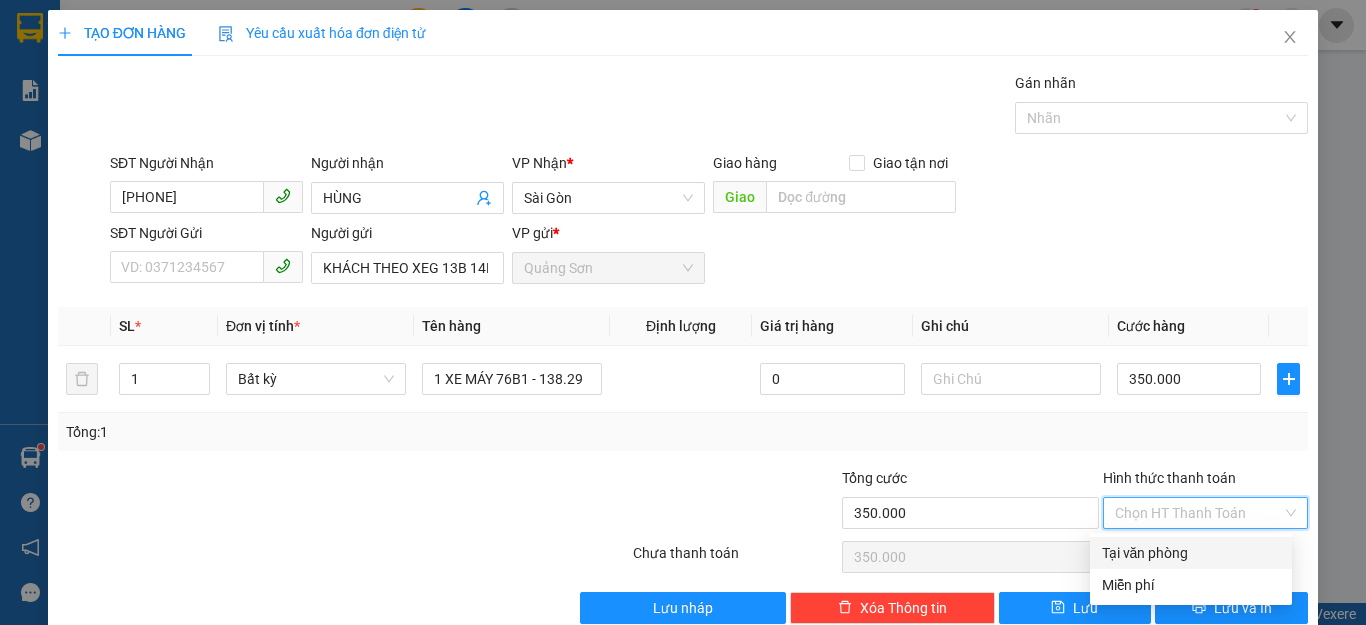 click on "Tại văn phòng" at bounding box center (1191, 553) 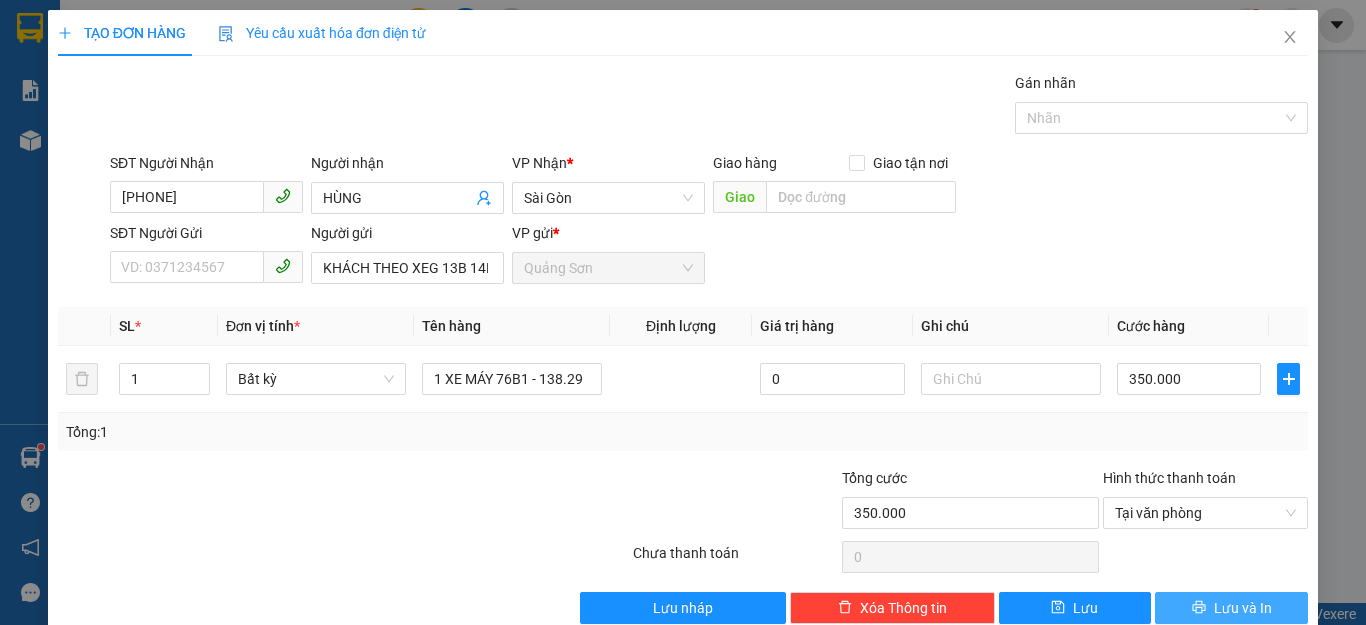 click on "Lưu và In" at bounding box center [1243, 608] 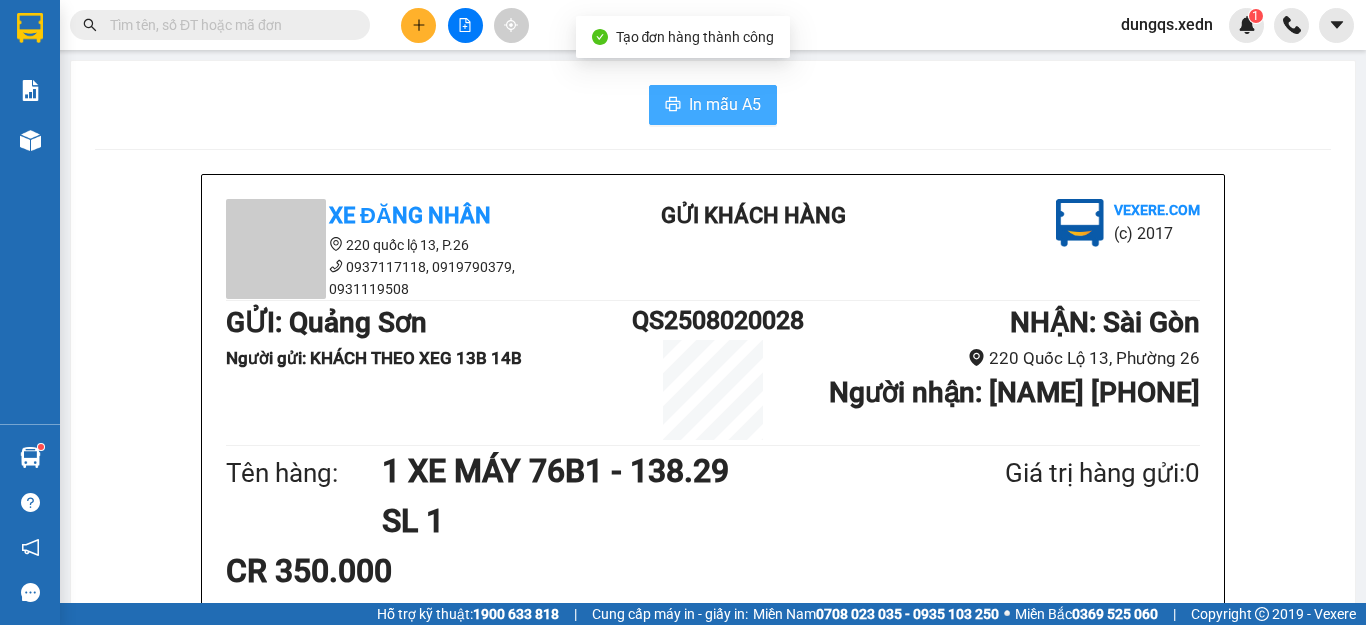 click on "In mẫu A5" at bounding box center (725, 104) 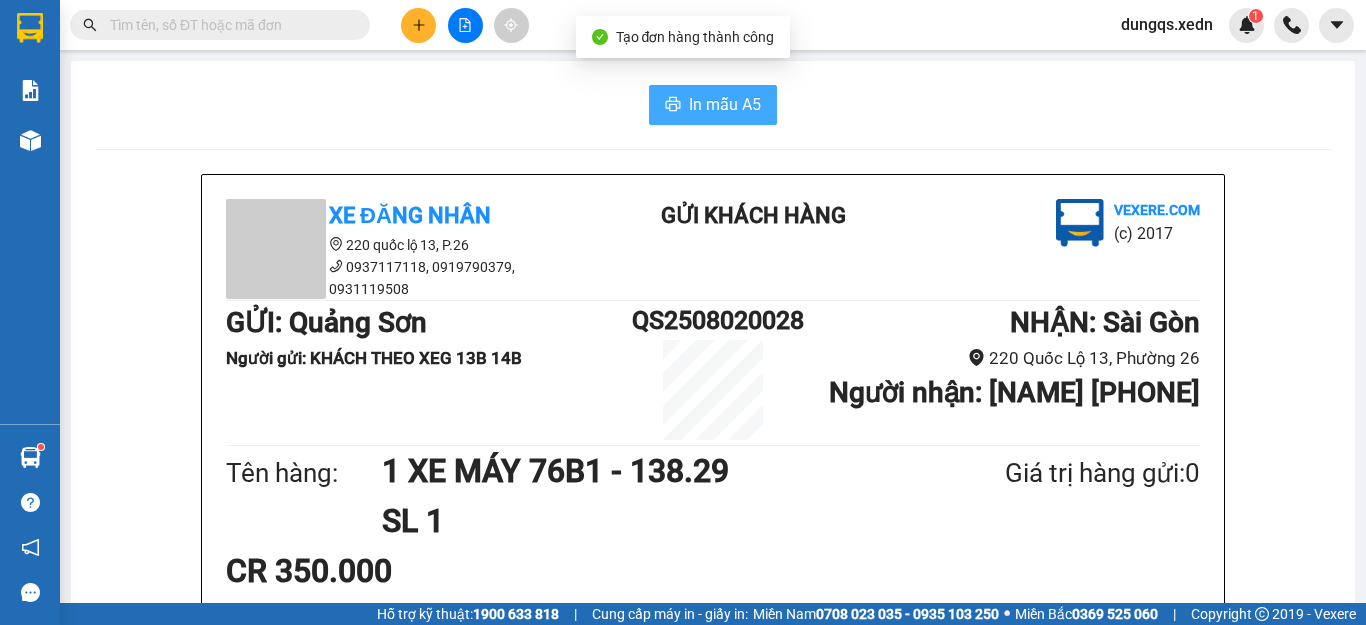 scroll, scrollTop: 0, scrollLeft: 0, axis: both 